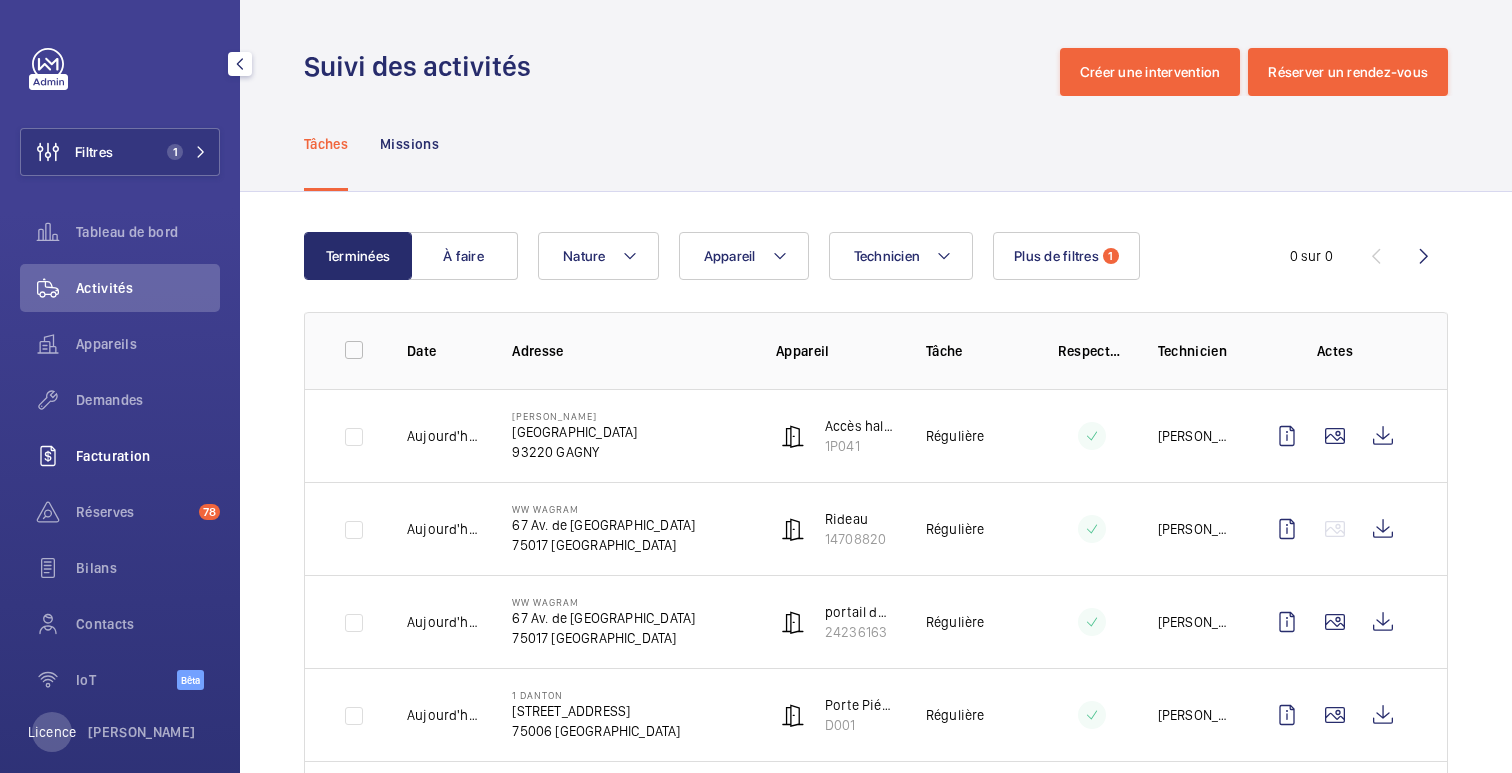 scroll, scrollTop: 0, scrollLeft: 0, axis: both 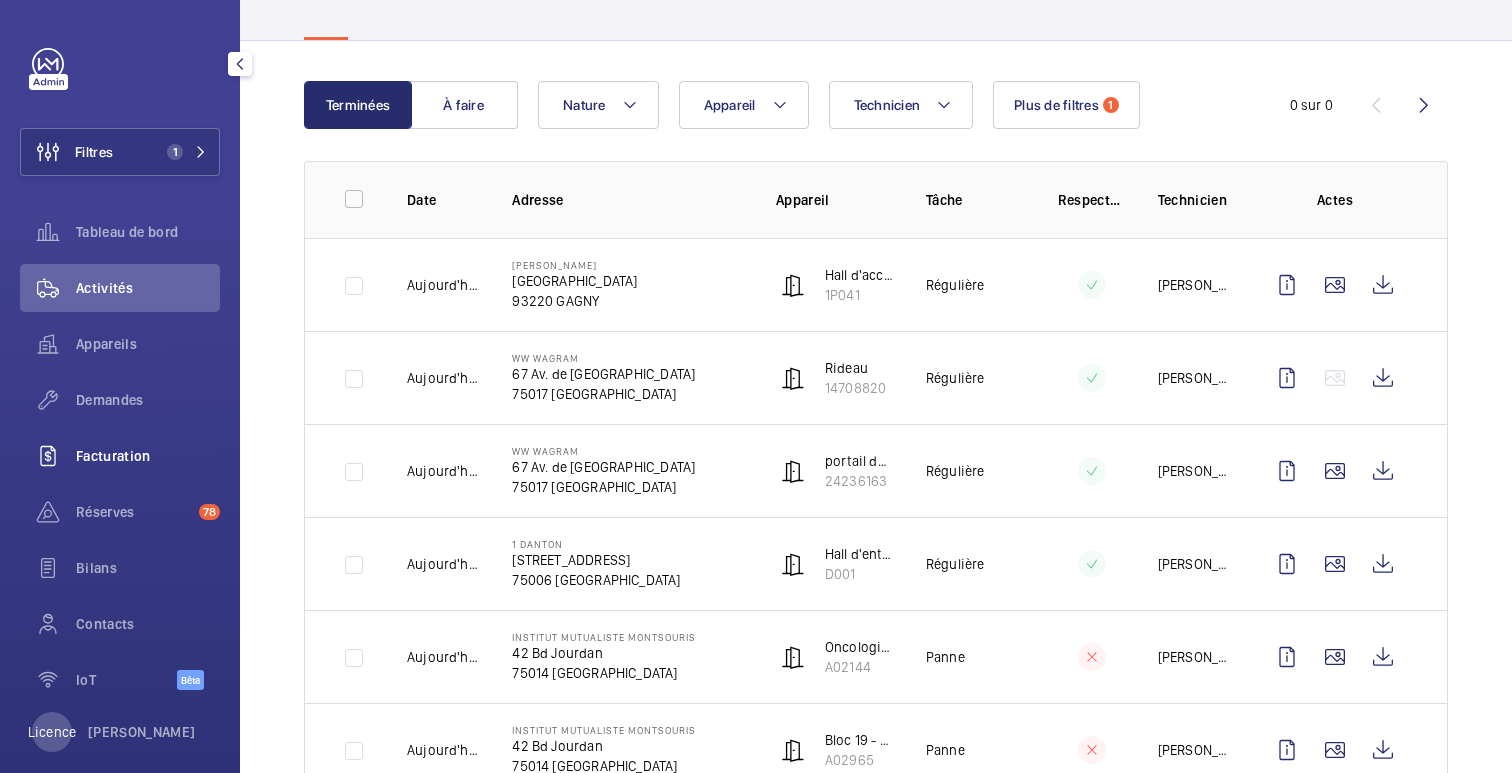 click on "Facturation" 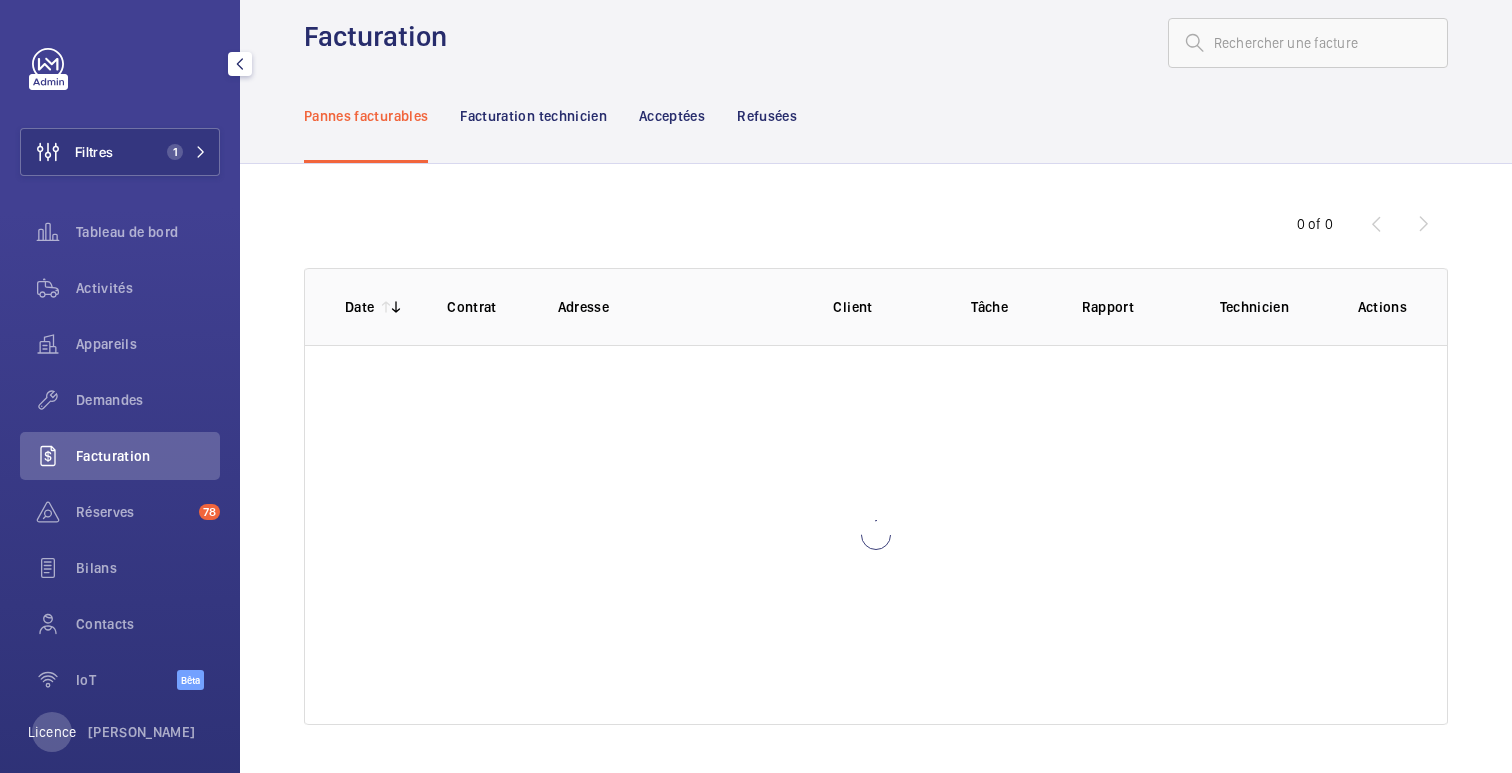 scroll, scrollTop: 17, scrollLeft: 0, axis: vertical 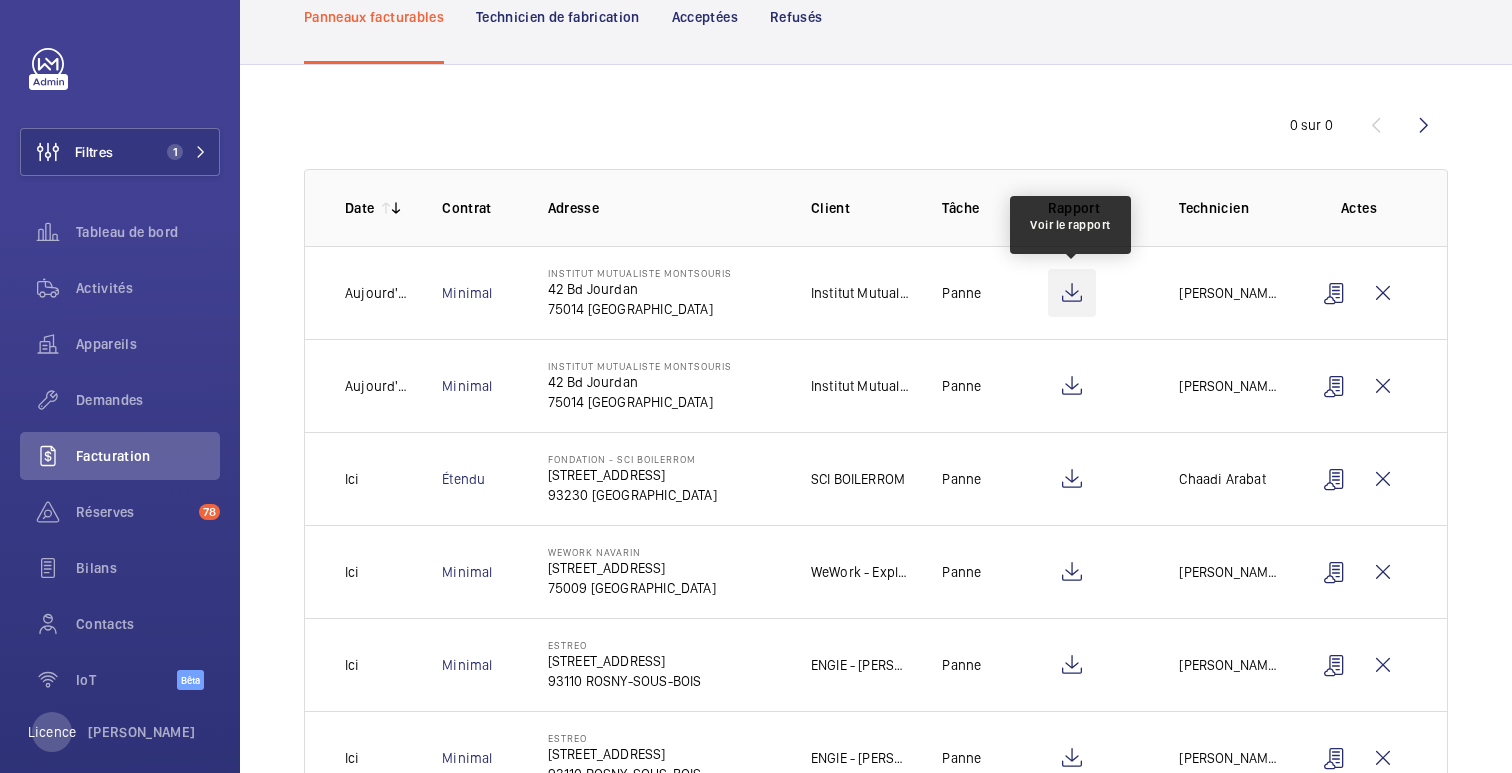 click 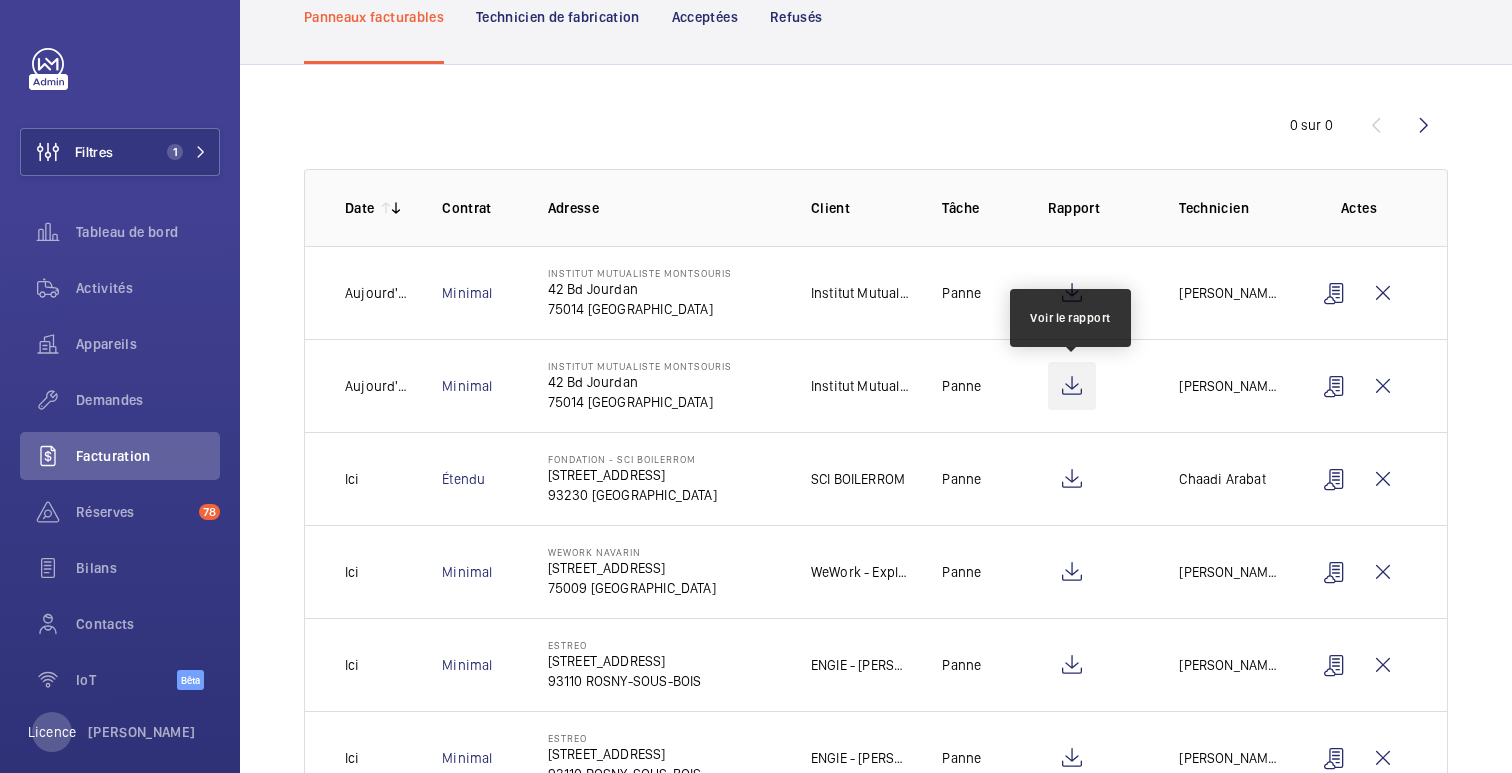 click 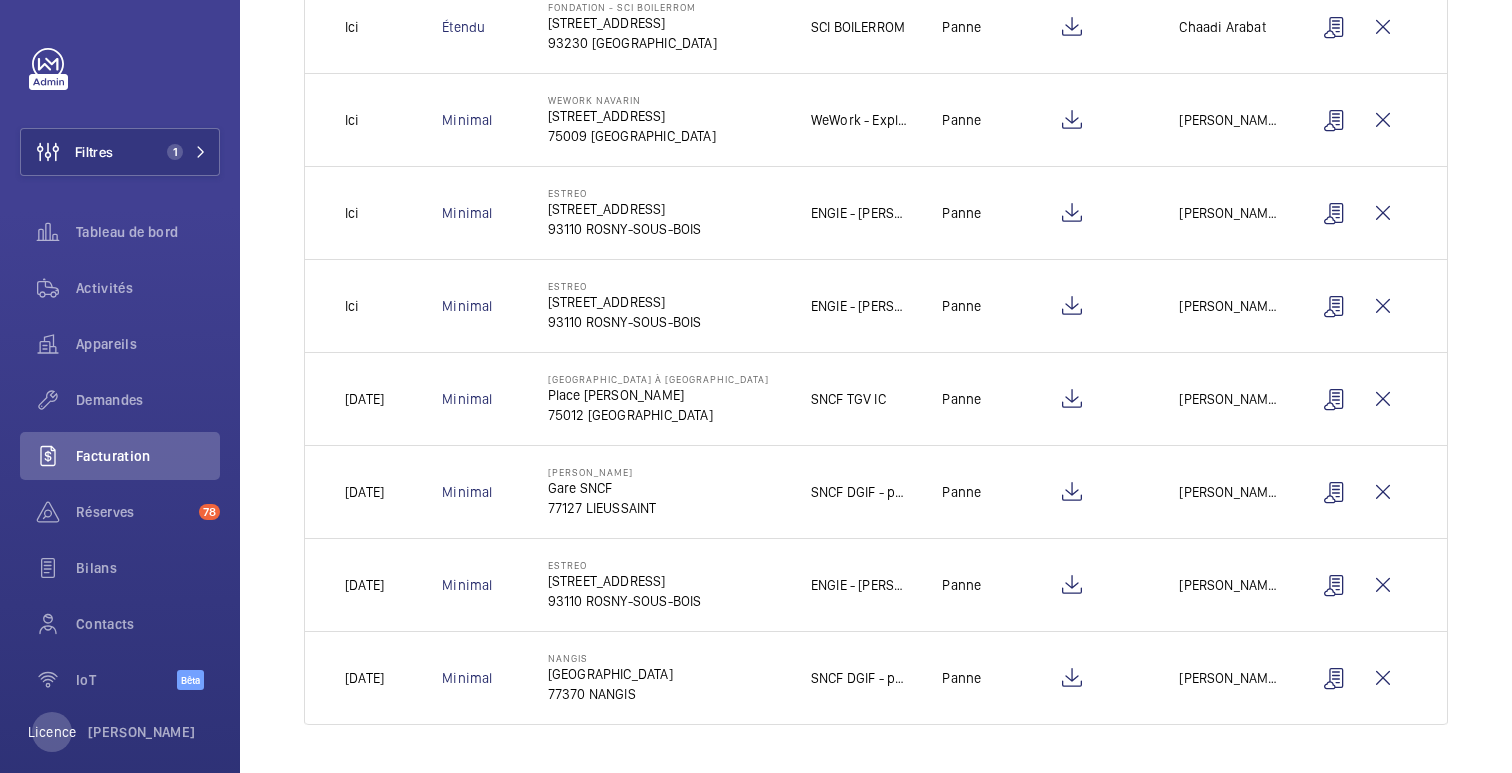 scroll, scrollTop: 0, scrollLeft: 0, axis: both 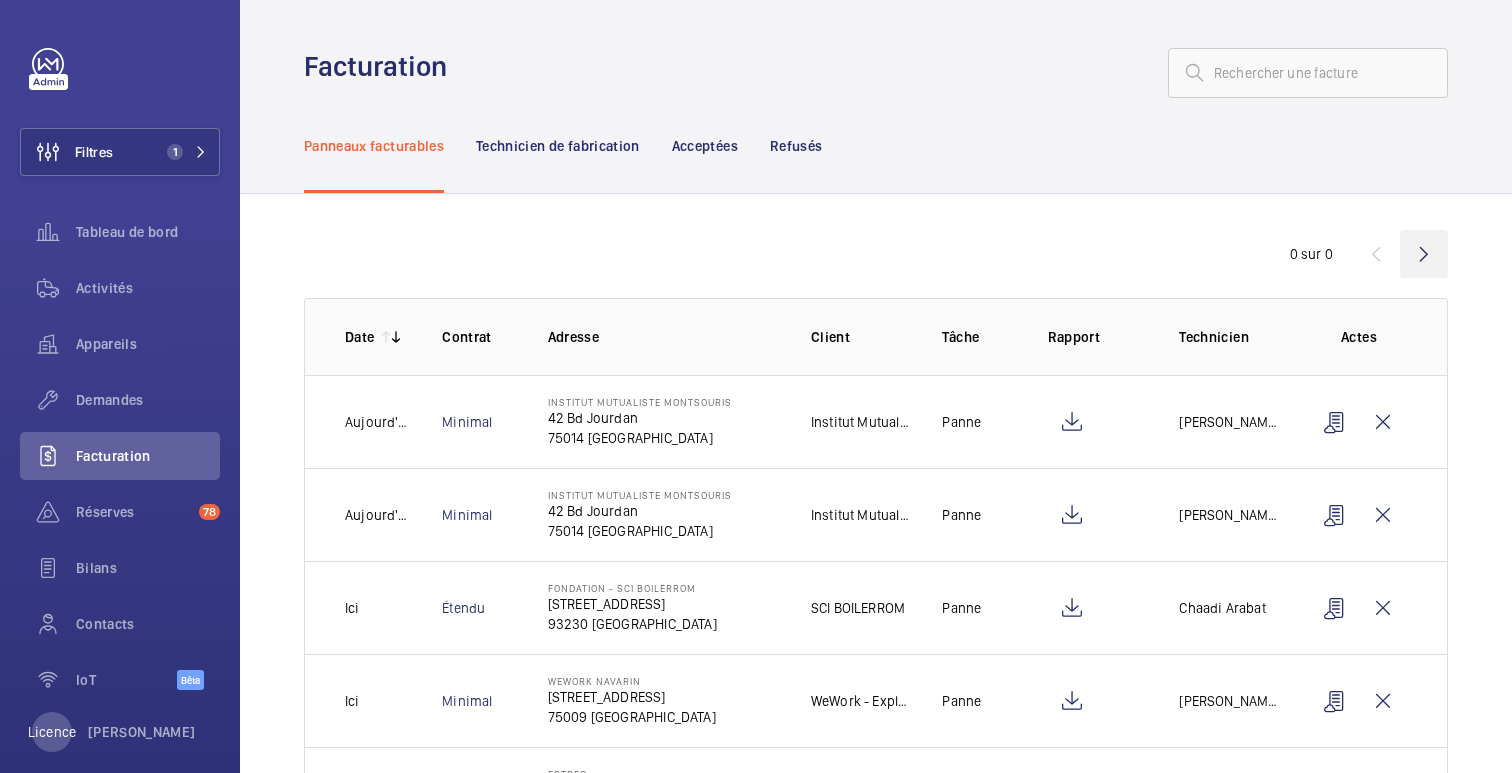 click 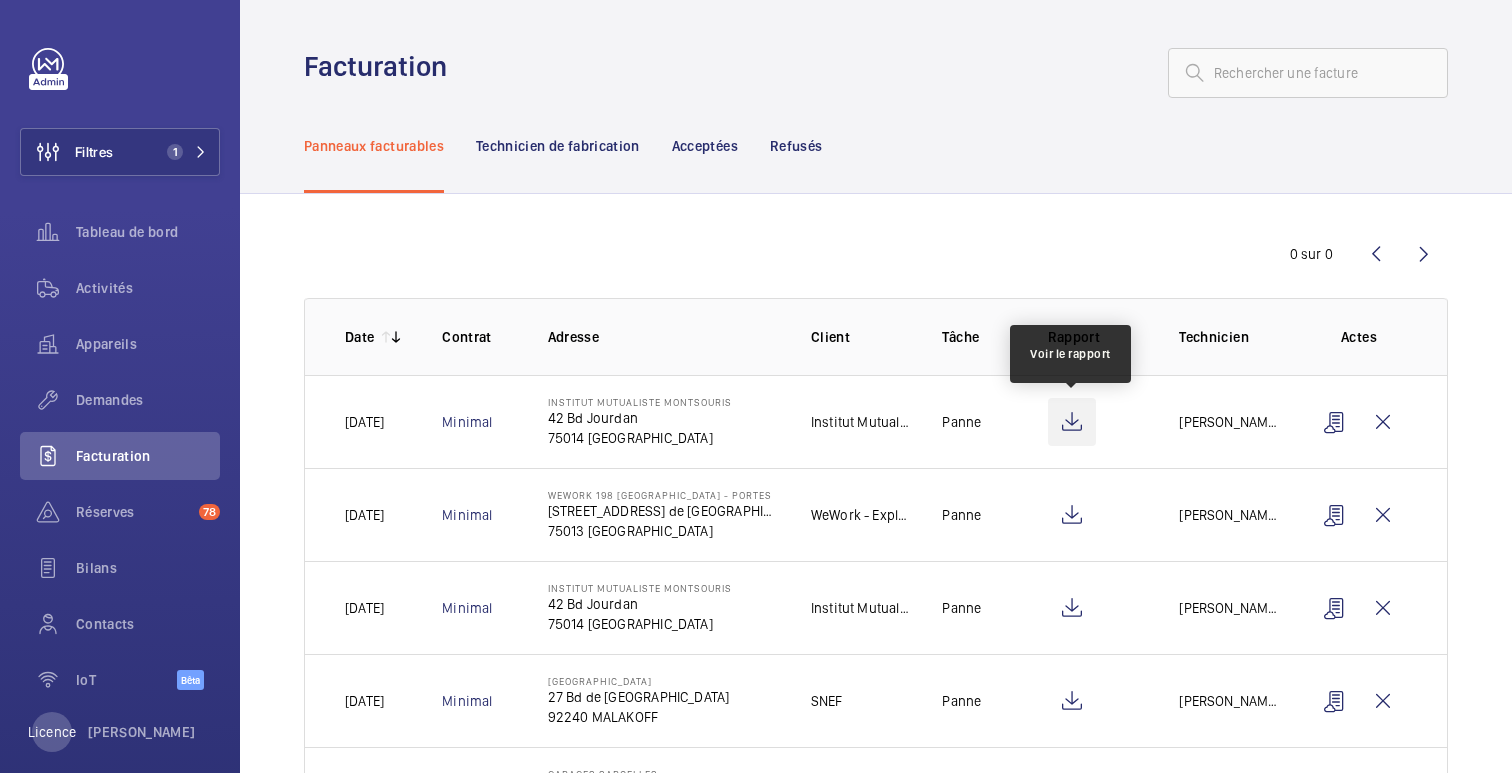 click 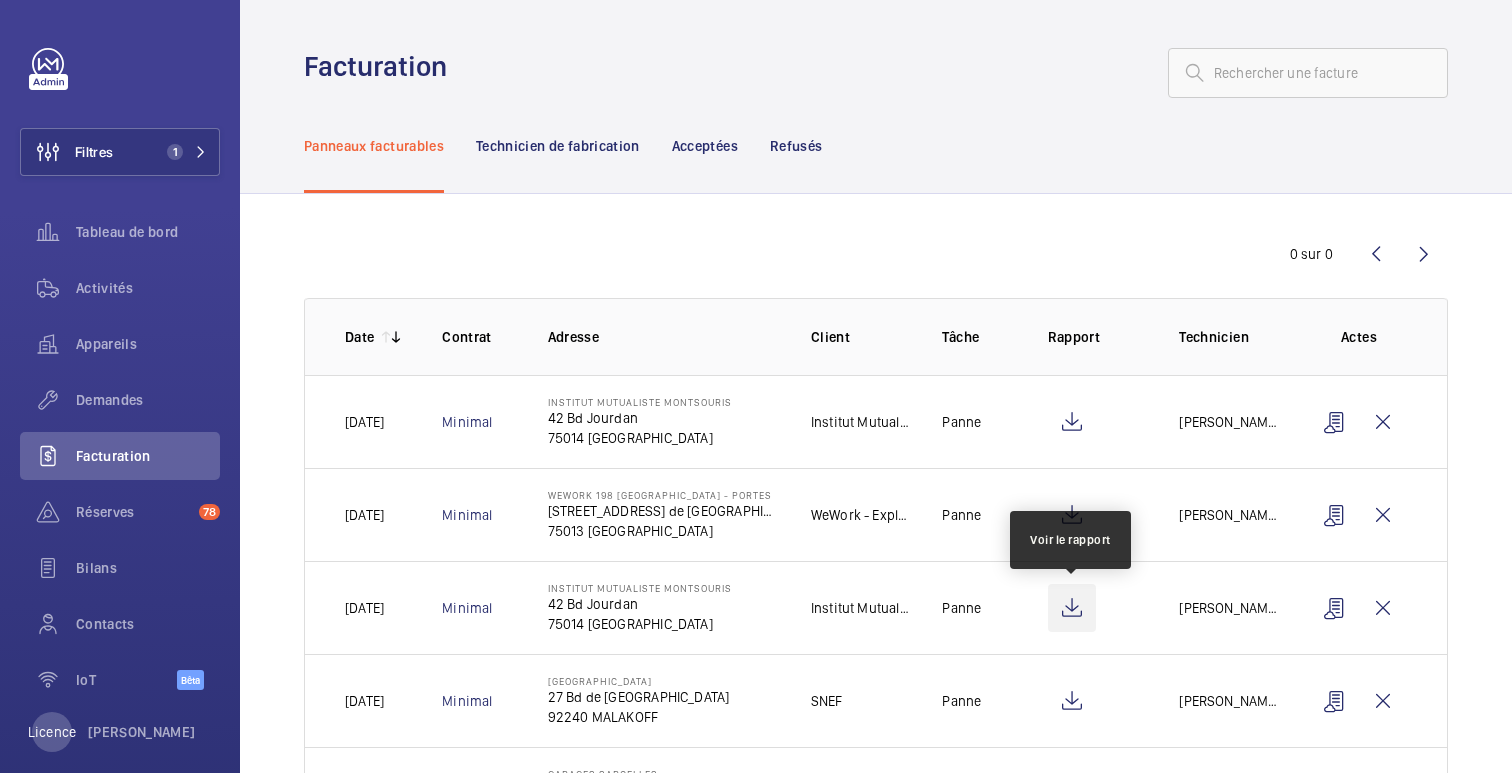click 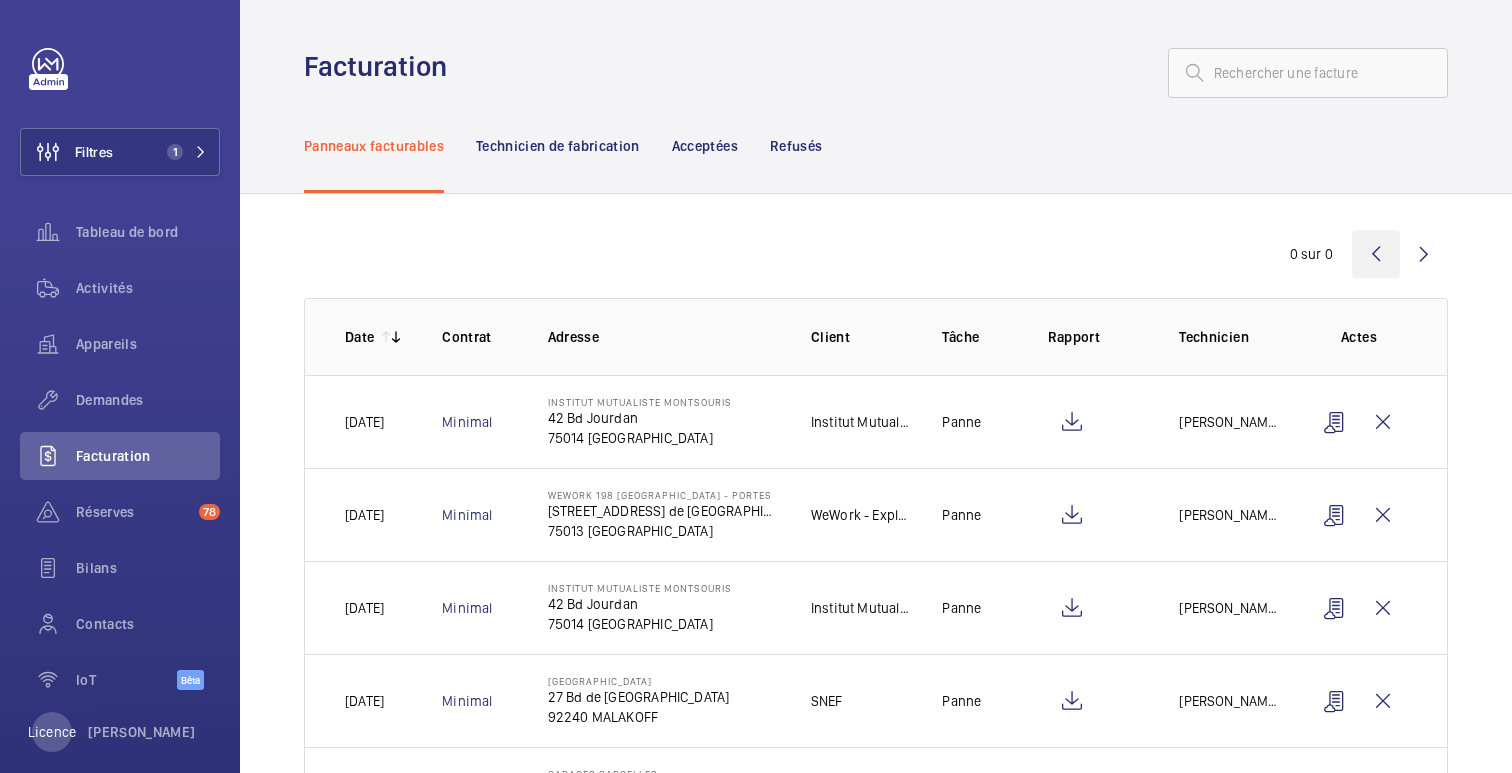 click 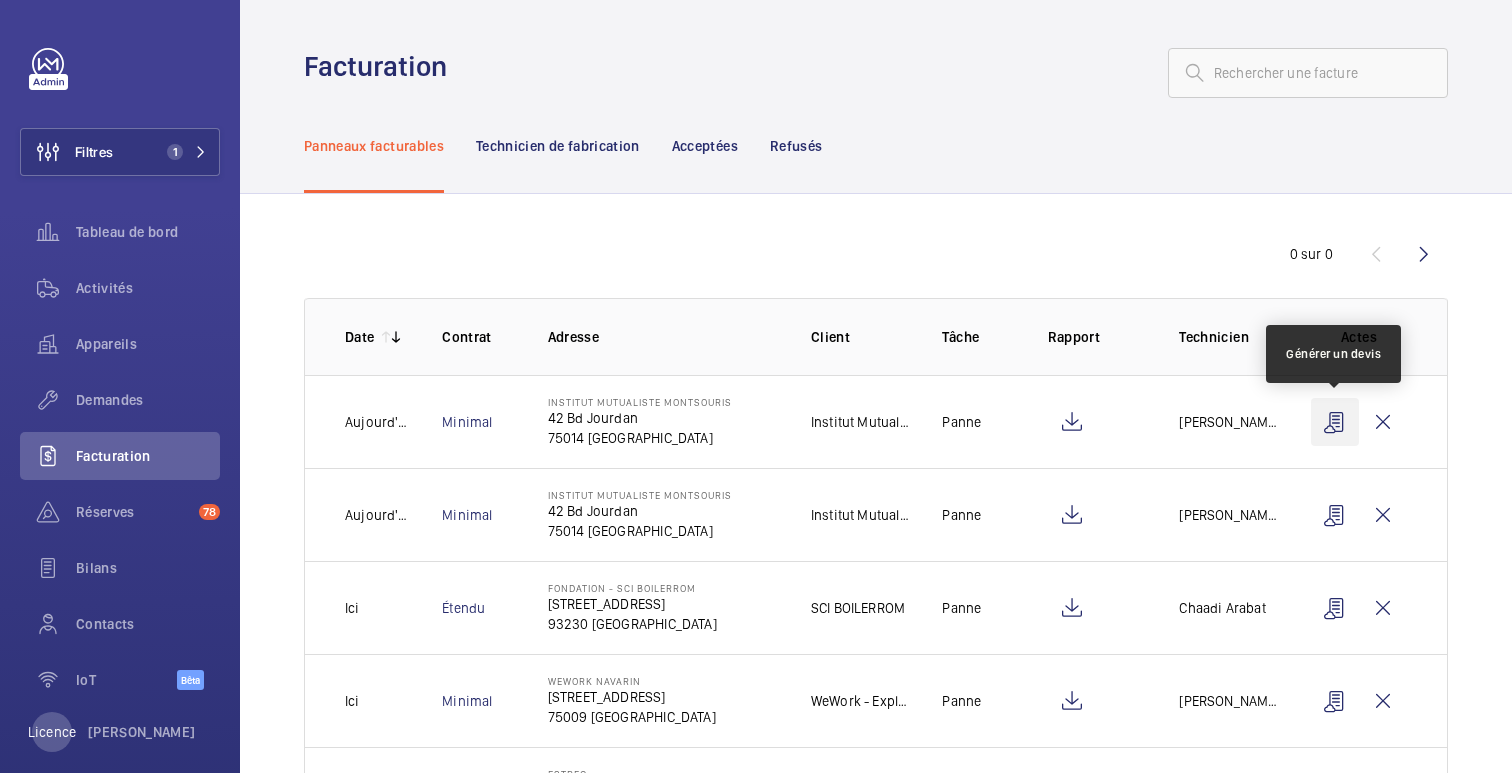 click 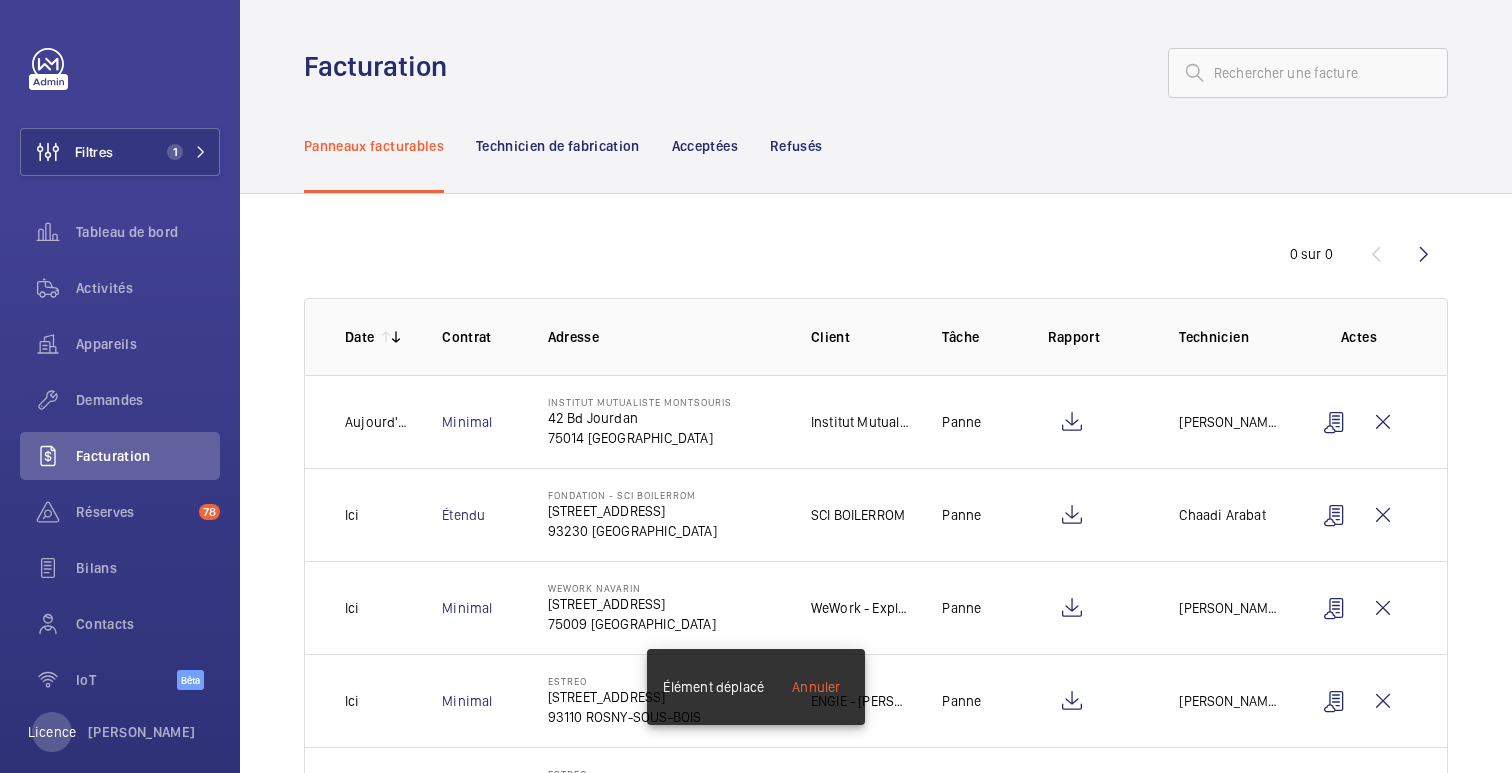 click on "0 sur 0 Date Contrat Adresse Client Tâche Rapport Technicien Actes [DATE] Minimal Institut Mutualiste Montsouris [STREET_ADDRESS] Institut Mutualiste Montsouris   Panne [PERSON_NAME] Ici Étendu Fondation - SCI BOILERROM [STREET_ADDRESS] SCI BOILERROM   Panne Chaadi Arabat Ici Minimal Wework Navarin [STREET_ADDRESS] WeWork - Exploitation de WeWork   Panne [PERSON_NAME] Ici Minimal ESTREO [STREET_ADDRESS] ENGIE - [PERSON_NAME]   Panne [PERSON_NAME] Minimal ESTREO [STREET_ADDRESS] [GEOGRAPHIC_DATA] ENGIE - [PERSON_NAME]   Panne [PERSON_NAME] [DATE] Minimal [GEOGRAPHIC_DATA] à [GEOGRAPHIC_DATA][PERSON_NAME] 75012 [GEOGRAPHIC_DATA] SNCF TGV IC   Panne [PERSON_NAME] [DATE] Minimal LIEUSAINT-[GEOGRAPHIC_DATA] SNCF 77127 LIEUSSAINT SNCF DGIF - portes automatiques   Panne [PERSON_NAME] [DATE] Minimal ESTREO [STREET_ADDRESS] ENGIE - [PERSON_NAME]   Panne [PERSON_NAME] [DATE] [GEOGRAPHIC_DATA]" 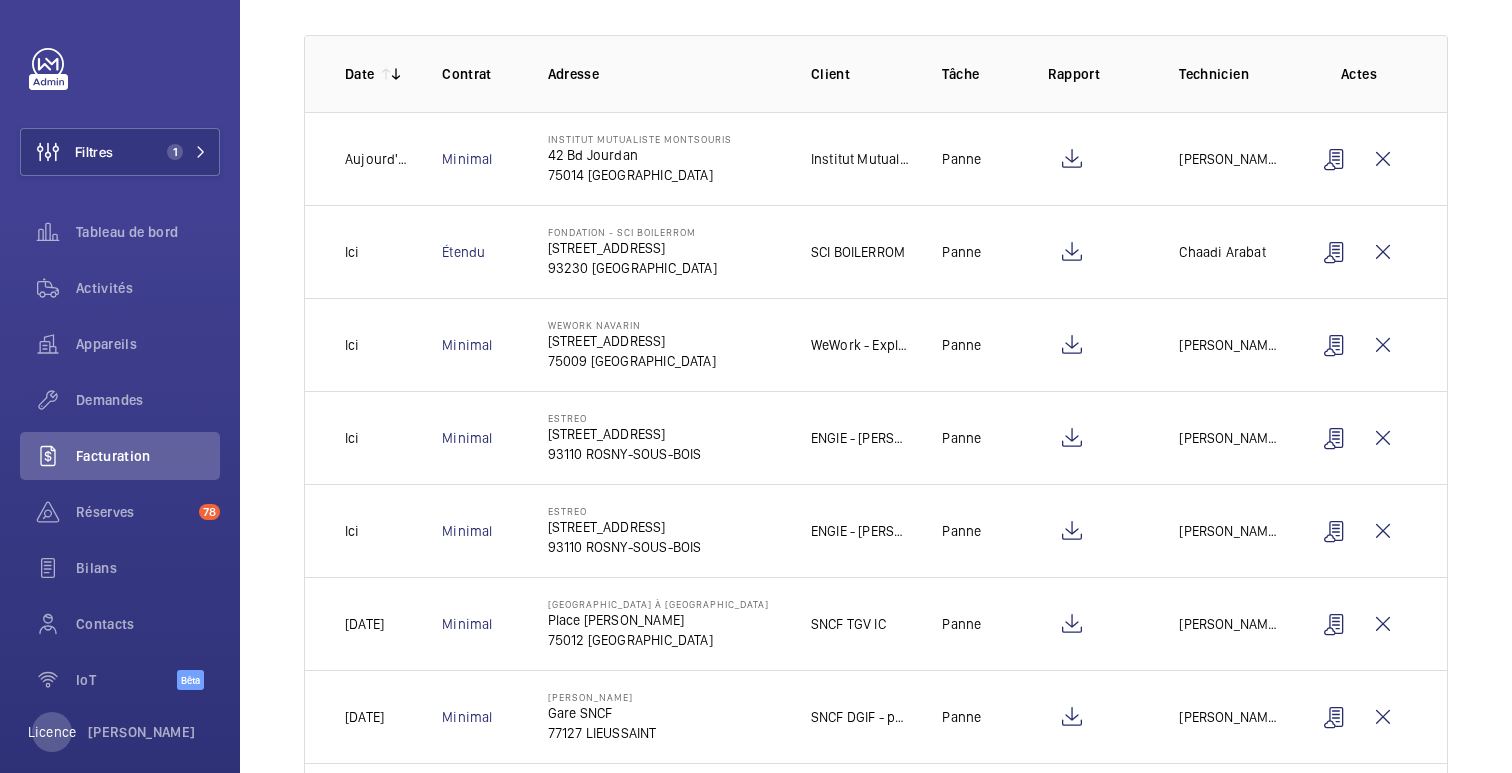 scroll, scrollTop: 0, scrollLeft: 0, axis: both 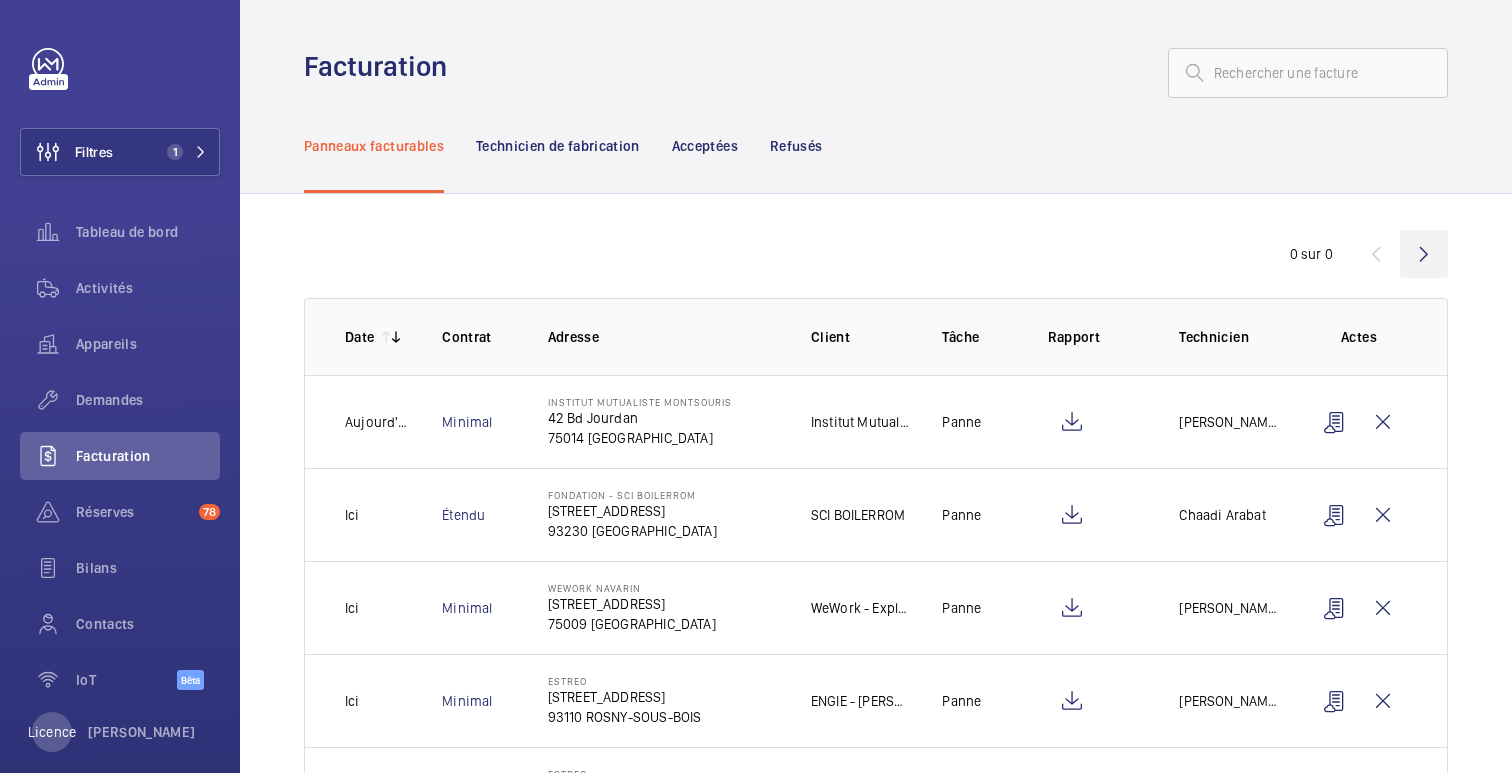 click 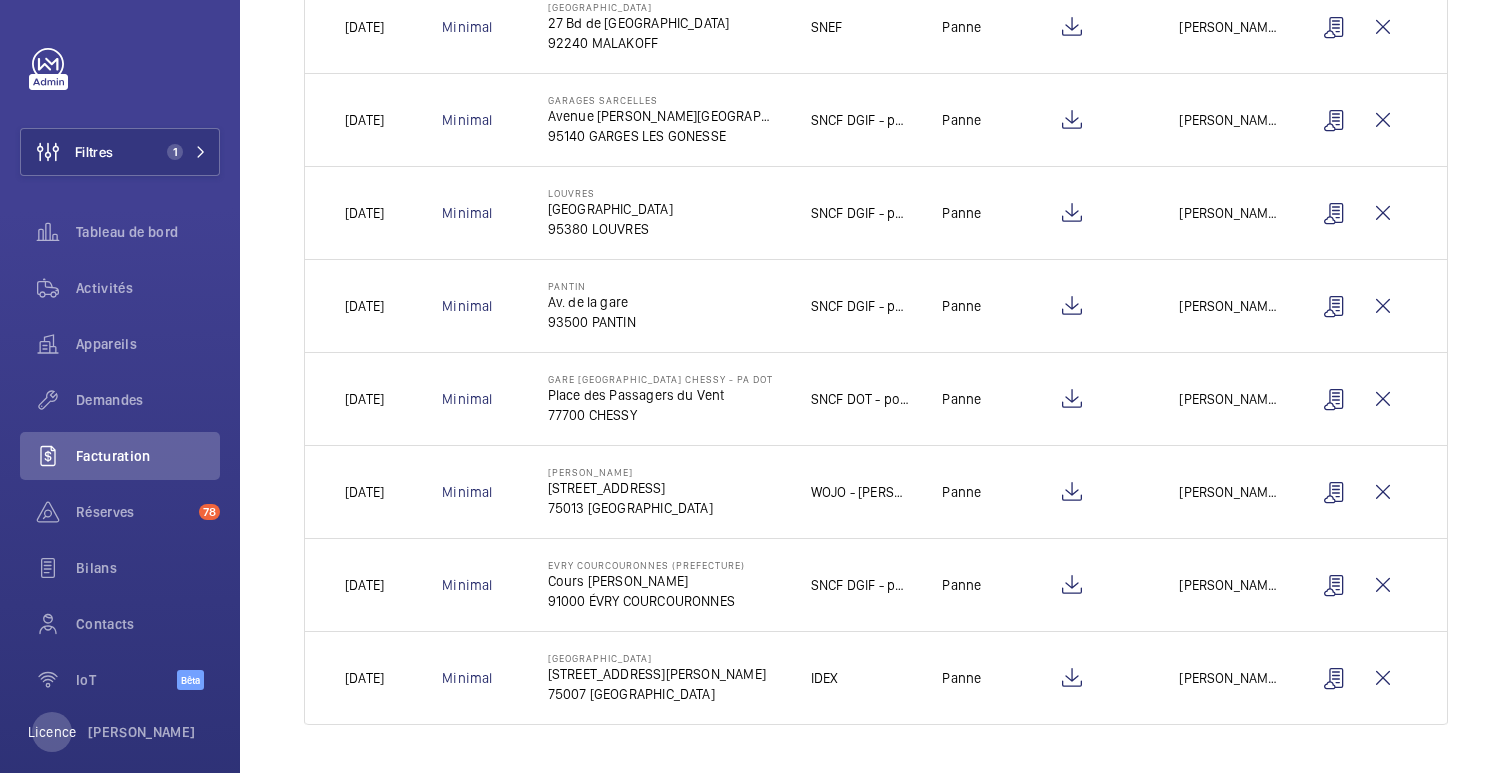 scroll, scrollTop: 0, scrollLeft: 0, axis: both 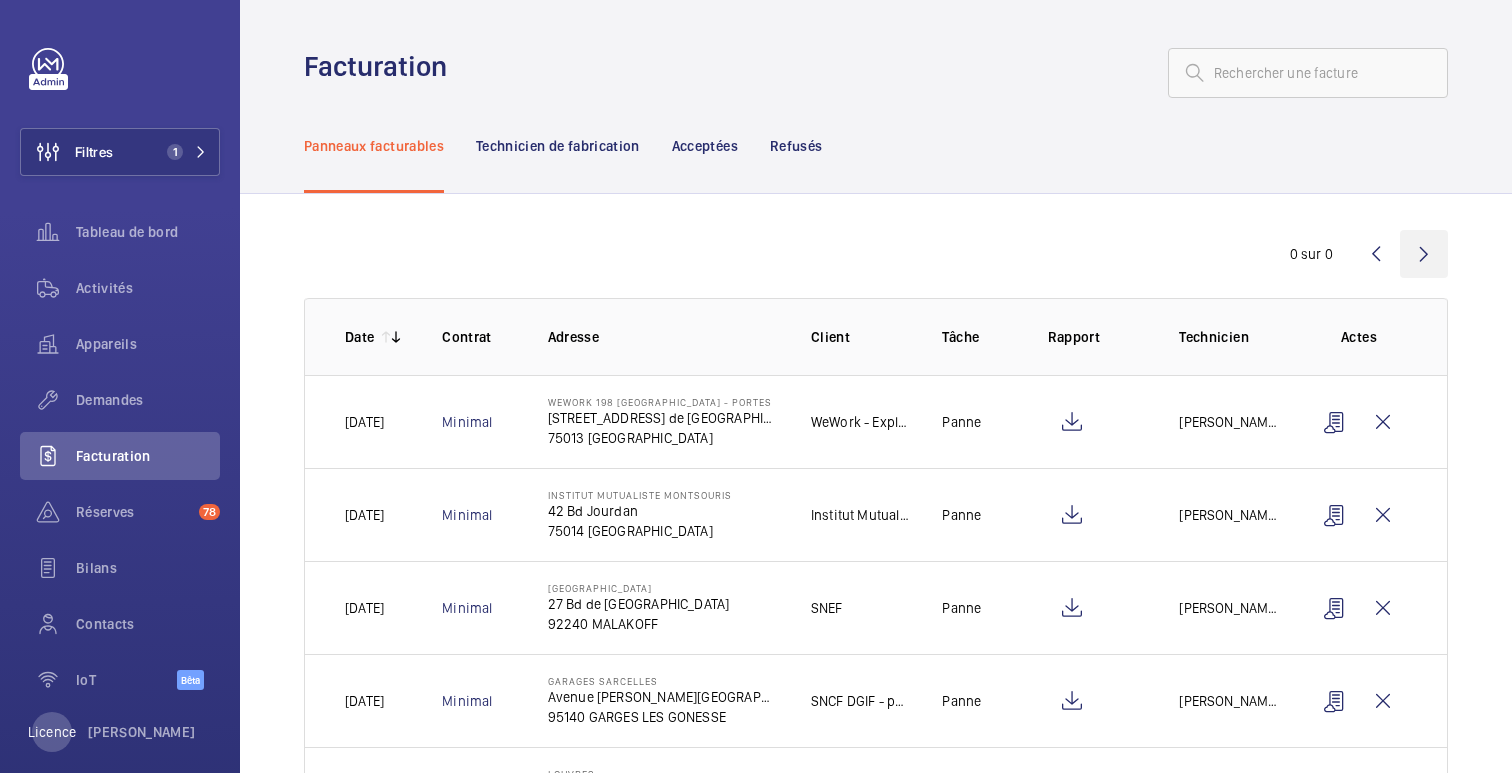 click 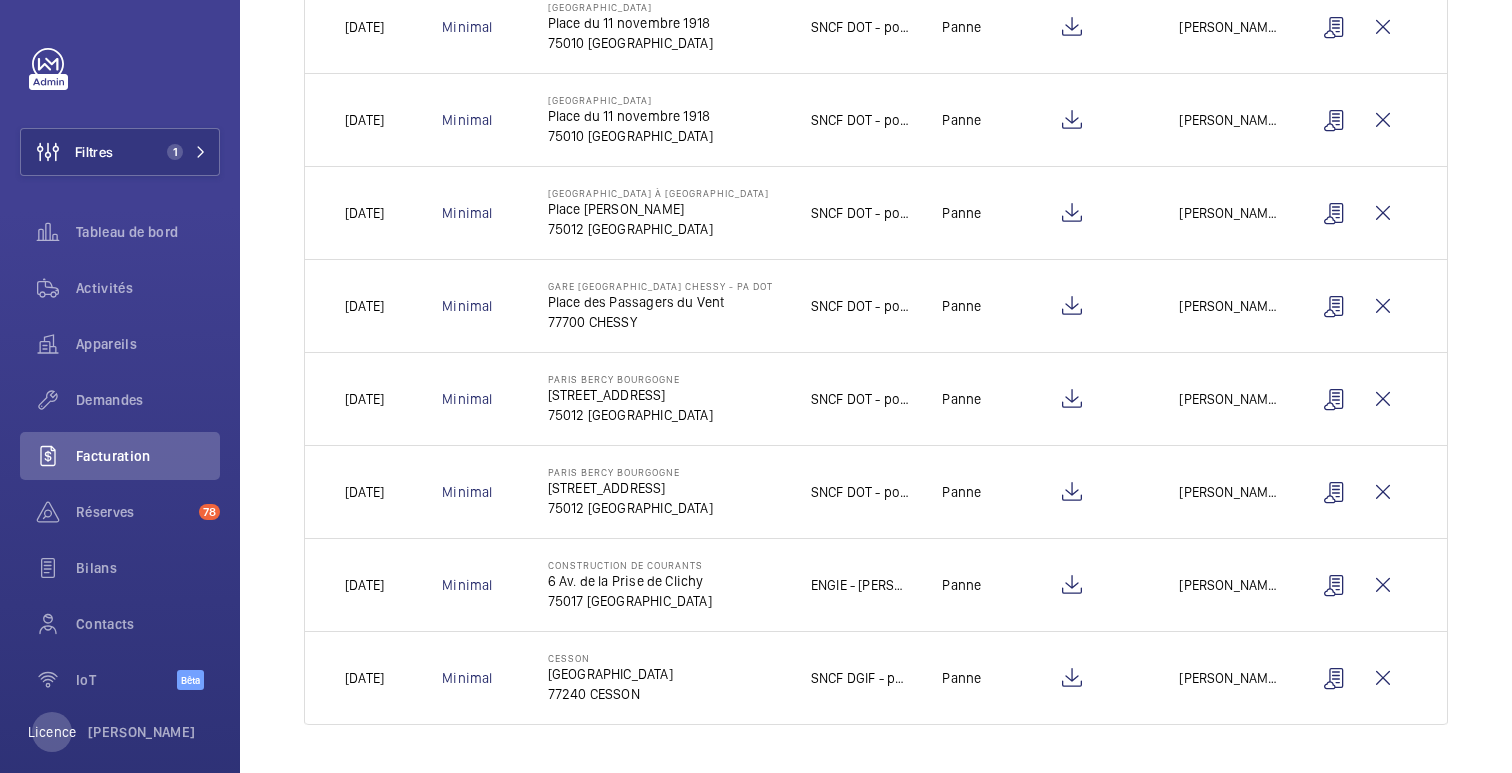 scroll, scrollTop: 0, scrollLeft: 0, axis: both 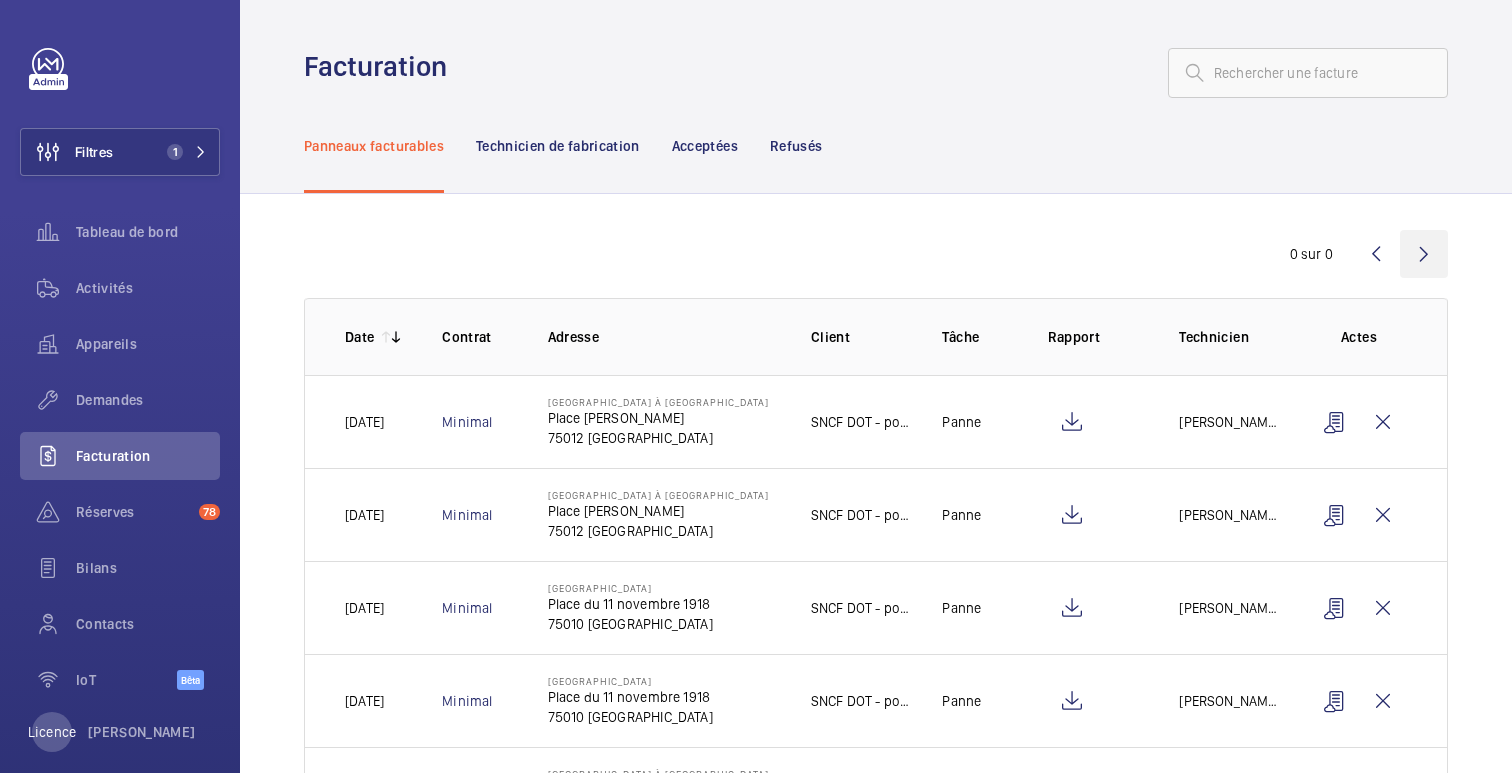 click 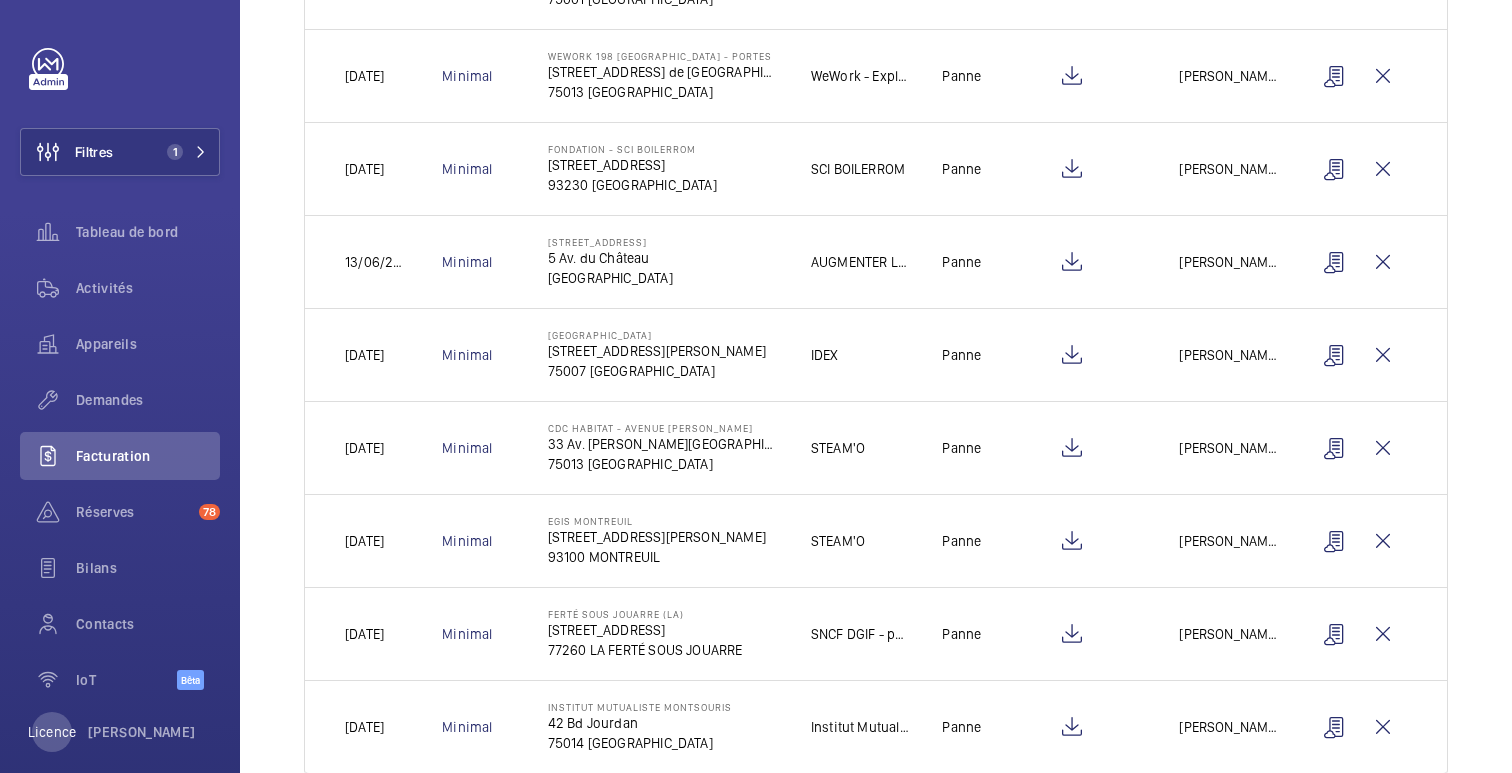 scroll, scrollTop: 581, scrollLeft: 0, axis: vertical 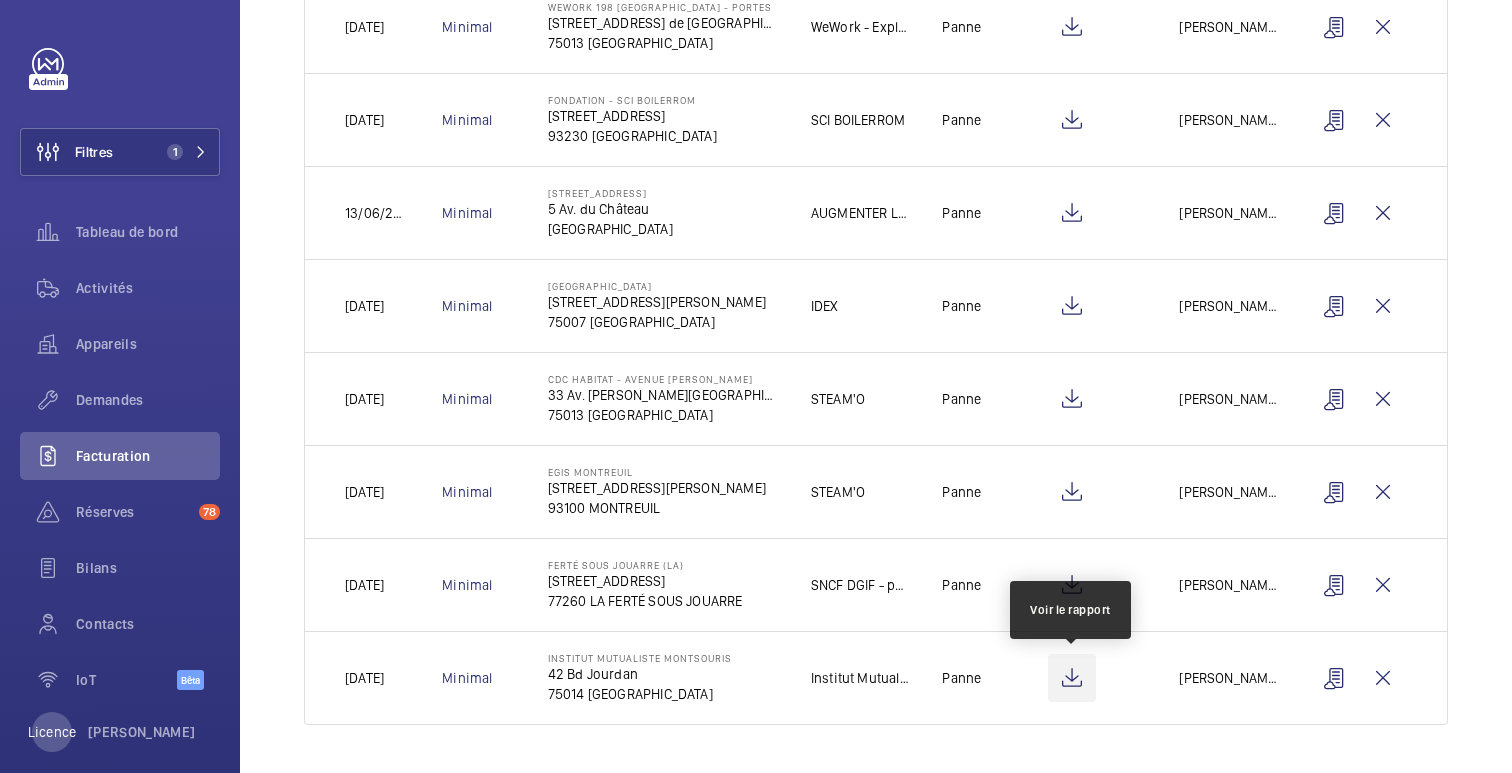 click 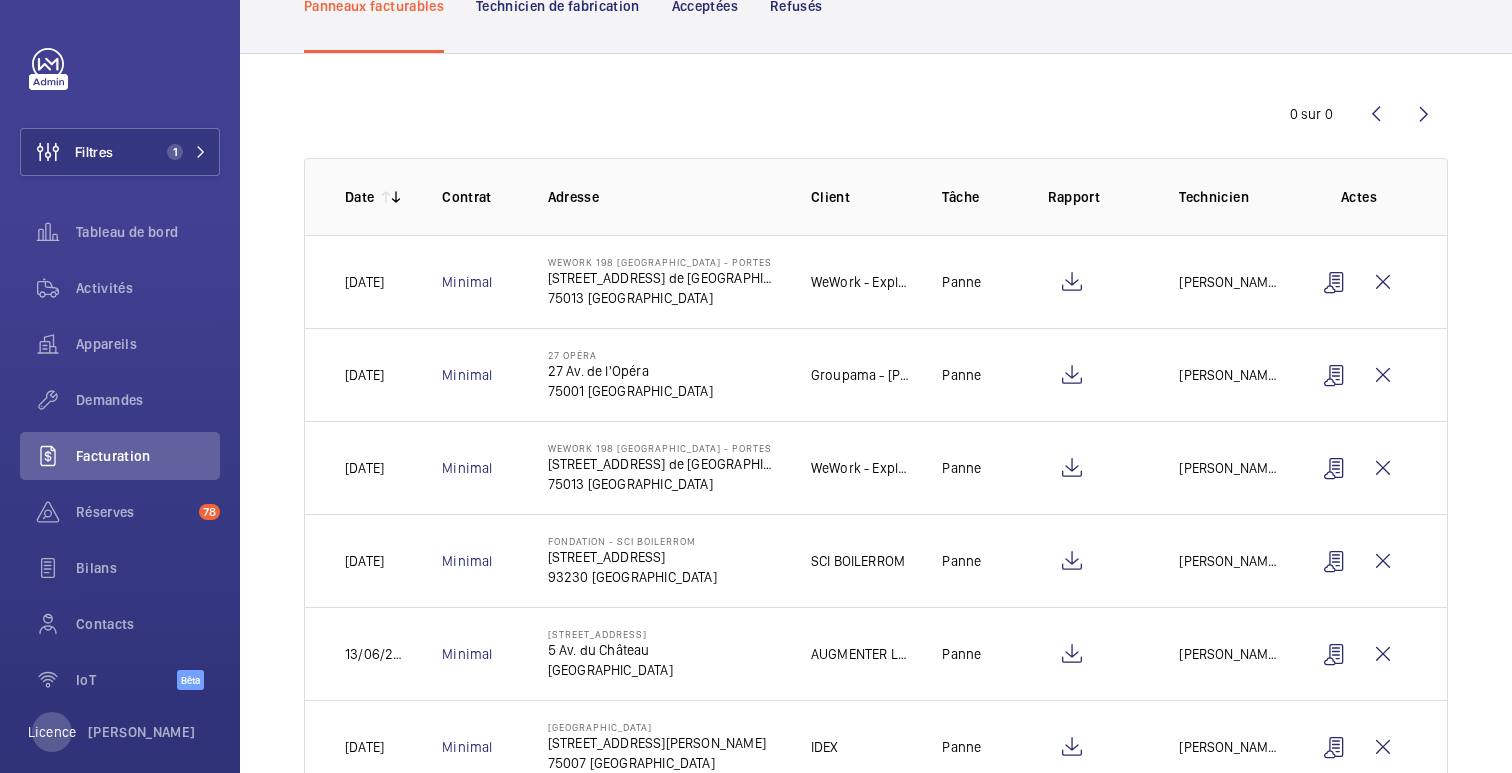 scroll, scrollTop: 0, scrollLeft: 0, axis: both 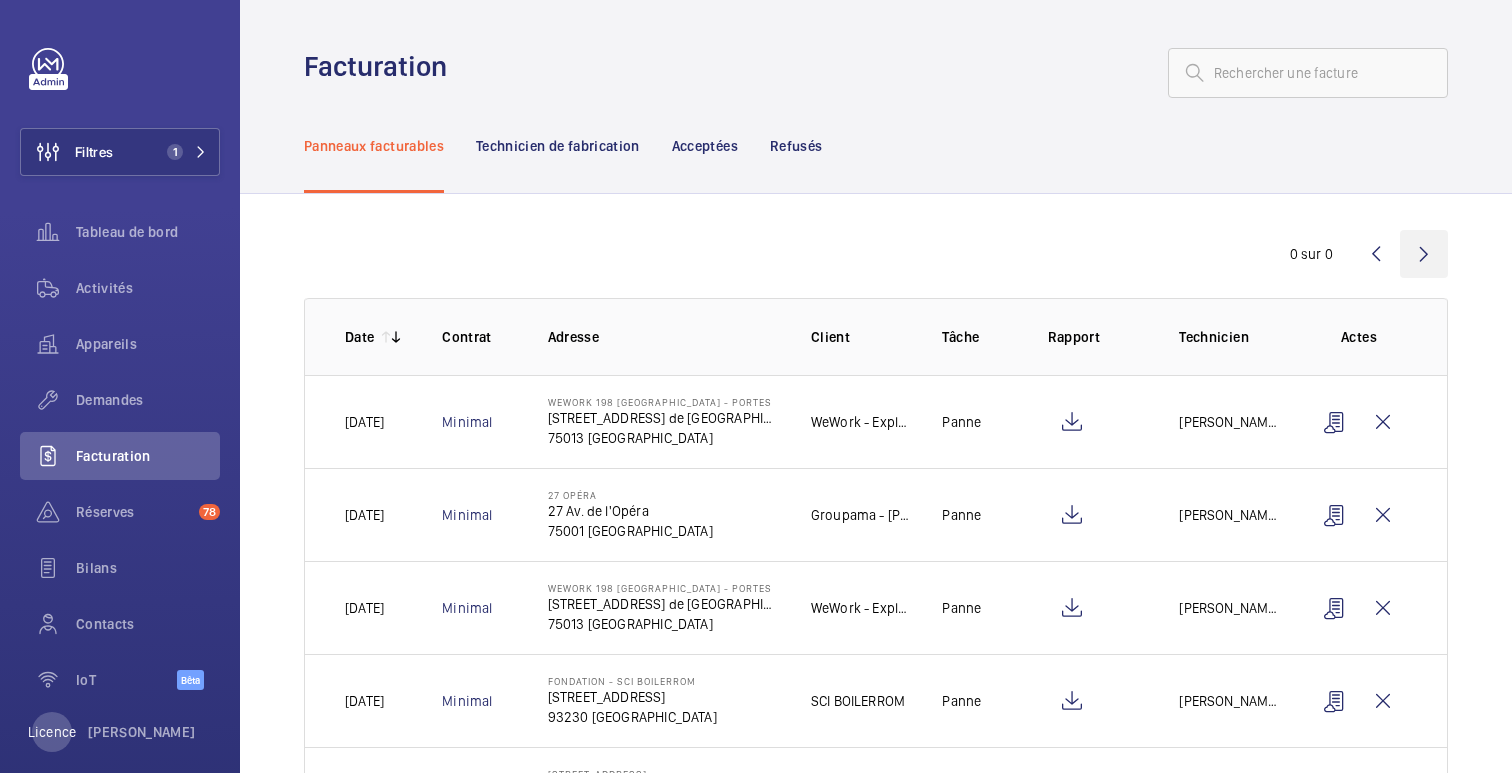 click 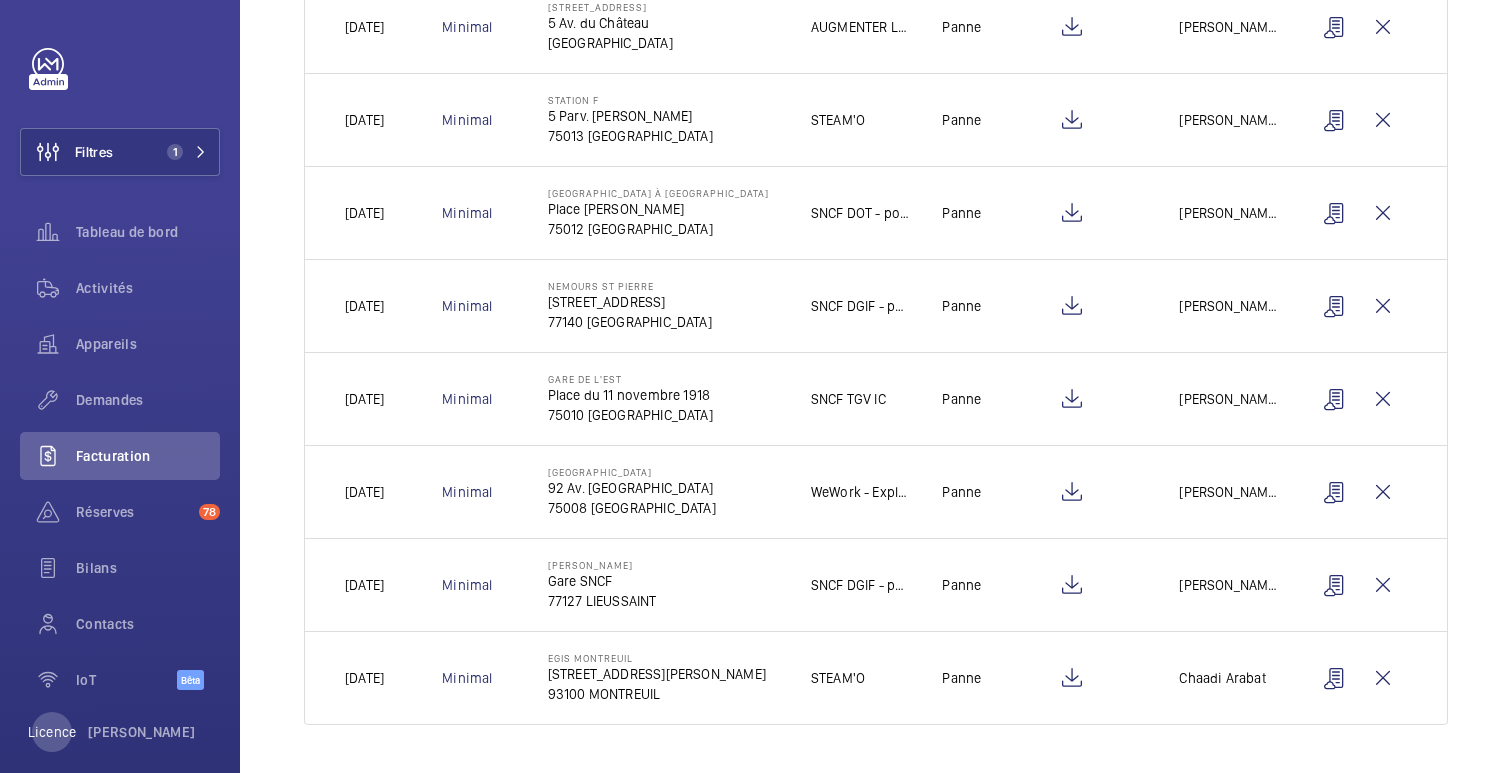 scroll, scrollTop: 0, scrollLeft: 0, axis: both 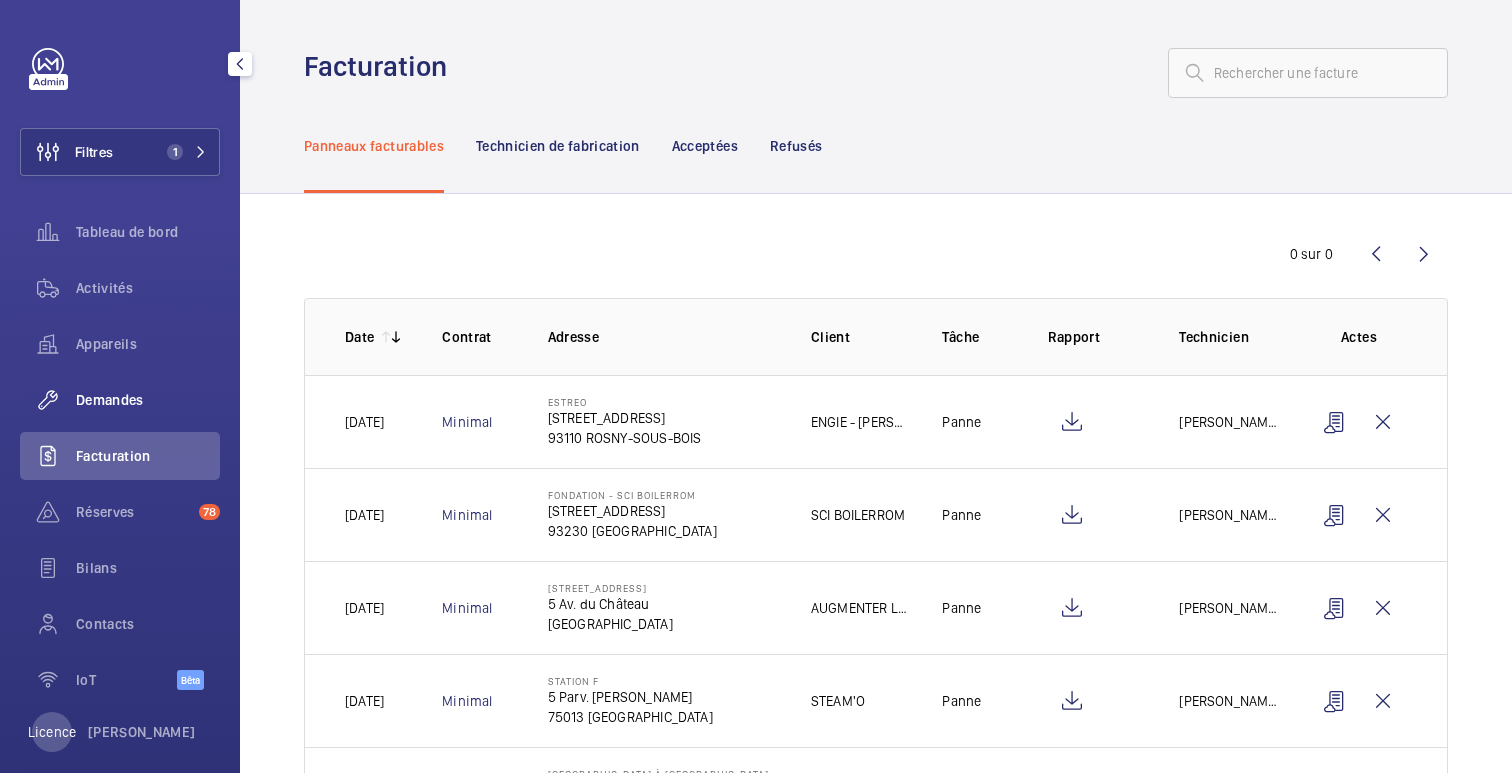 click on "Demandes" 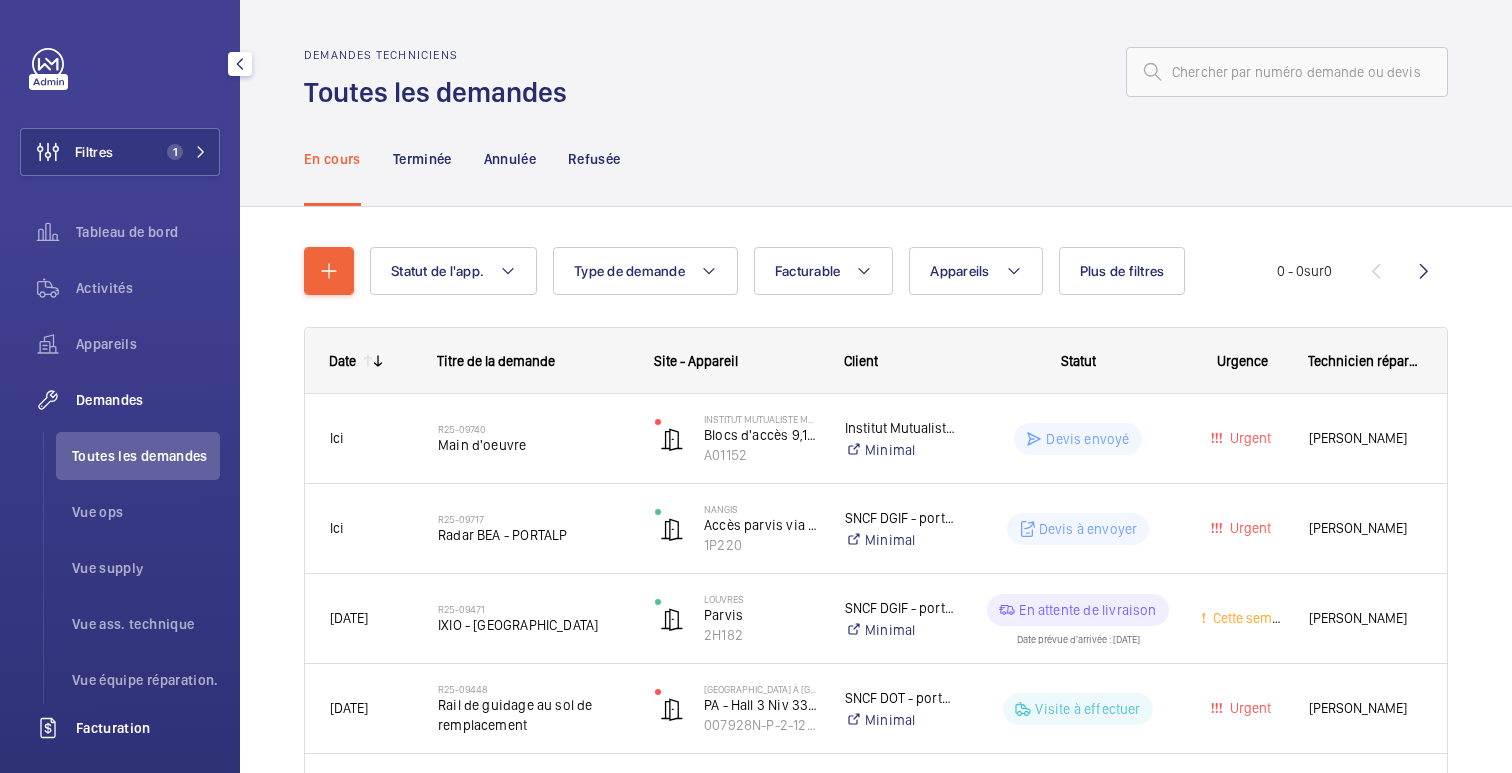 click on "Facturation" 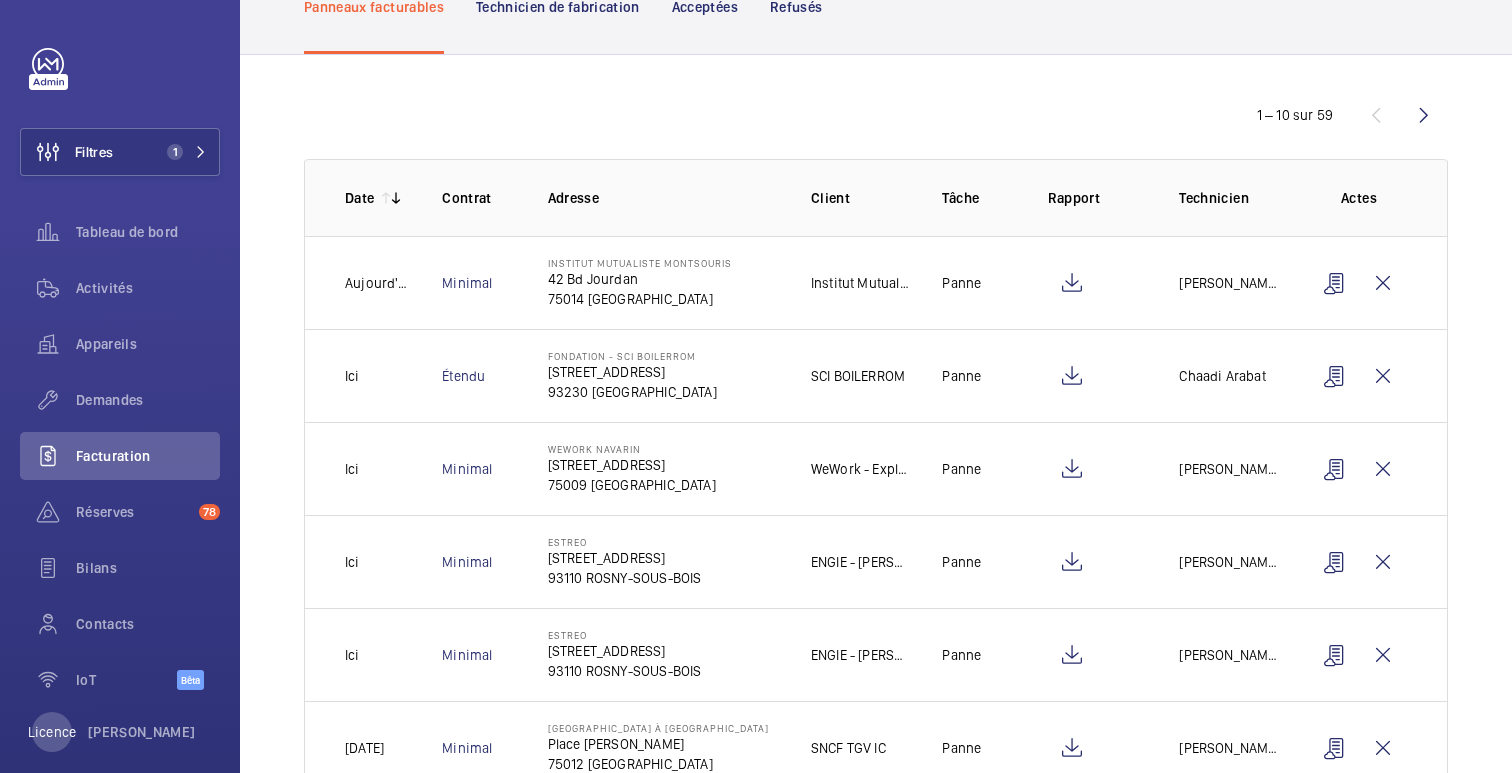 scroll, scrollTop: 0, scrollLeft: 0, axis: both 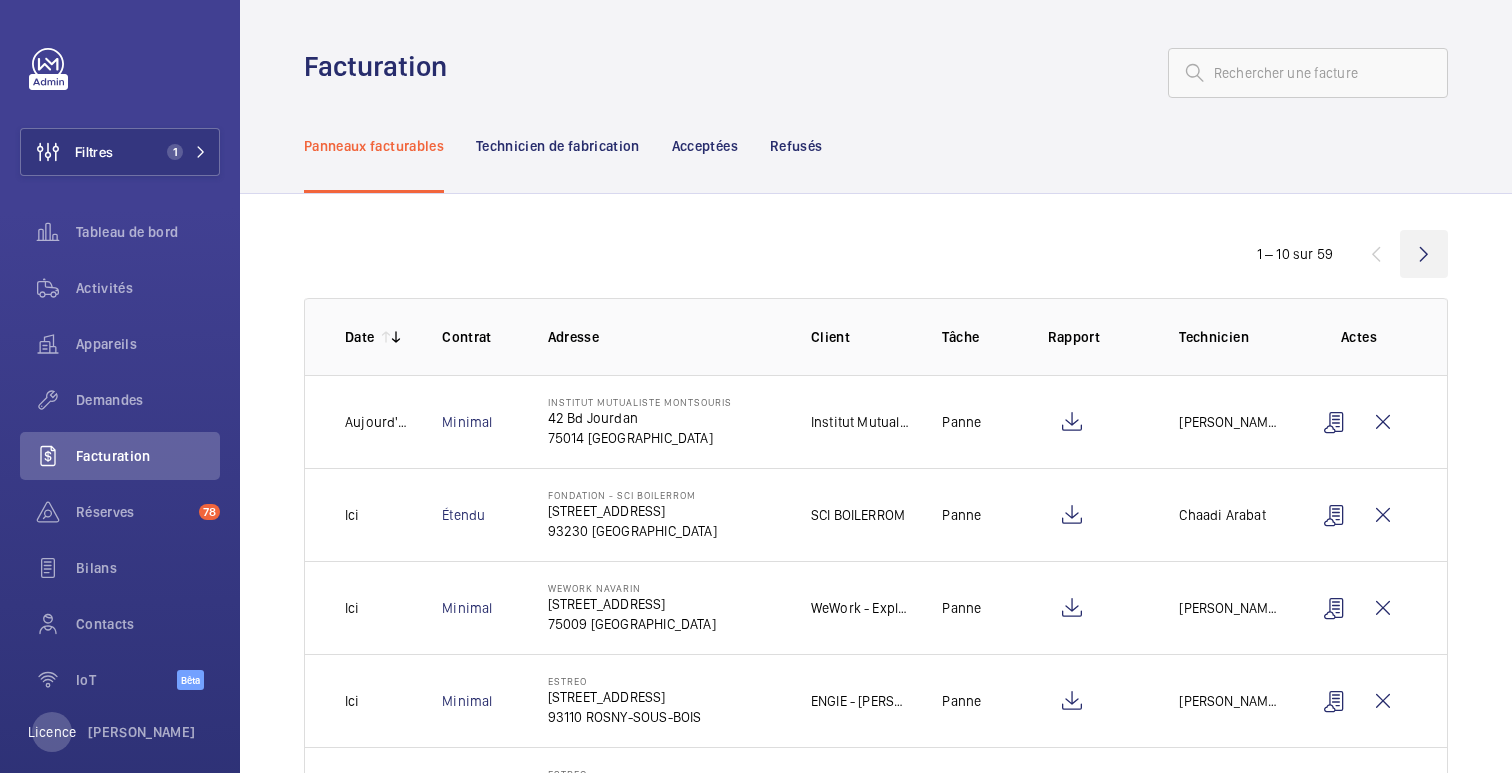 click 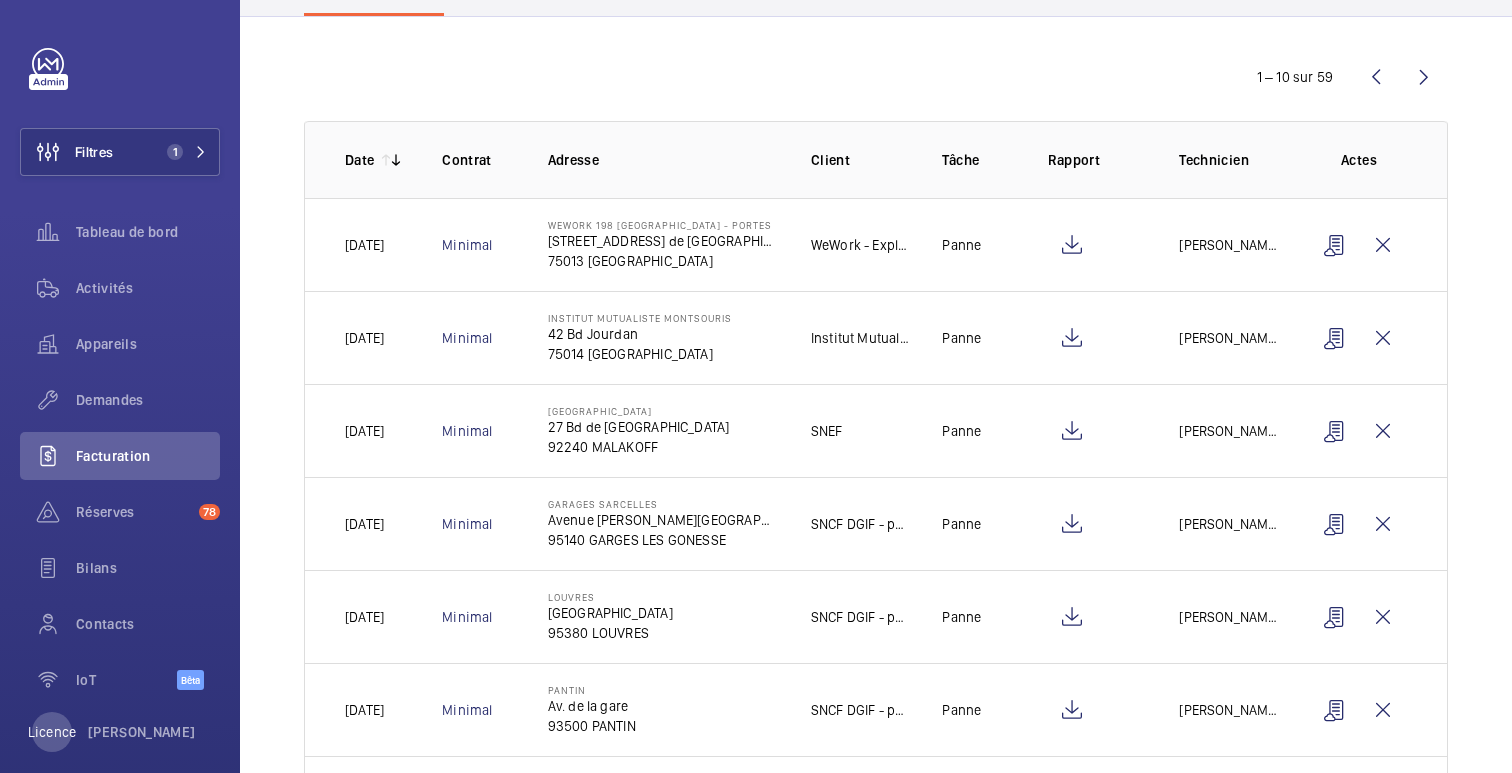 scroll, scrollTop: 87, scrollLeft: 0, axis: vertical 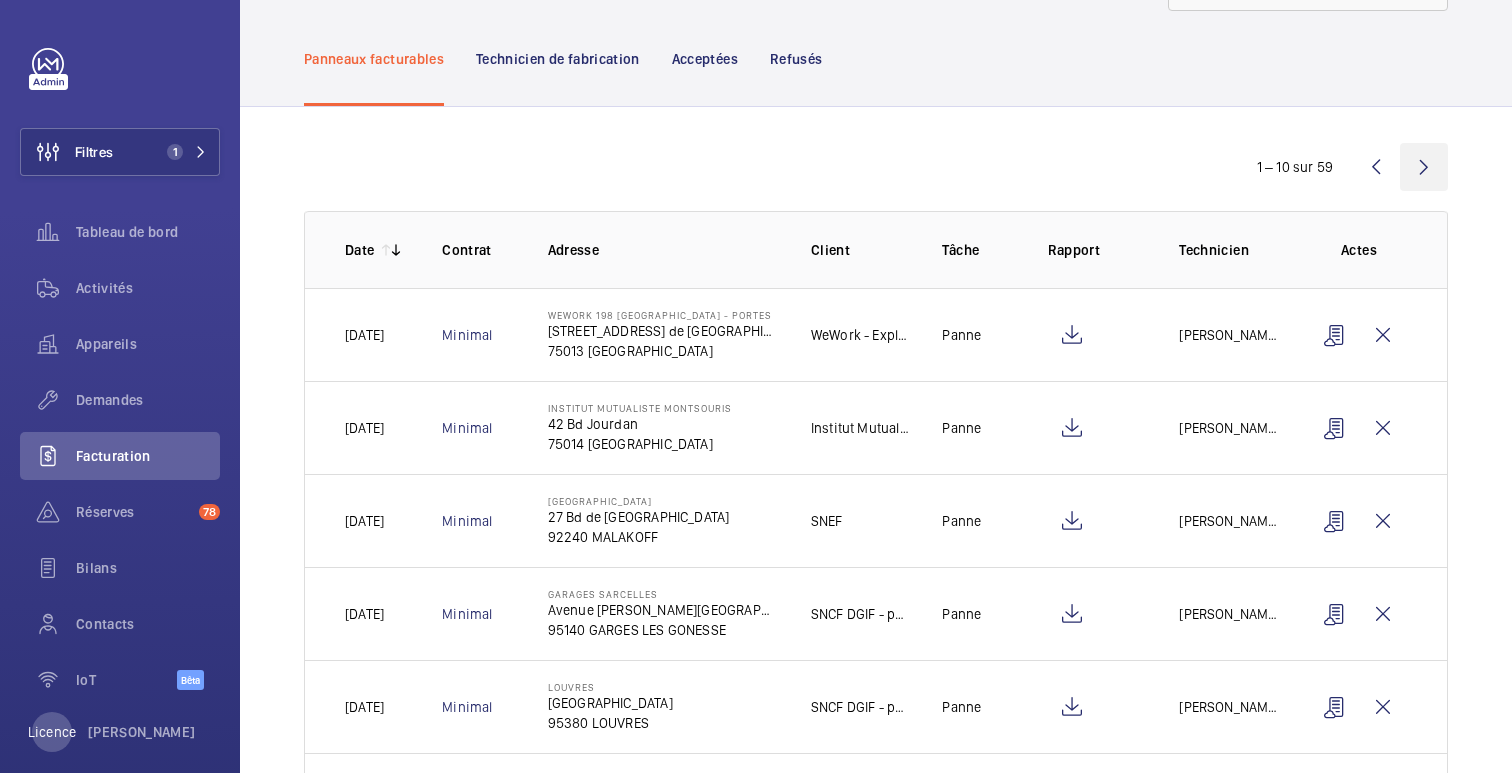 click 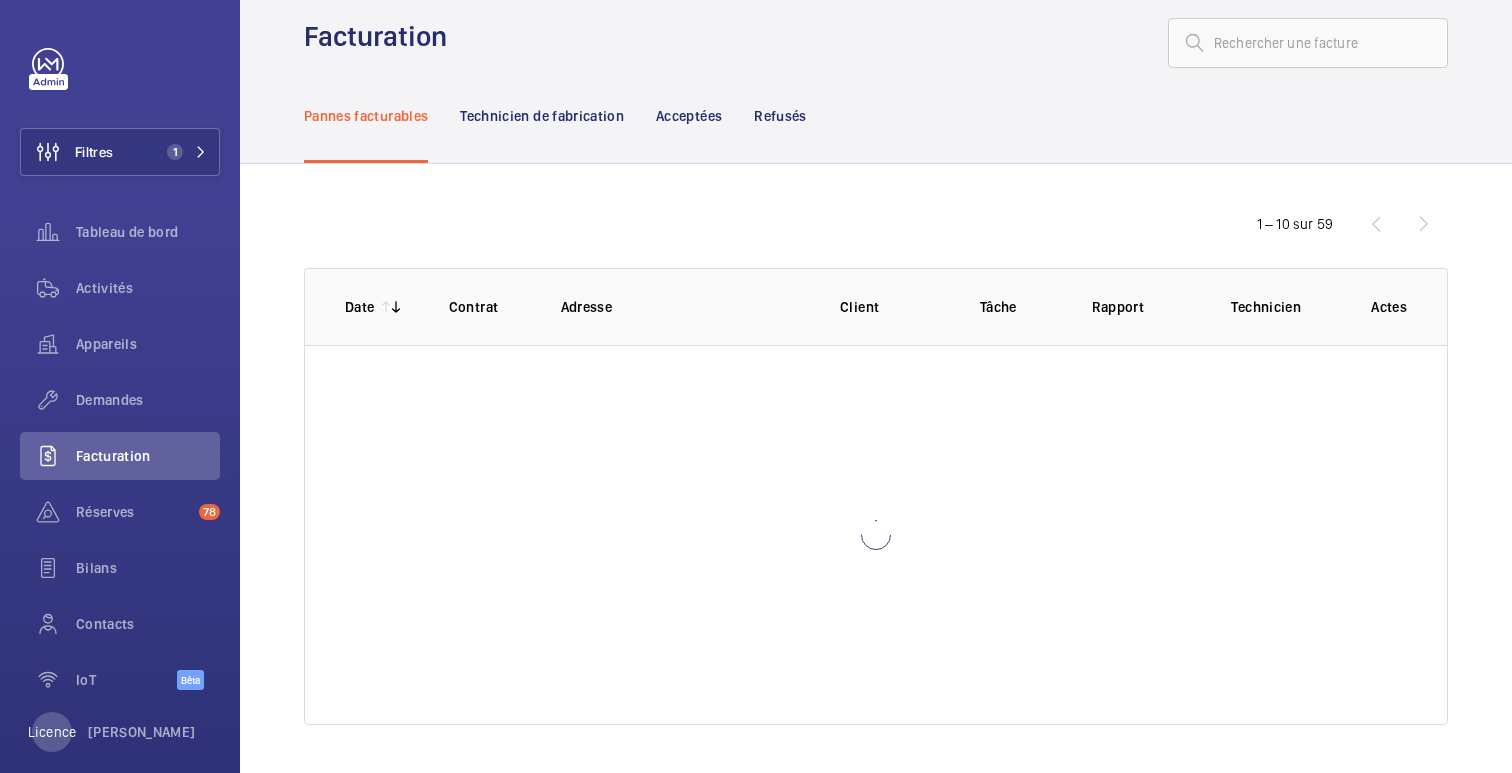 scroll, scrollTop: 30, scrollLeft: 0, axis: vertical 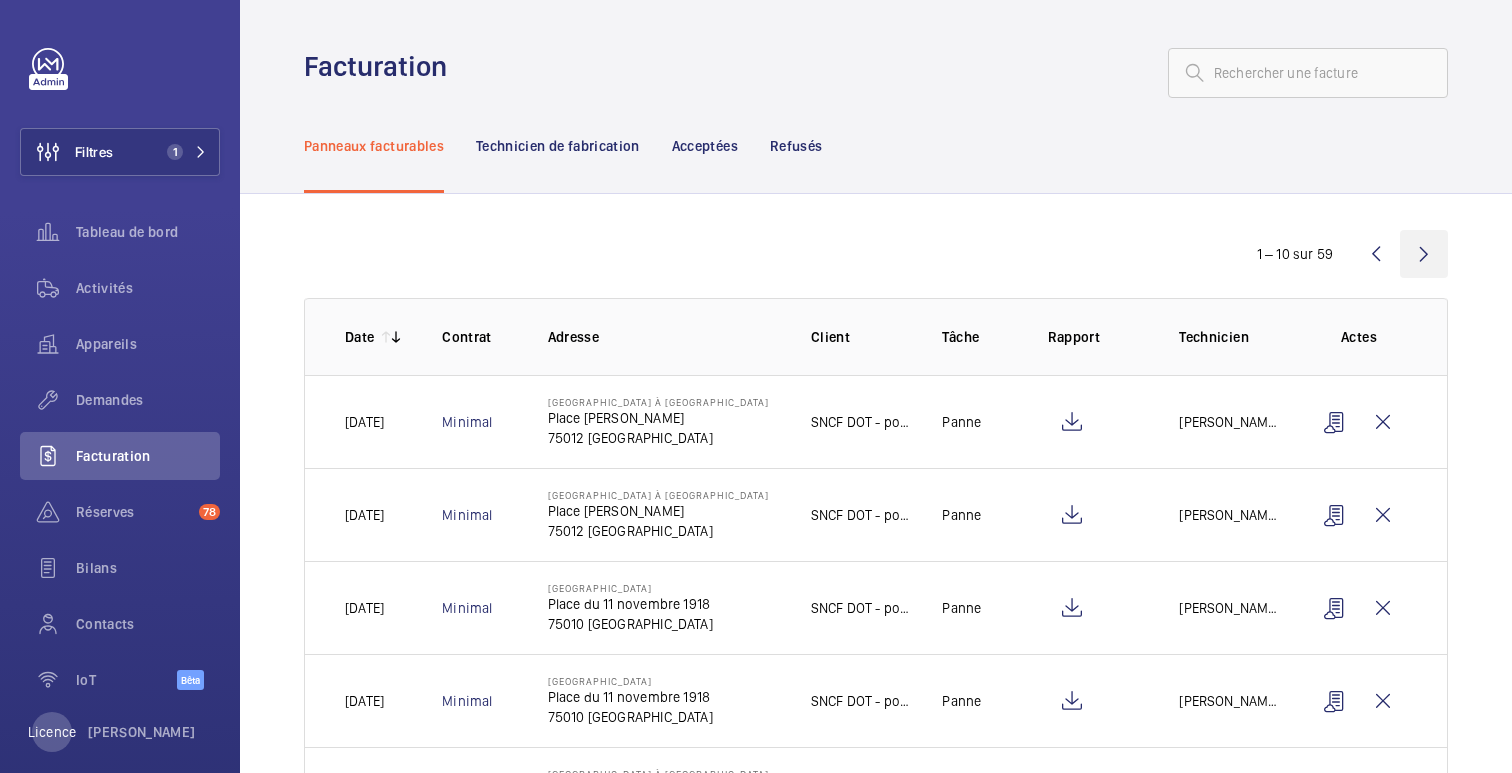 click 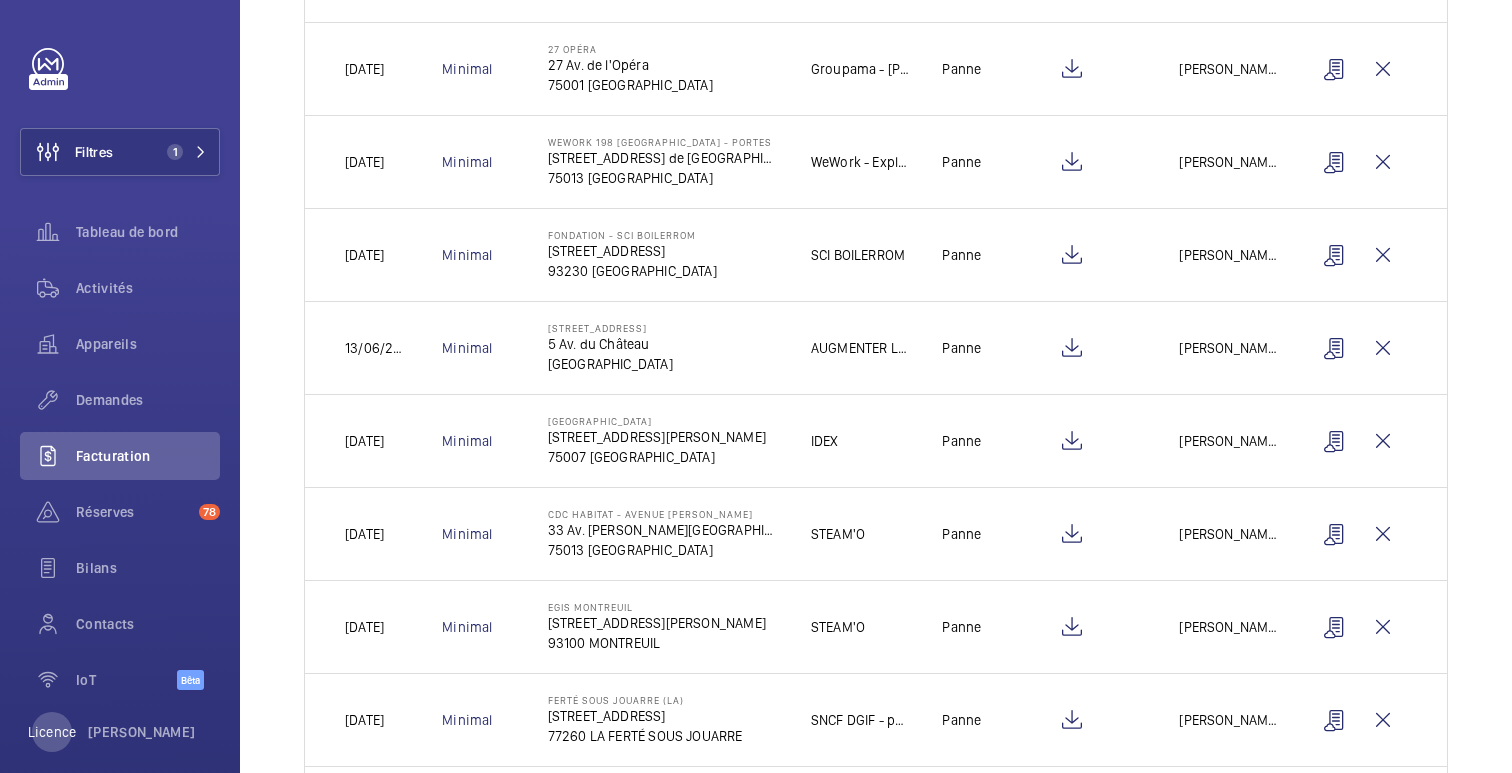 scroll, scrollTop: 581, scrollLeft: 0, axis: vertical 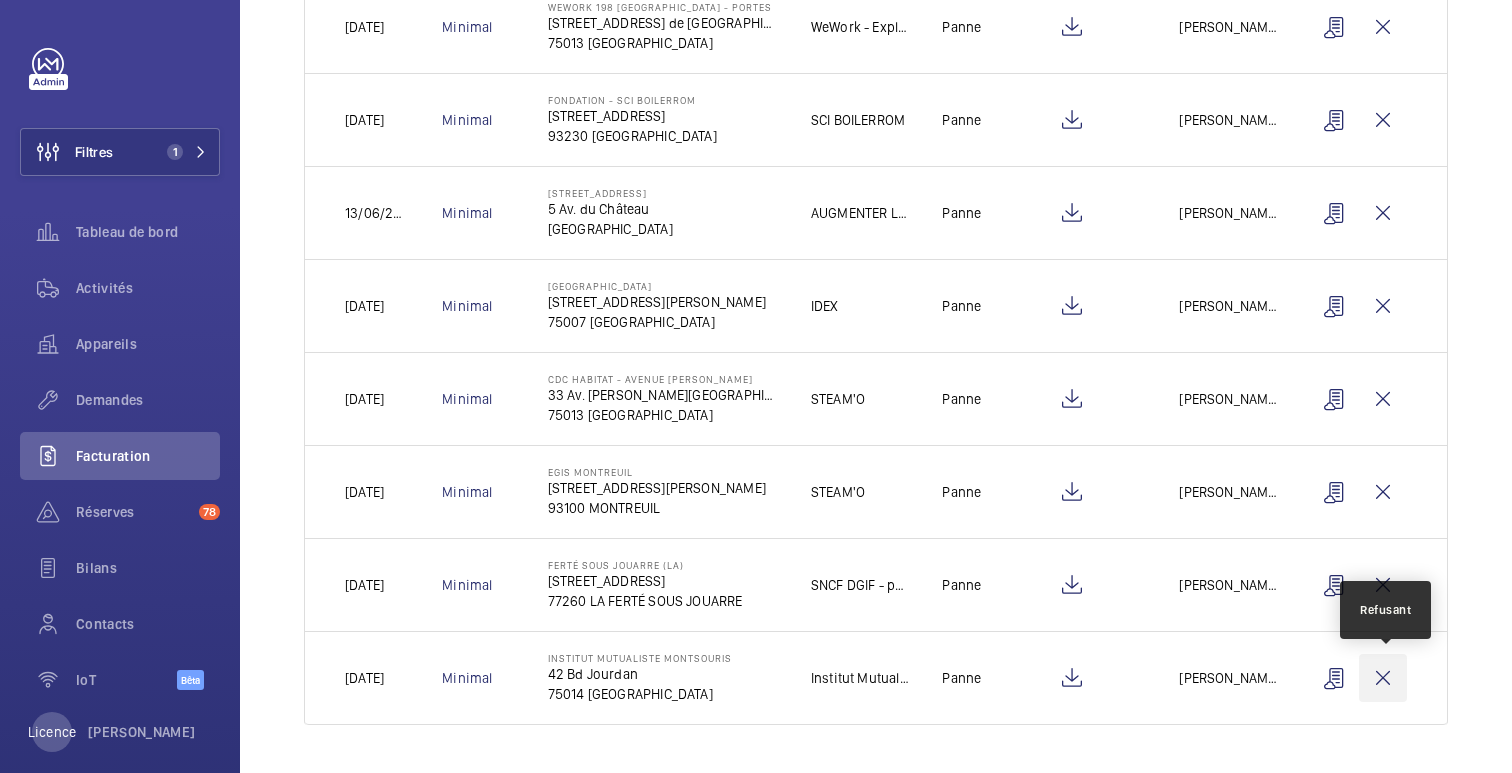 click 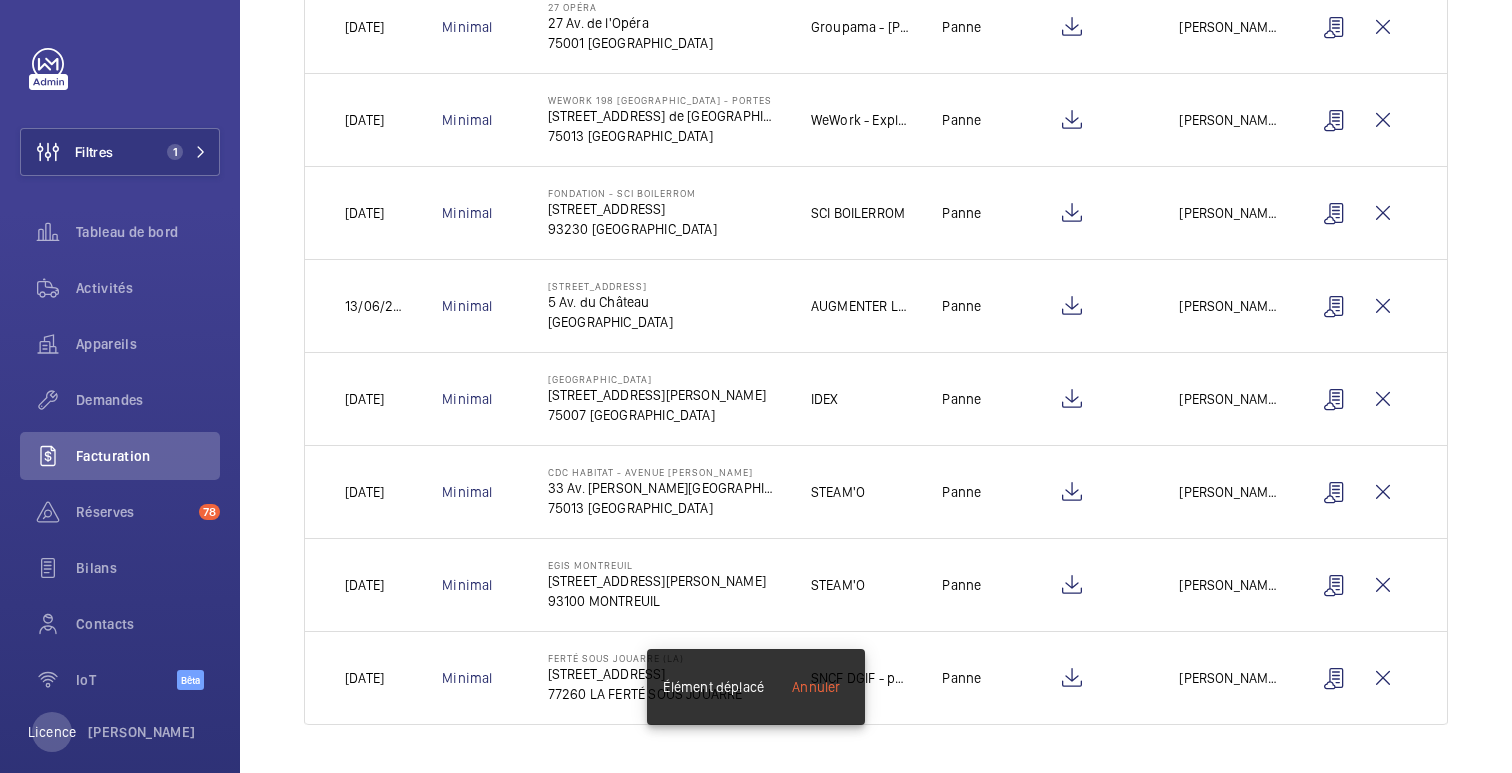 scroll, scrollTop: 0, scrollLeft: 0, axis: both 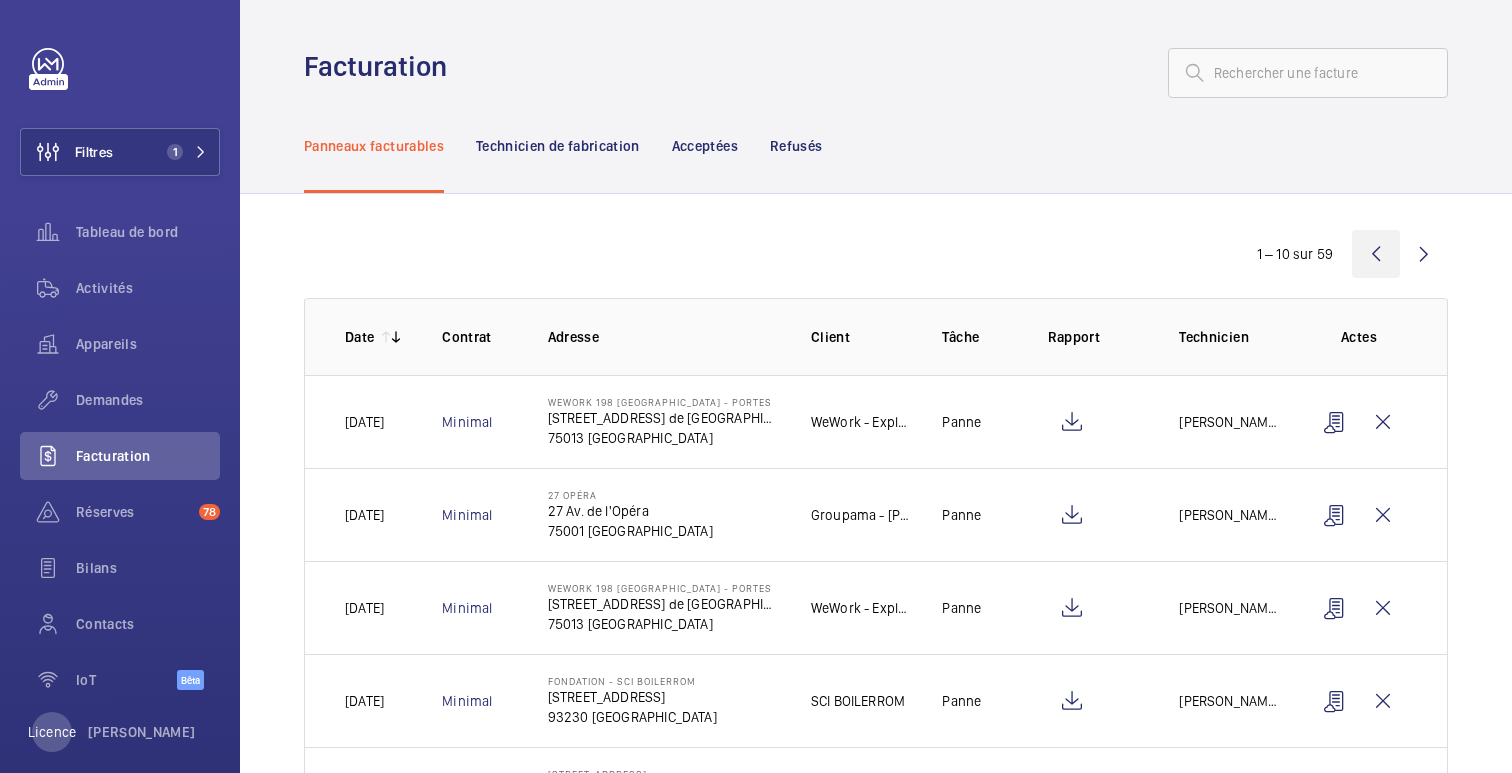 click 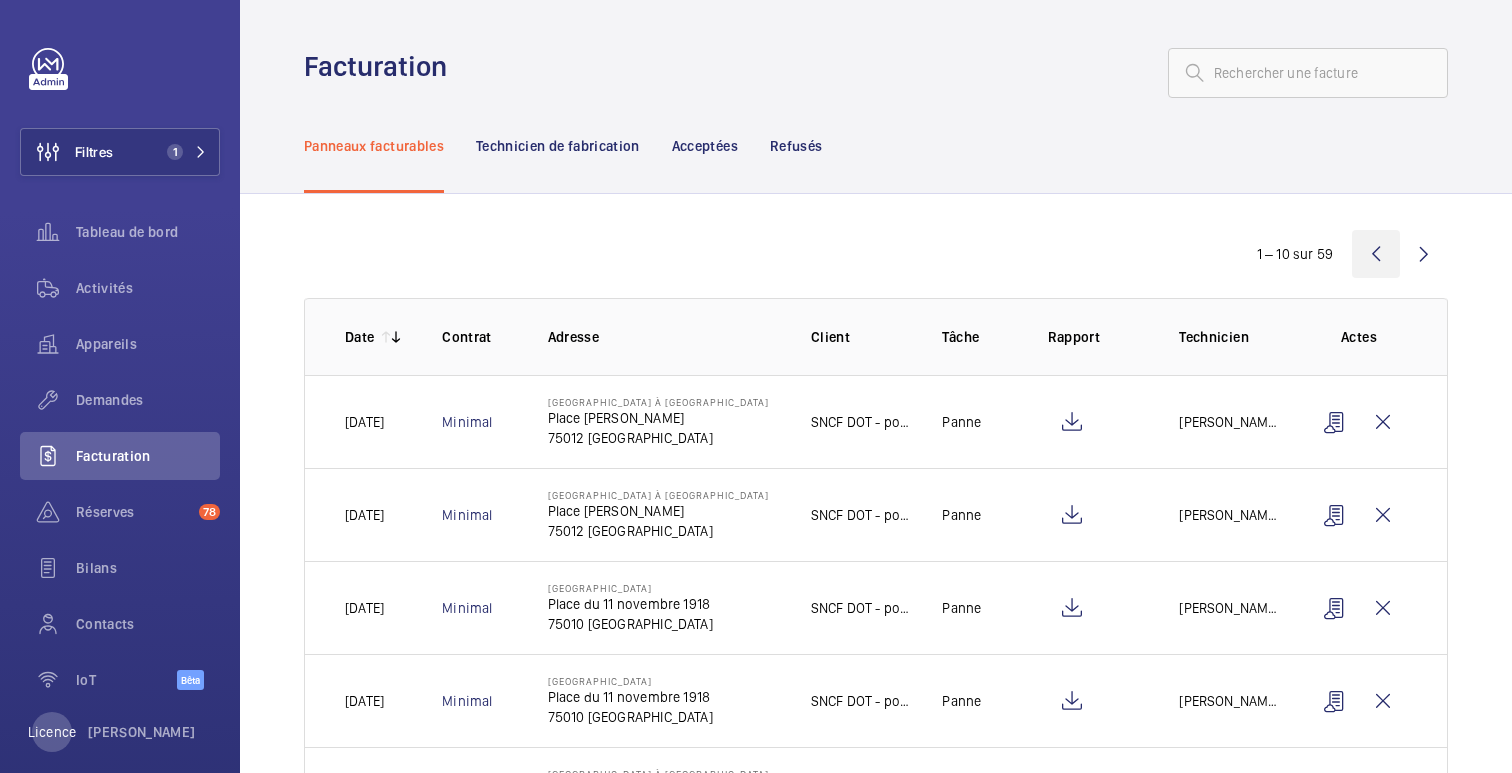 click 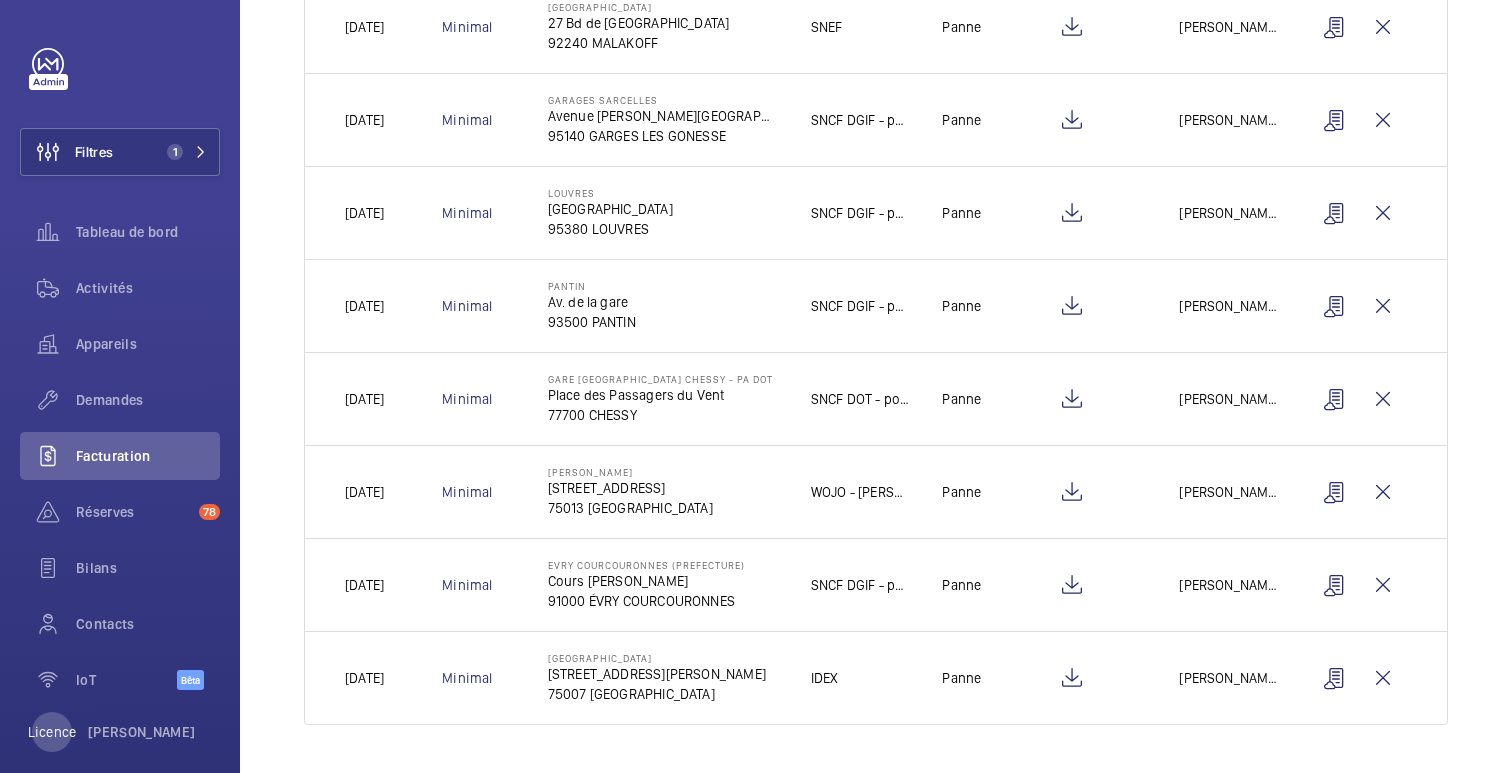 scroll, scrollTop: 0, scrollLeft: 0, axis: both 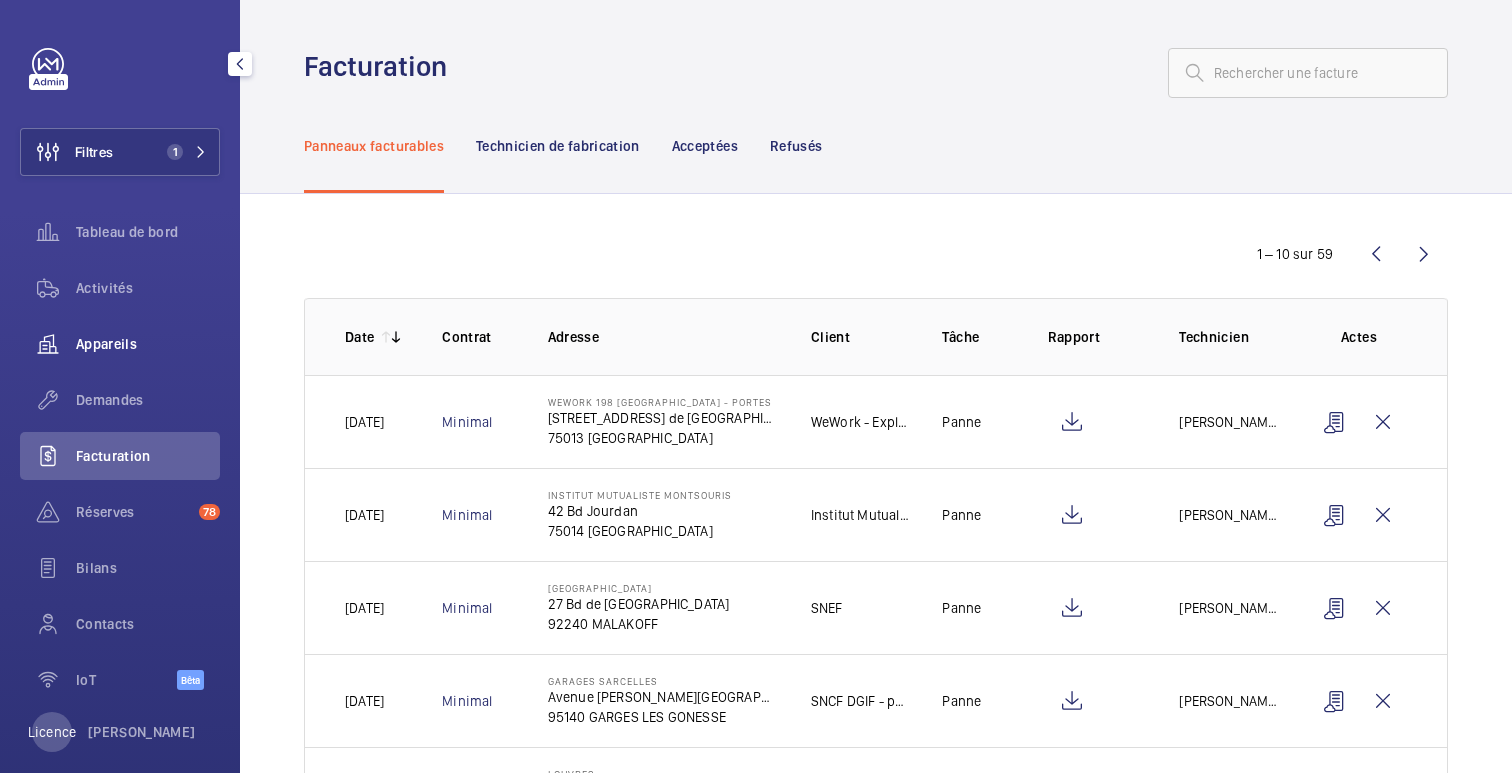 click on "Appareils" 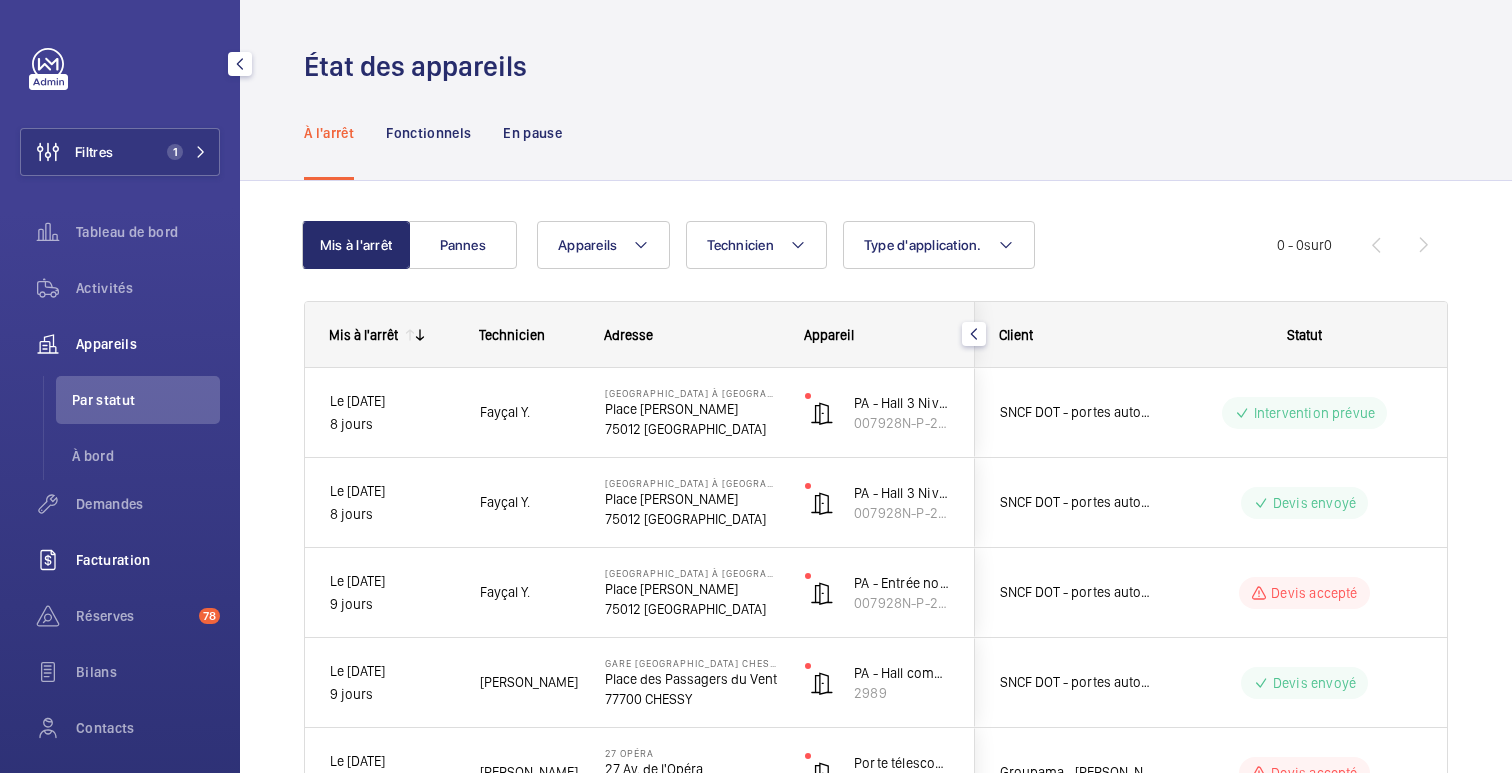 click on "Facturation" 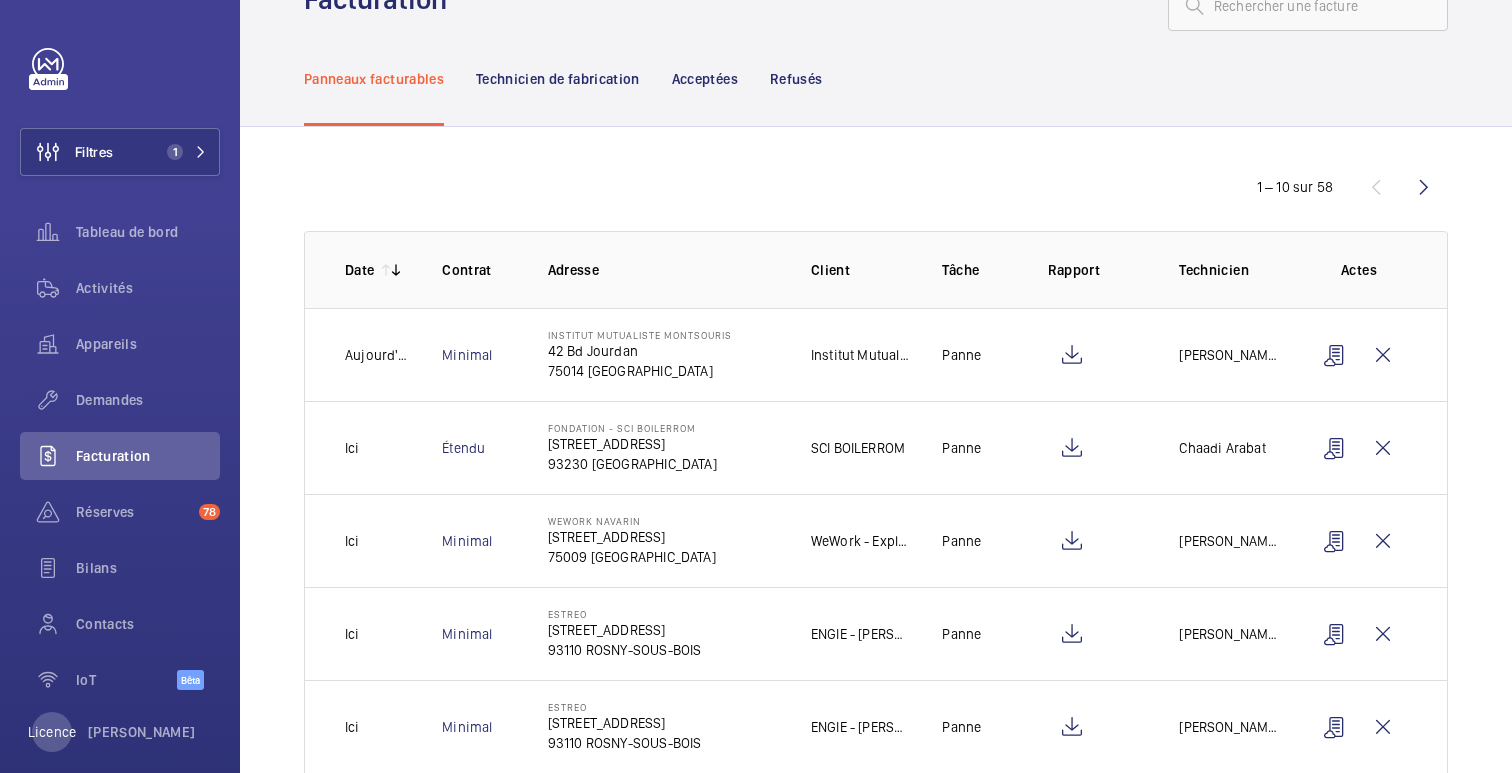 scroll, scrollTop: 0, scrollLeft: 0, axis: both 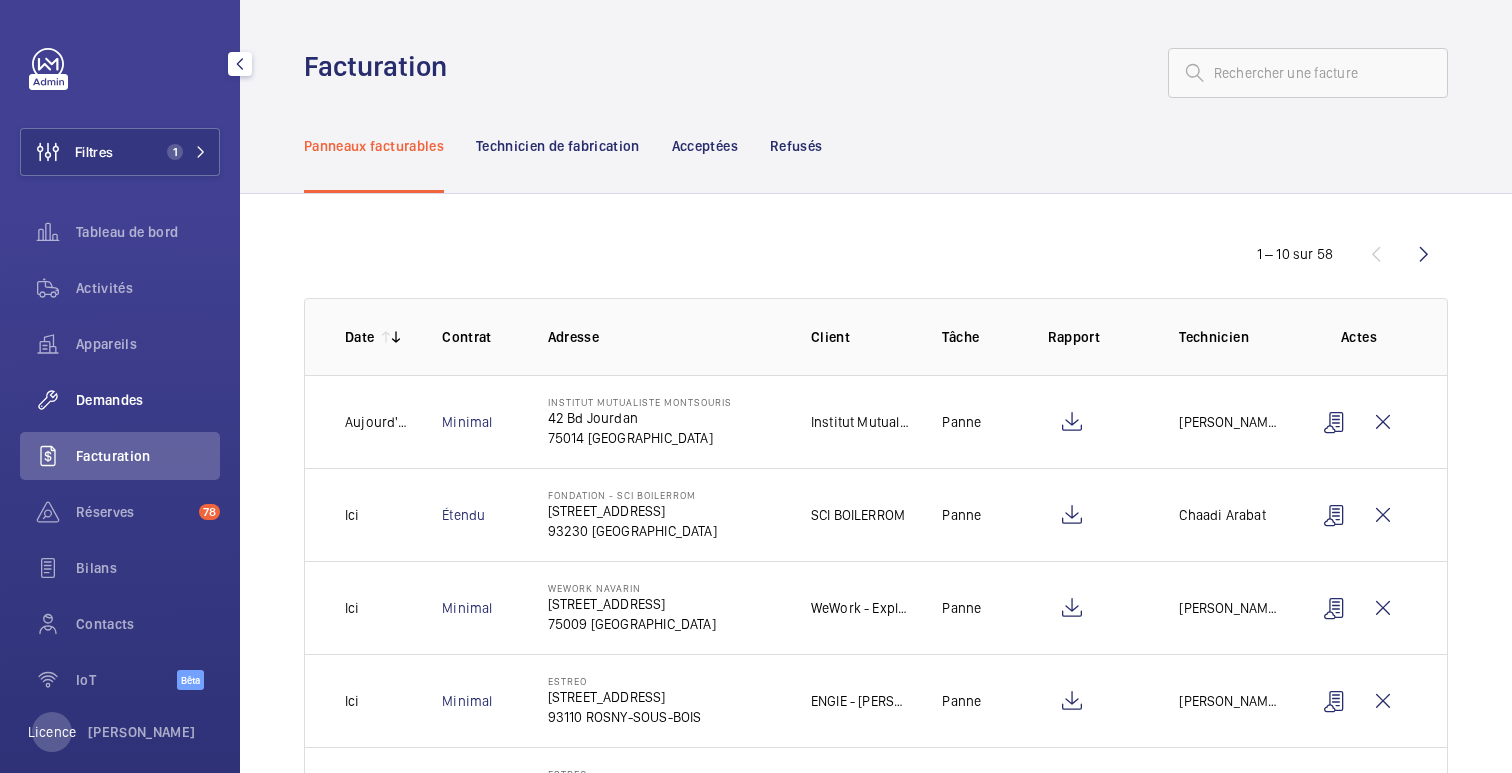 click on "Demandes" 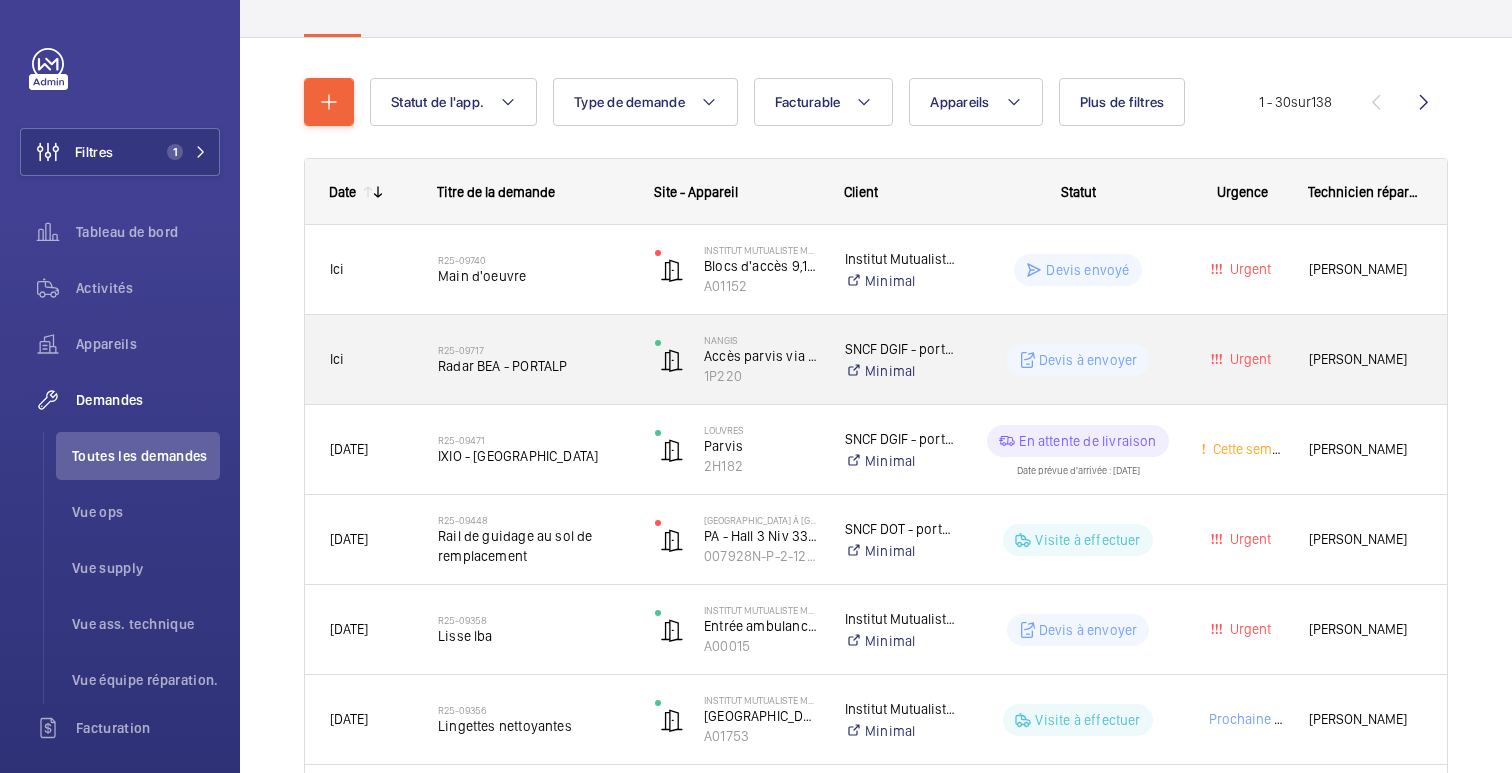scroll, scrollTop: 171, scrollLeft: 0, axis: vertical 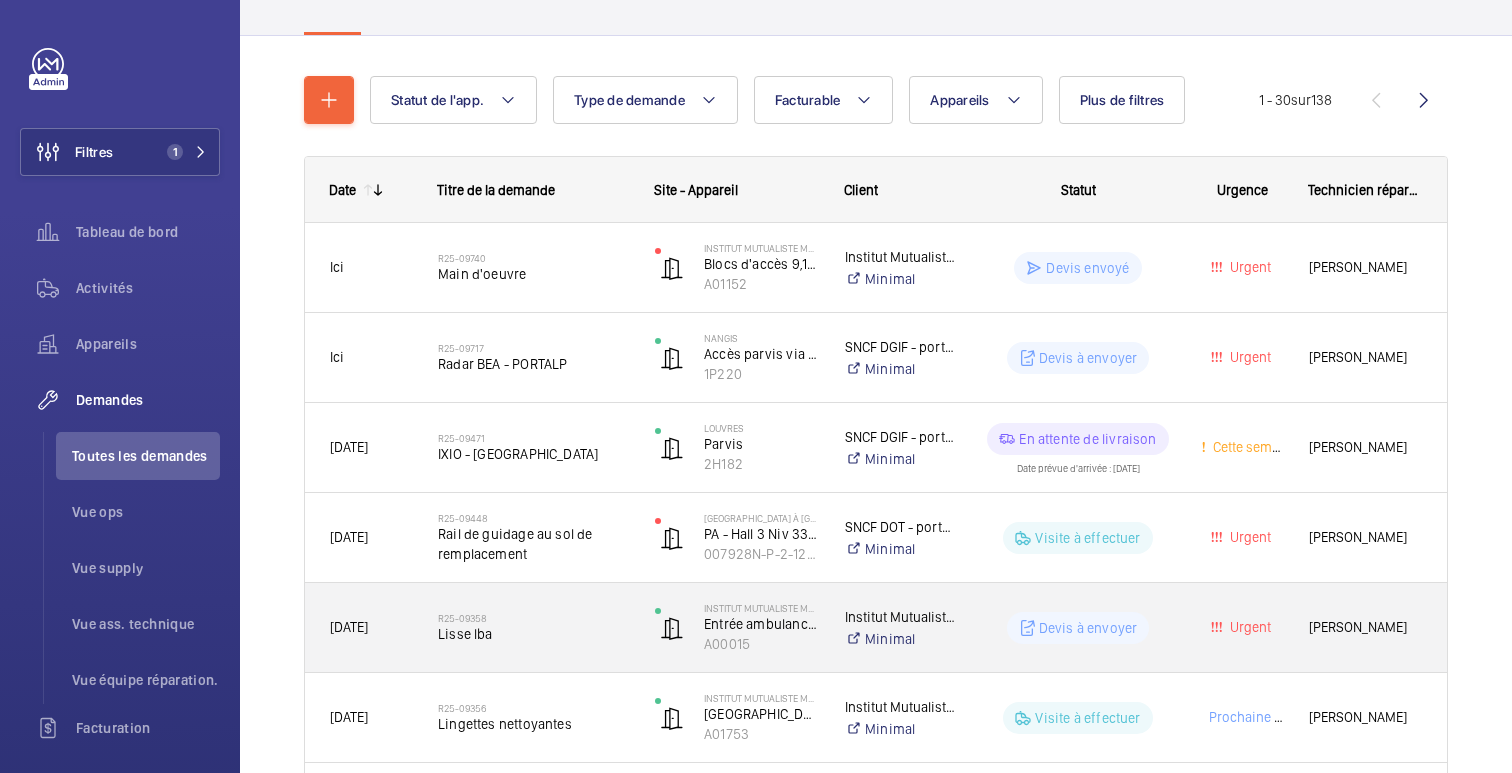 click on "Lisse lba" 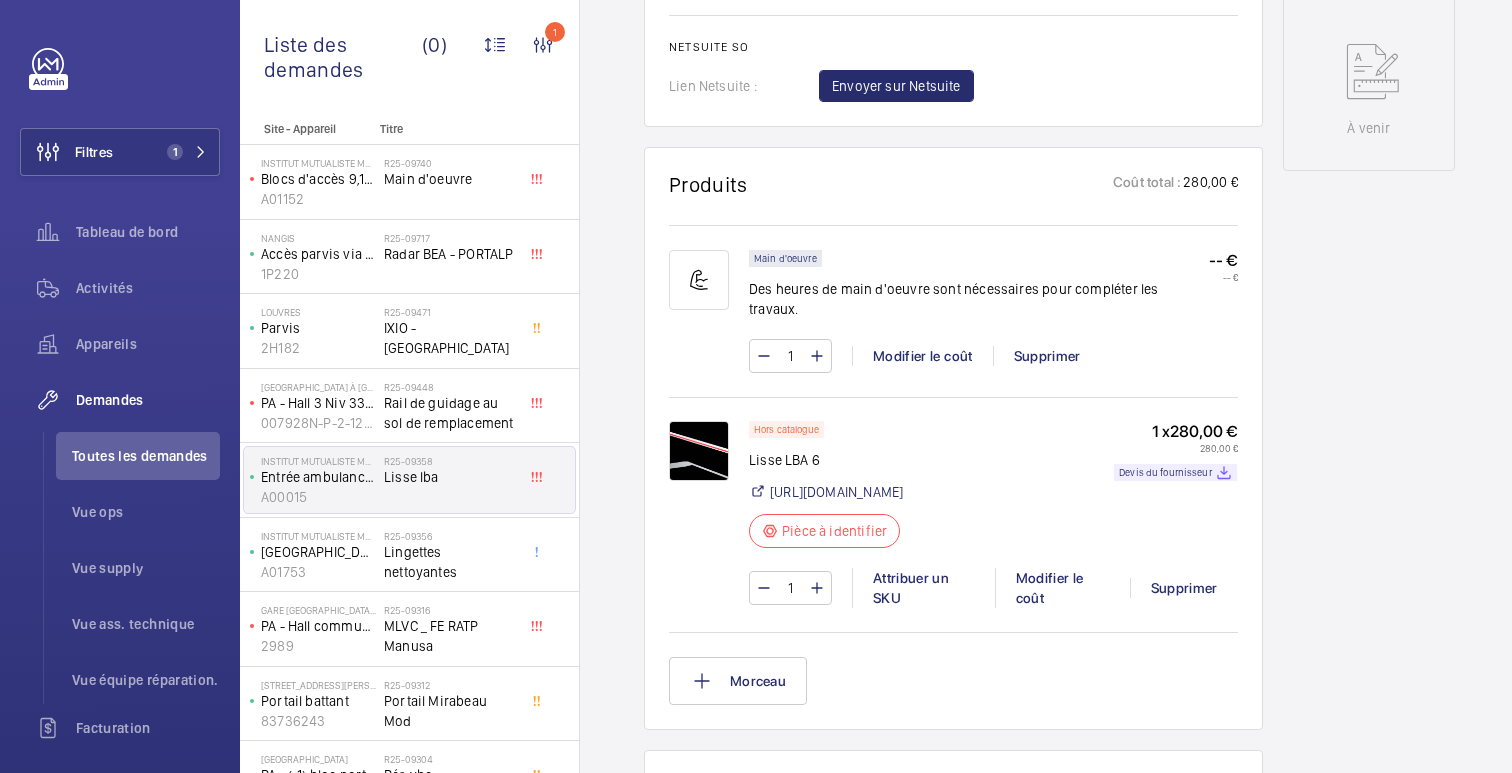 scroll, scrollTop: 1068, scrollLeft: 0, axis: vertical 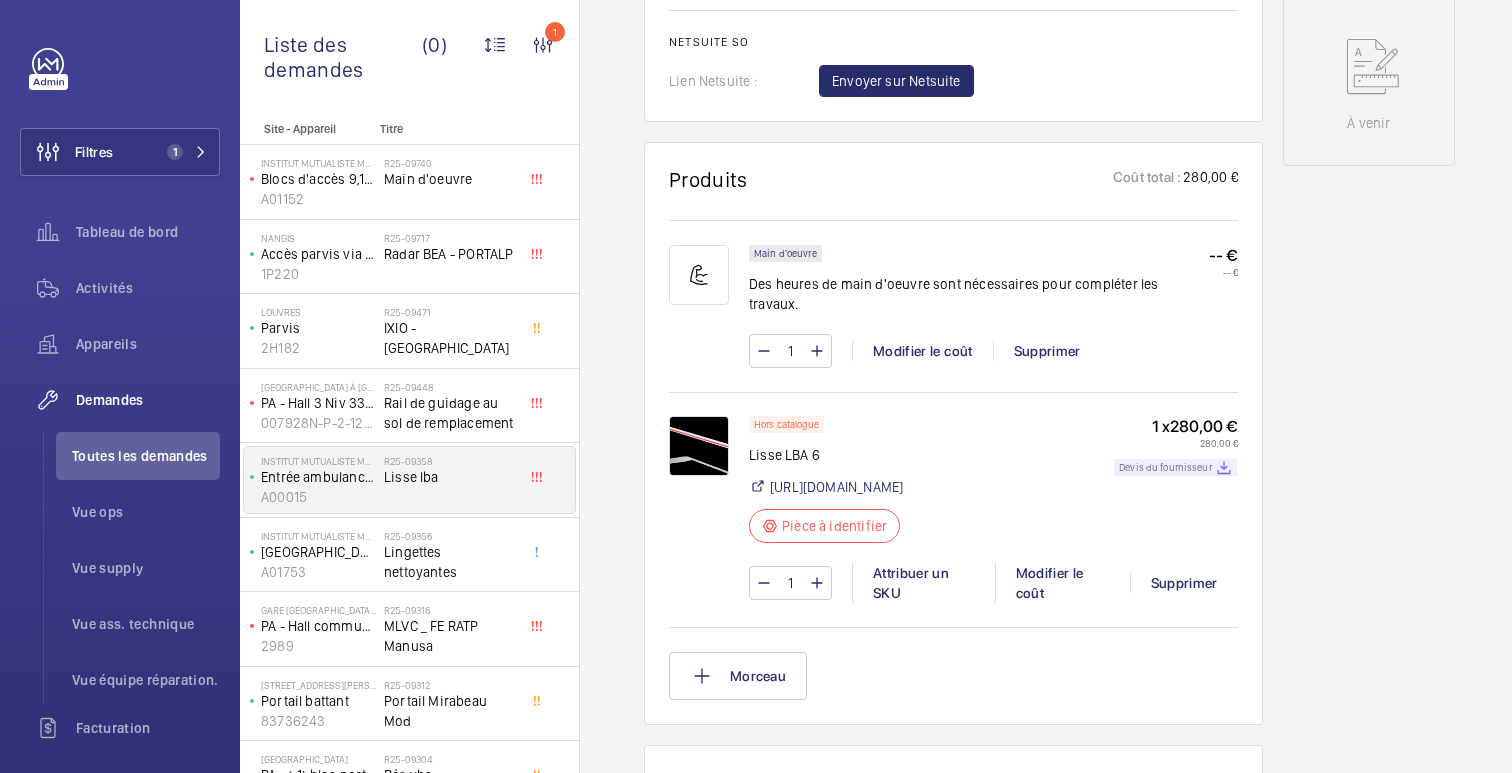 click on "Devis du fournisseur" 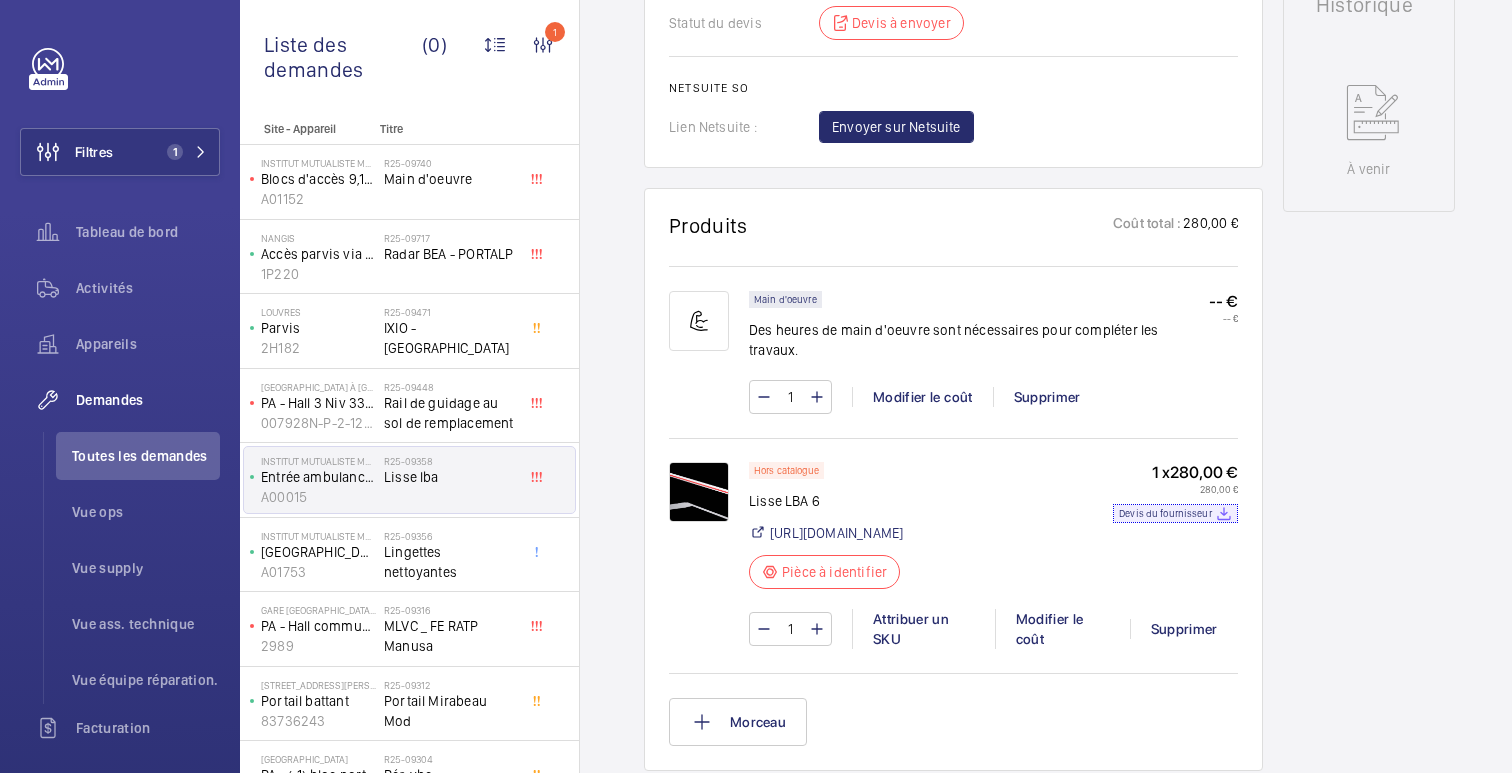 scroll, scrollTop: 1012, scrollLeft: 0, axis: vertical 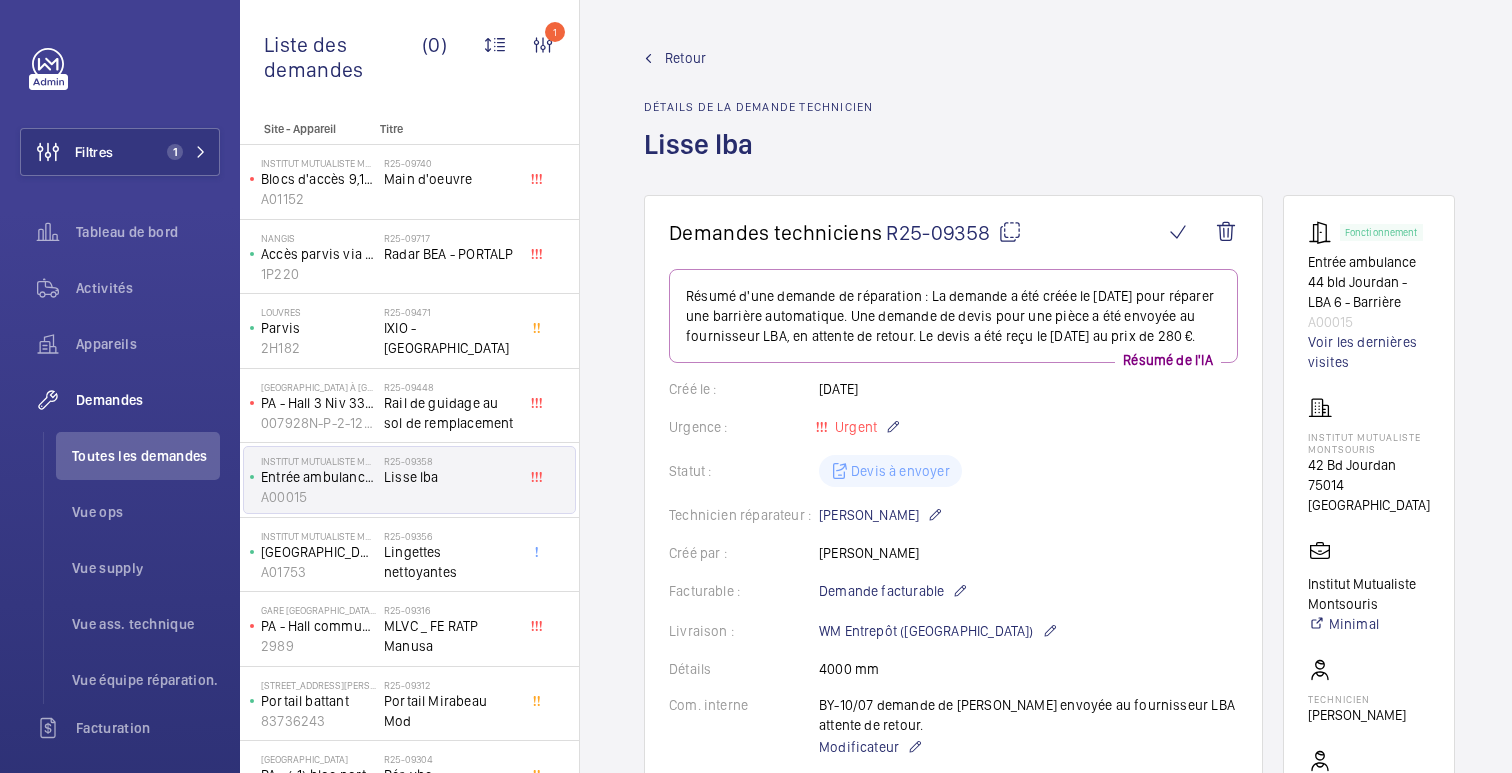 click 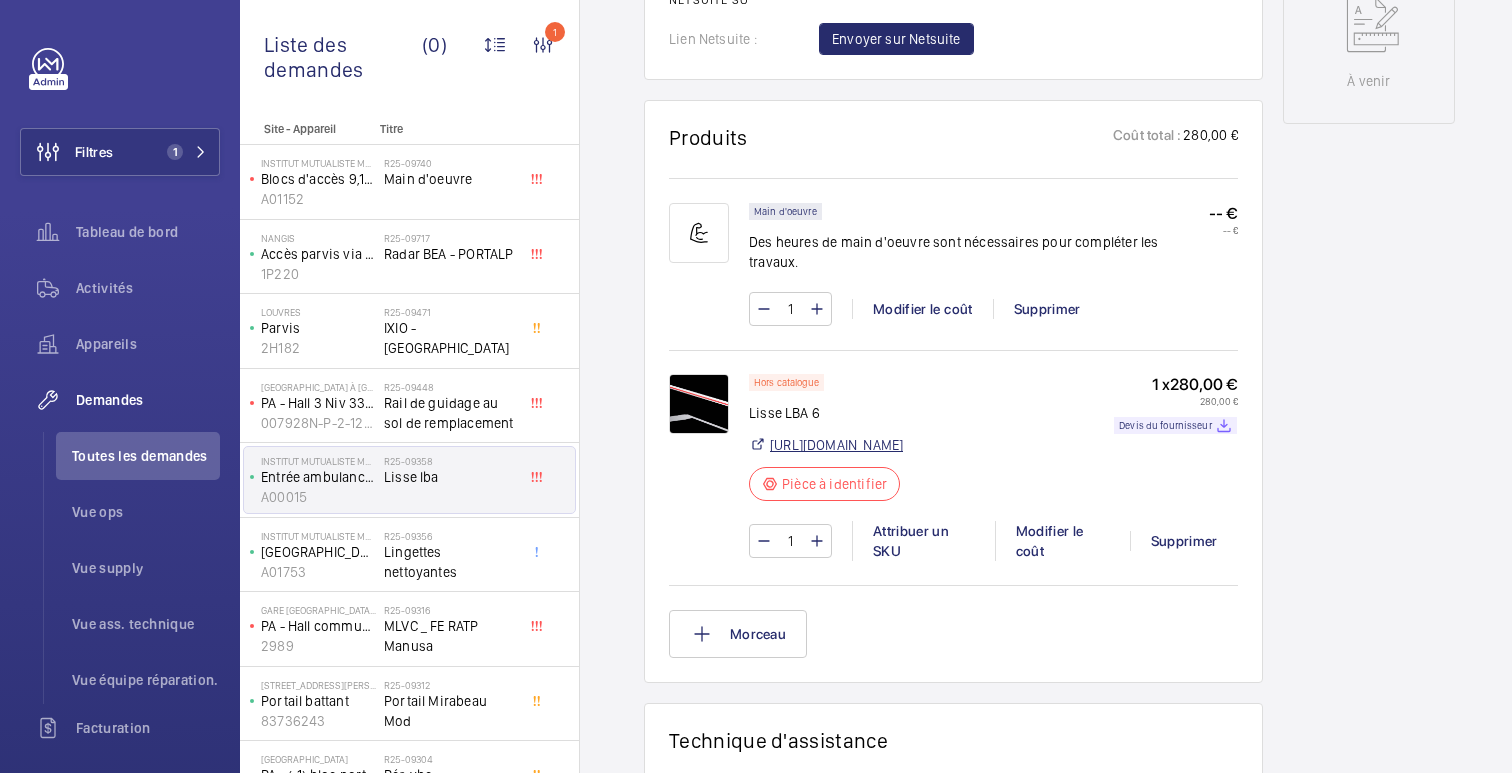 scroll, scrollTop: 1114, scrollLeft: 0, axis: vertical 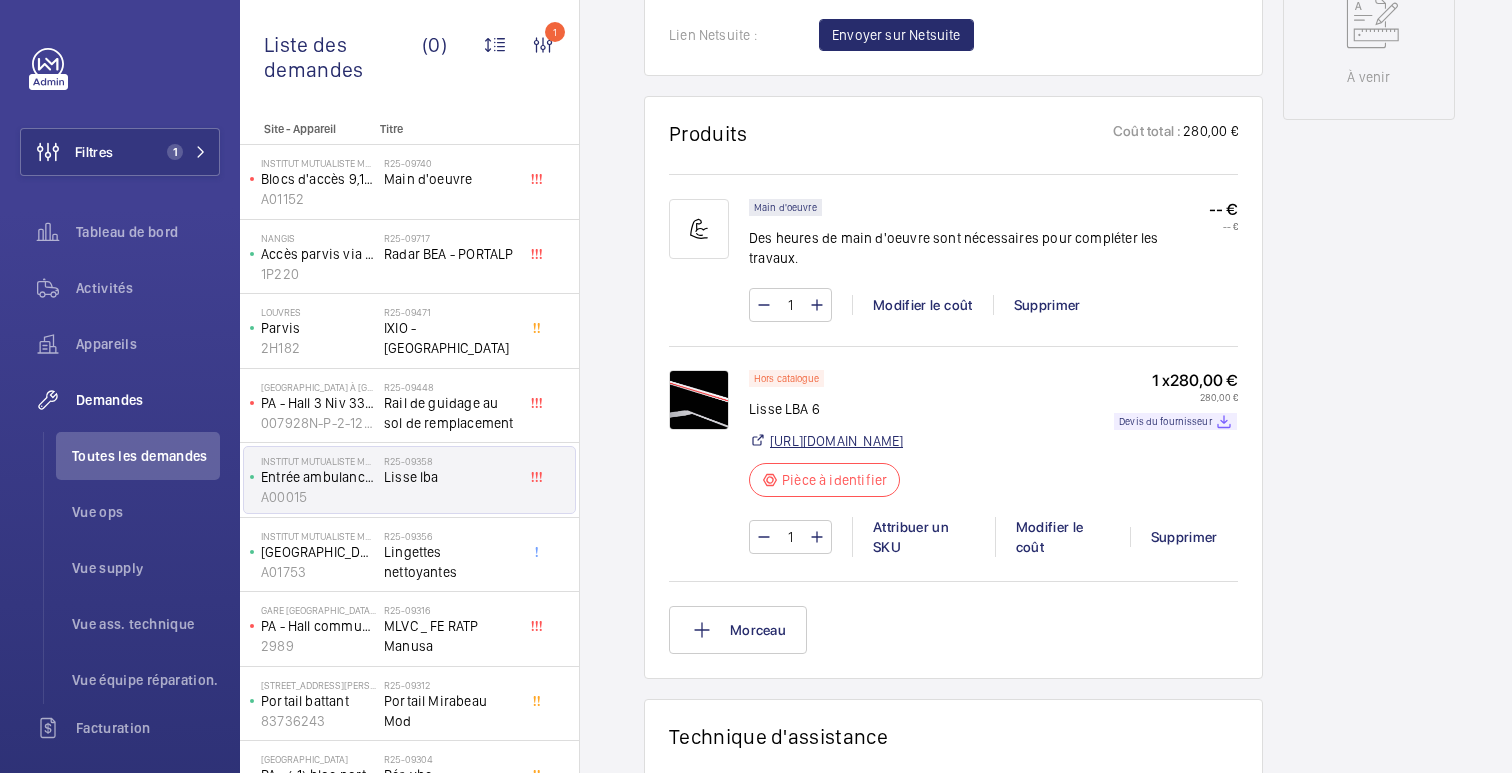 click on "[URL][DOMAIN_NAME]" 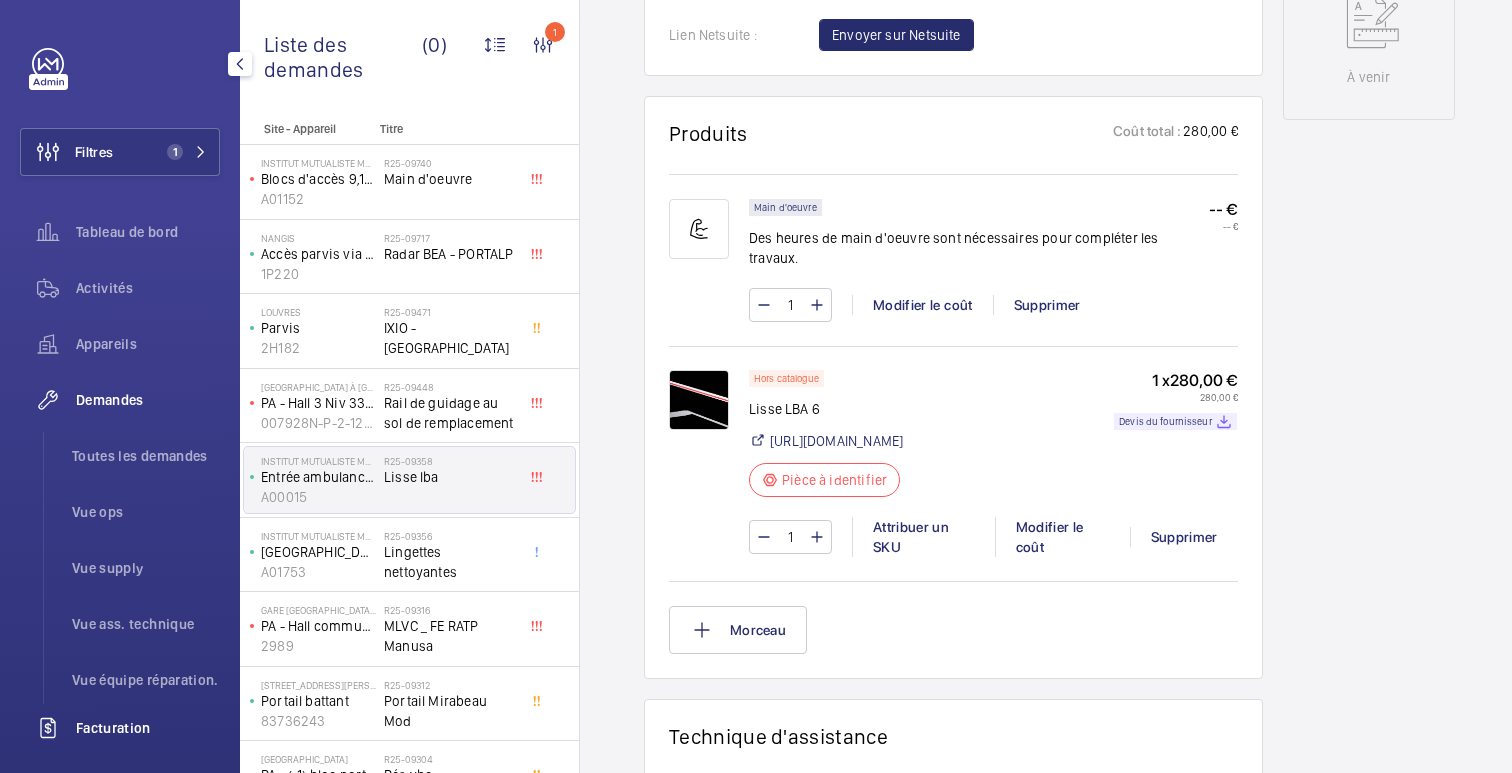 click on "Facturation" 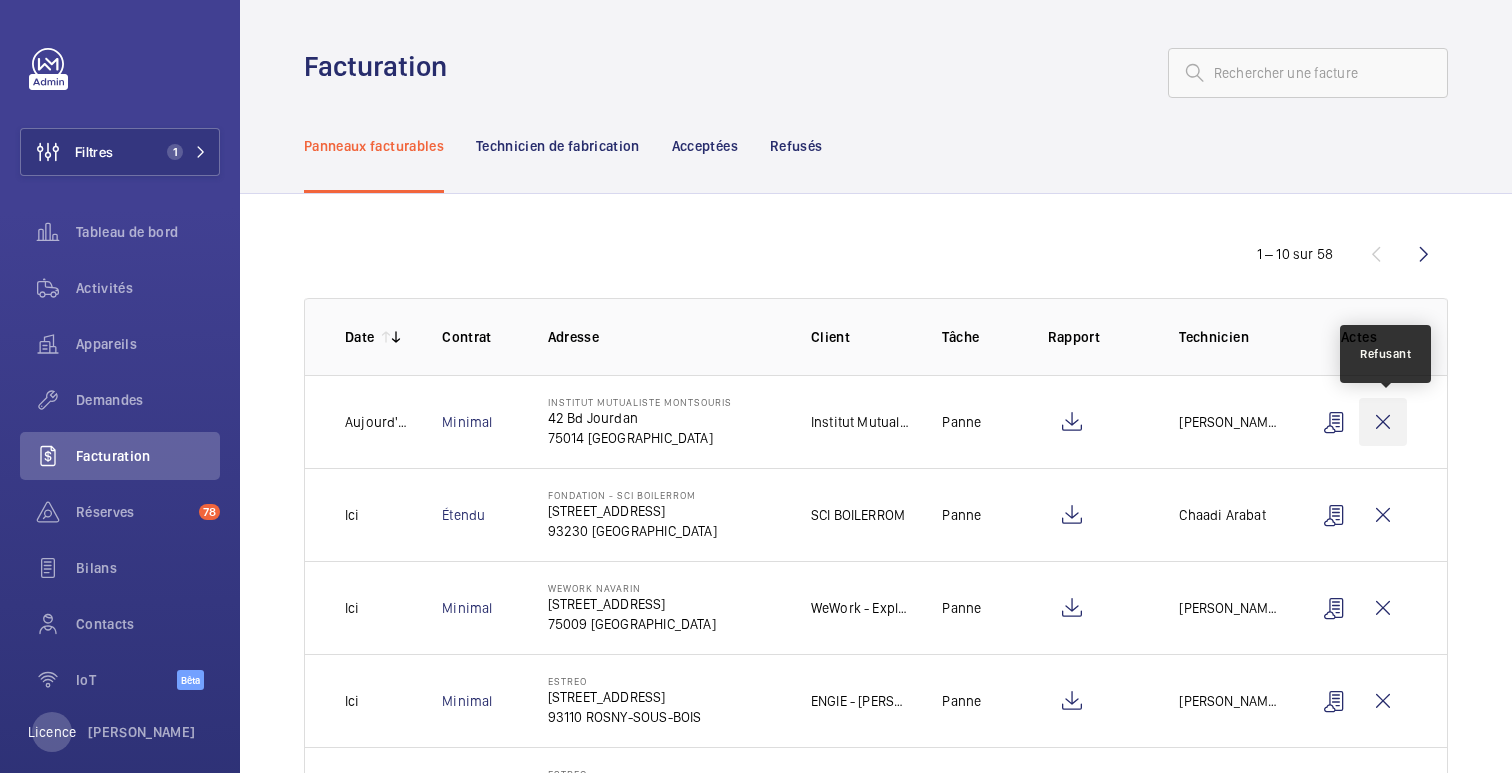 click 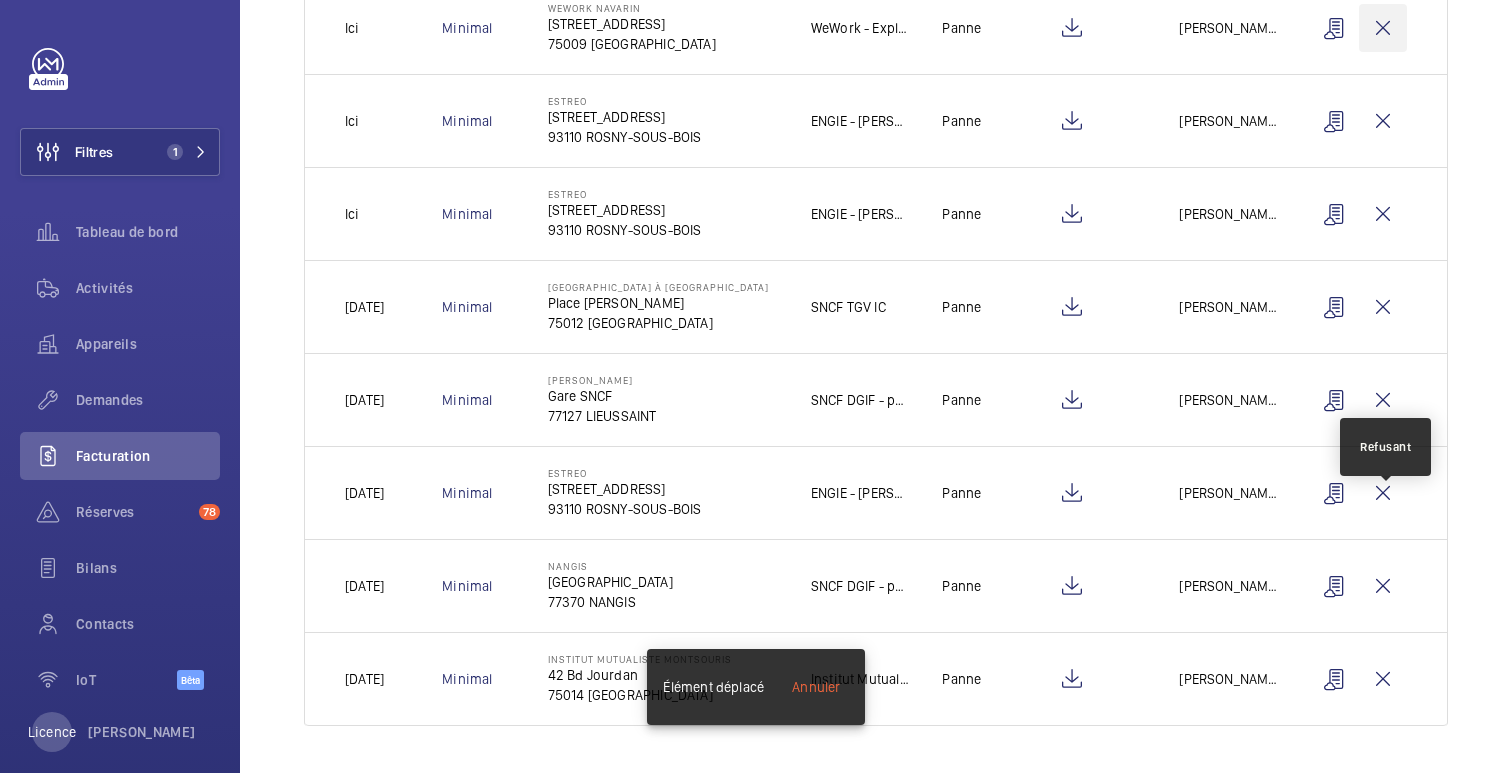 scroll, scrollTop: 488, scrollLeft: 0, axis: vertical 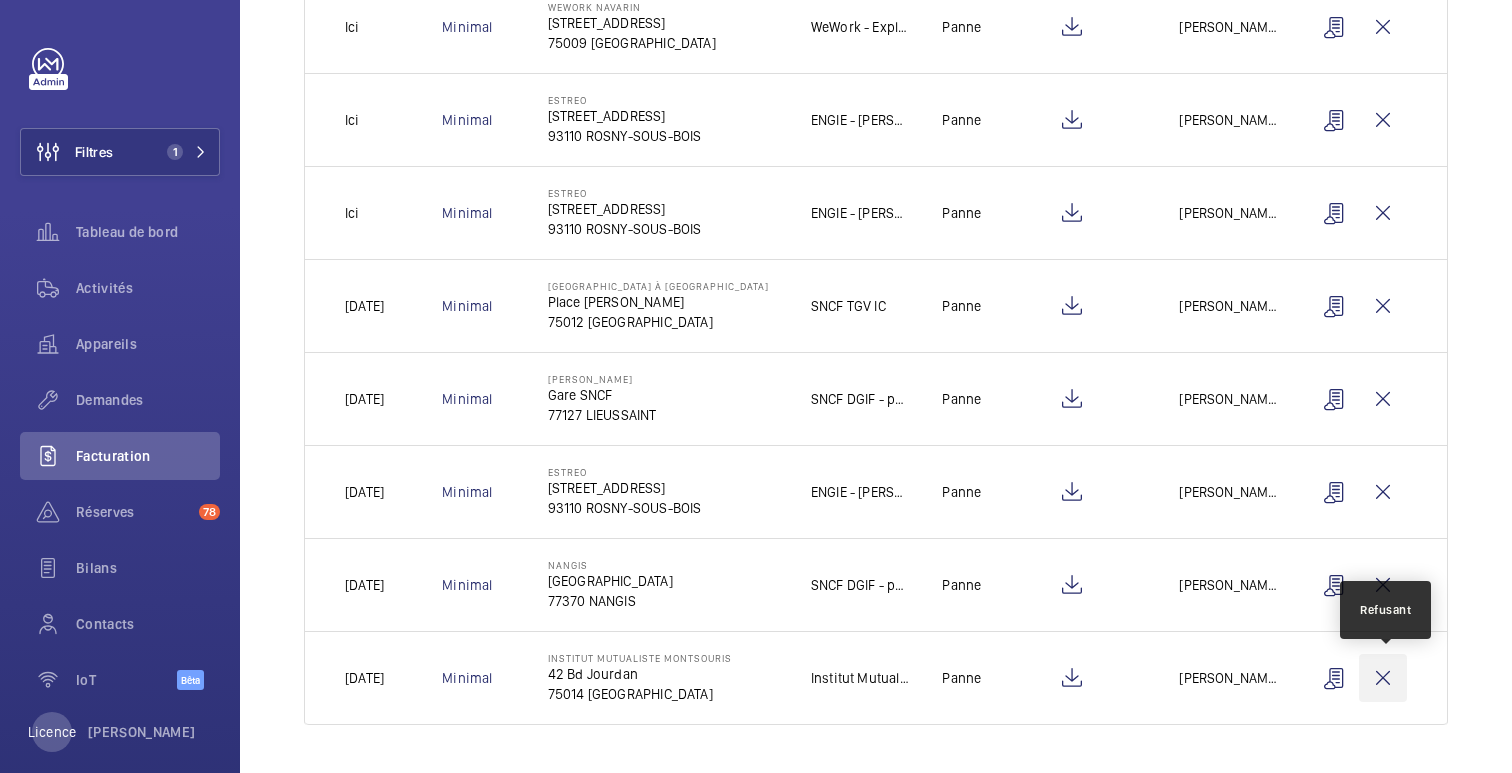 click 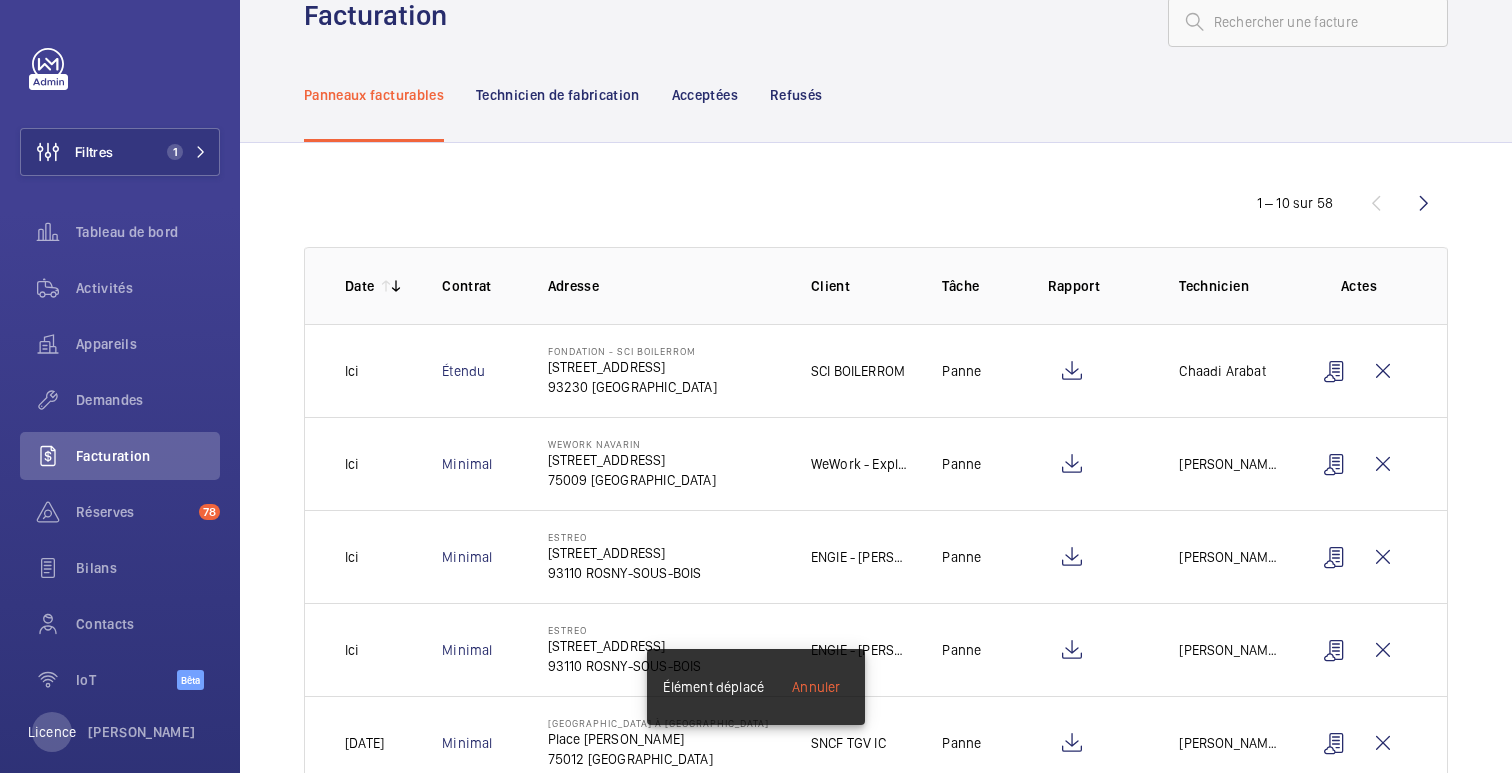 scroll, scrollTop: 0, scrollLeft: 0, axis: both 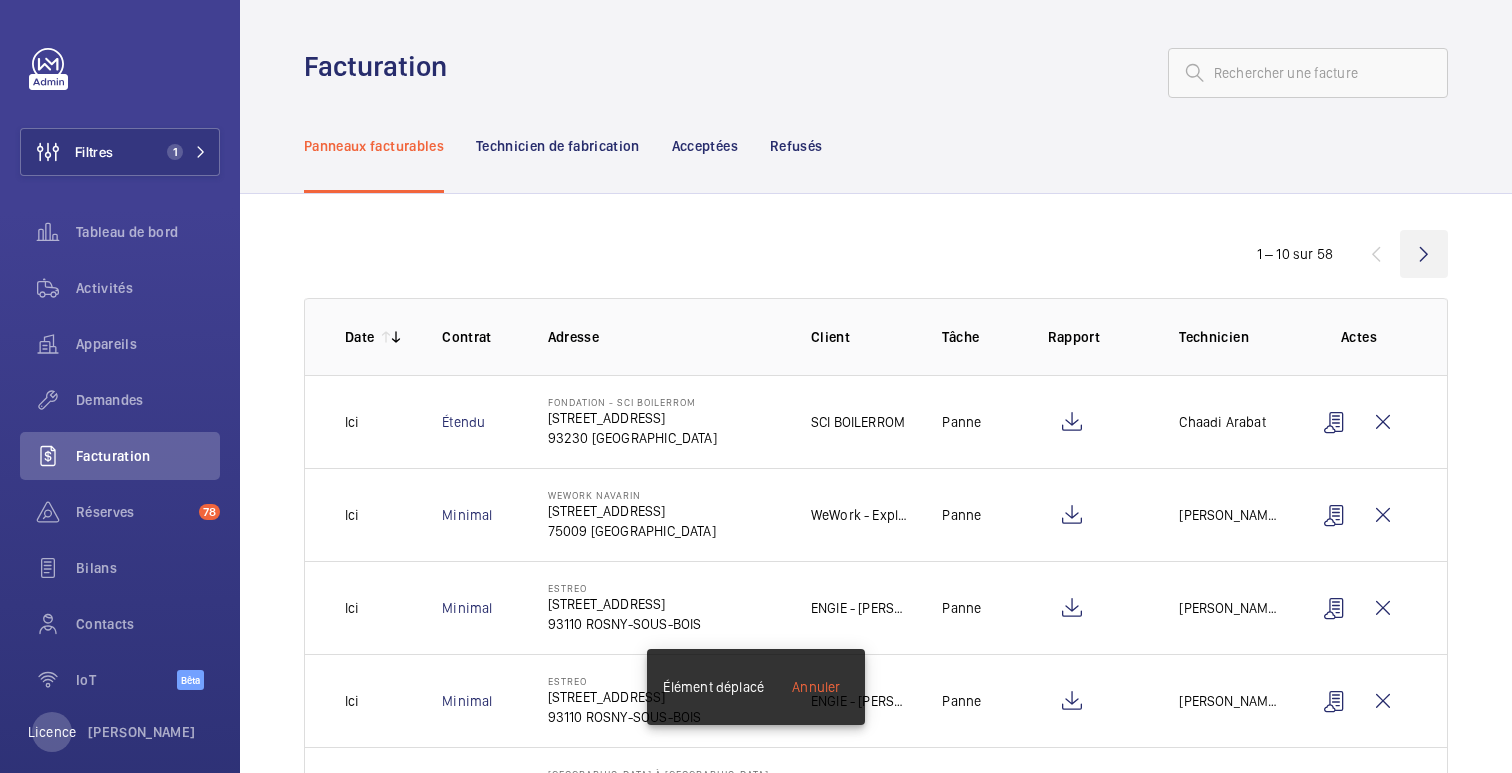 click 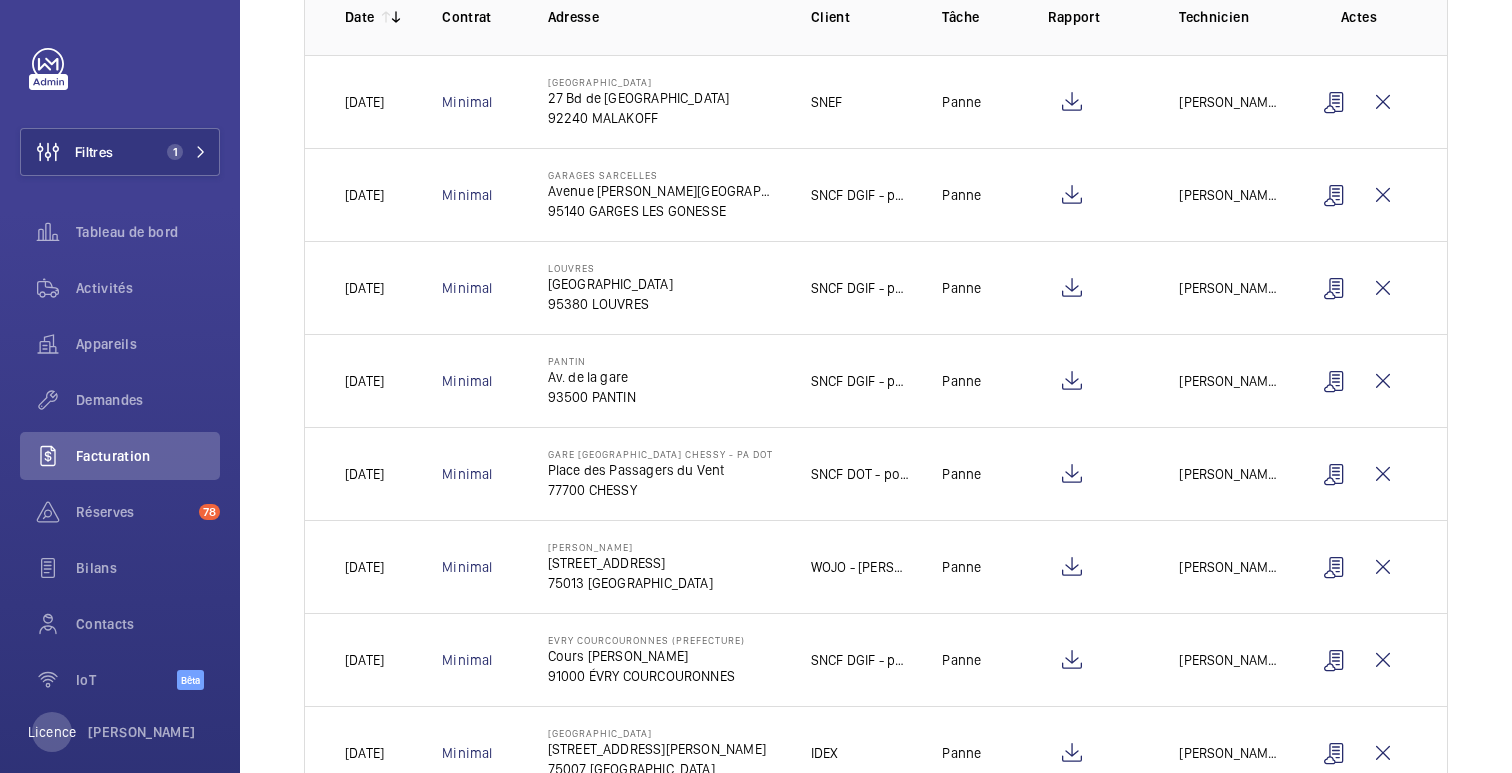 scroll, scrollTop: 0, scrollLeft: 0, axis: both 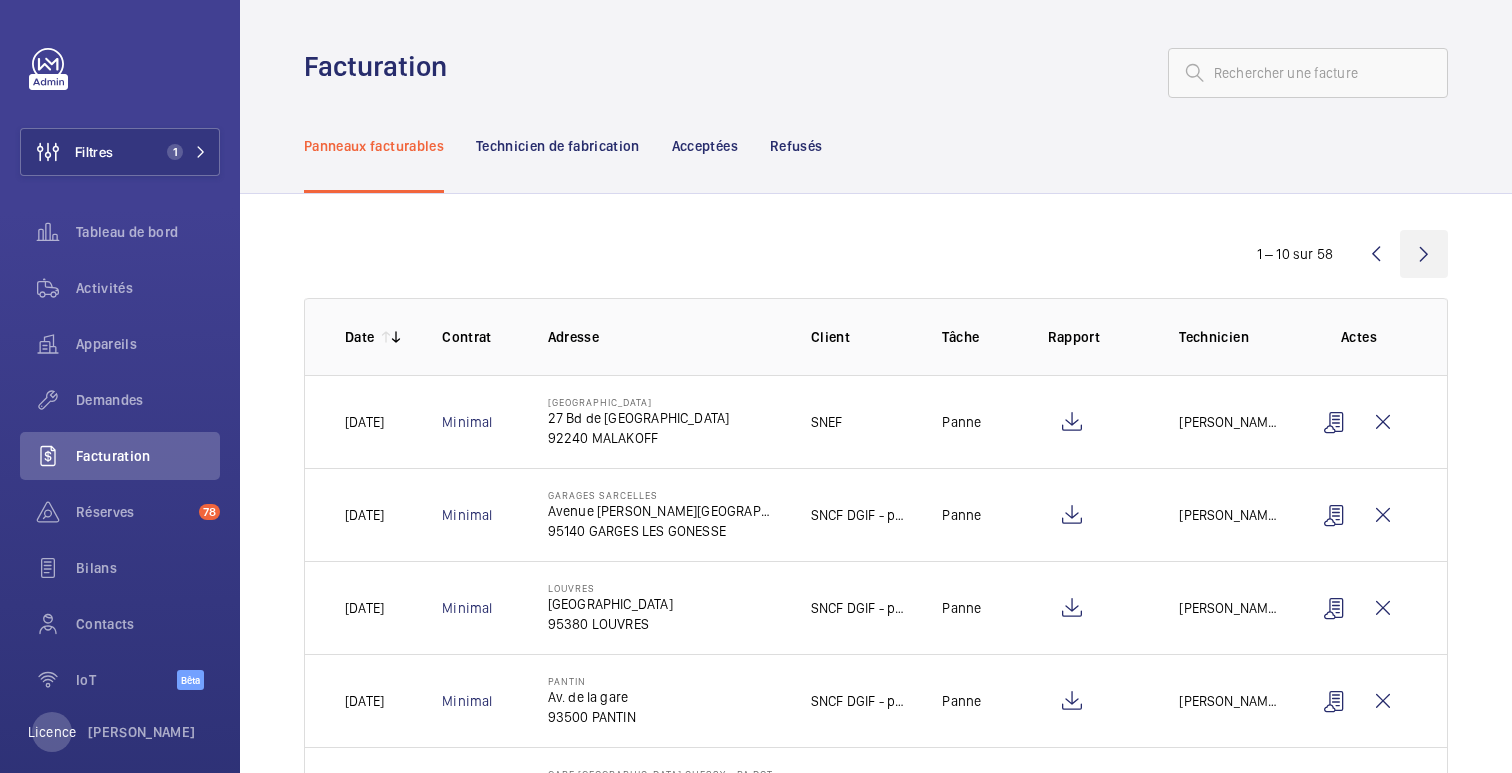 click 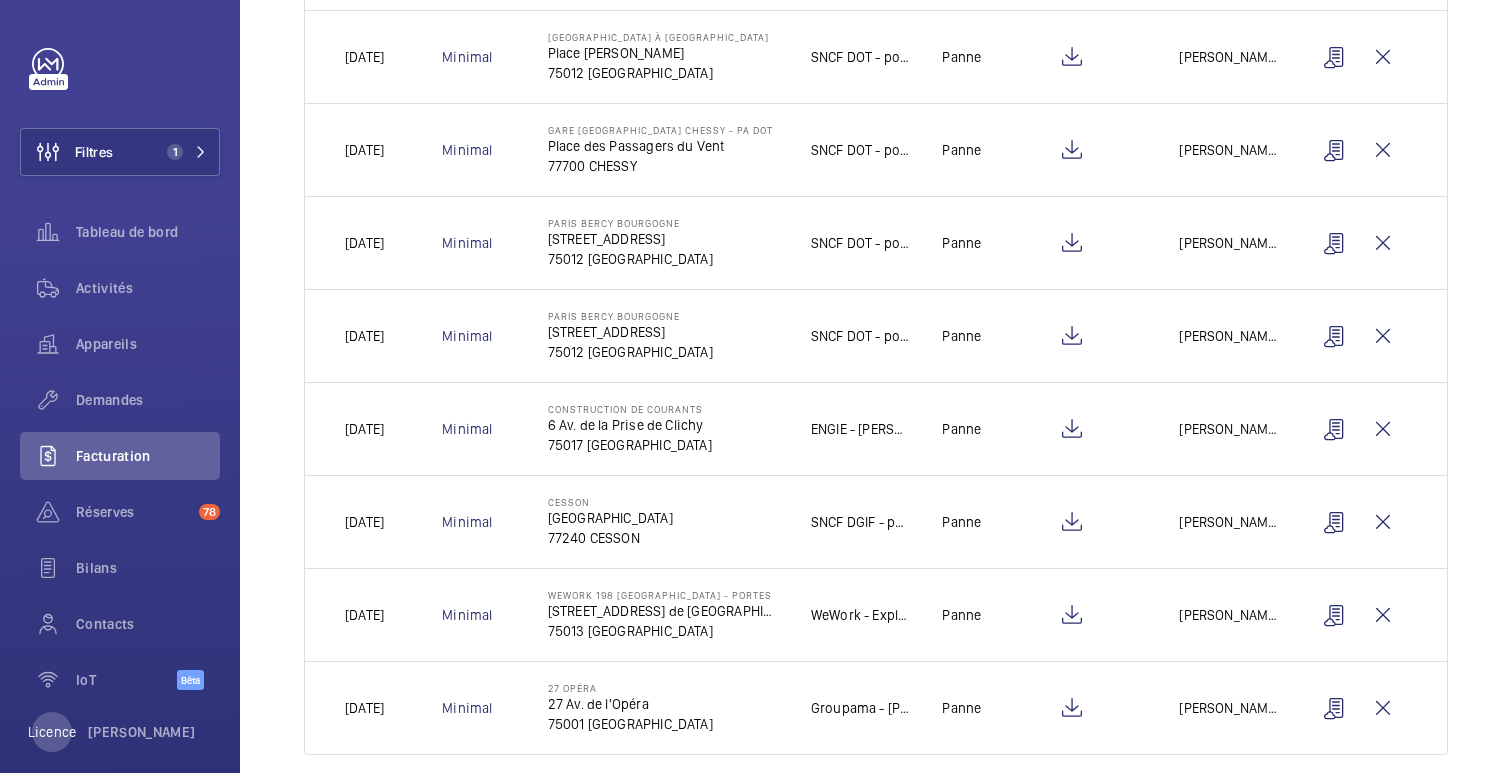 scroll, scrollTop: 581, scrollLeft: 0, axis: vertical 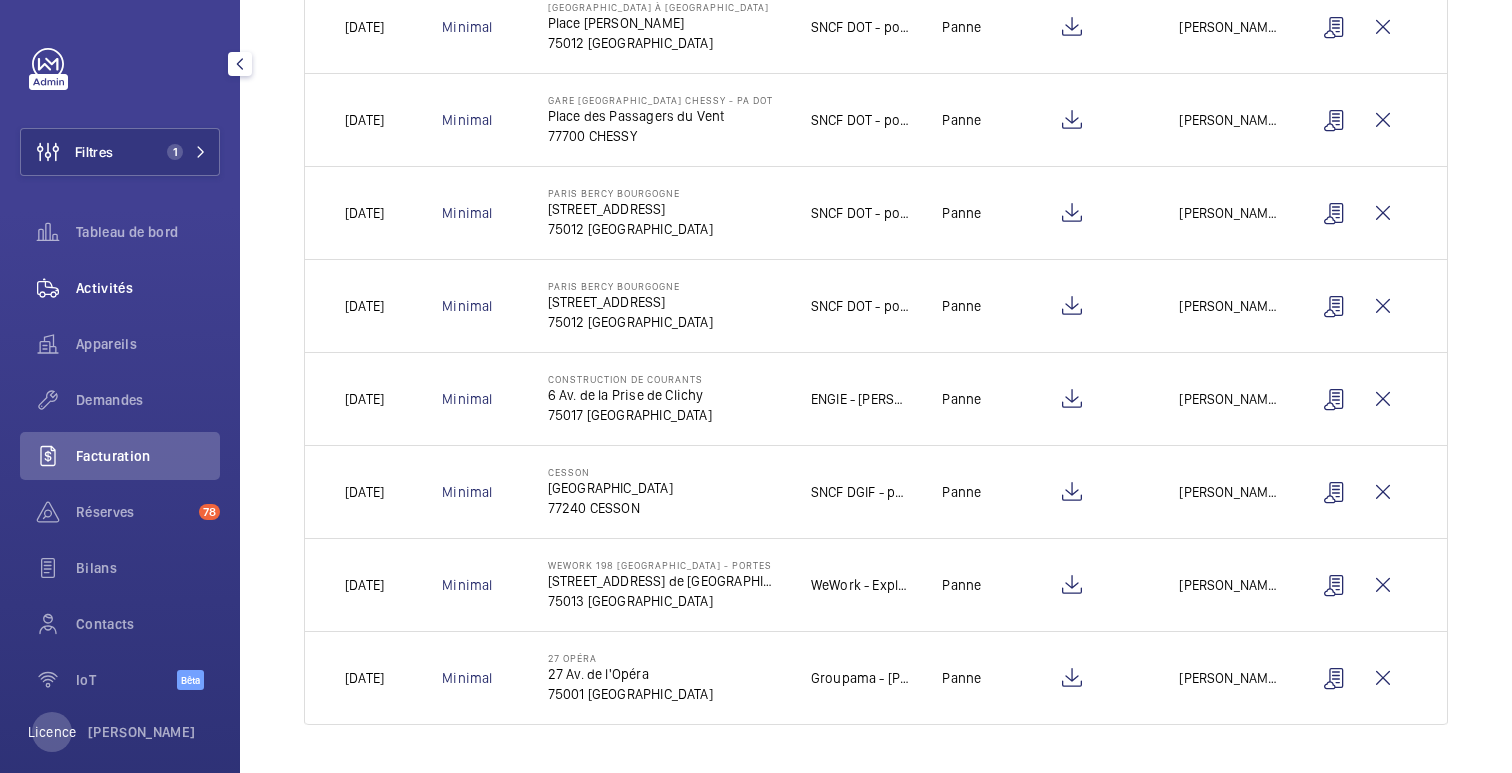 click on "Activités" 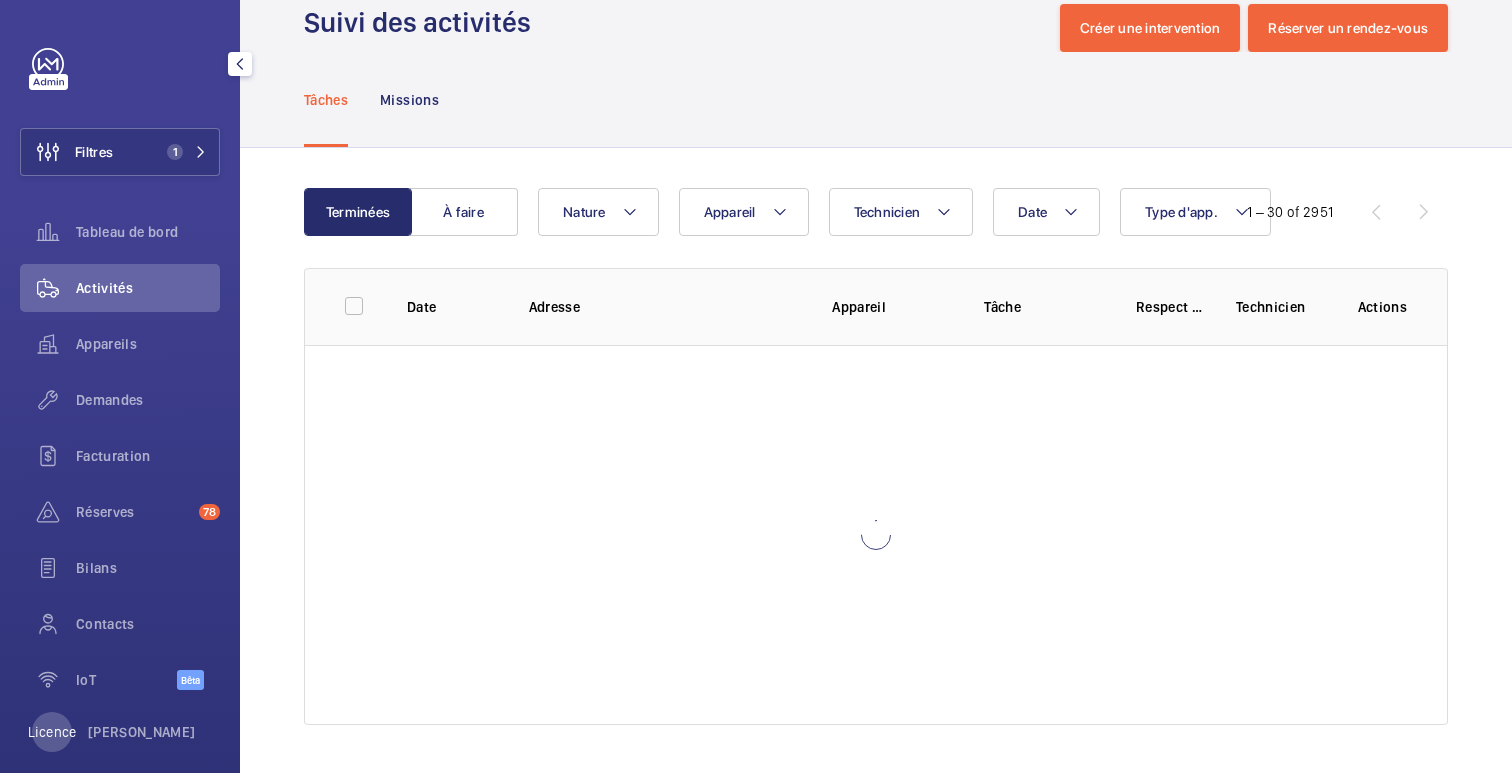 scroll, scrollTop: 44, scrollLeft: 0, axis: vertical 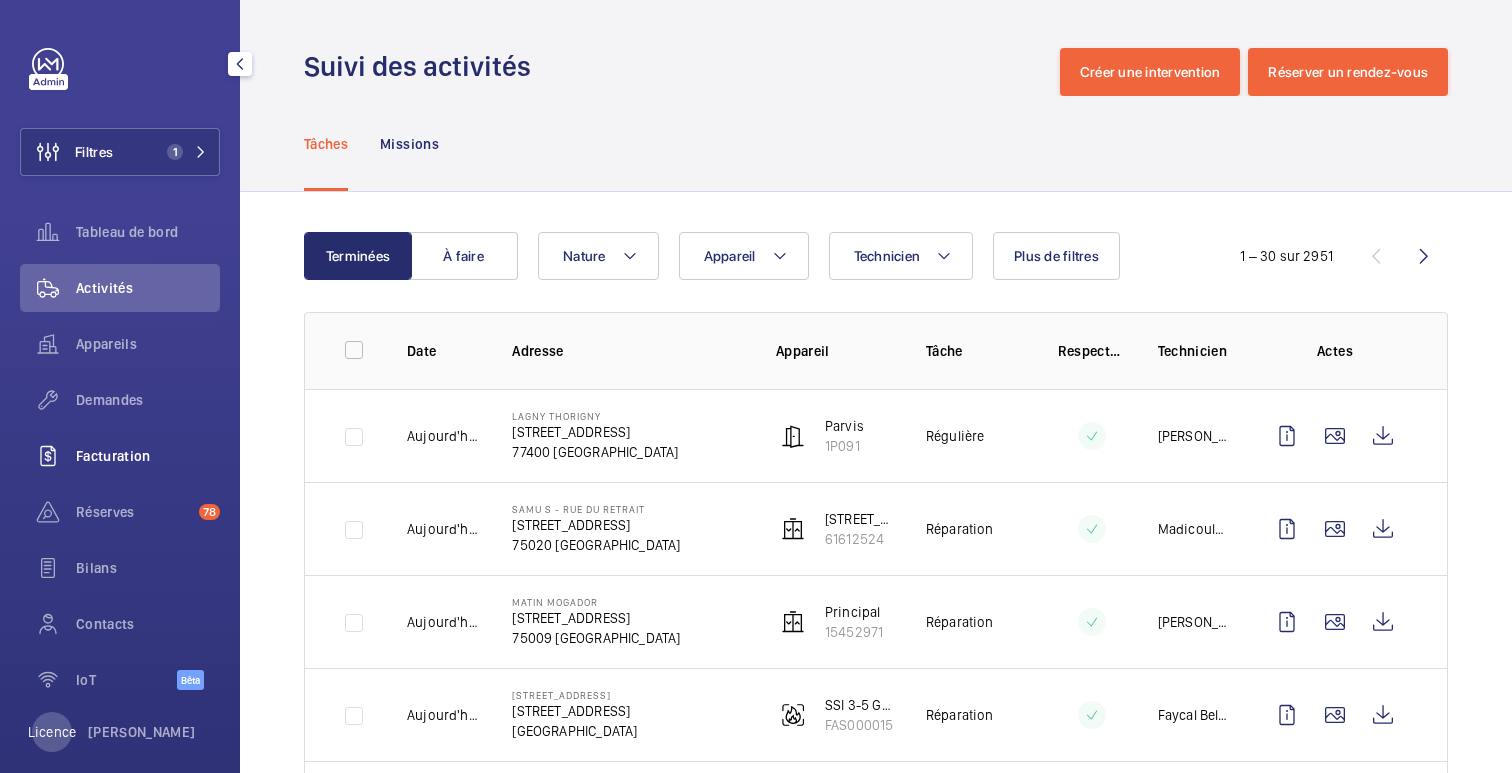 click on "Facturation" 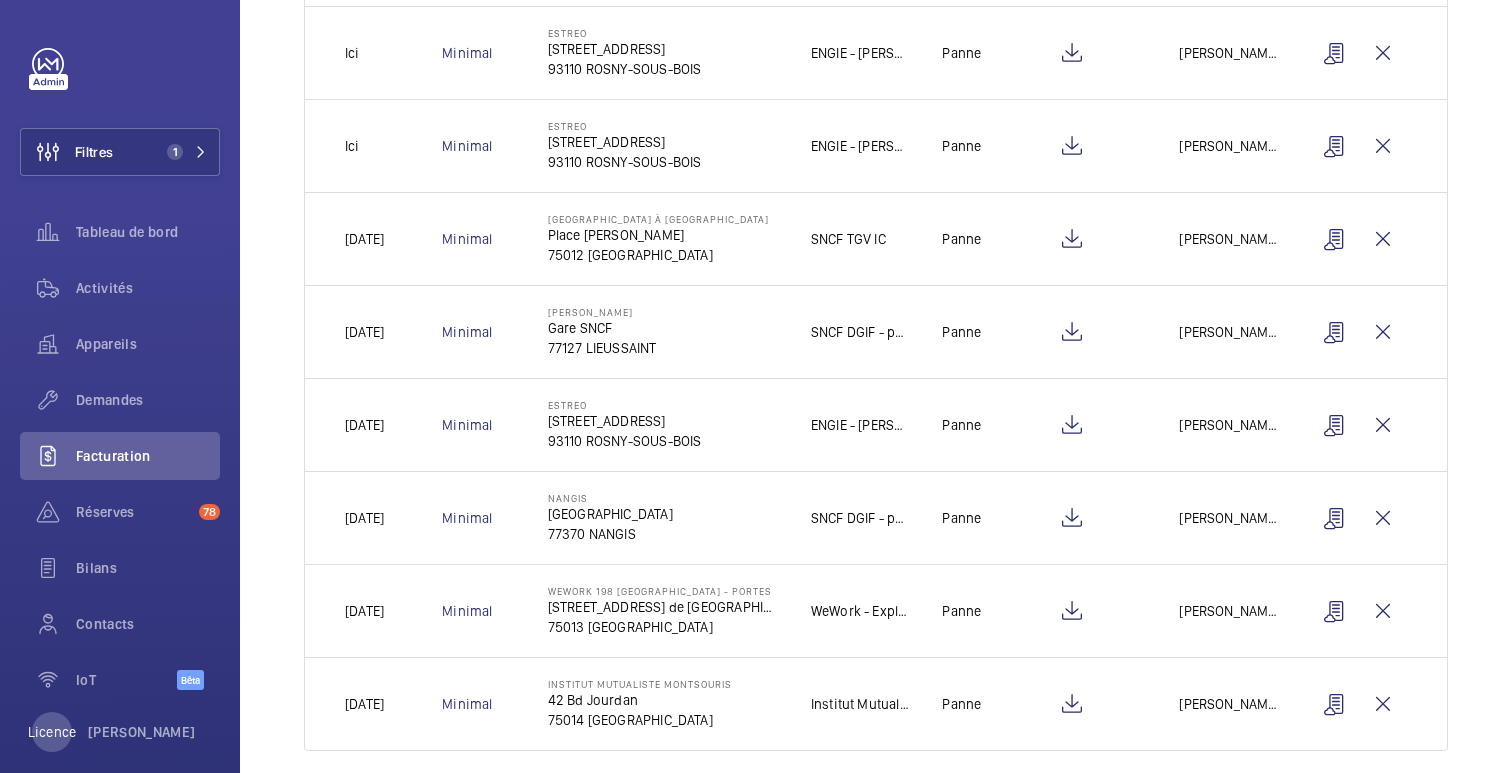 scroll, scrollTop: 581, scrollLeft: 0, axis: vertical 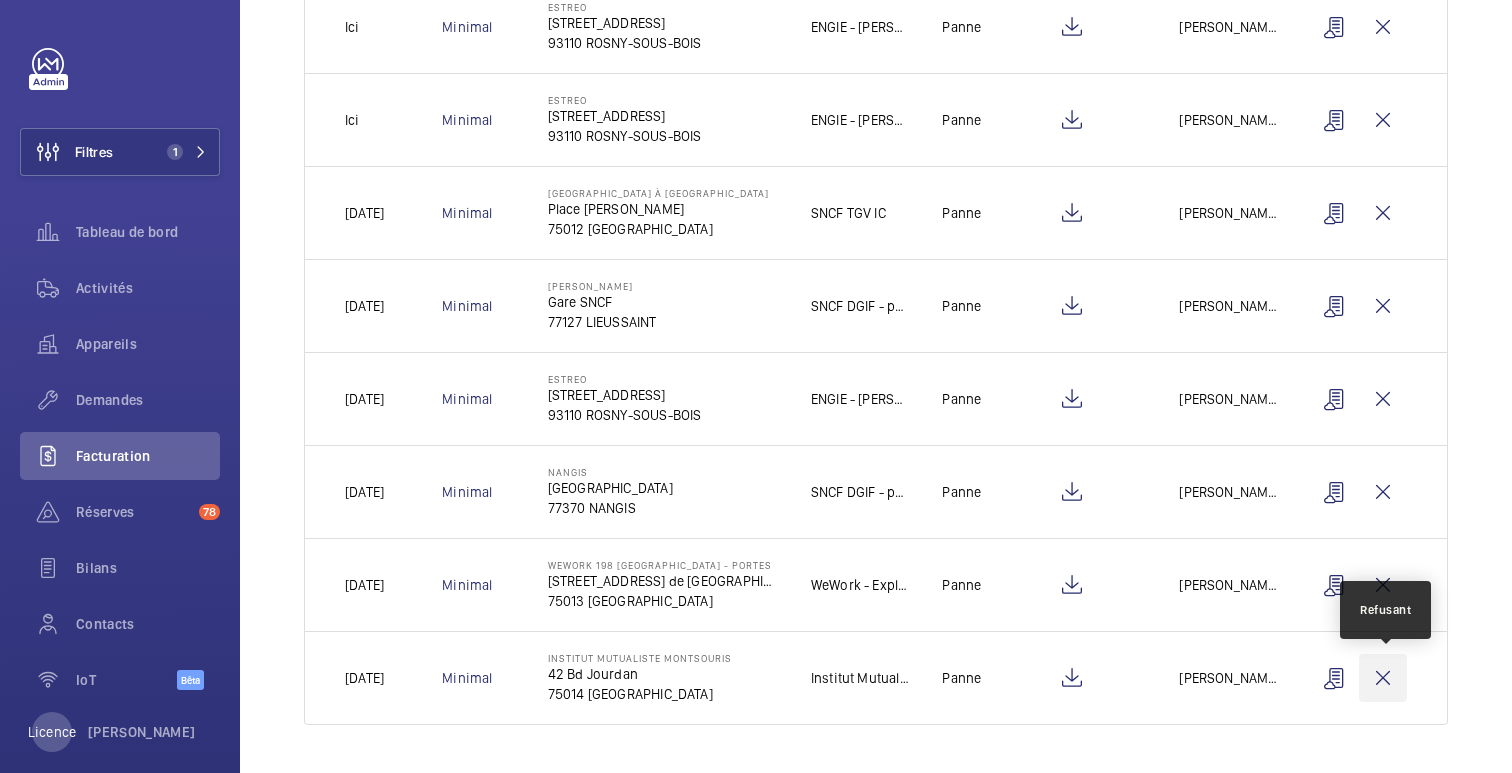 click 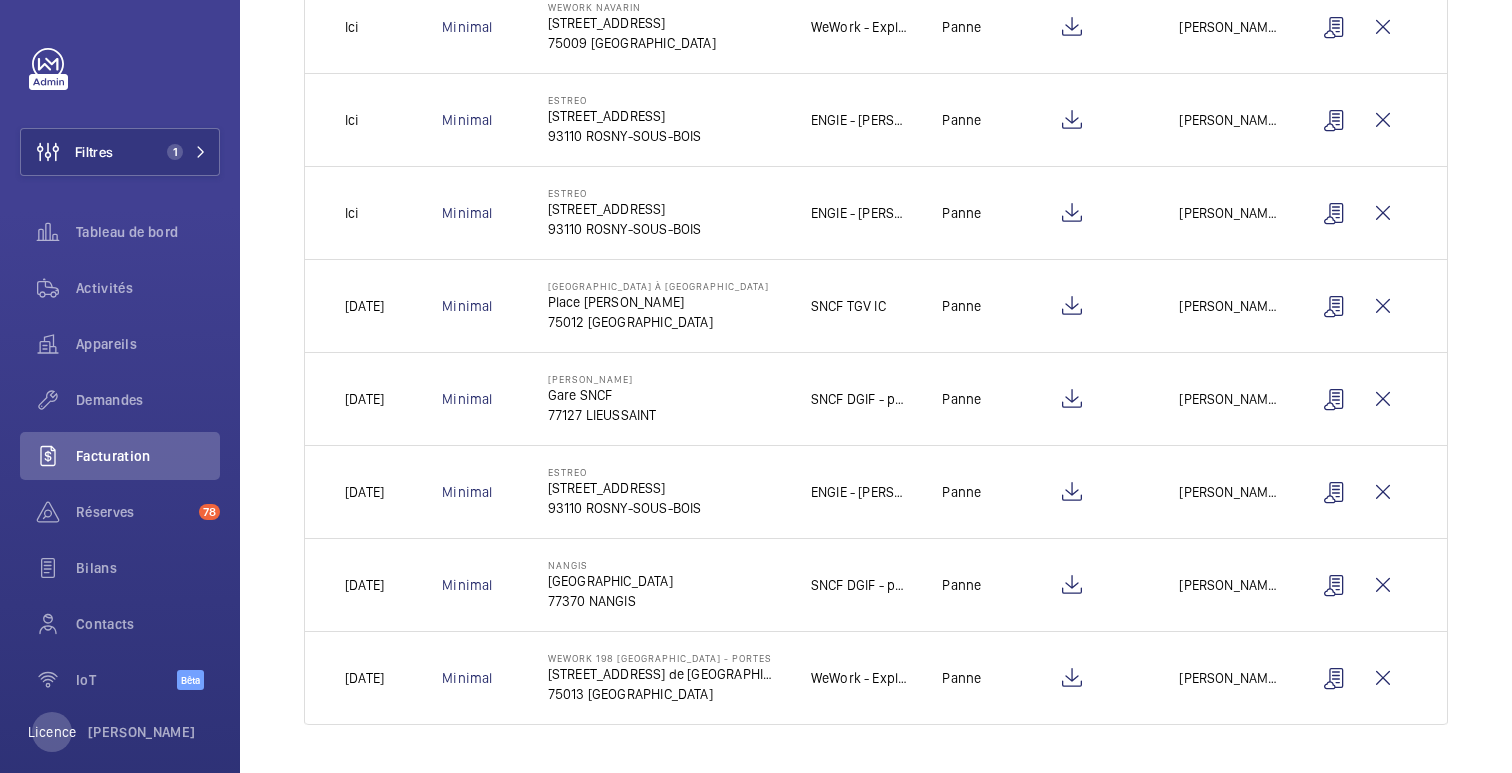 scroll, scrollTop: 0, scrollLeft: 0, axis: both 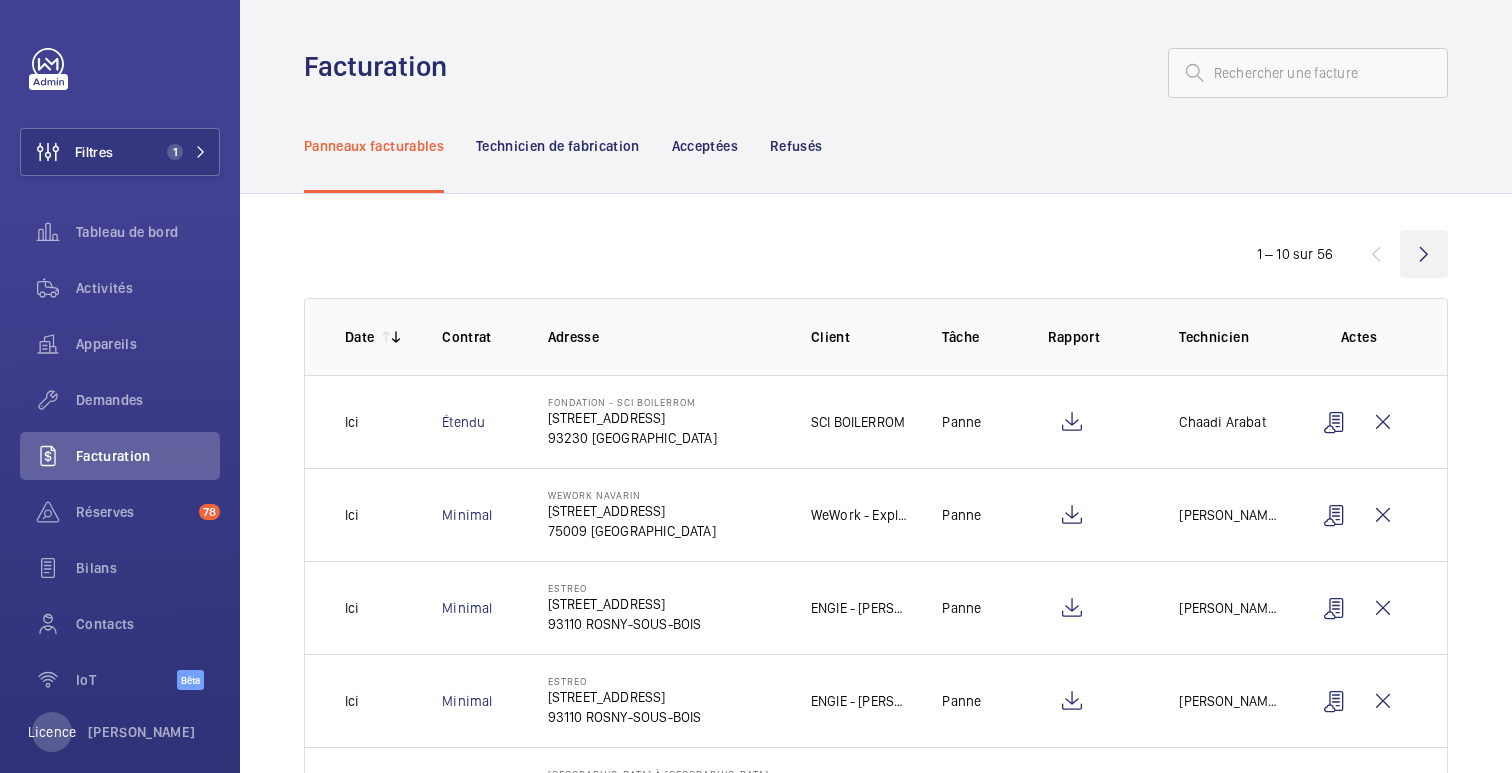click 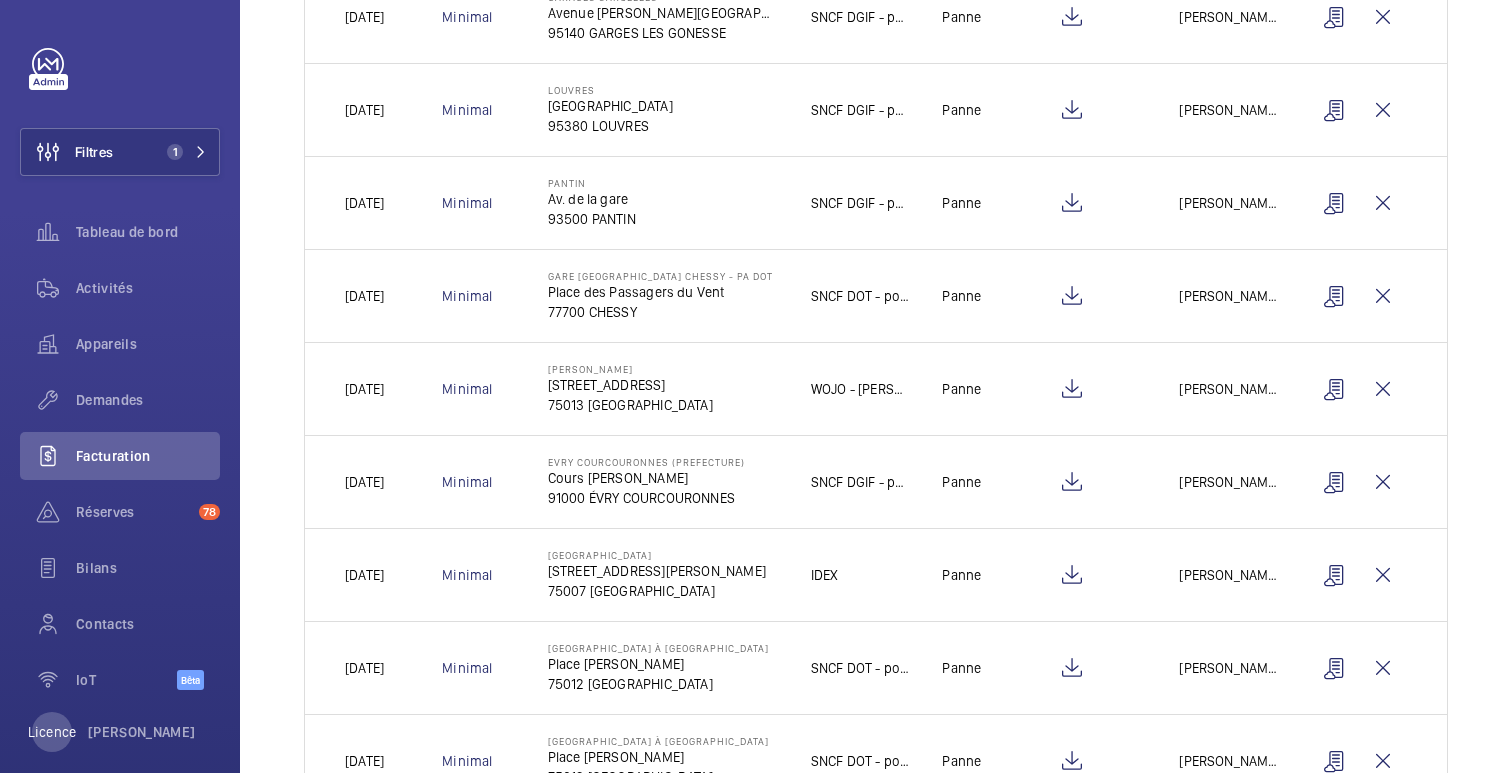 scroll, scrollTop: 0, scrollLeft: 0, axis: both 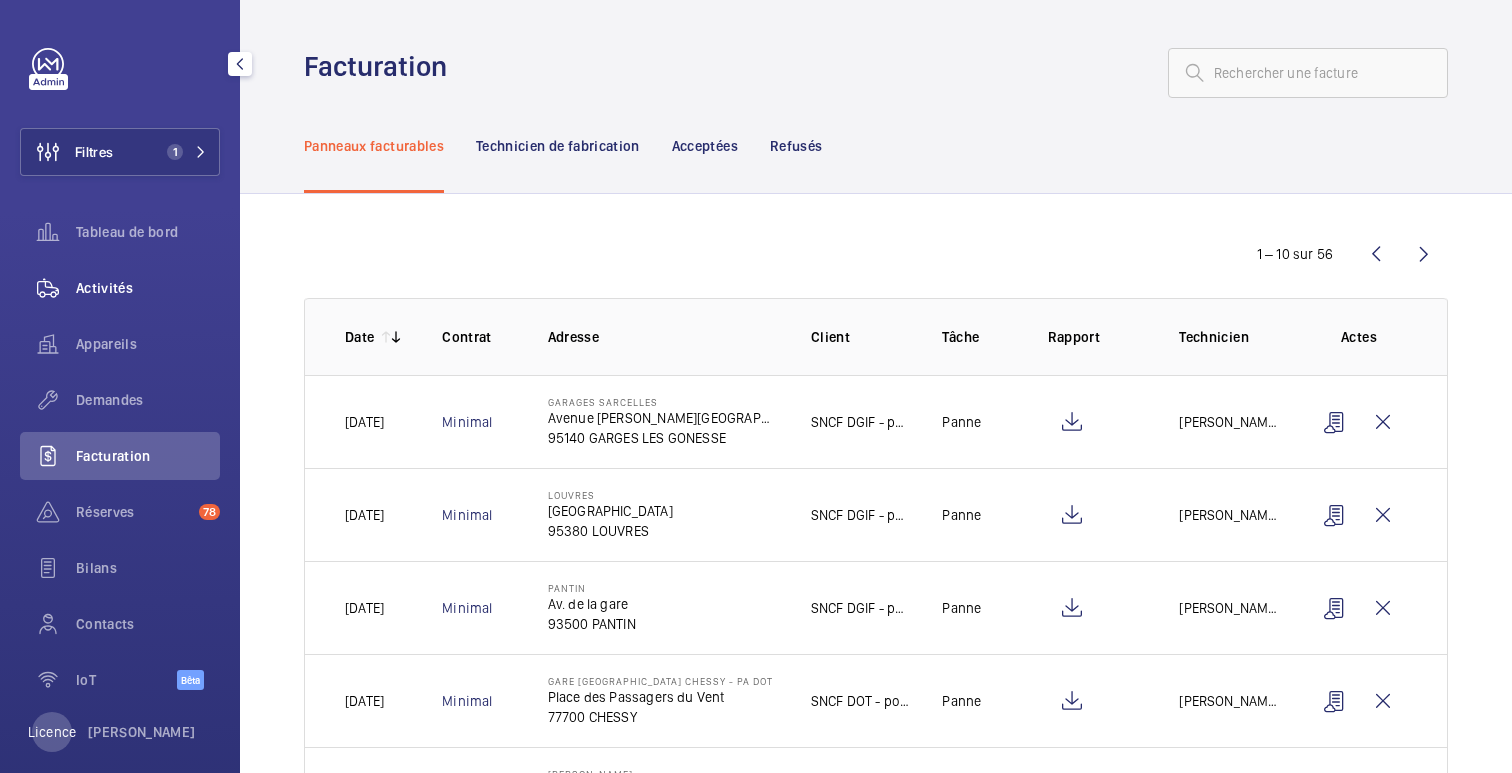 click on "Activités" 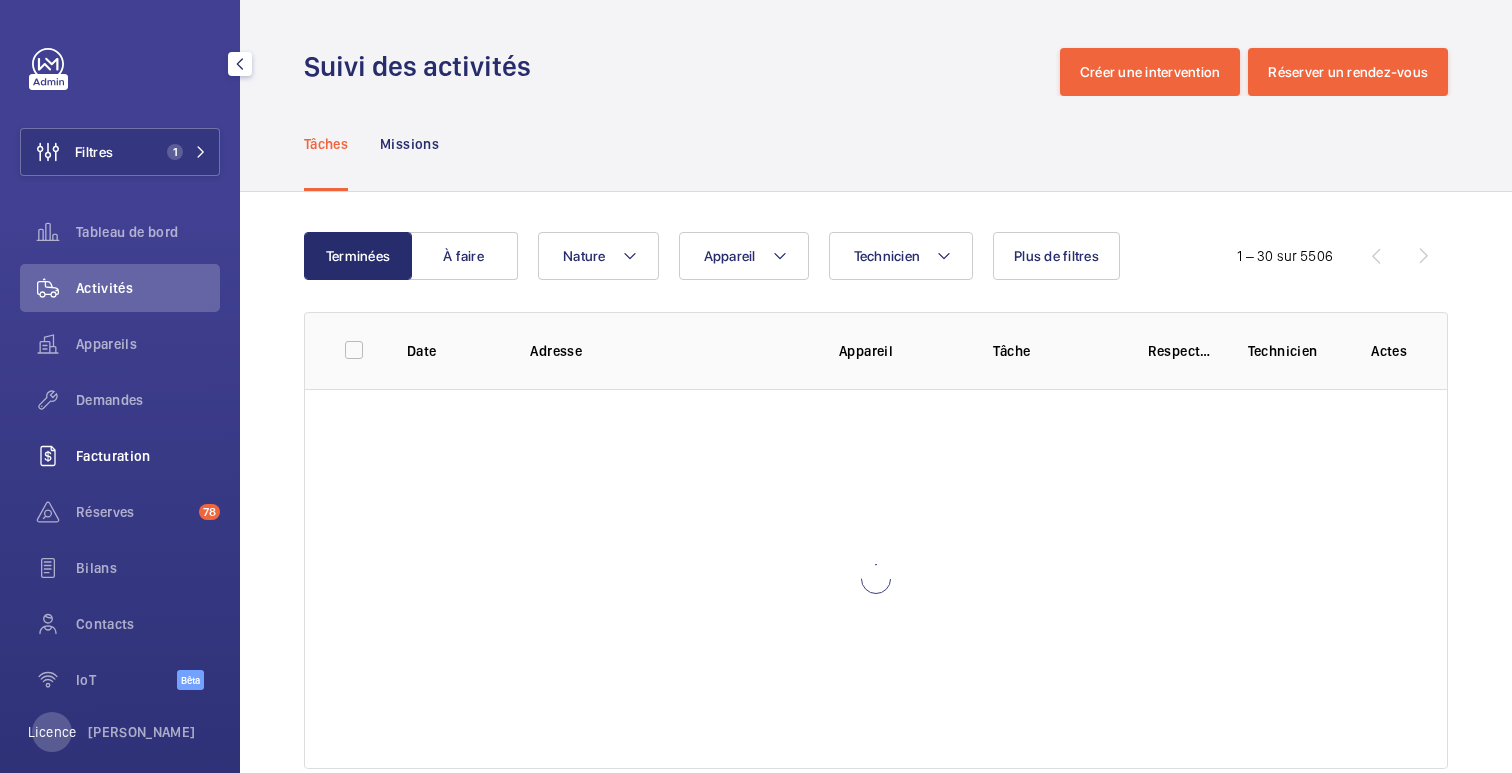 click on "Facturation" 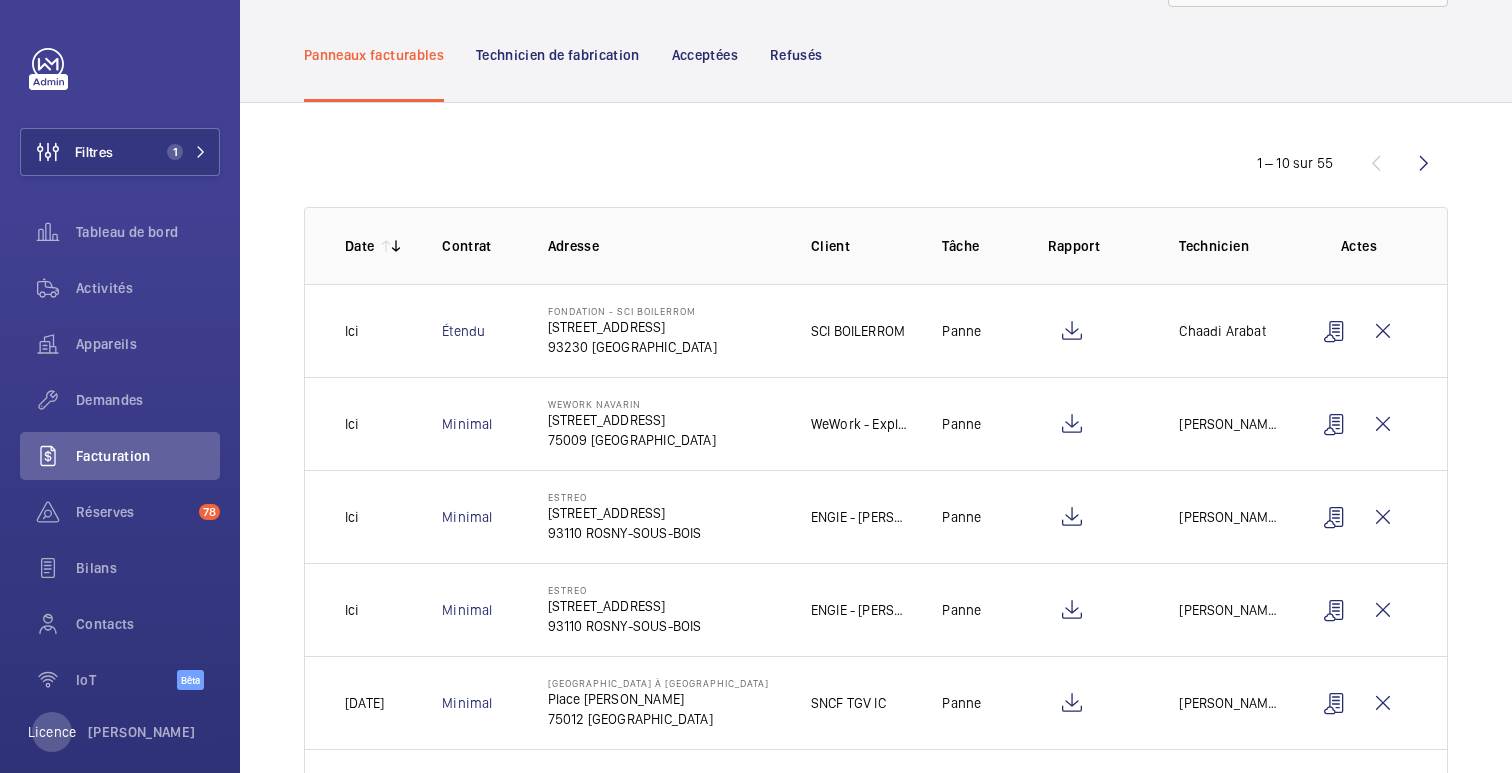 scroll, scrollTop: 103, scrollLeft: 0, axis: vertical 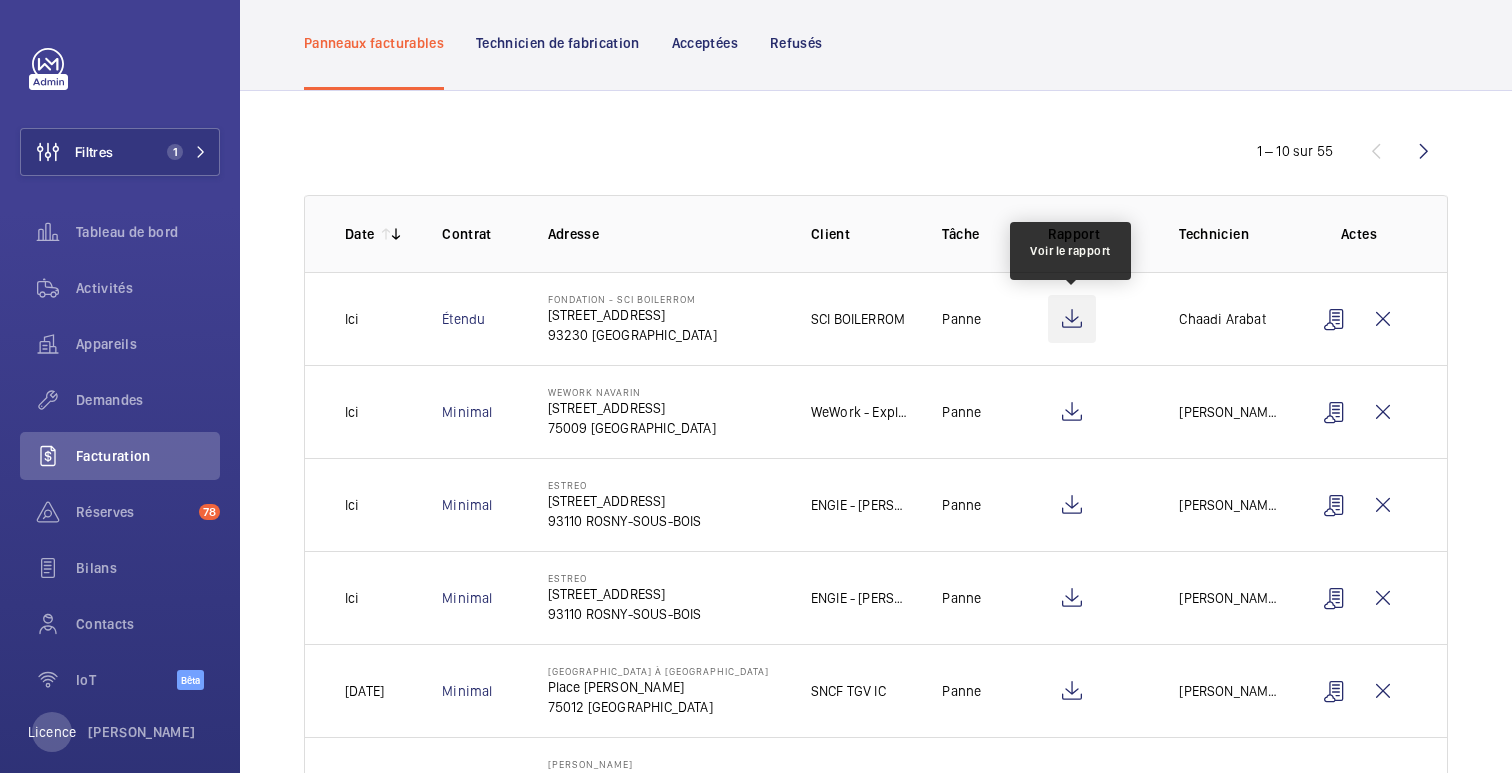 click 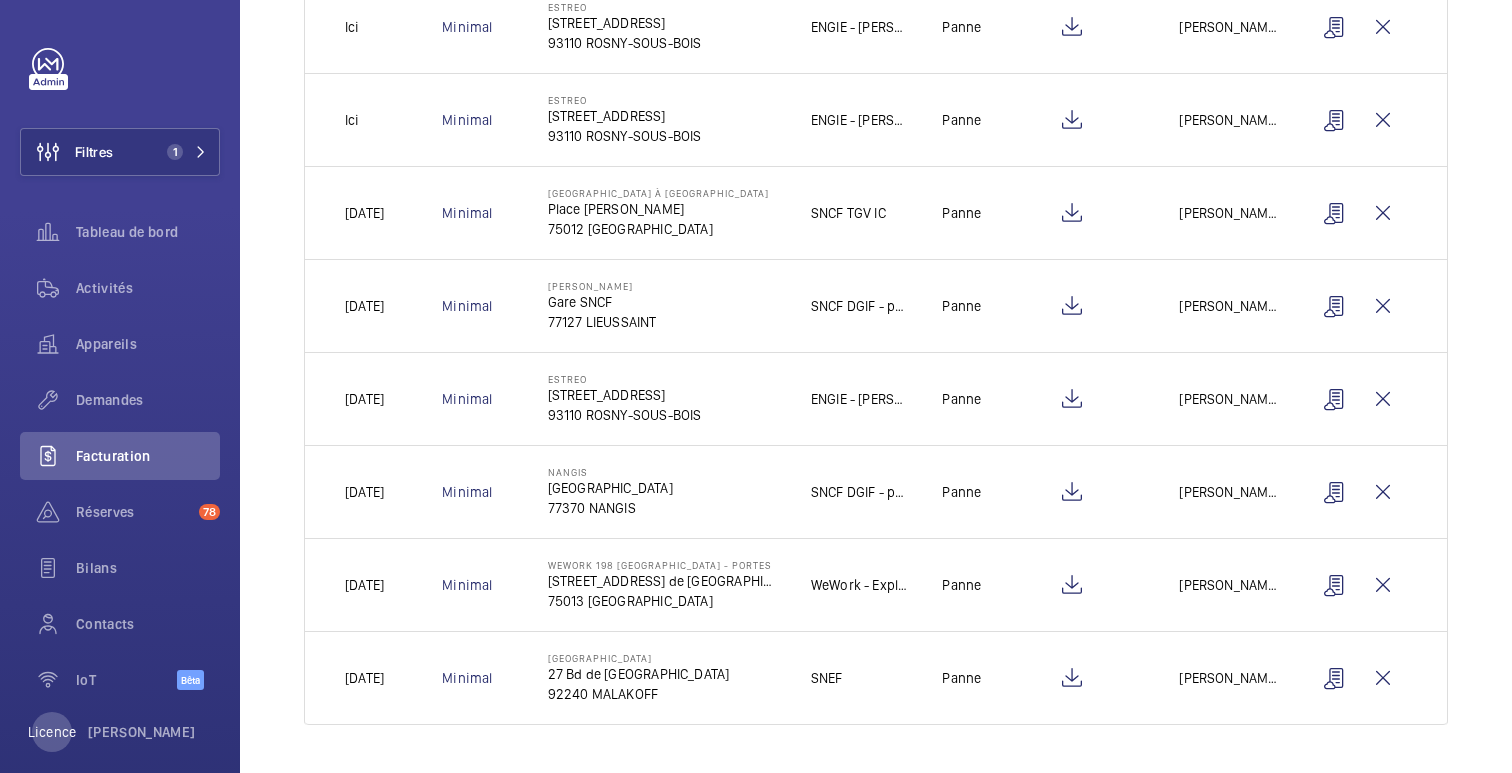scroll, scrollTop: 0, scrollLeft: 0, axis: both 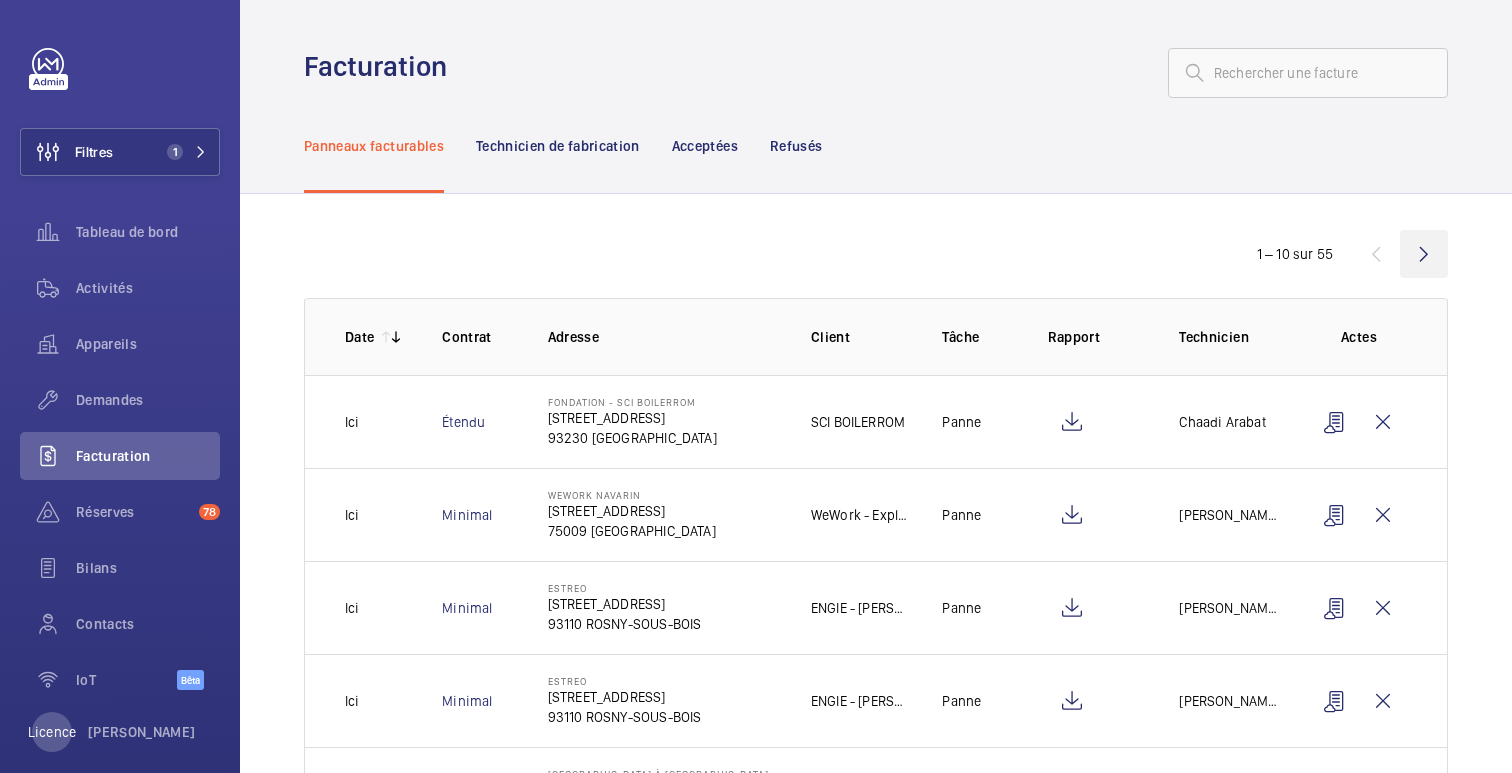 click 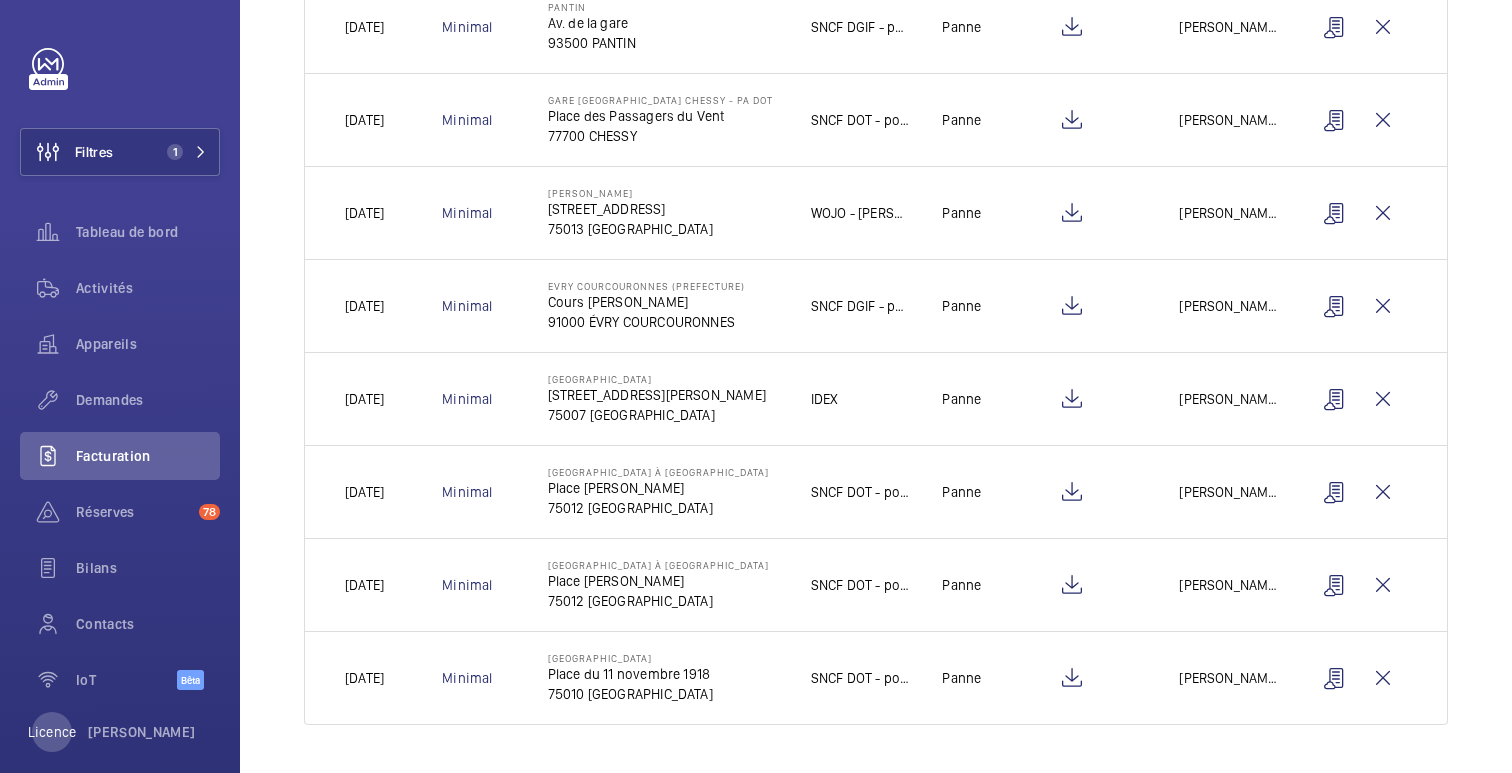 scroll, scrollTop: 0, scrollLeft: 0, axis: both 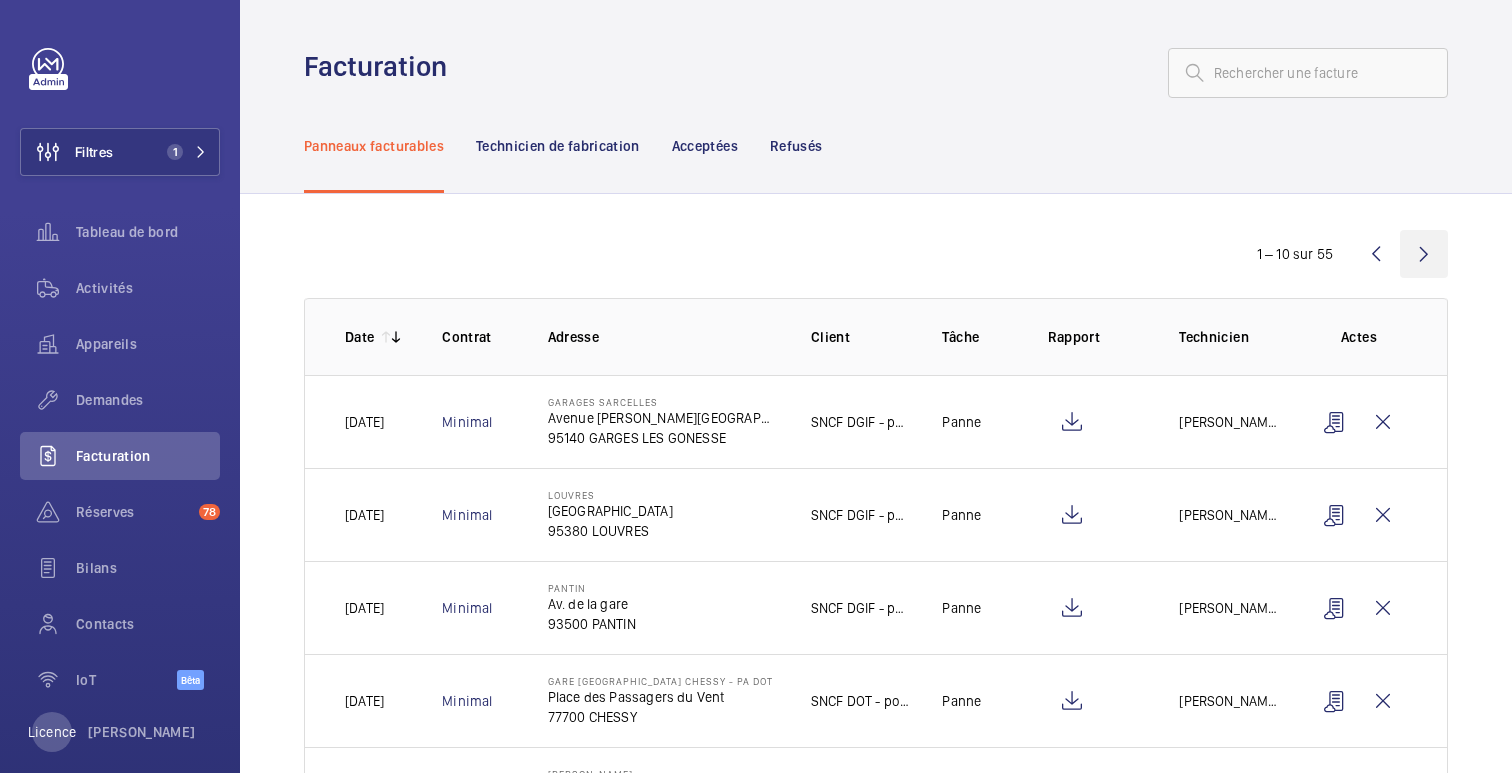 click 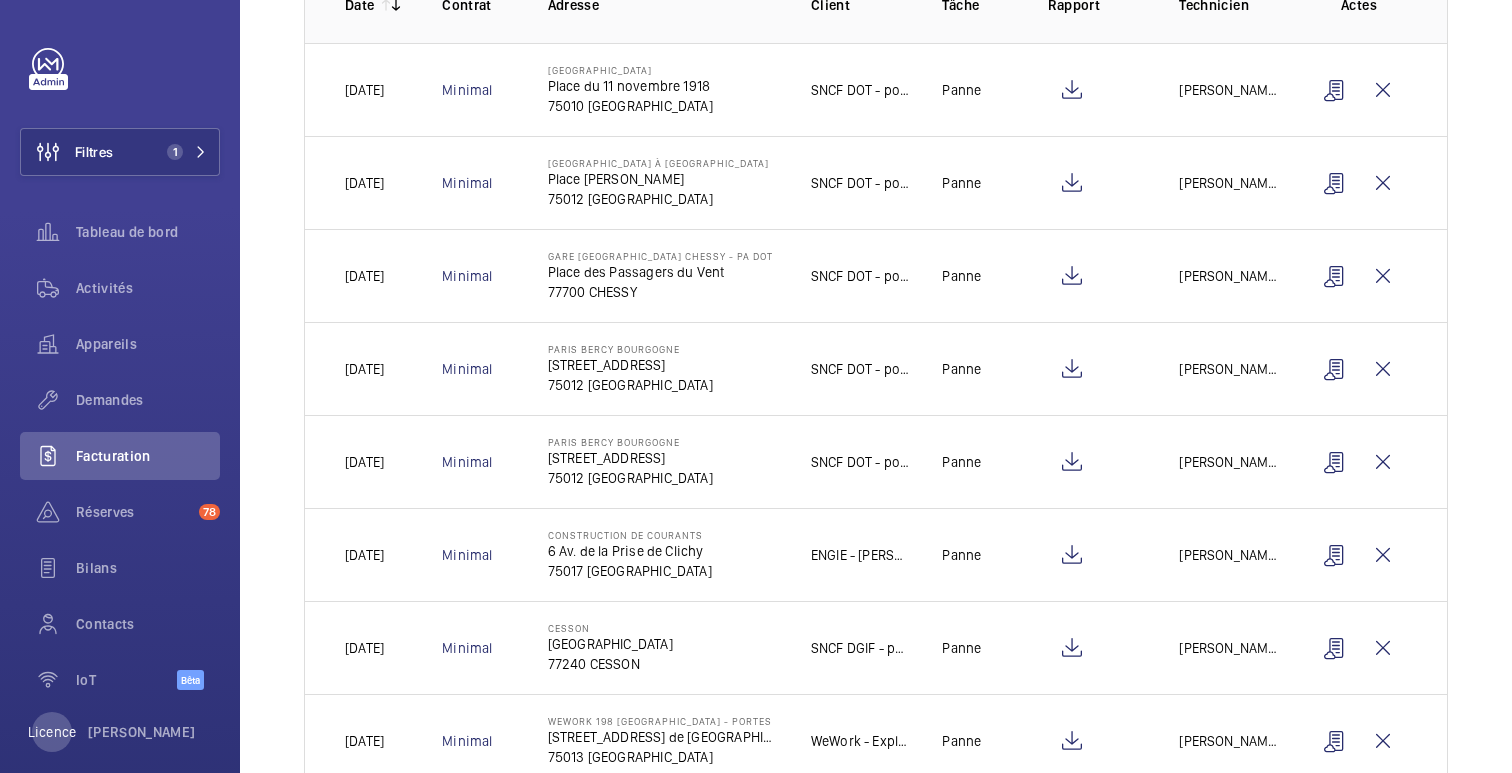 scroll, scrollTop: 0, scrollLeft: 0, axis: both 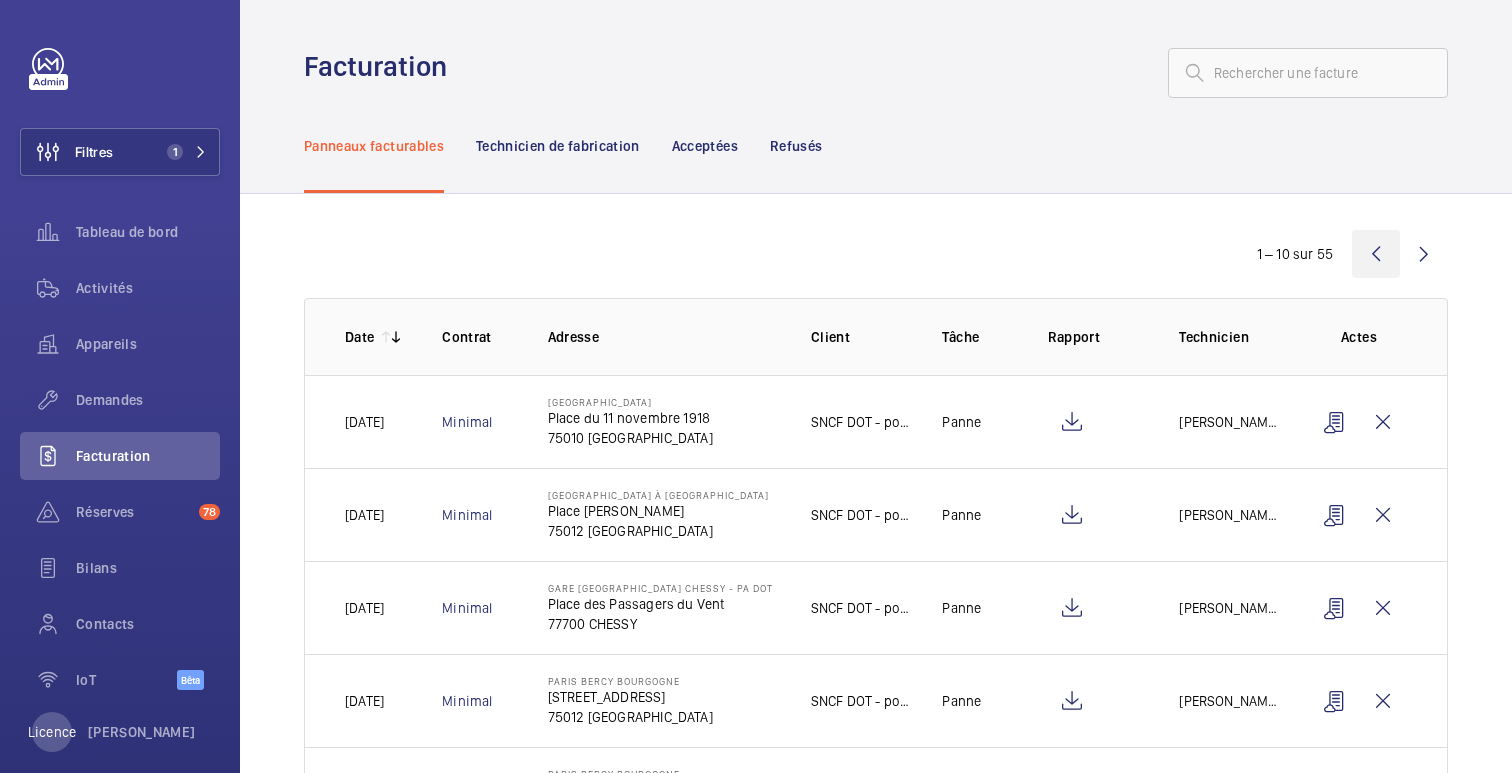click 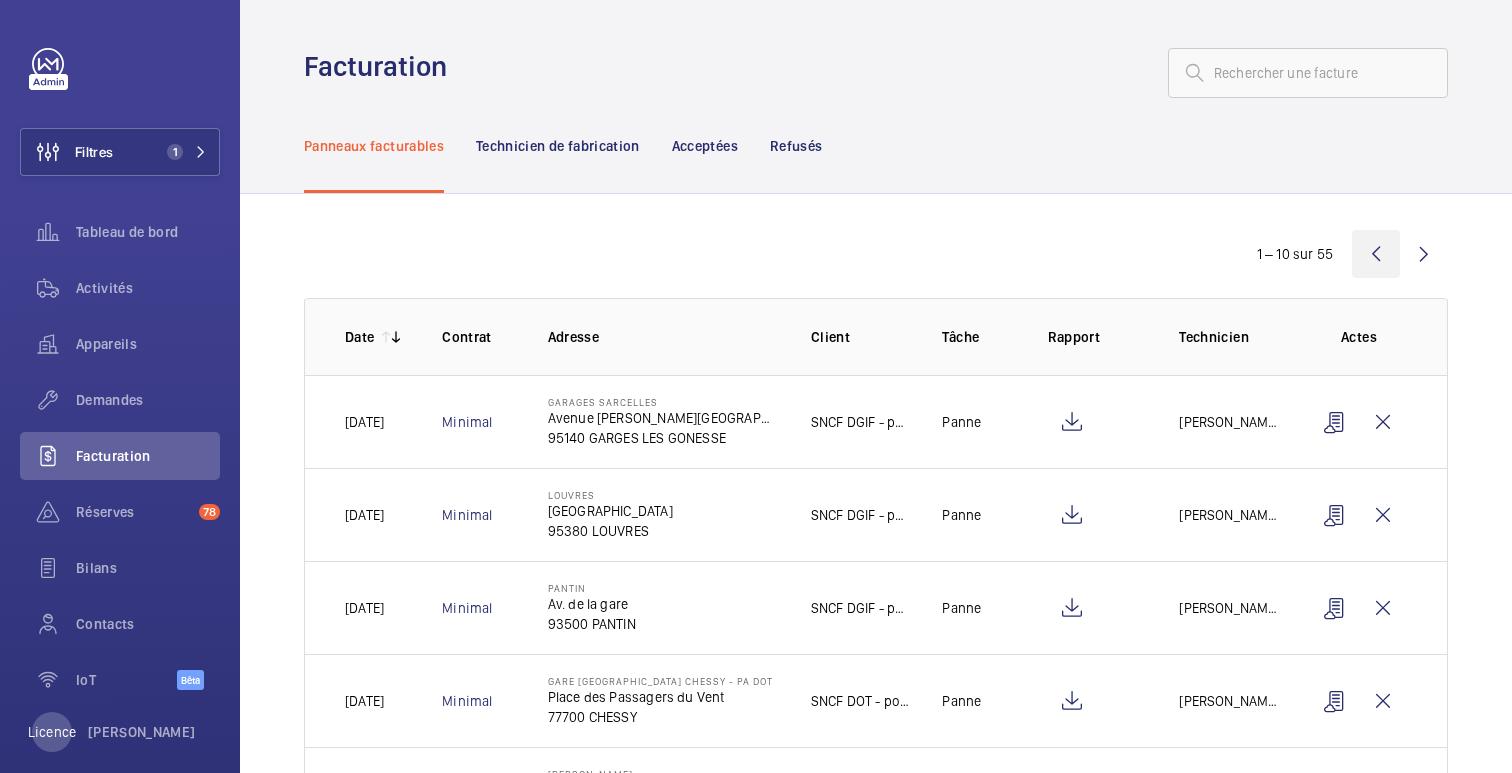 click 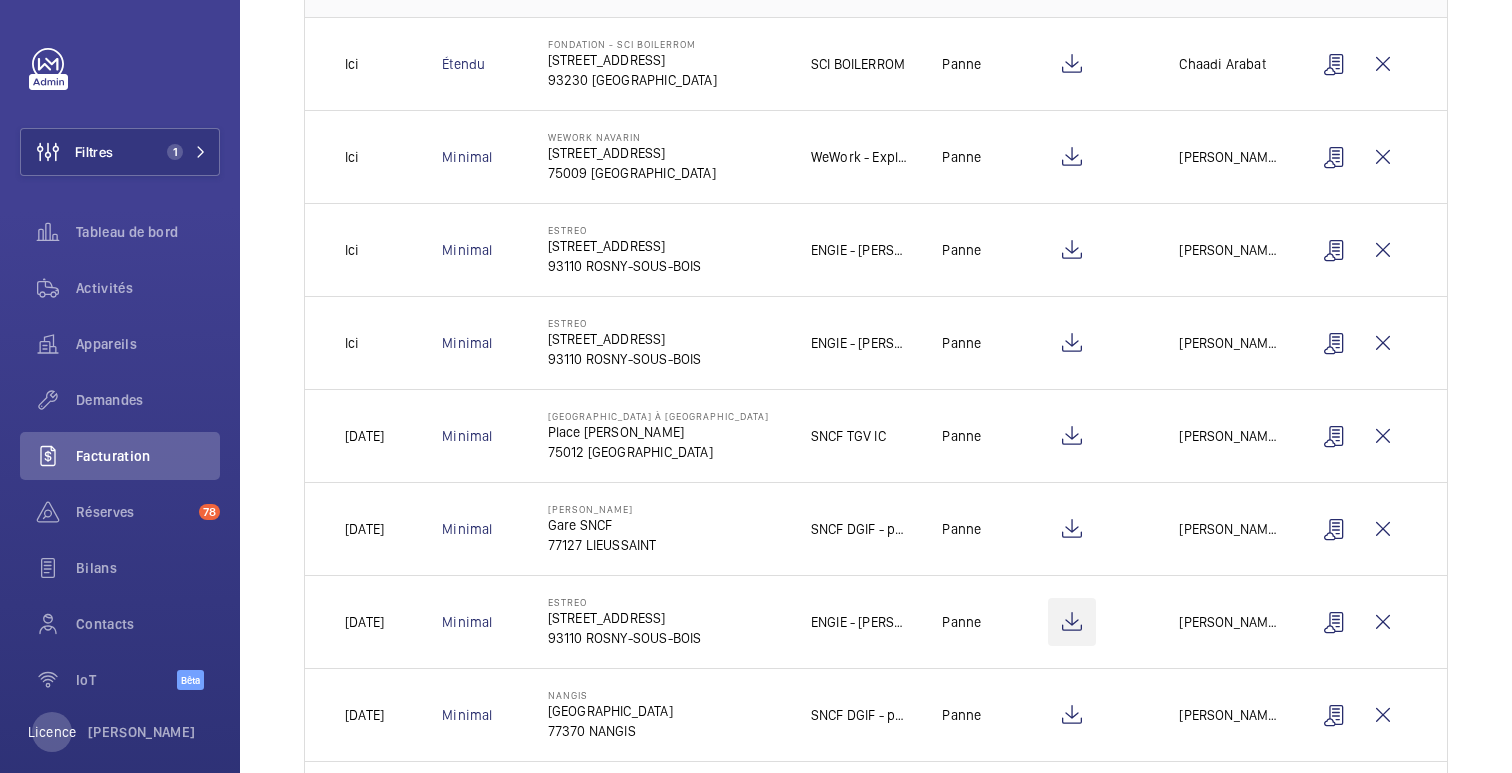 scroll, scrollTop: 0, scrollLeft: 0, axis: both 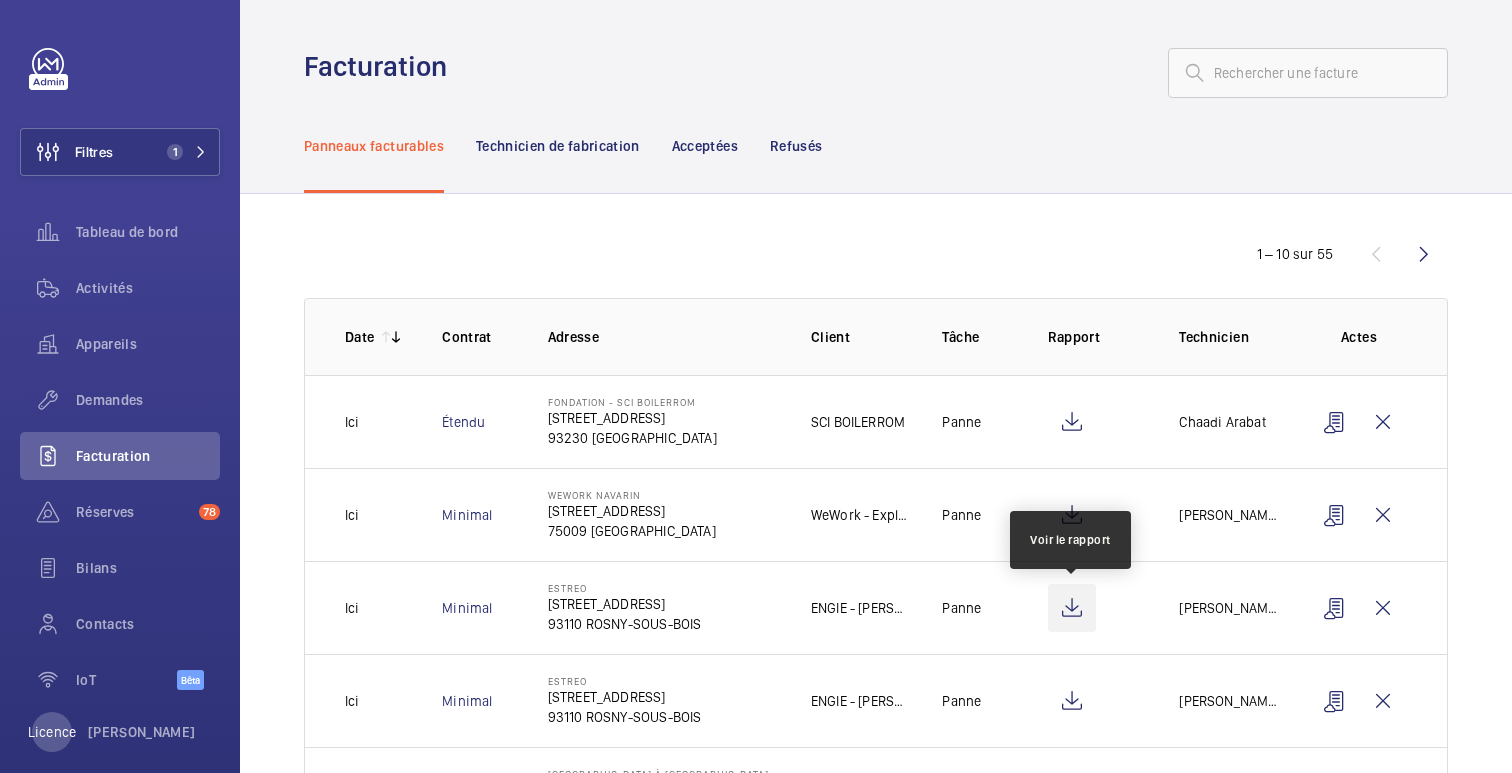 click 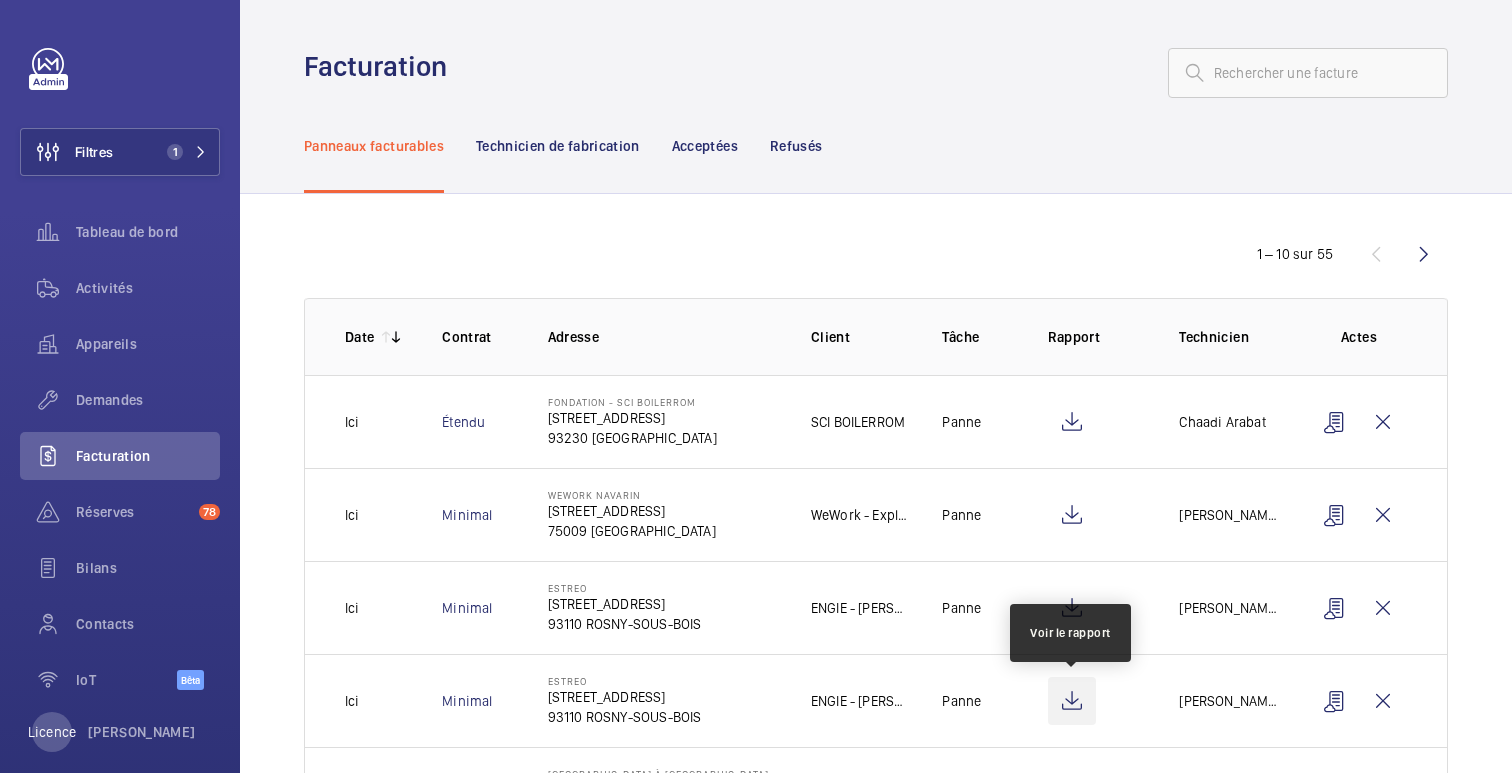 click 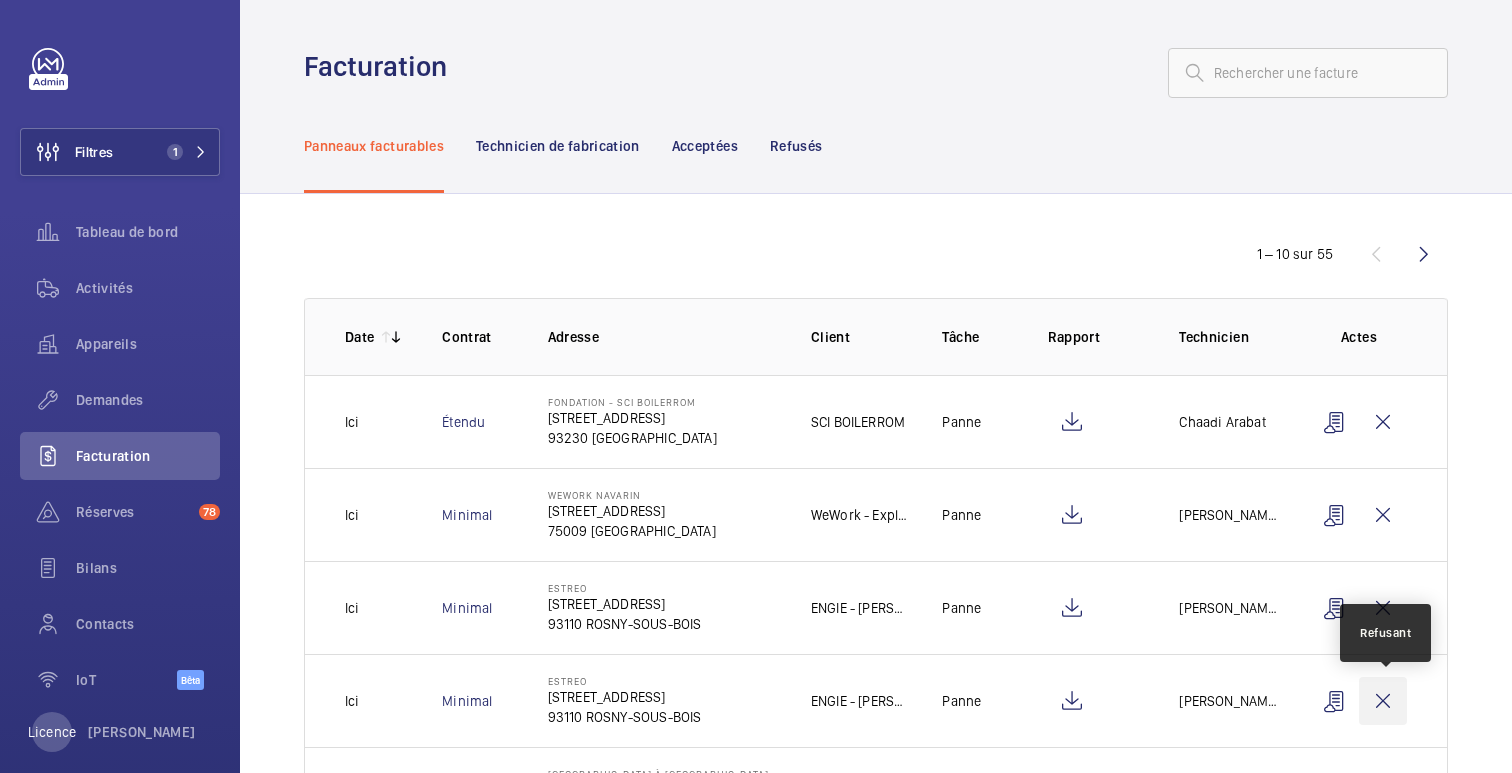 click 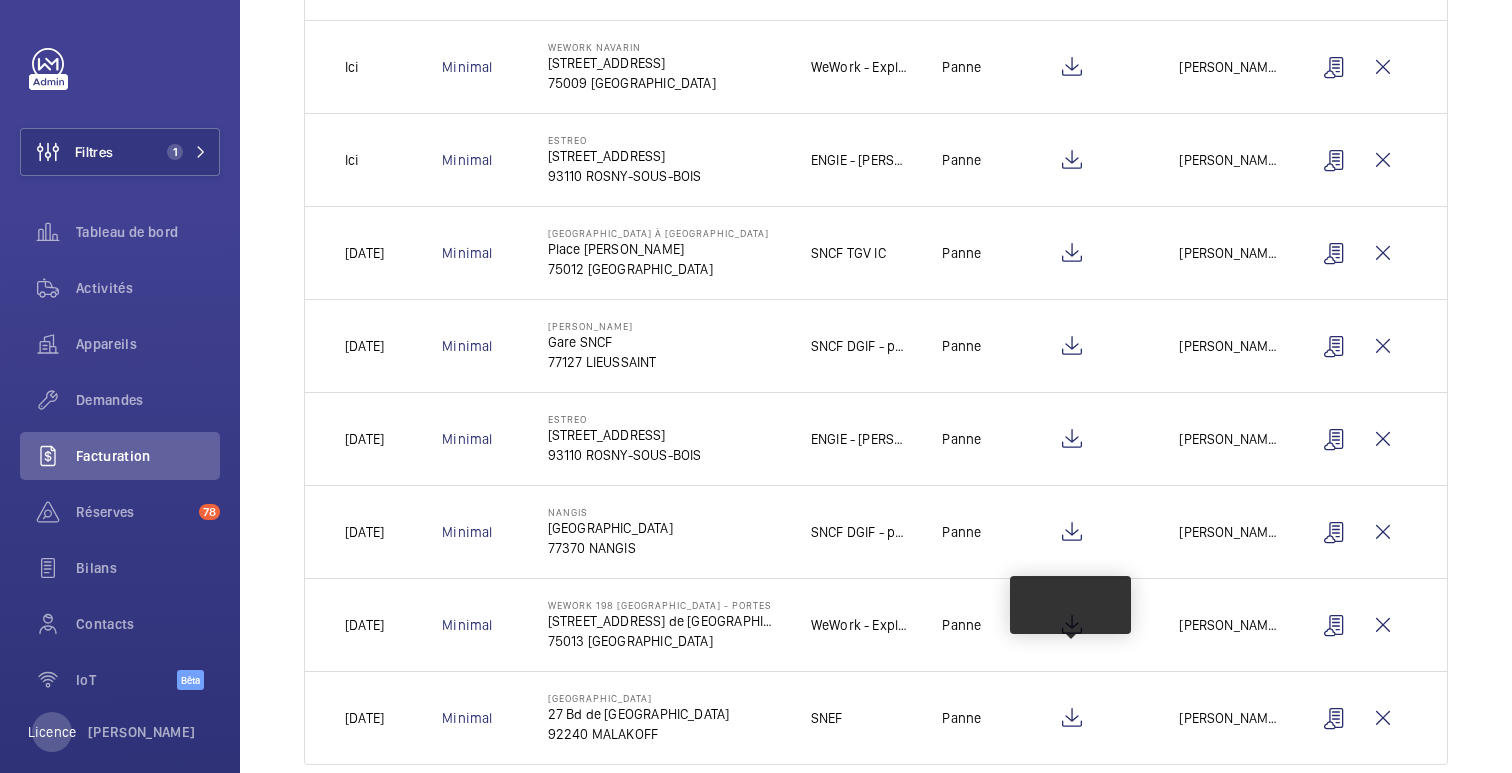 scroll, scrollTop: 488, scrollLeft: 0, axis: vertical 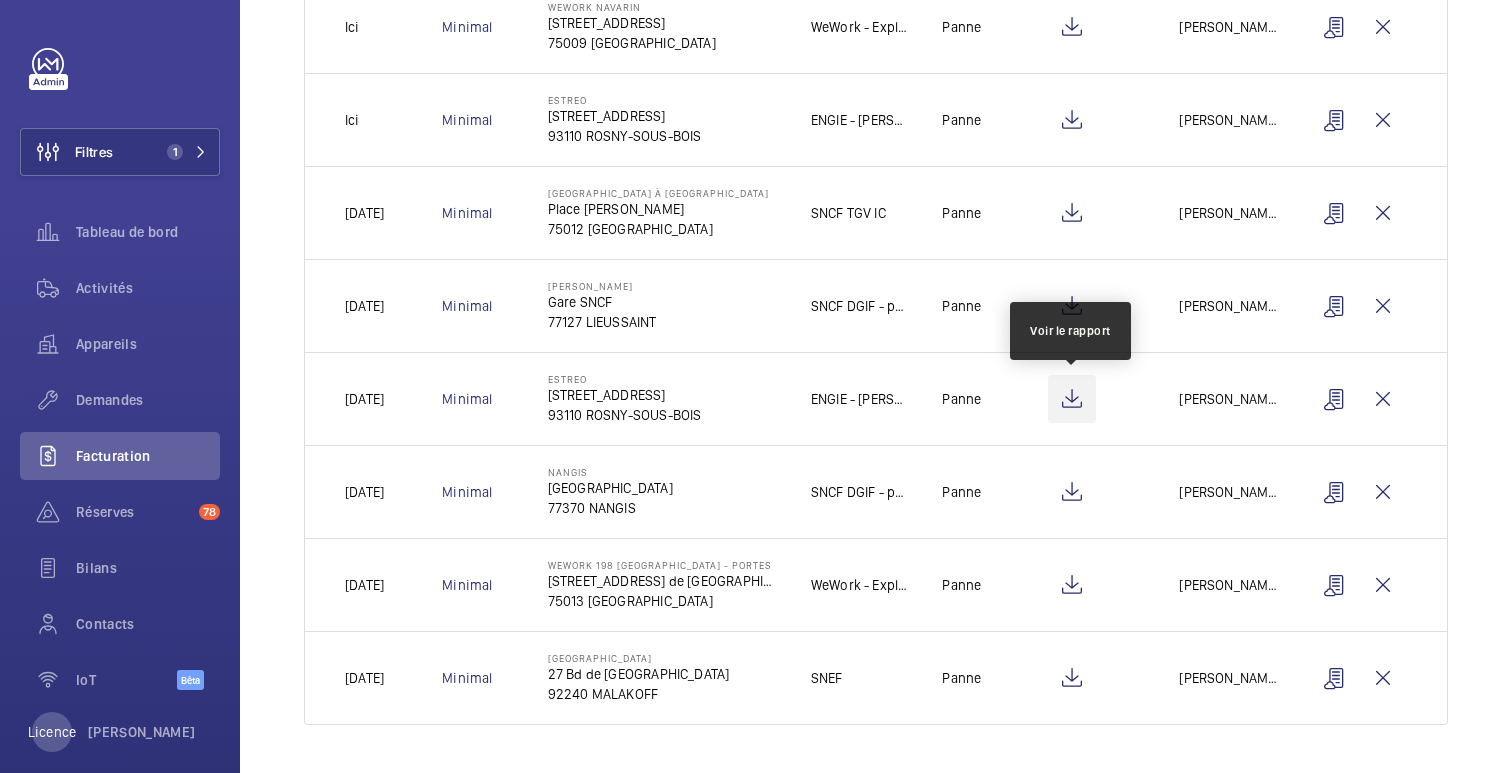 click 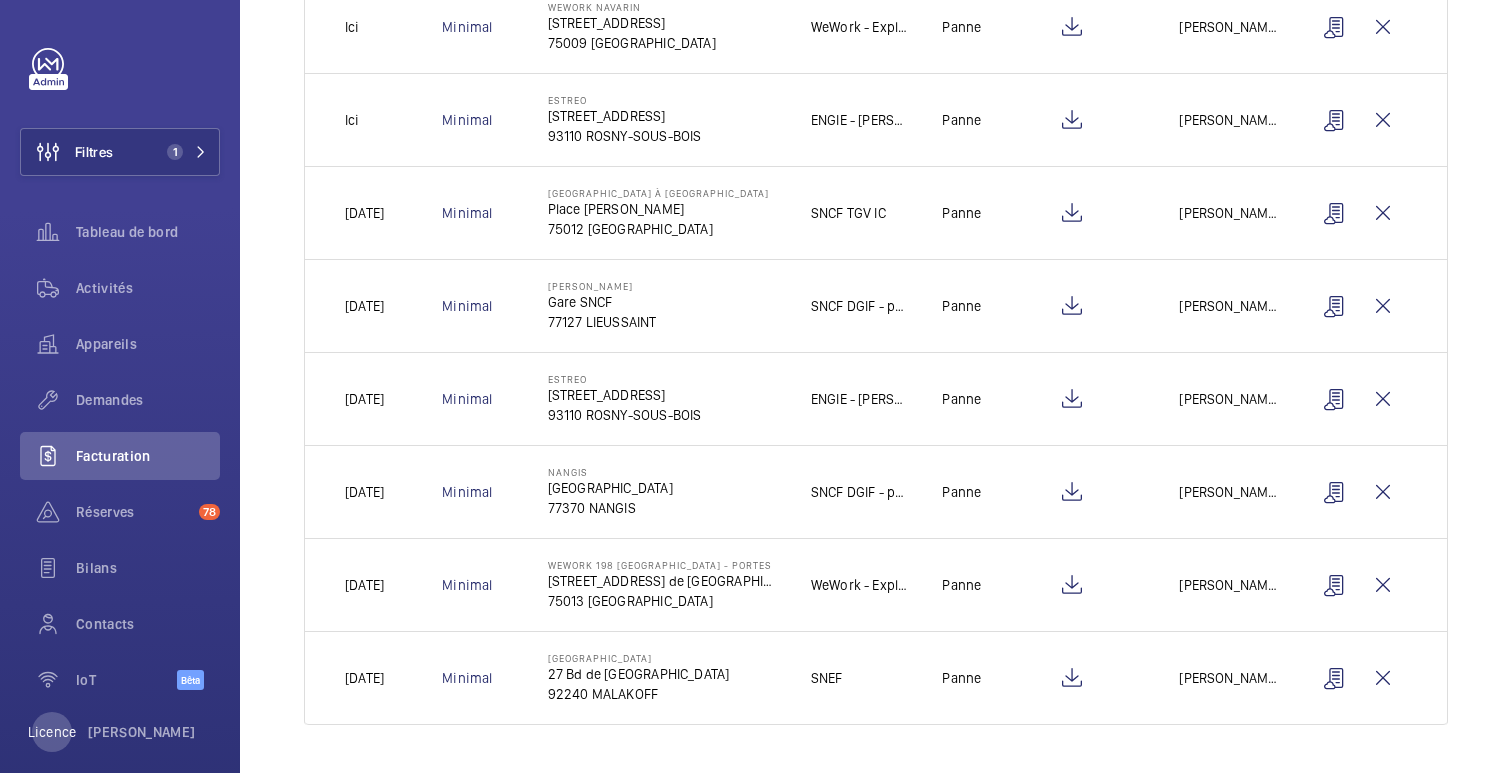 scroll, scrollTop: 0, scrollLeft: 0, axis: both 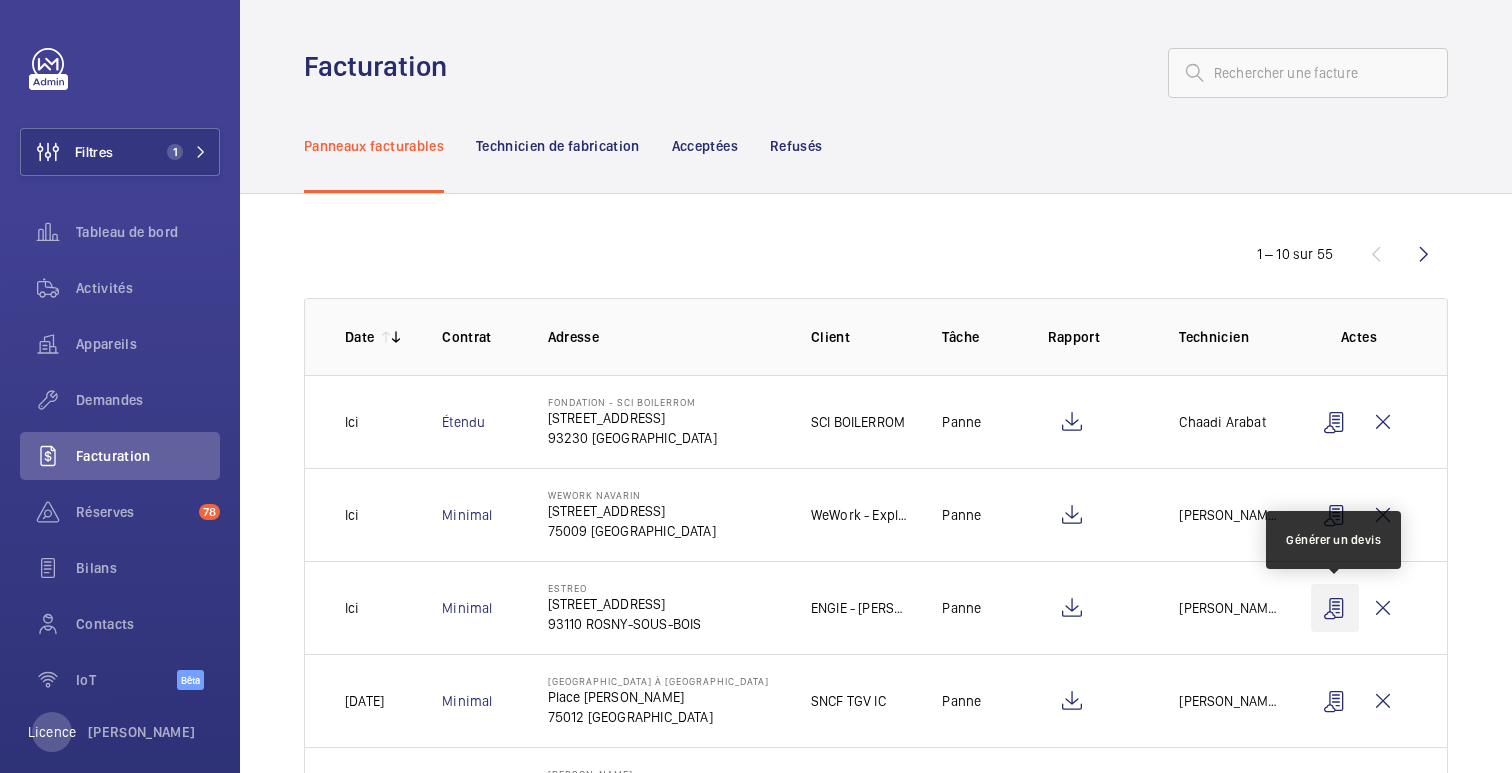 click 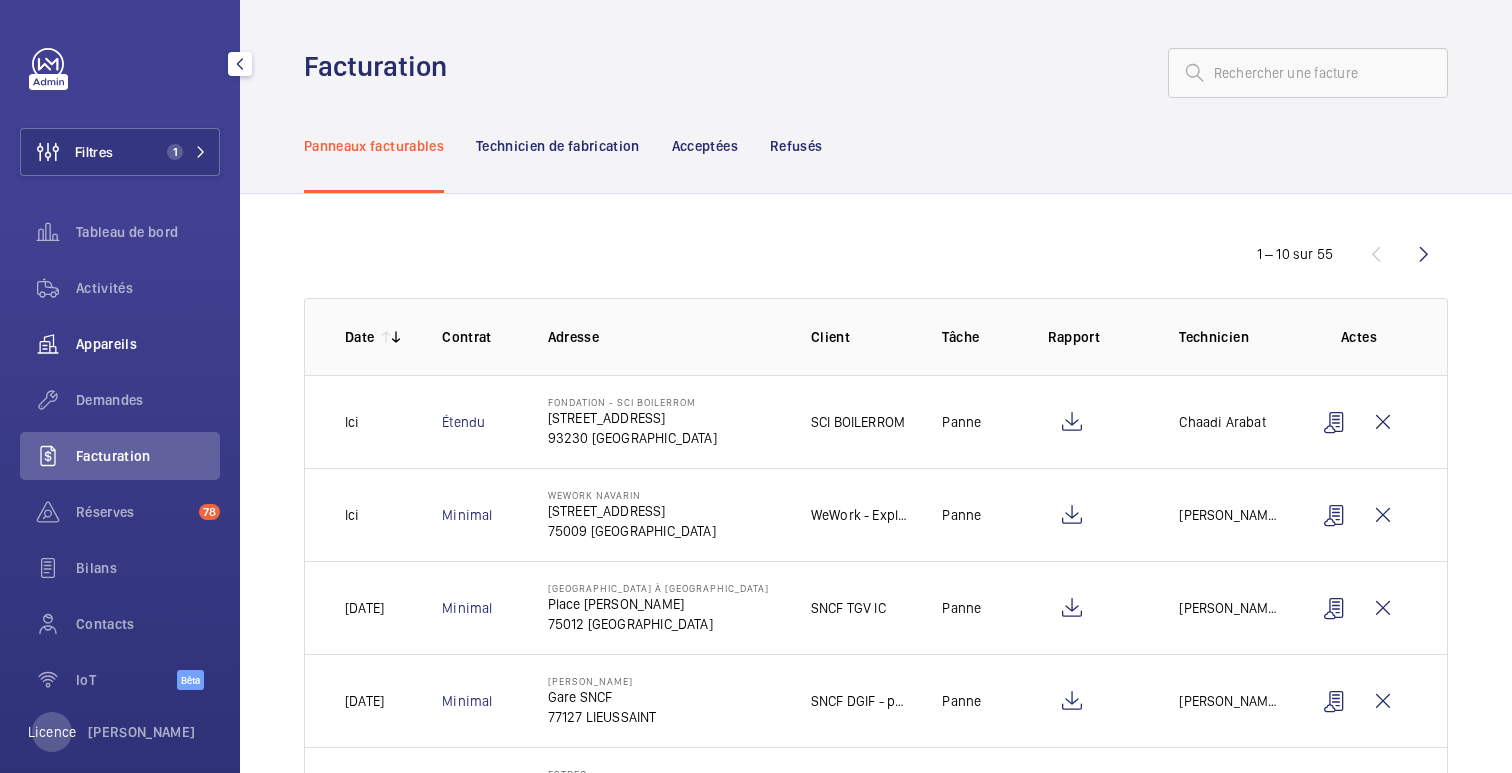 click on "Appareils" 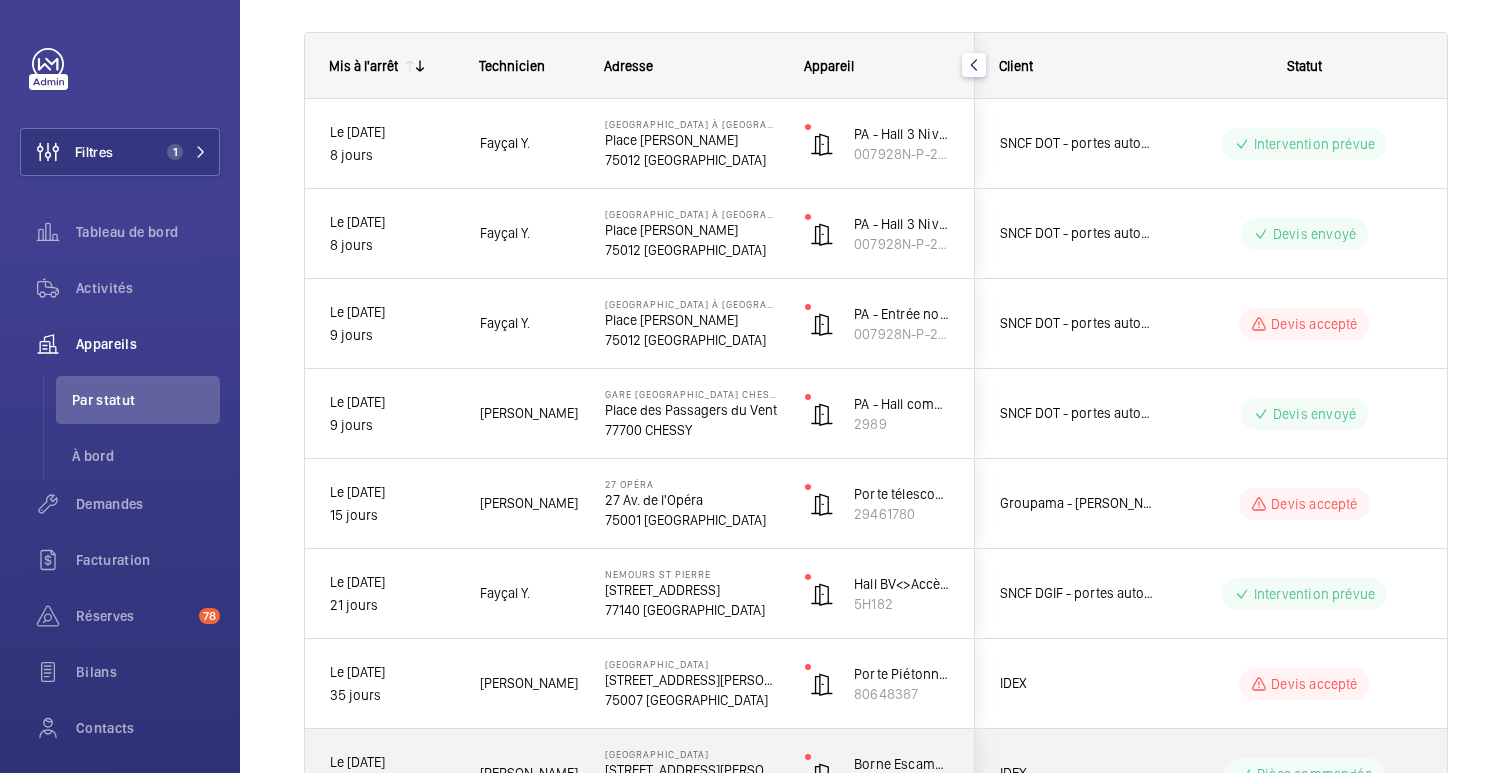 scroll, scrollTop: 502, scrollLeft: 0, axis: vertical 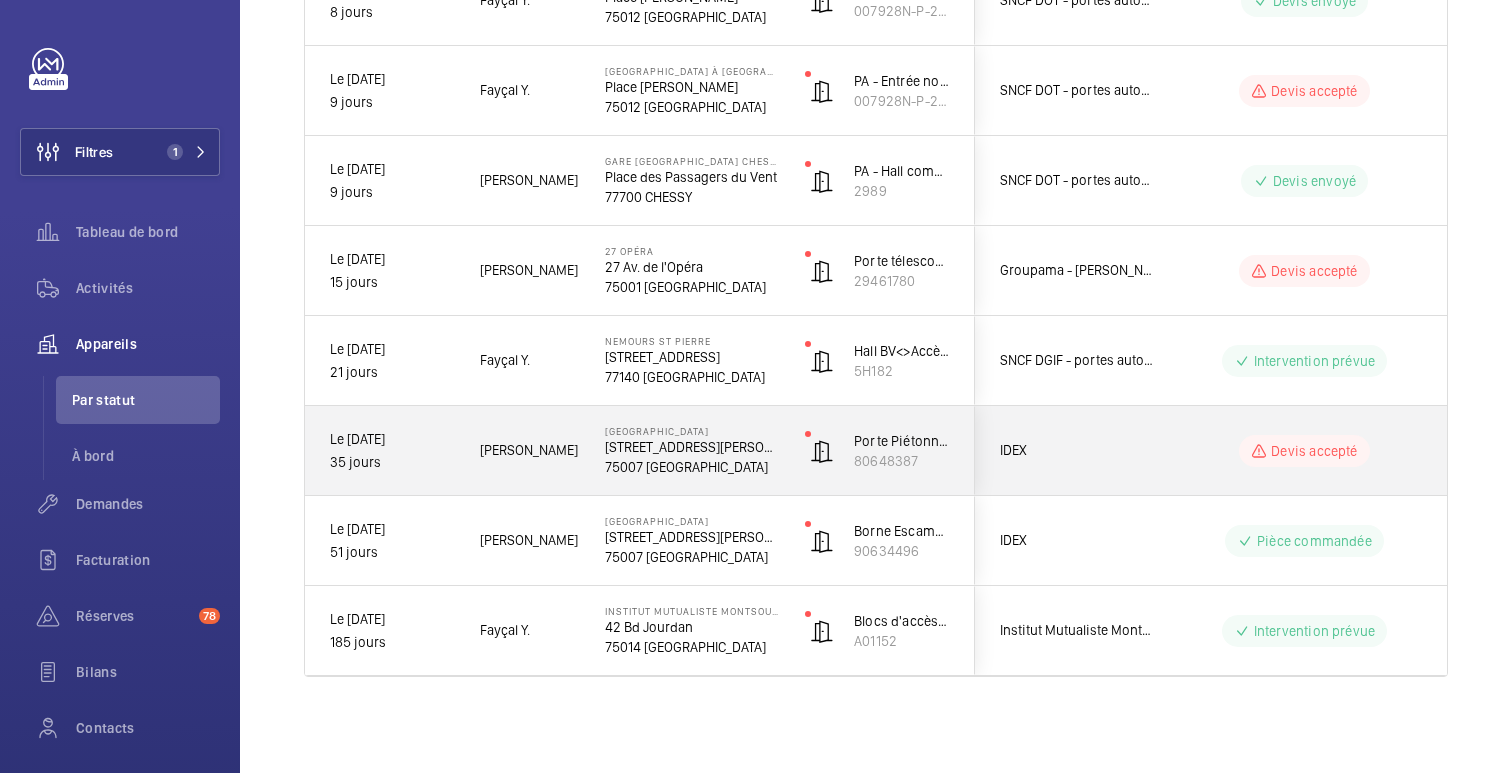 click on "IDEX" 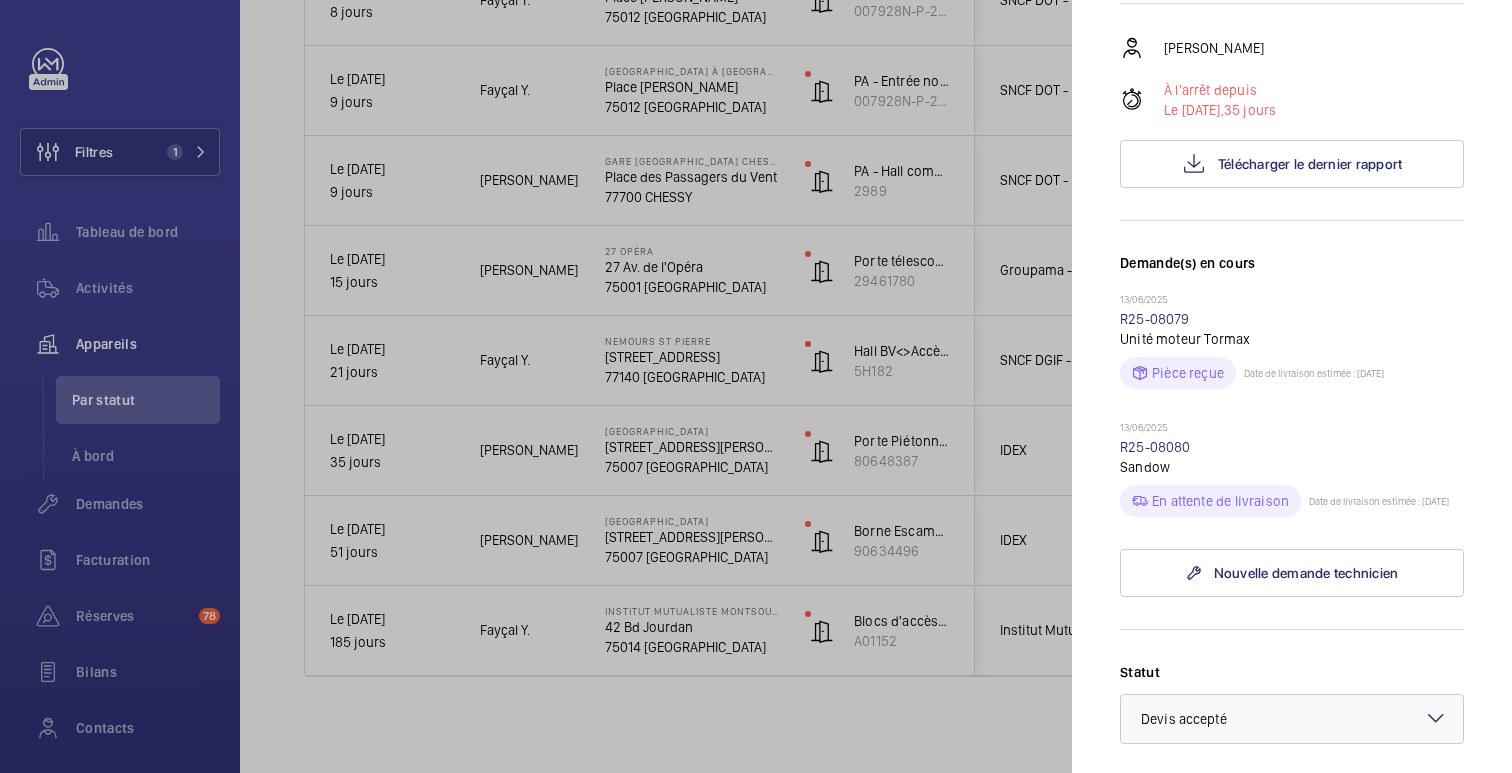 scroll, scrollTop: 0, scrollLeft: 0, axis: both 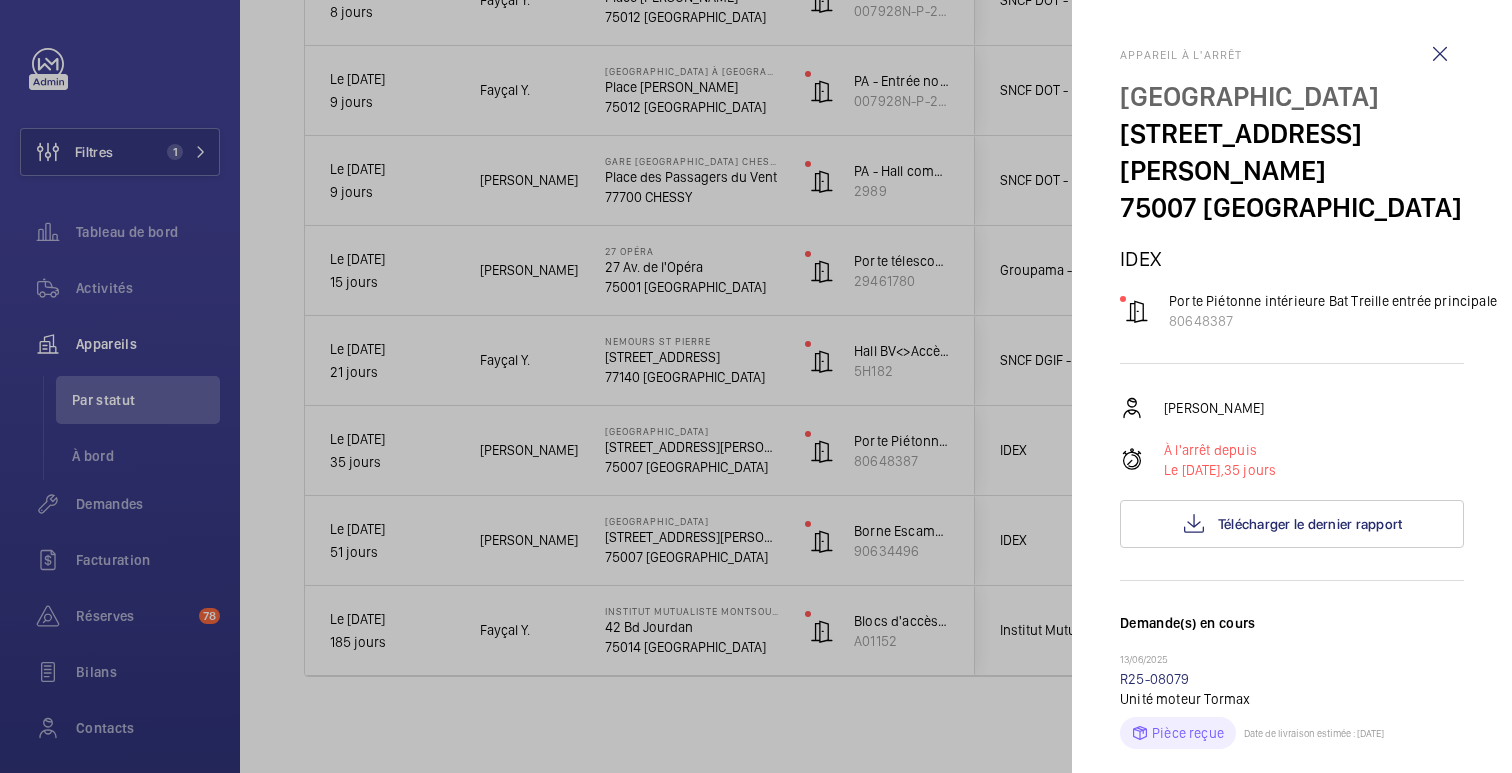 click 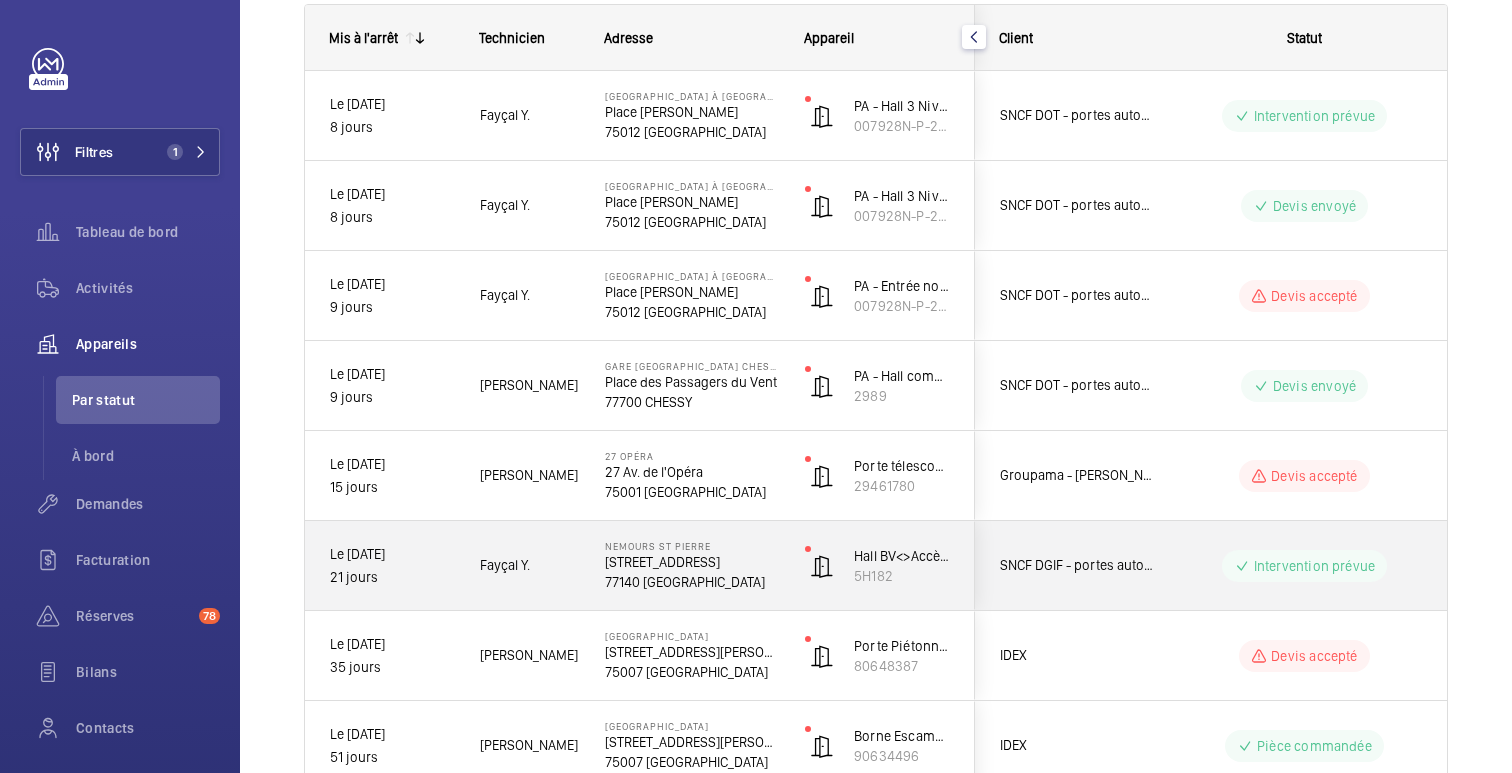 scroll, scrollTop: 0, scrollLeft: 0, axis: both 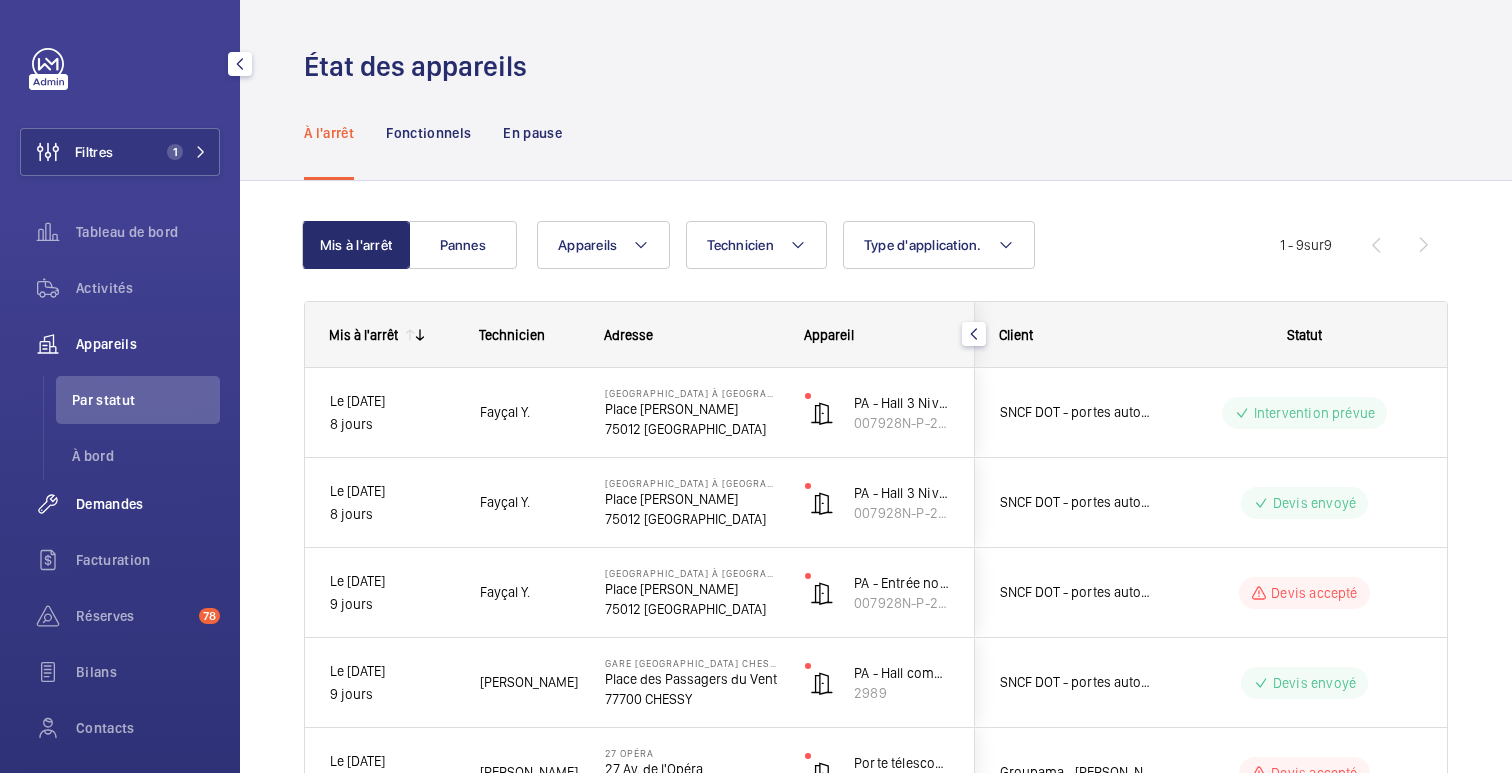 click on "Demandes" 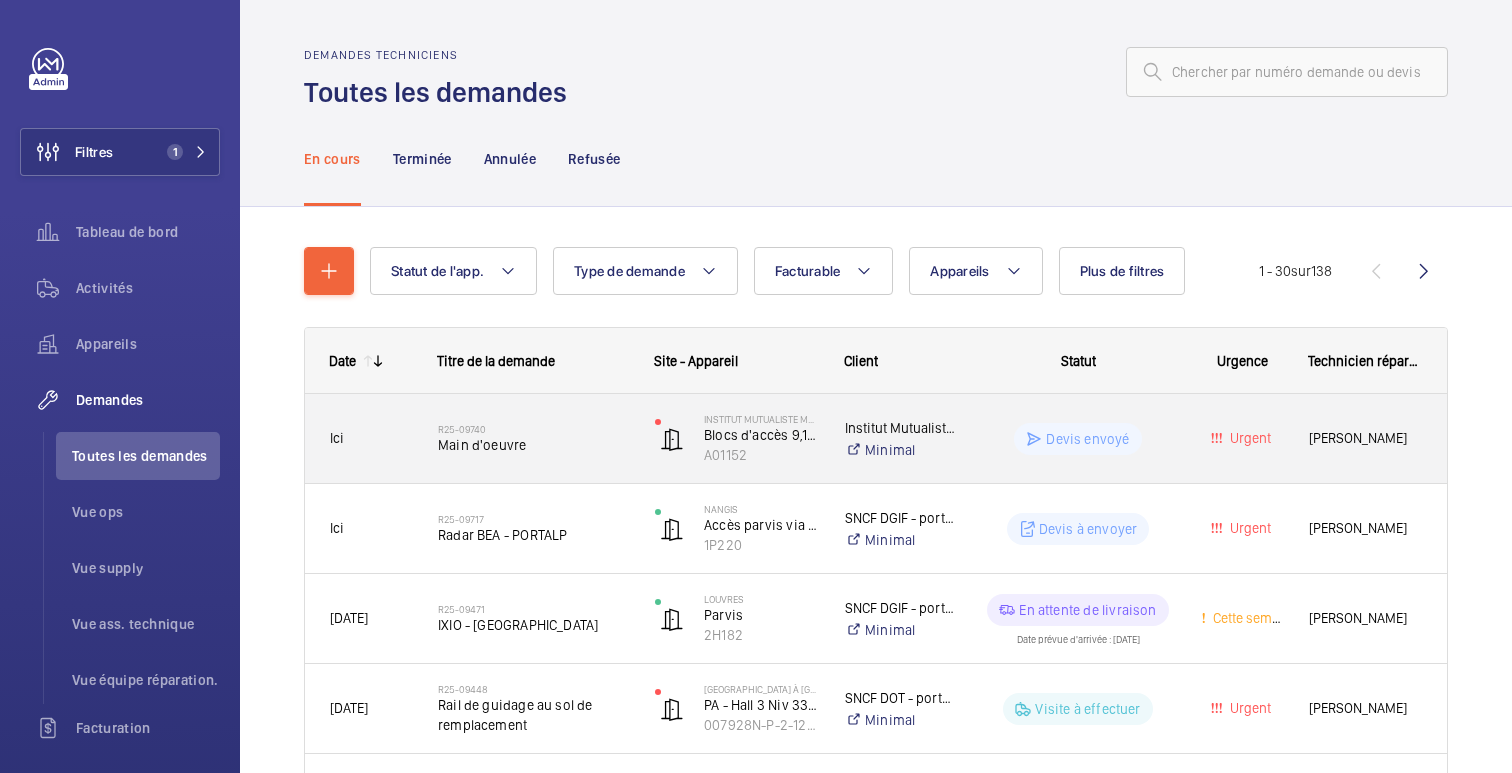 click on "Devis envoyé" 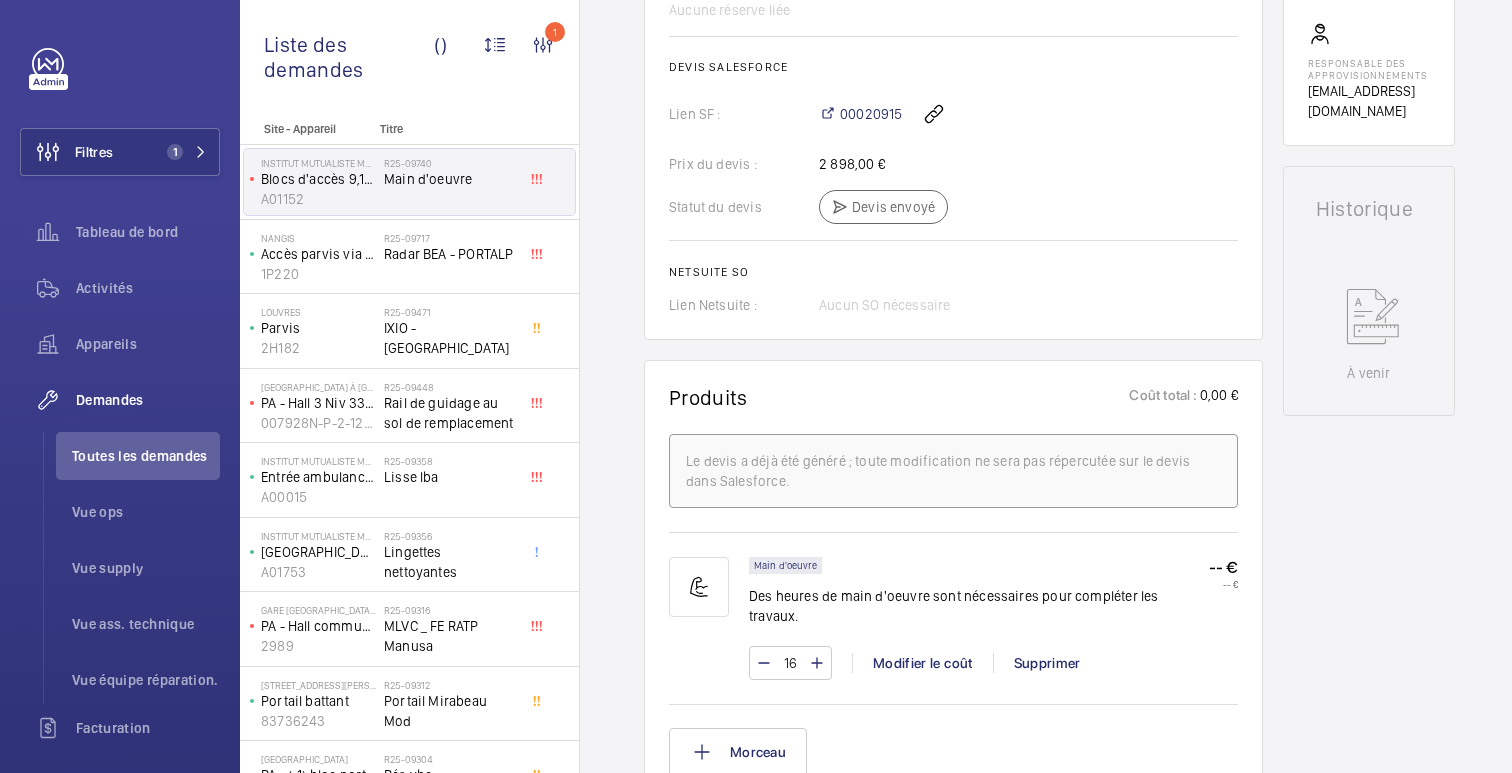 scroll, scrollTop: 0, scrollLeft: 0, axis: both 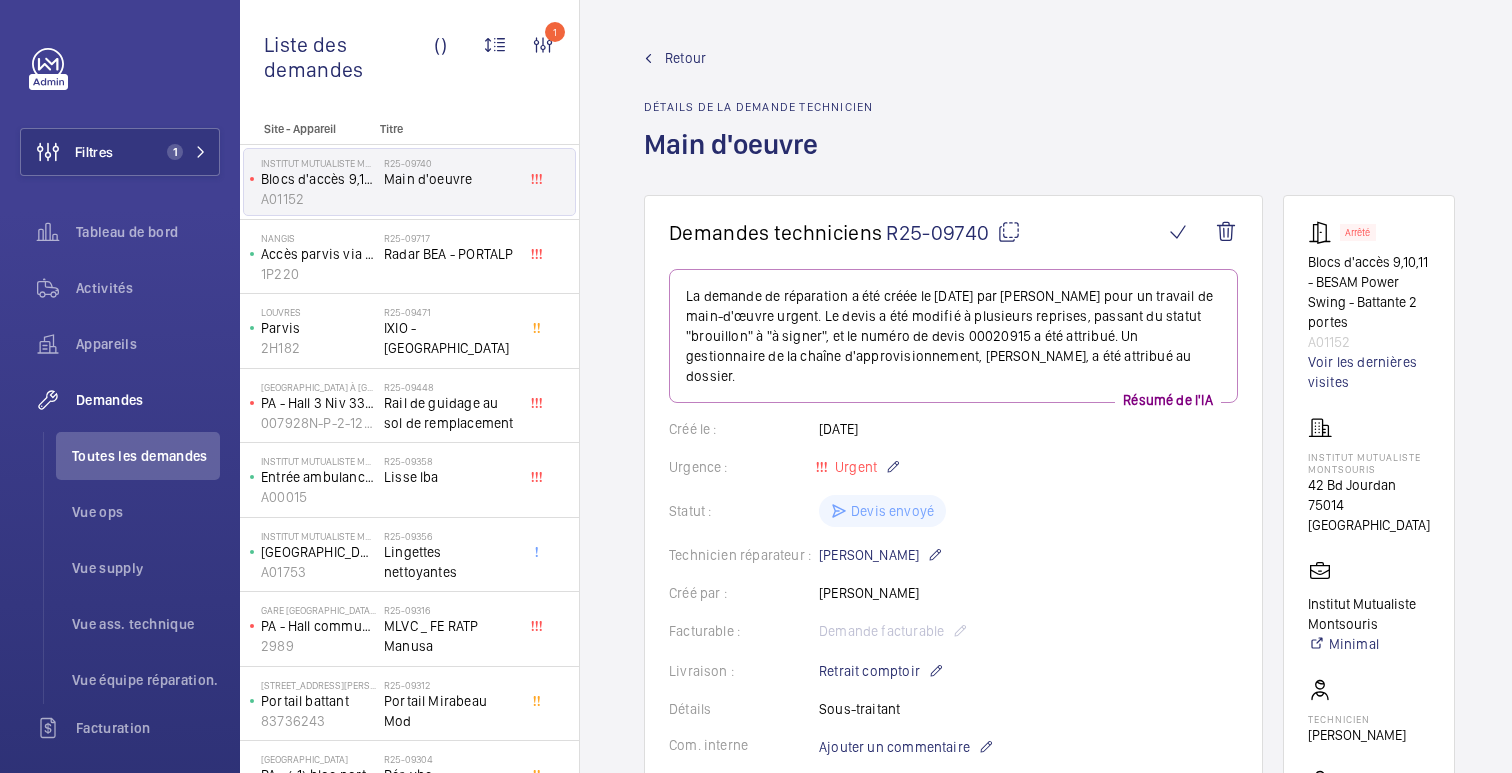 click on "Retour" 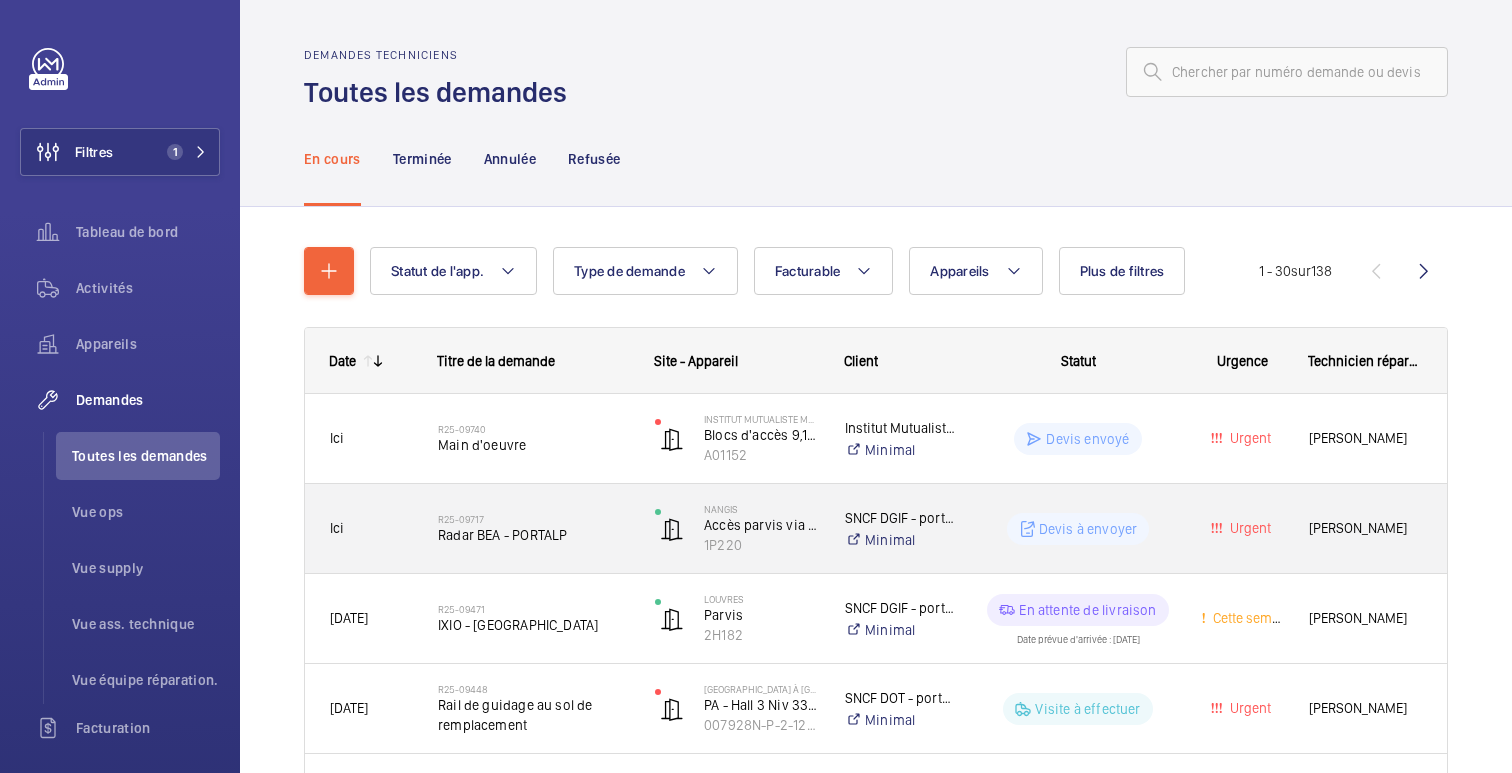 click on "Devis à envoyer" 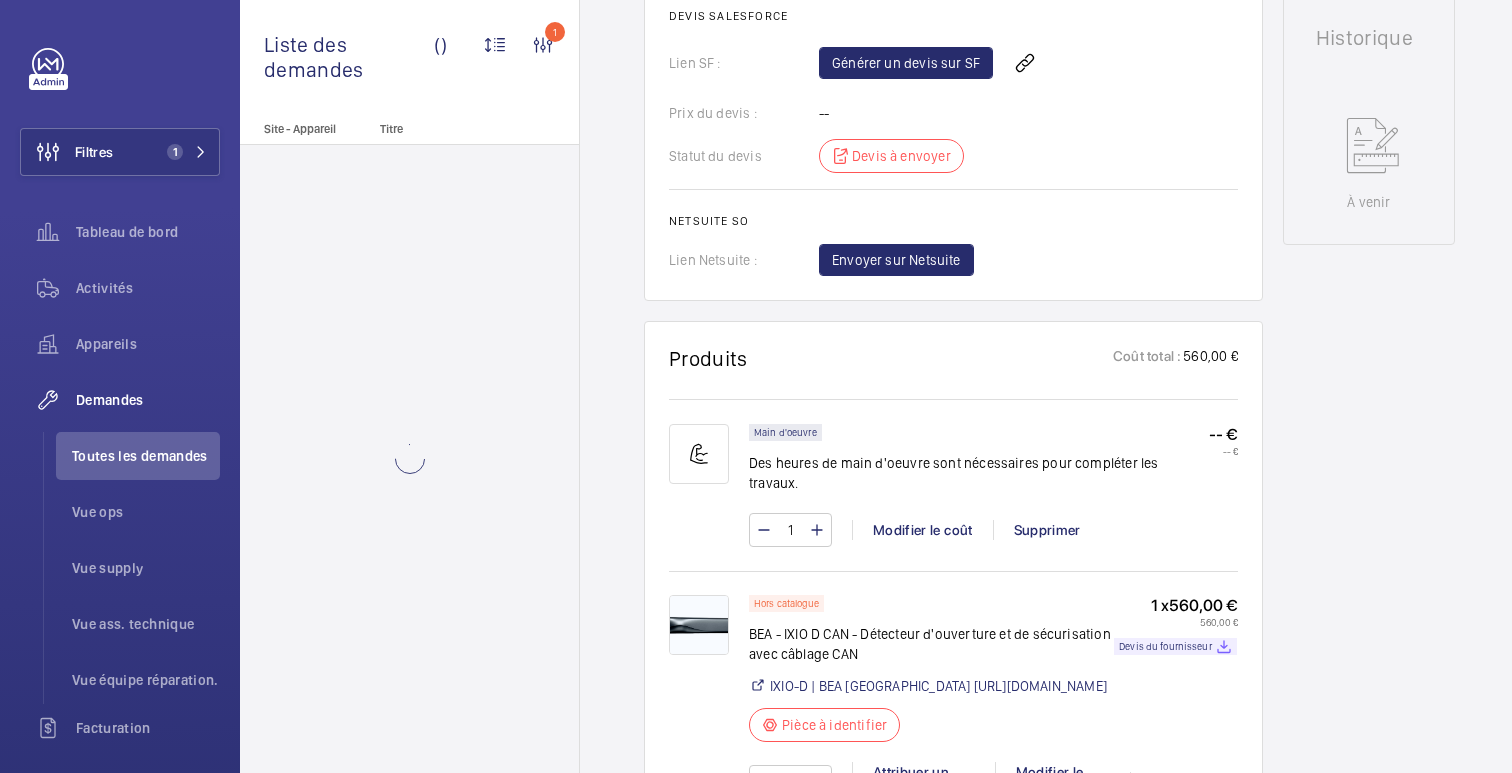 scroll, scrollTop: 1124, scrollLeft: 0, axis: vertical 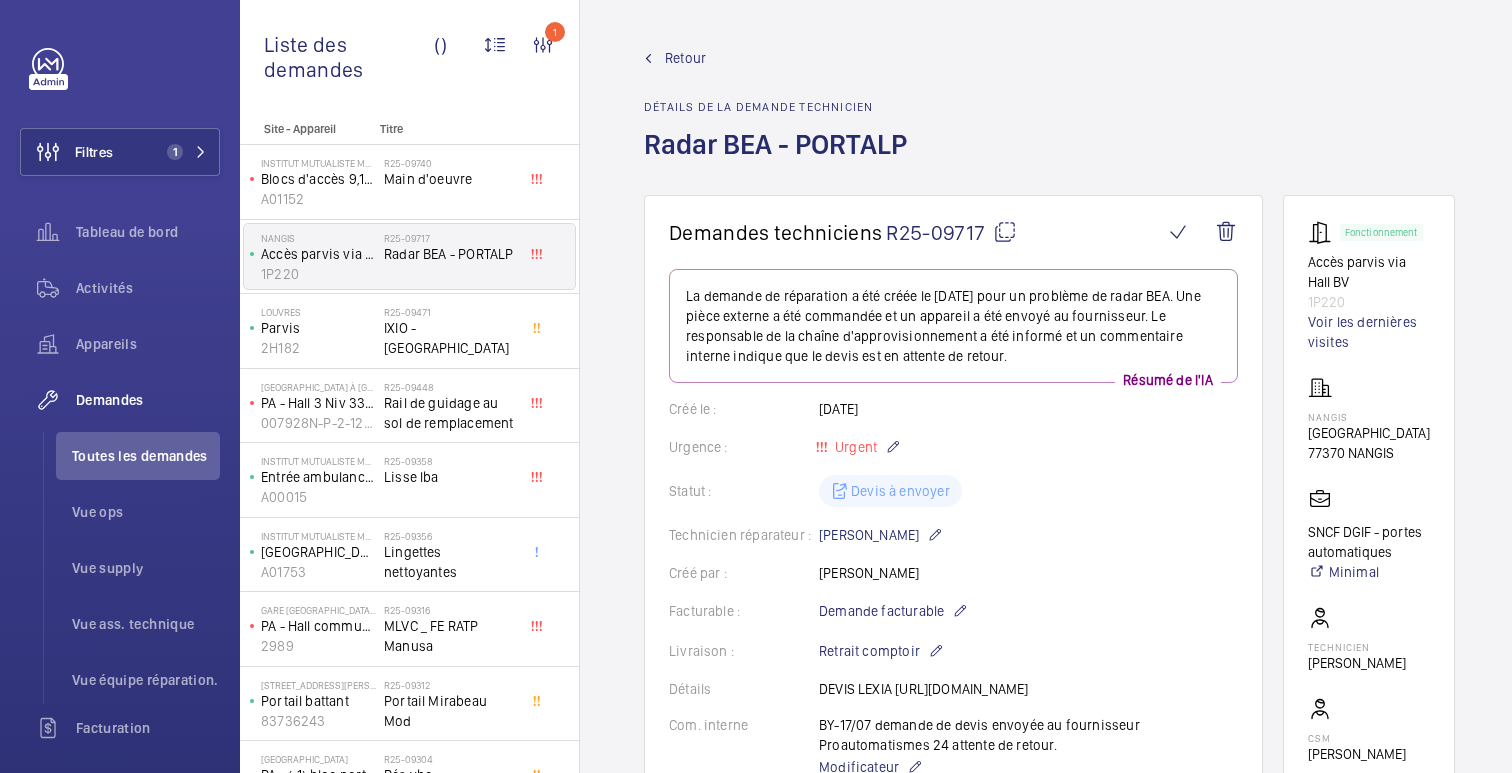 click on "Retour" 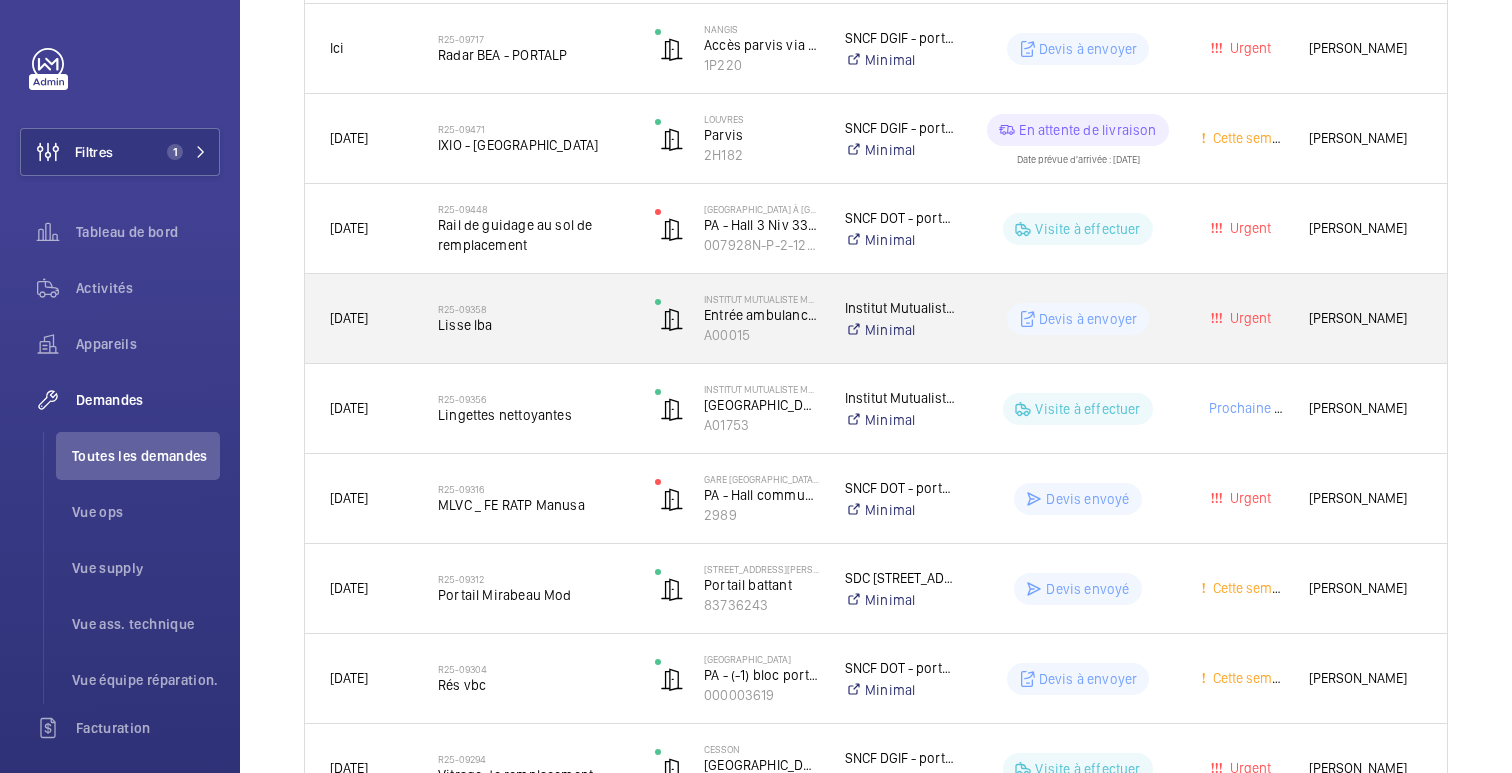 scroll, scrollTop: 484, scrollLeft: 0, axis: vertical 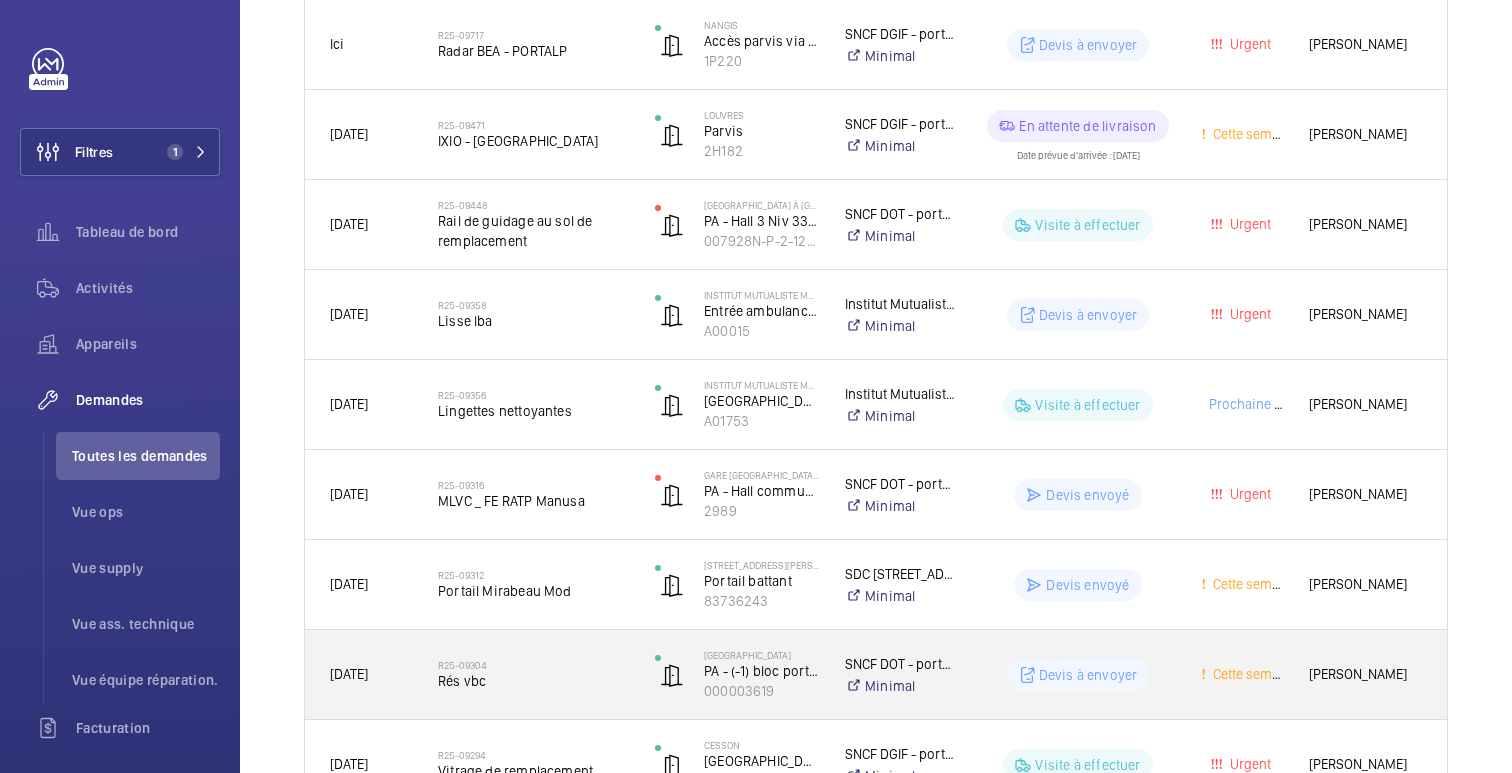 click on "Devis à envoyer" 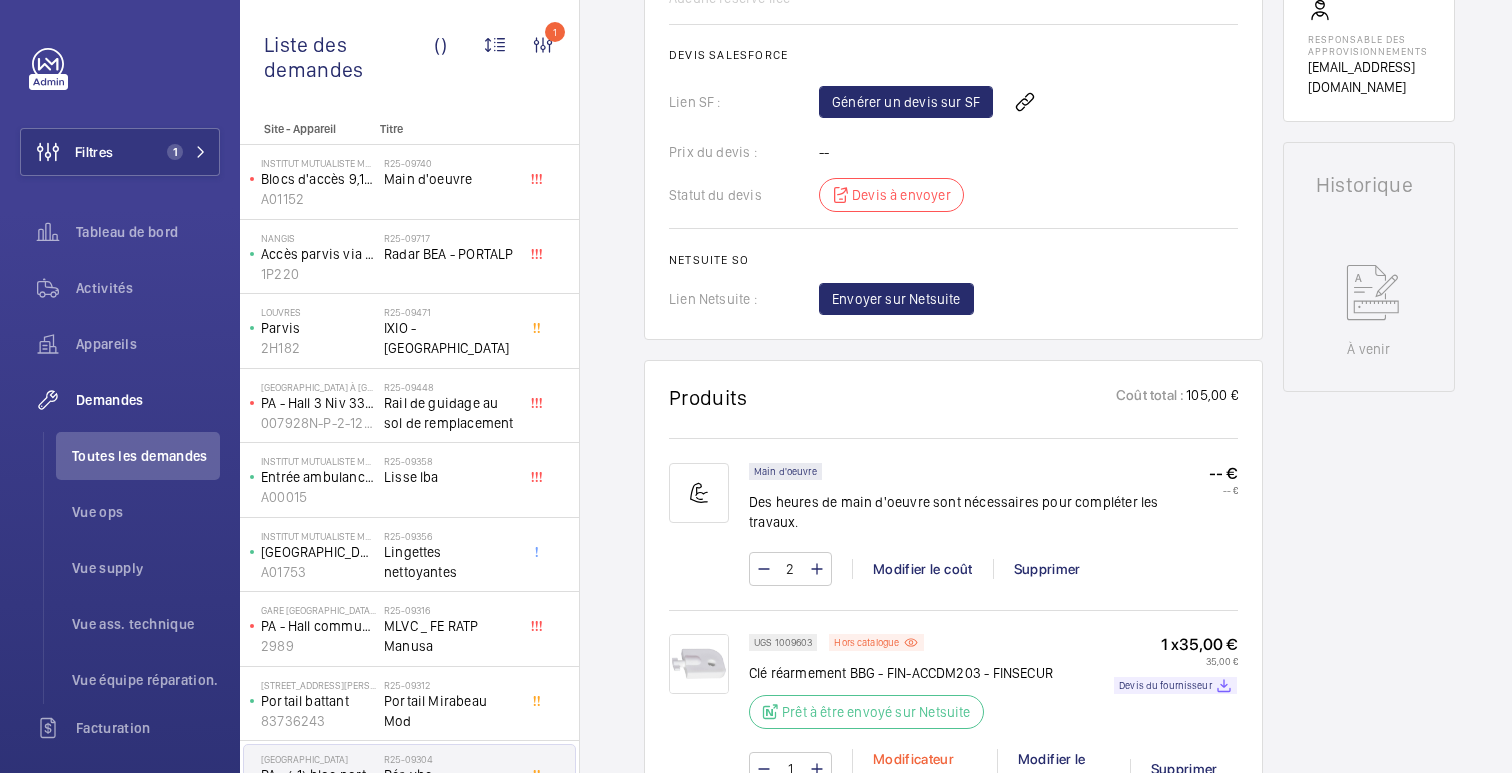 scroll, scrollTop: 886, scrollLeft: 0, axis: vertical 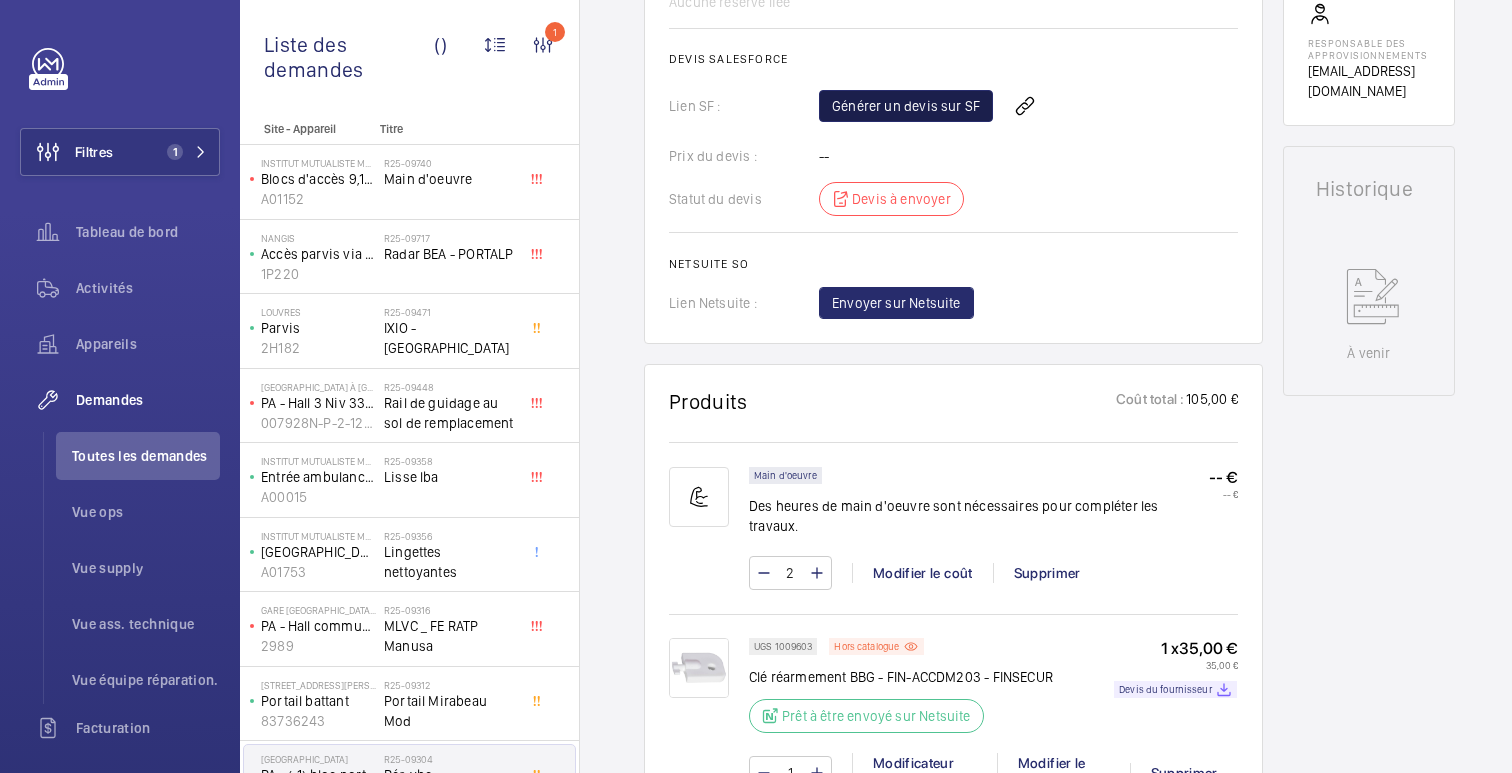 click on "Générer un devis sur SF" 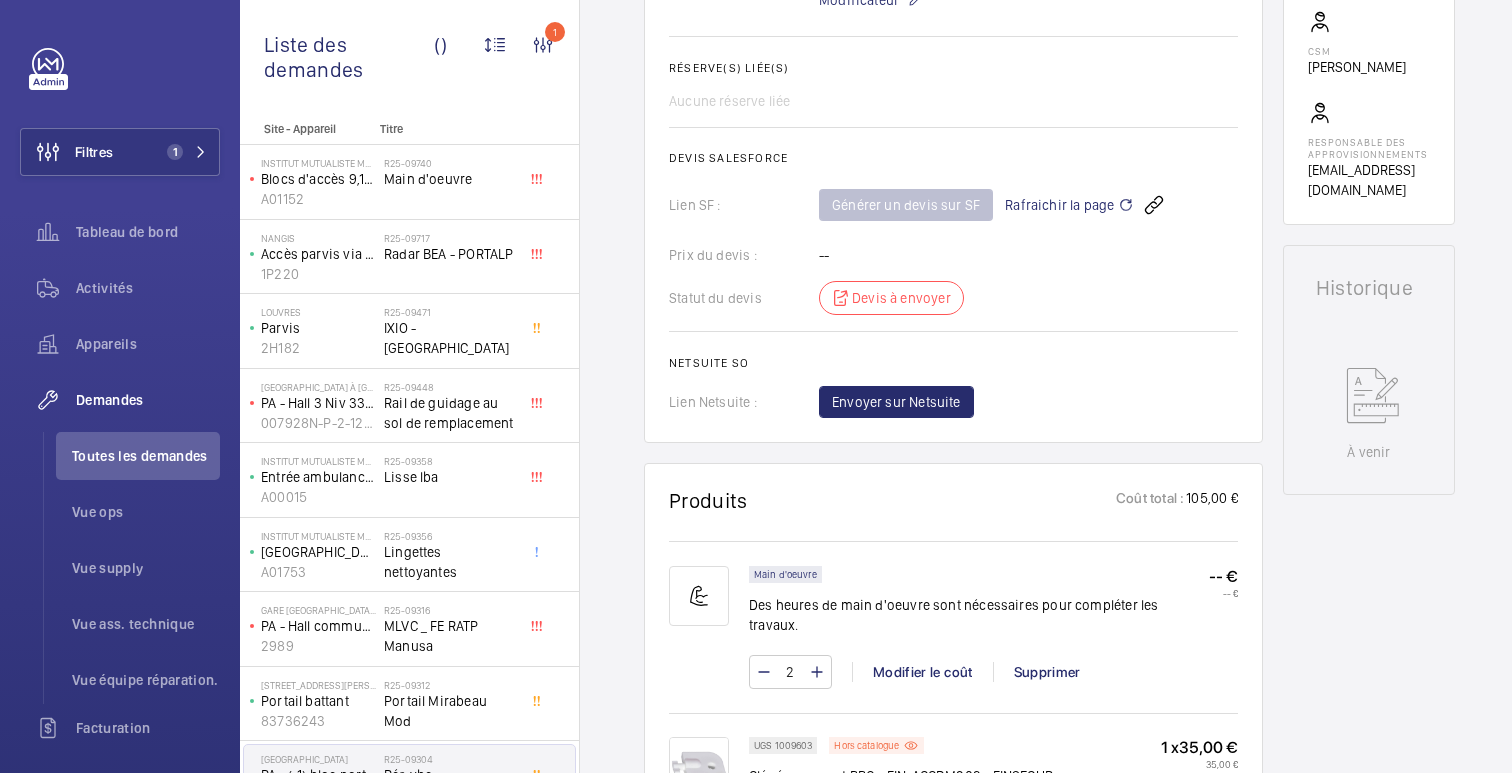 scroll, scrollTop: 777, scrollLeft: 0, axis: vertical 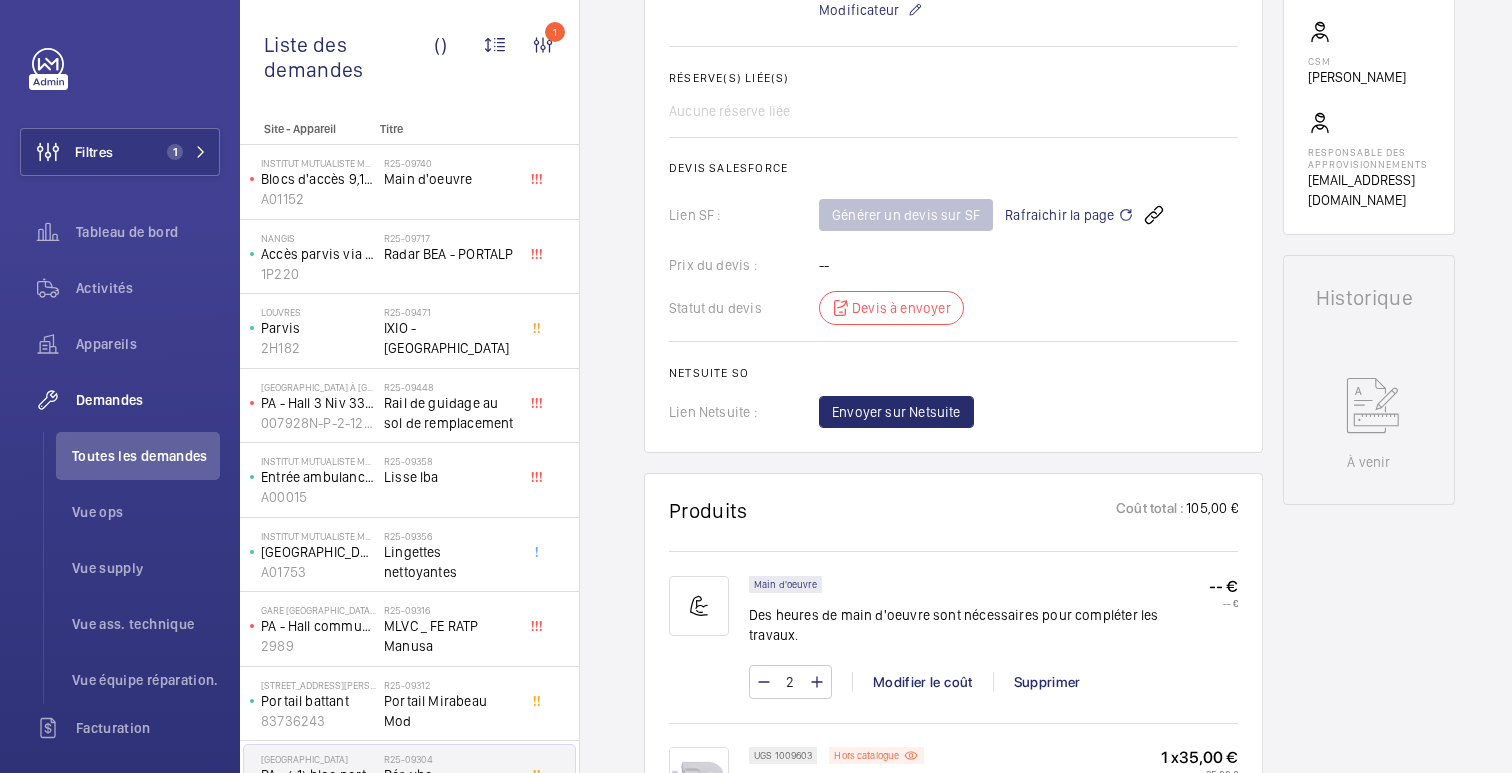 click on "Rafraichir la page" 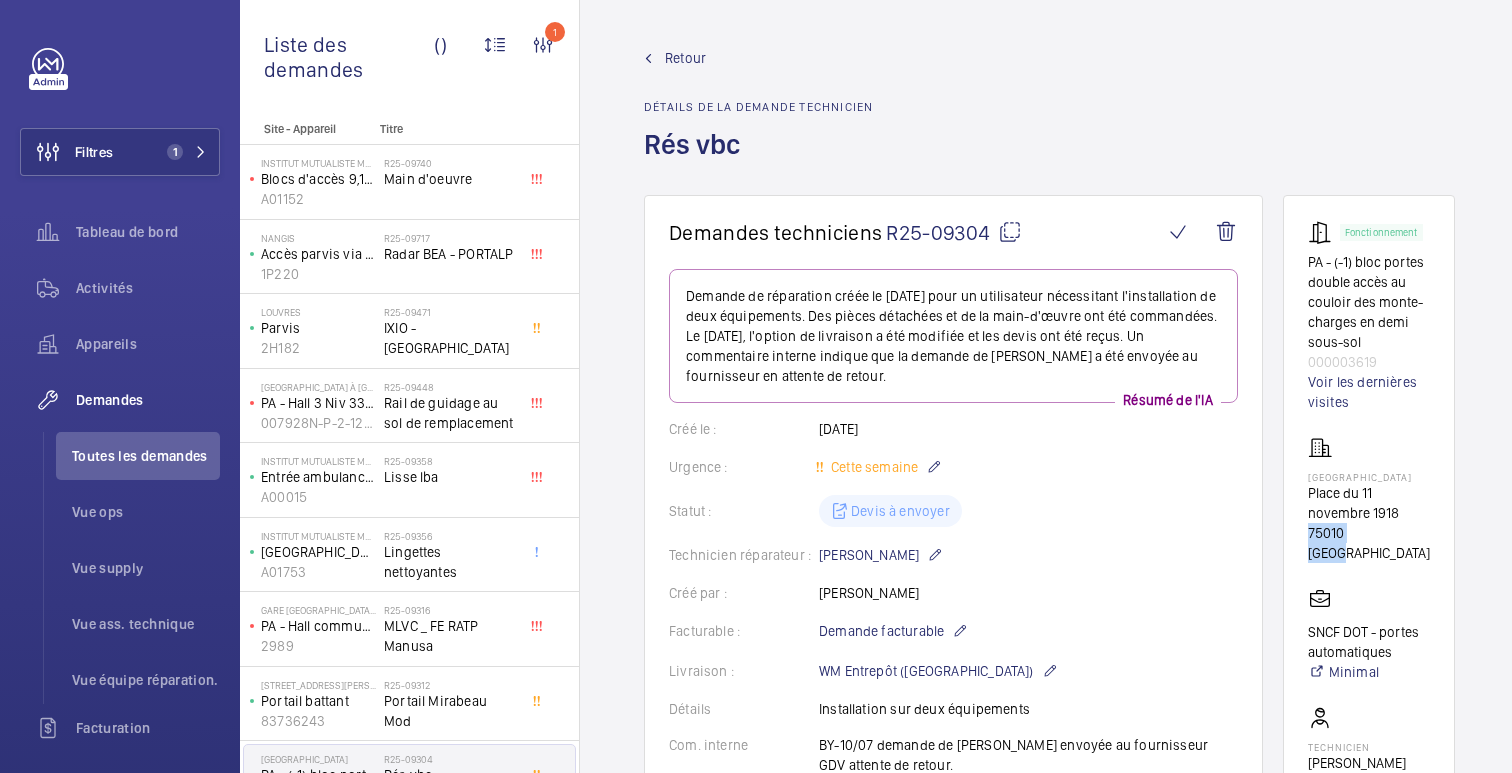 drag, startPoint x: 1381, startPoint y: 533, endPoint x: 1309, endPoint y: 537, distance: 72.11102 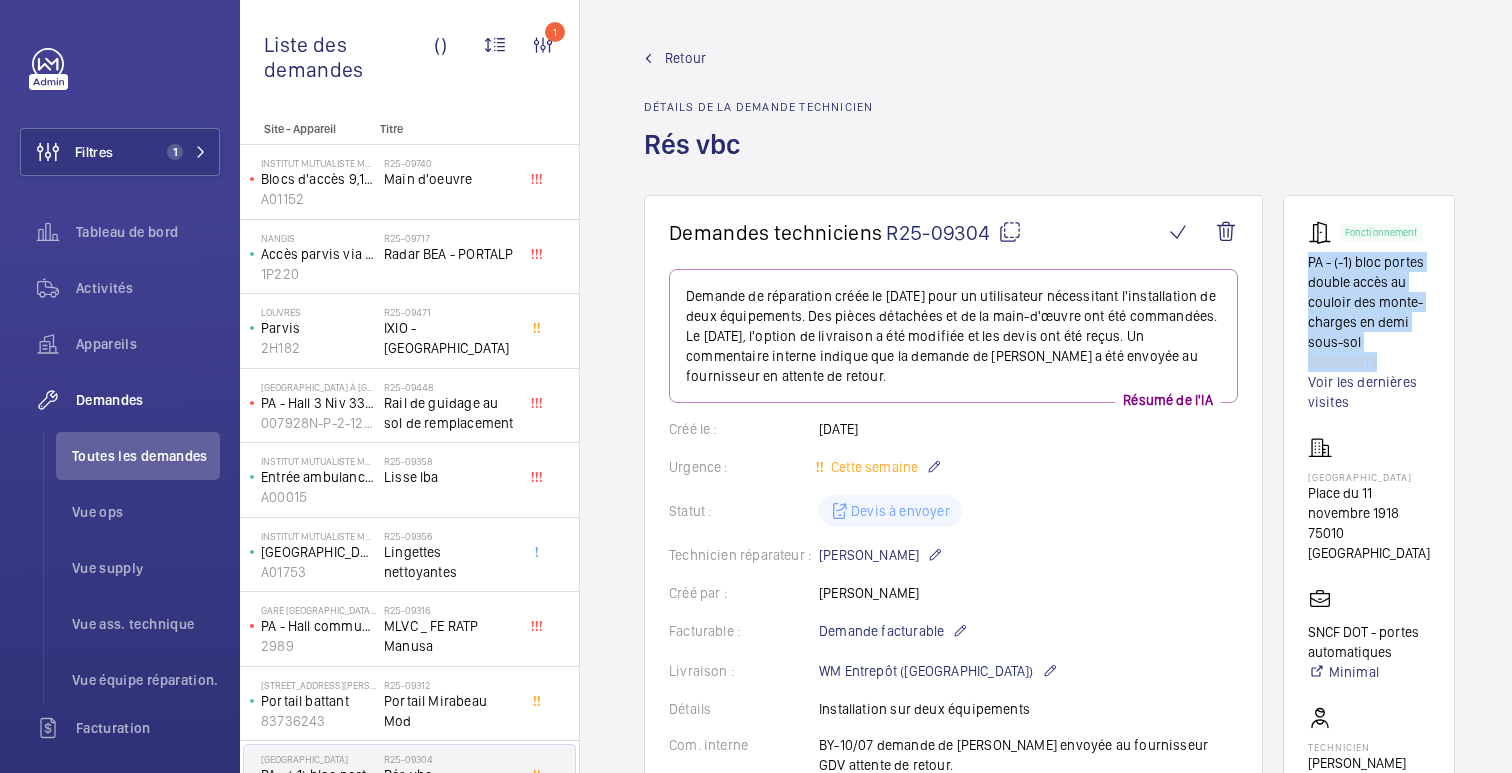 drag, startPoint x: 1373, startPoint y: 362, endPoint x: 1293, endPoint y: 260, distance: 129.63025 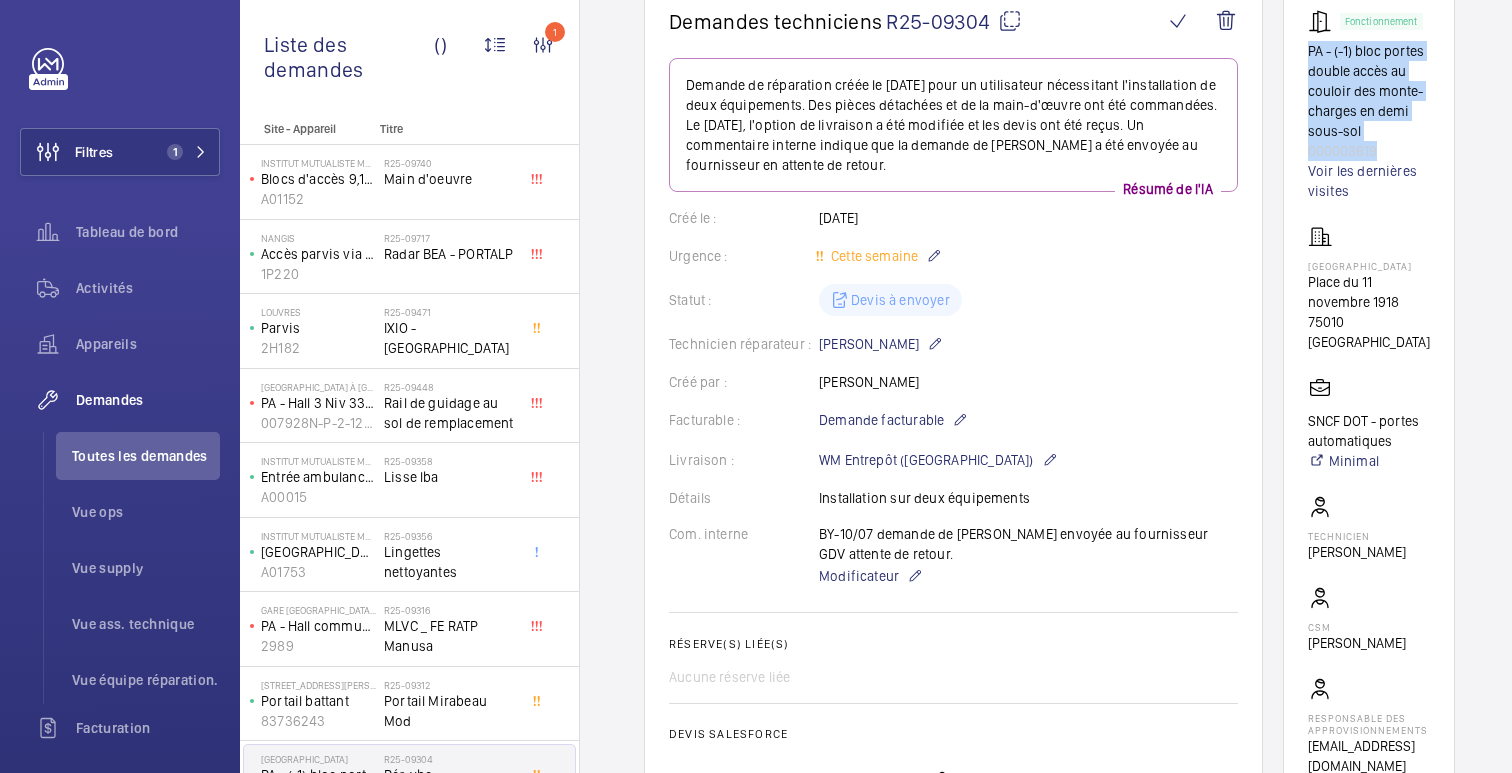 scroll, scrollTop: 200, scrollLeft: 0, axis: vertical 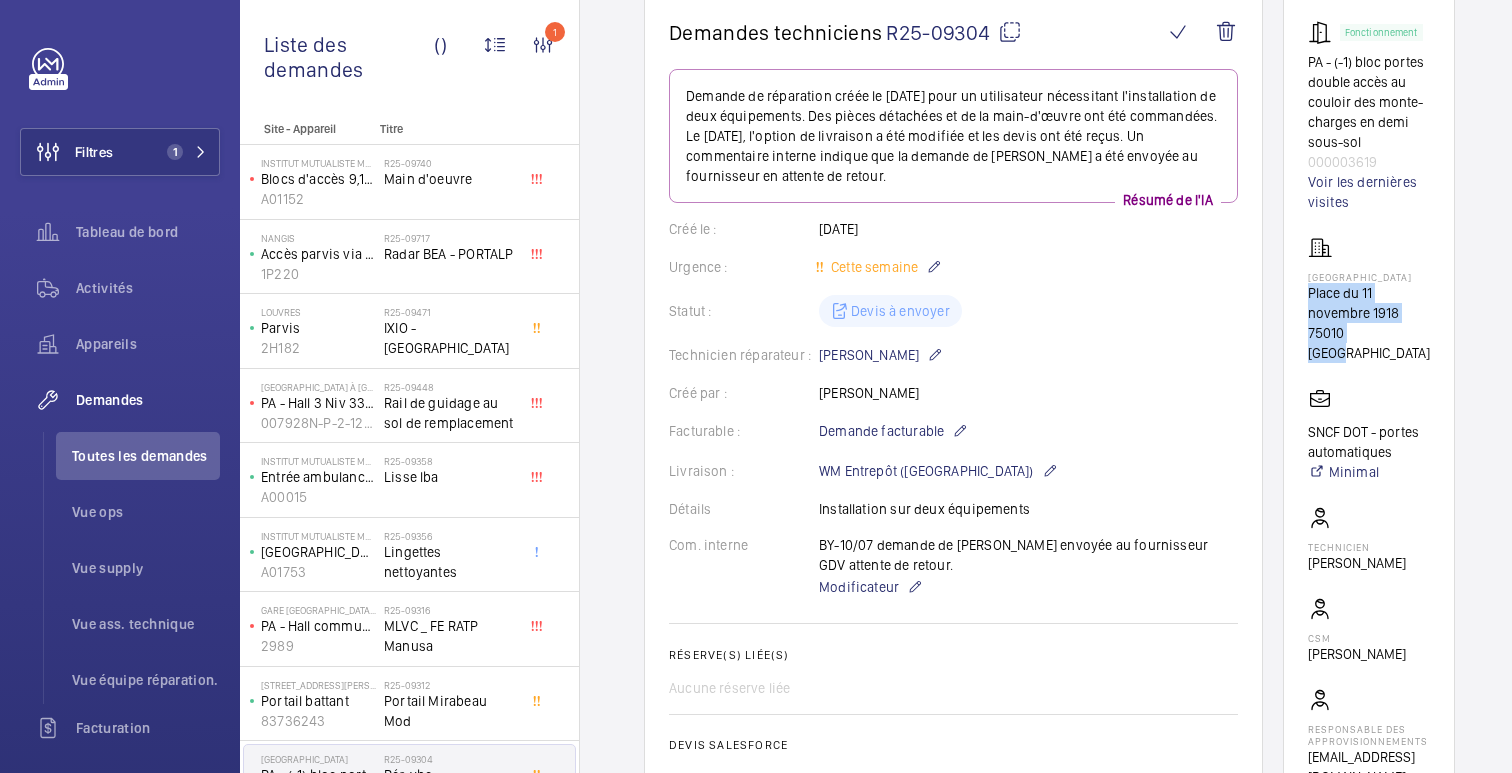 drag, startPoint x: 1382, startPoint y: 335, endPoint x: 1310, endPoint y: 301, distance: 79.624115 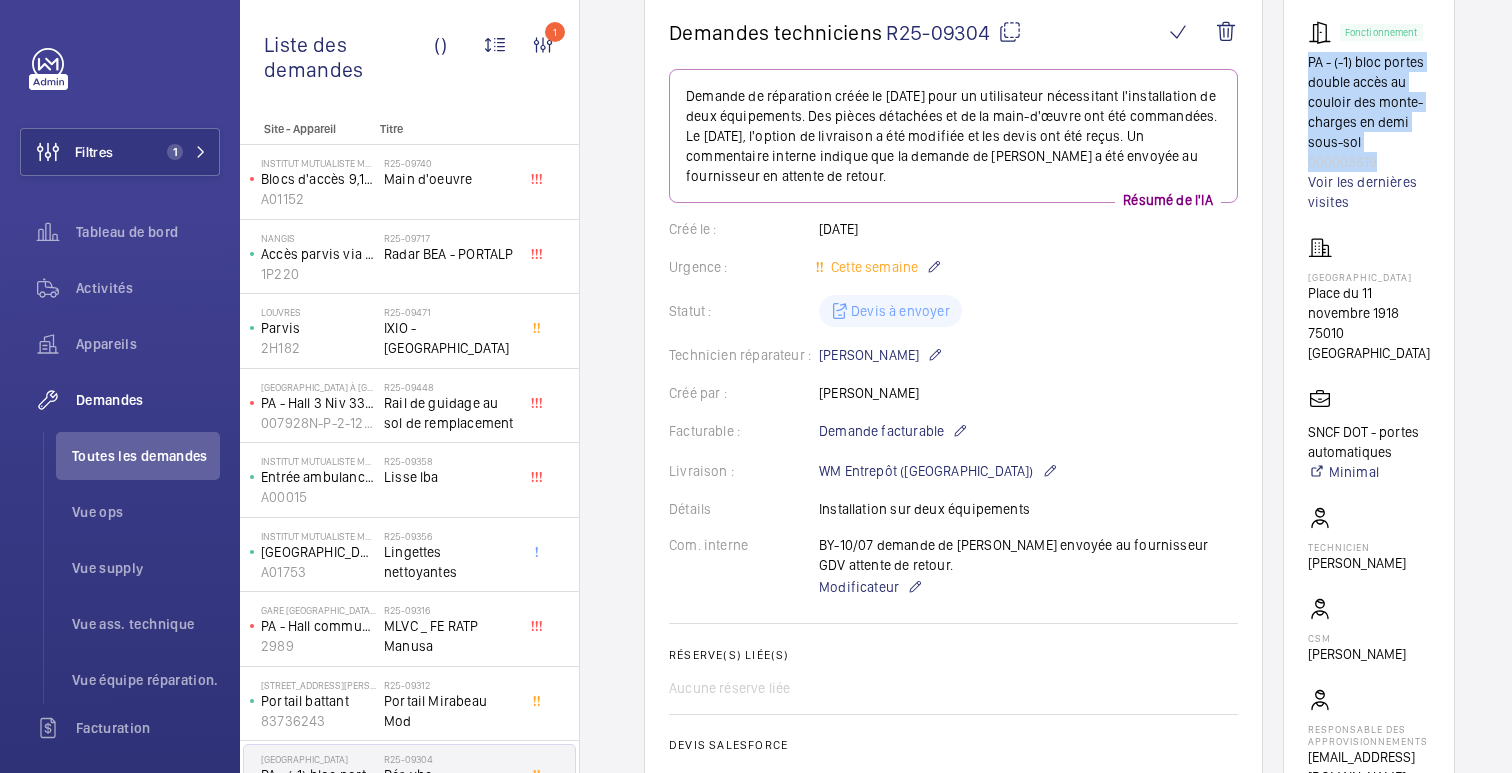 drag, startPoint x: 1377, startPoint y: 163, endPoint x: 1281, endPoint y: 67, distance: 135.7645 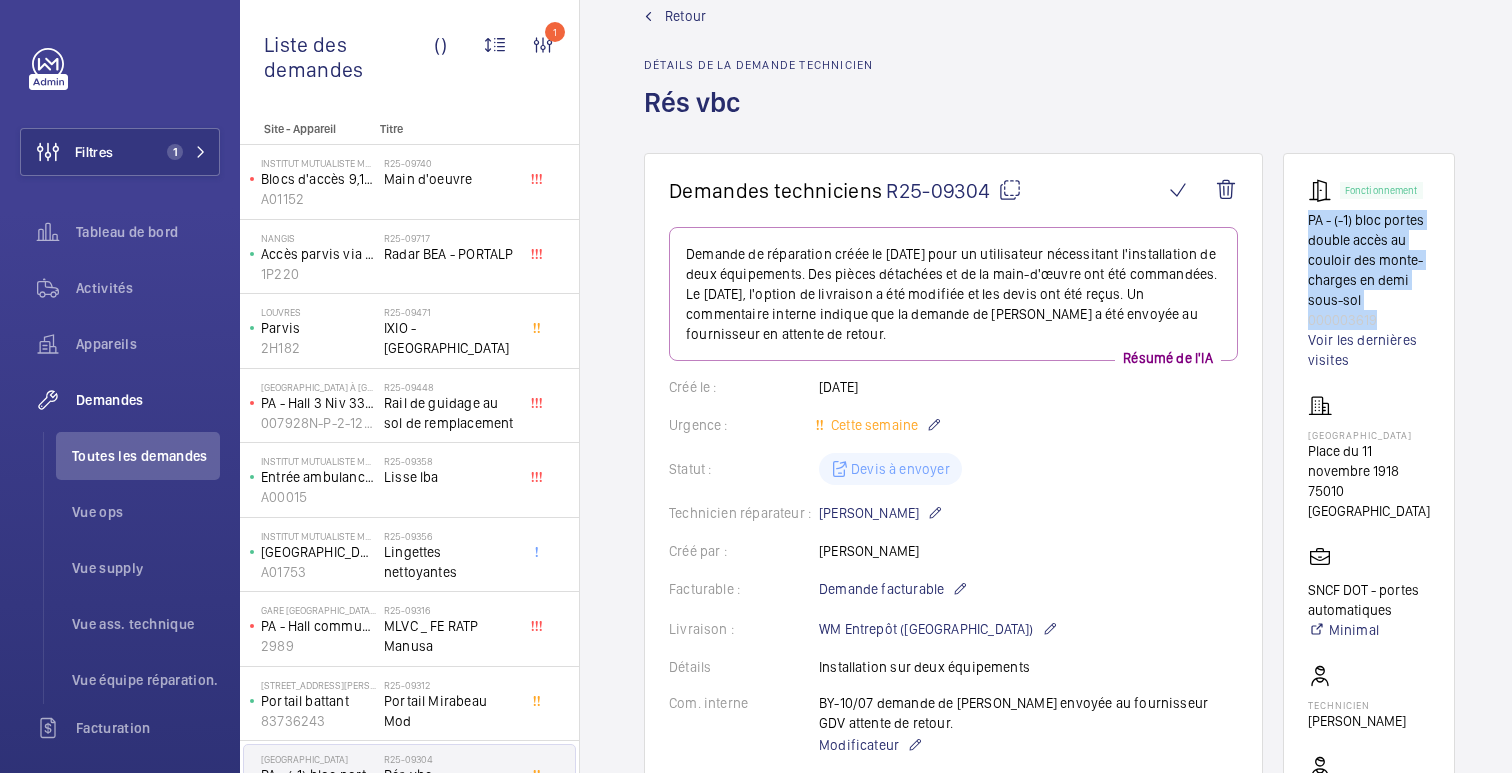 scroll, scrollTop: 0, scrollLeft: 0, axis: both 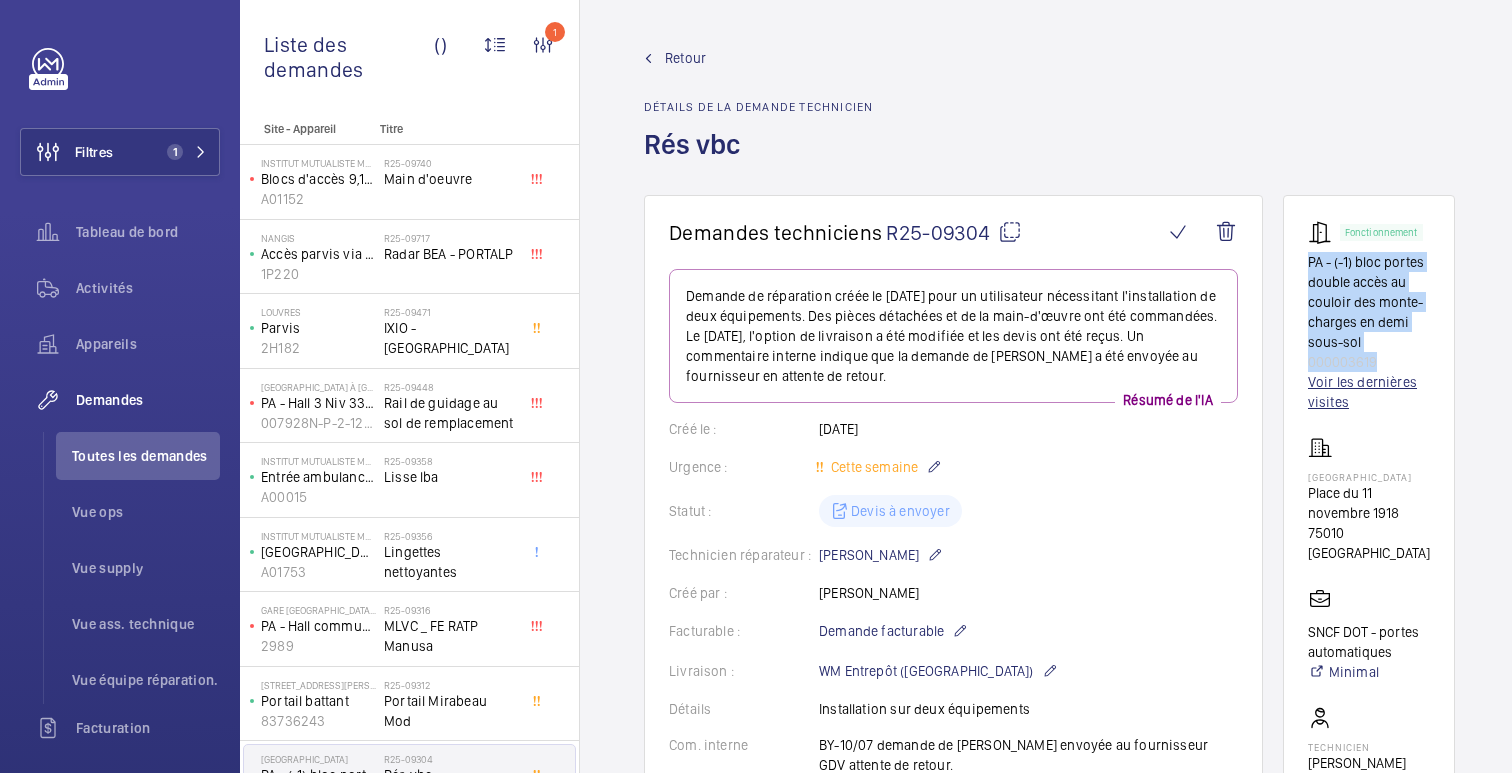 click on "Voir les dernières visites" 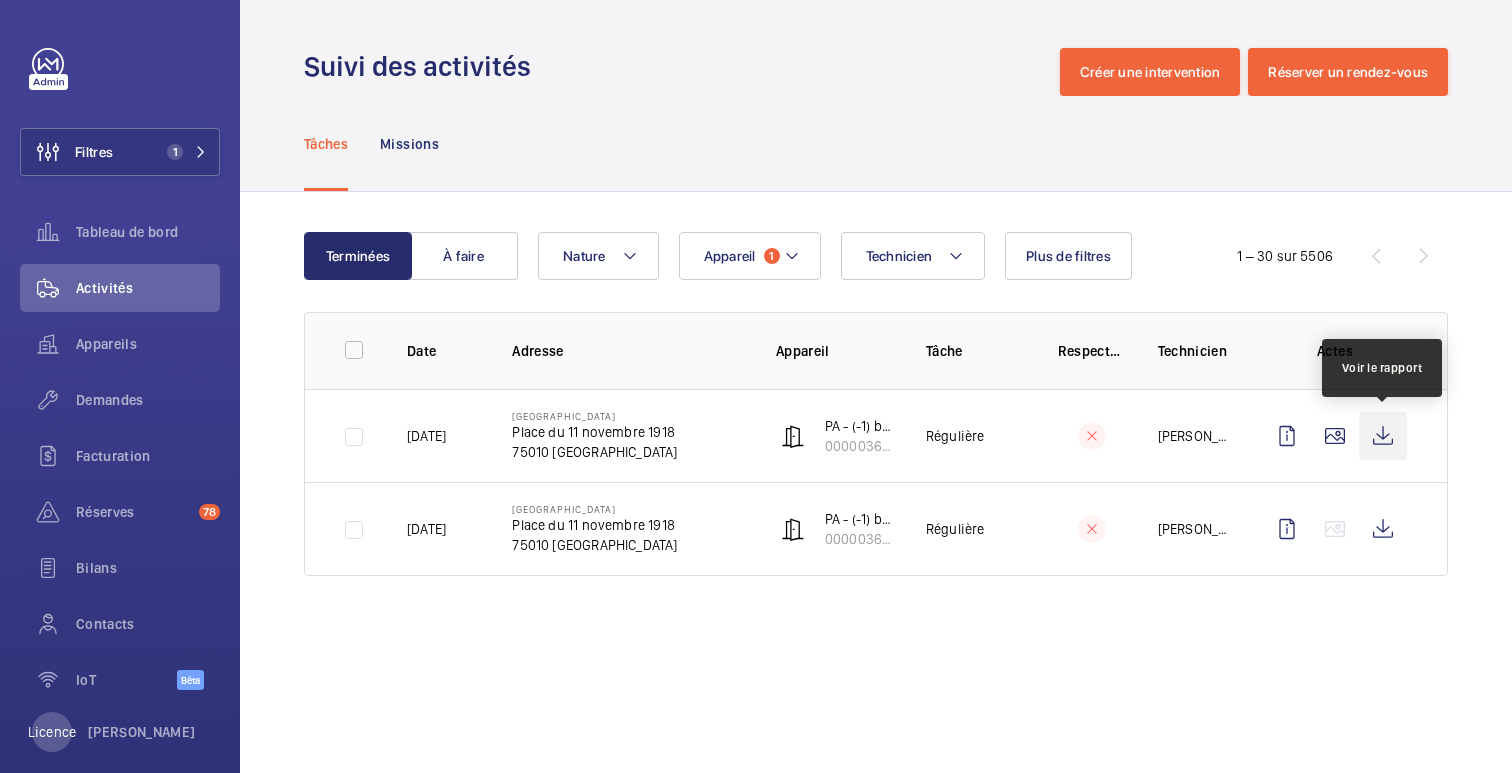 click 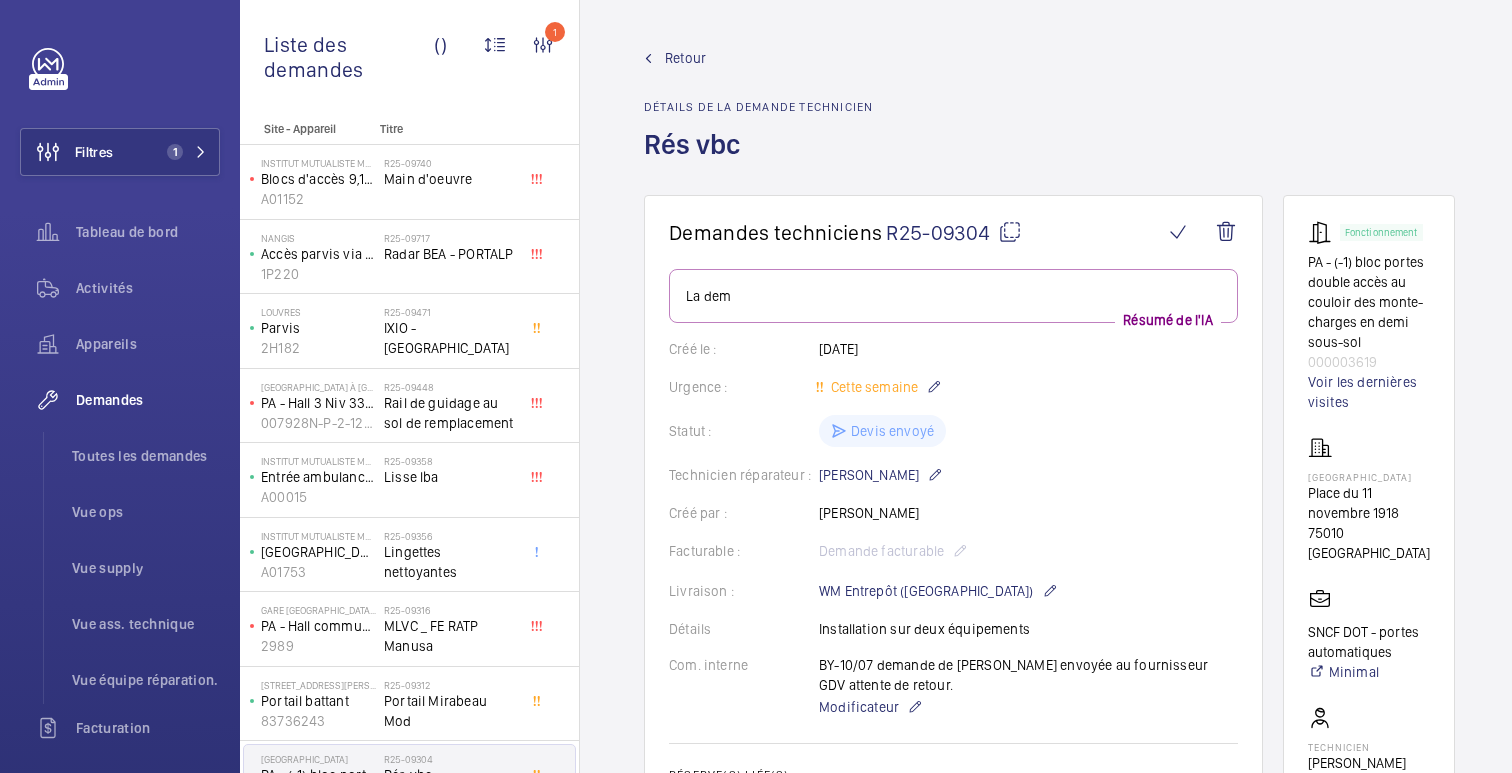 click on "Retour" 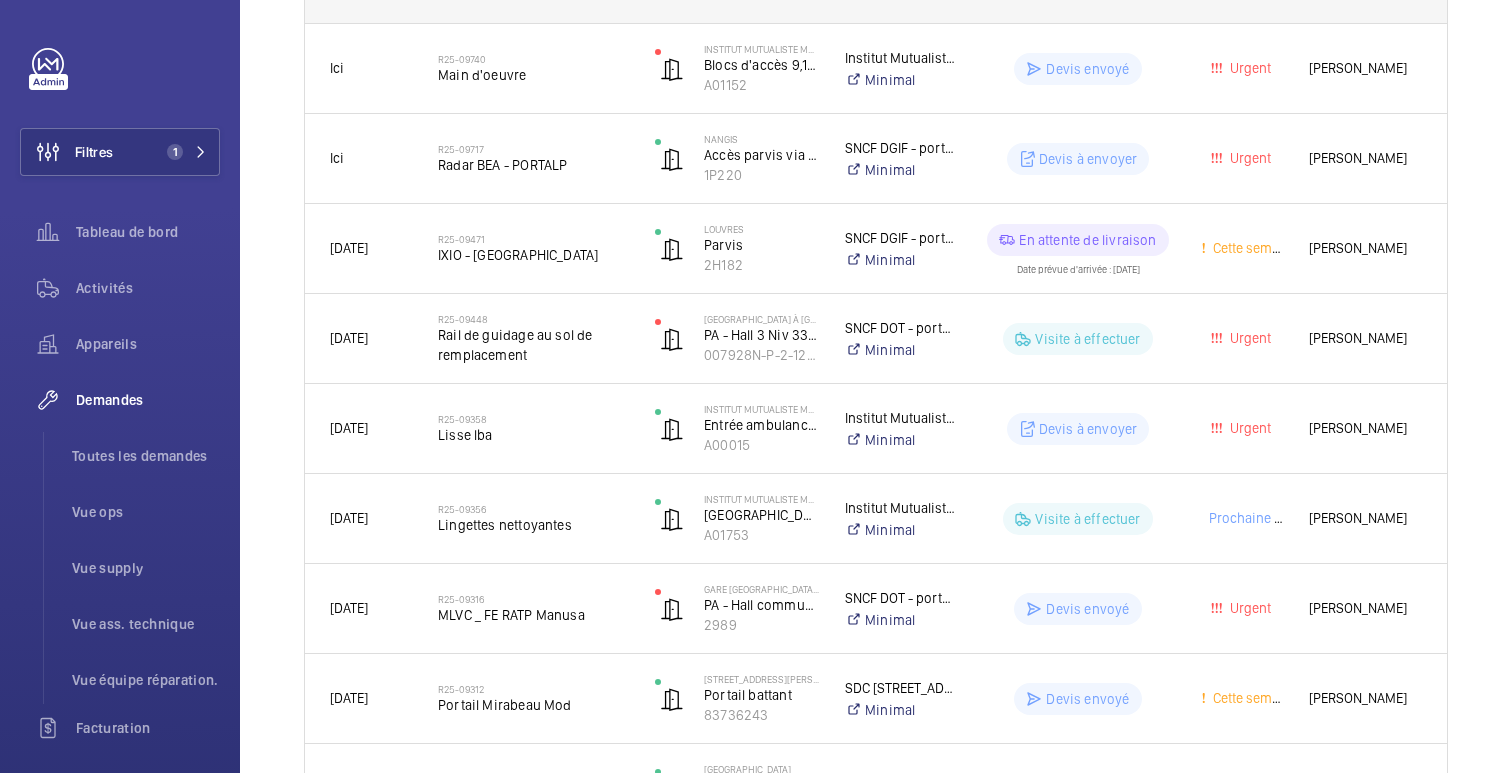 scroll, scrollTop: 0, scrollLeft: 0, axis: both 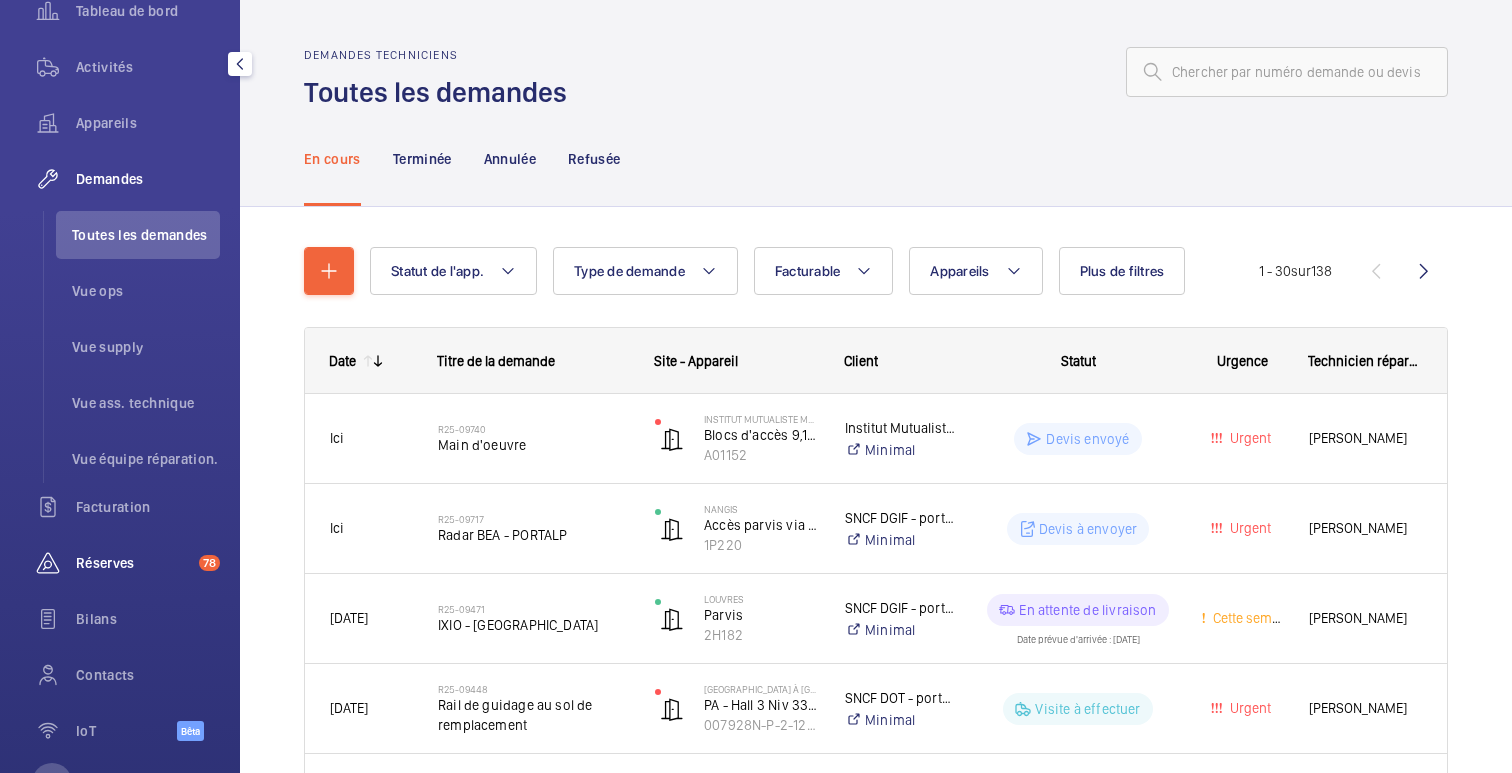 click on "Réserves" 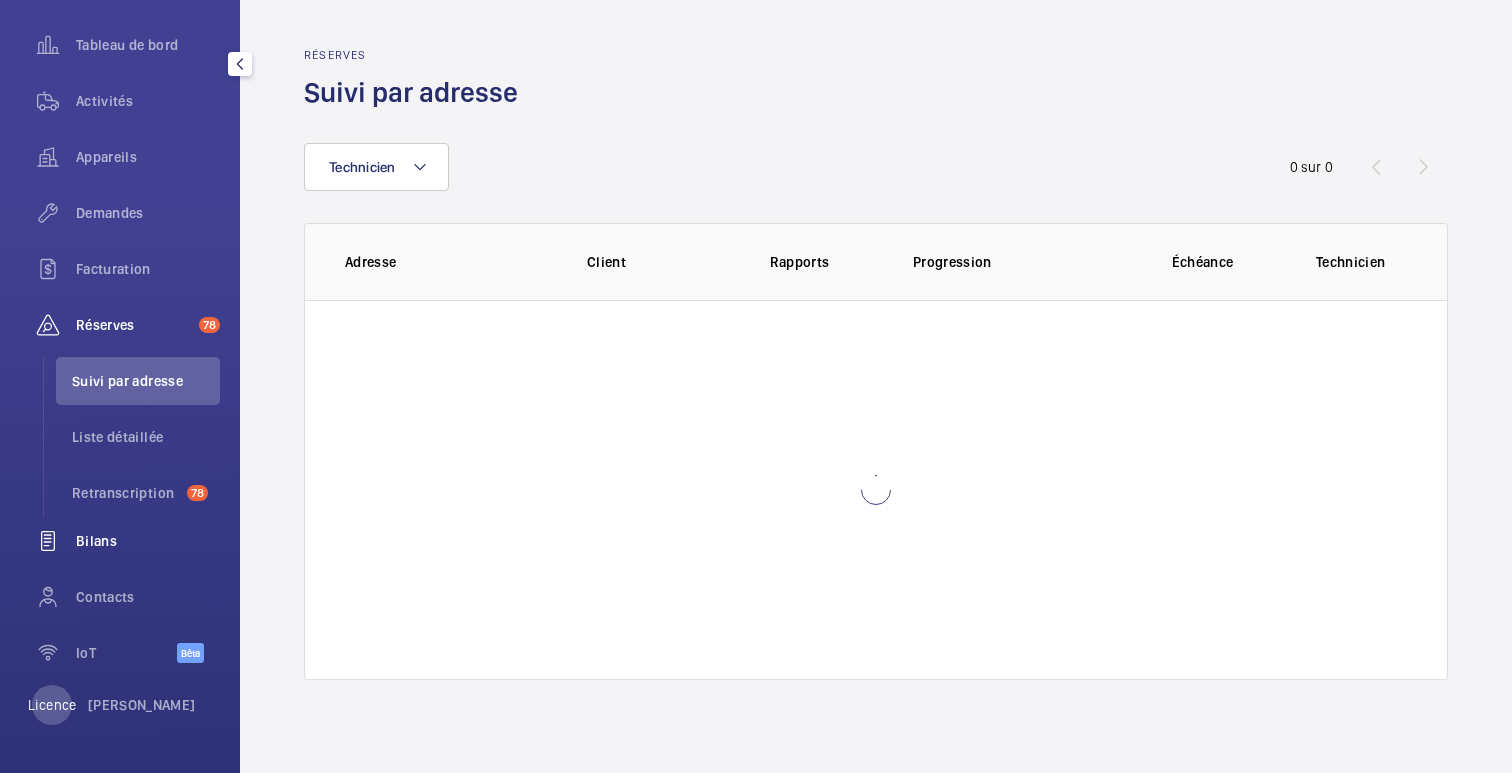 scroll, scrollTop: 187, scrollLeft: 0, axis: vertical 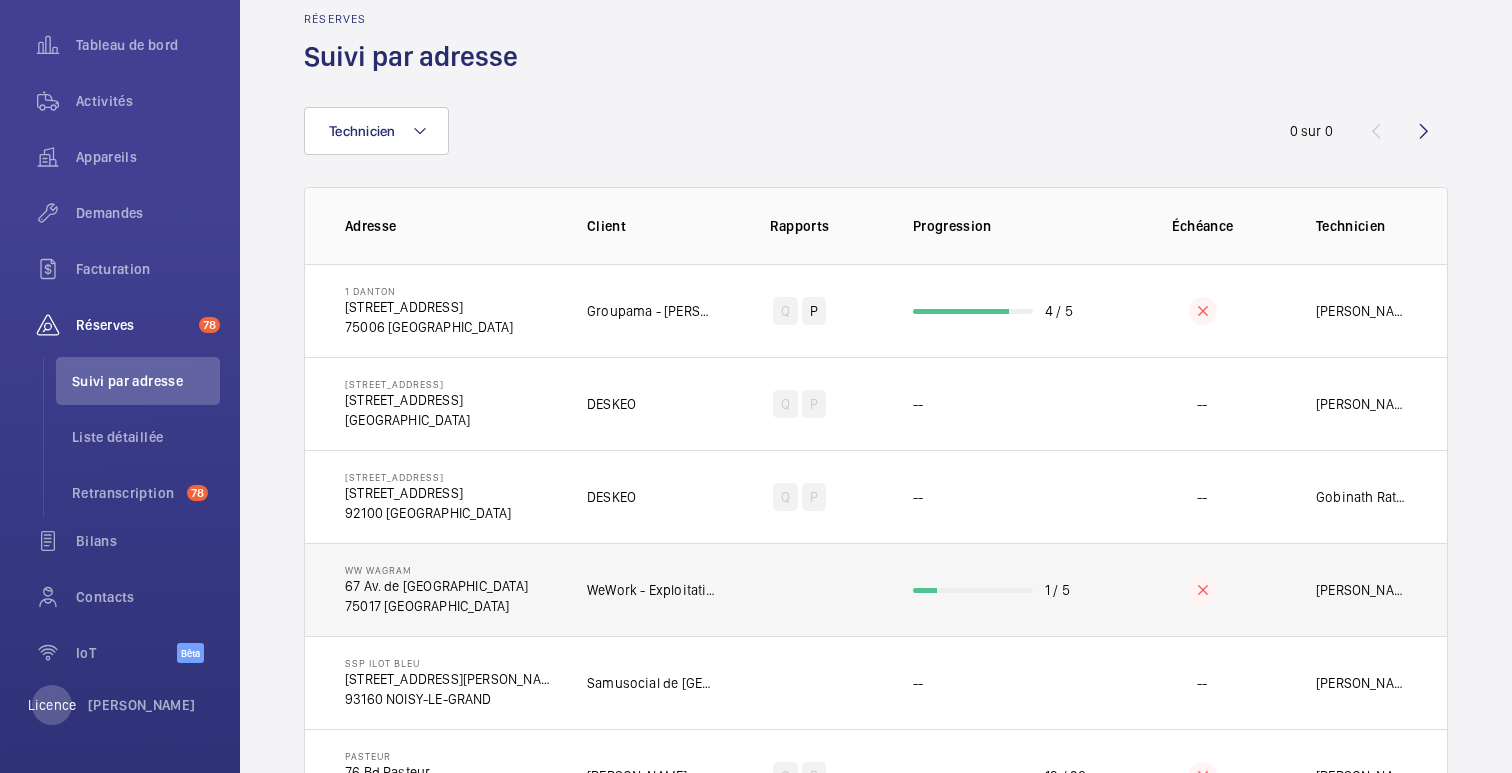 click 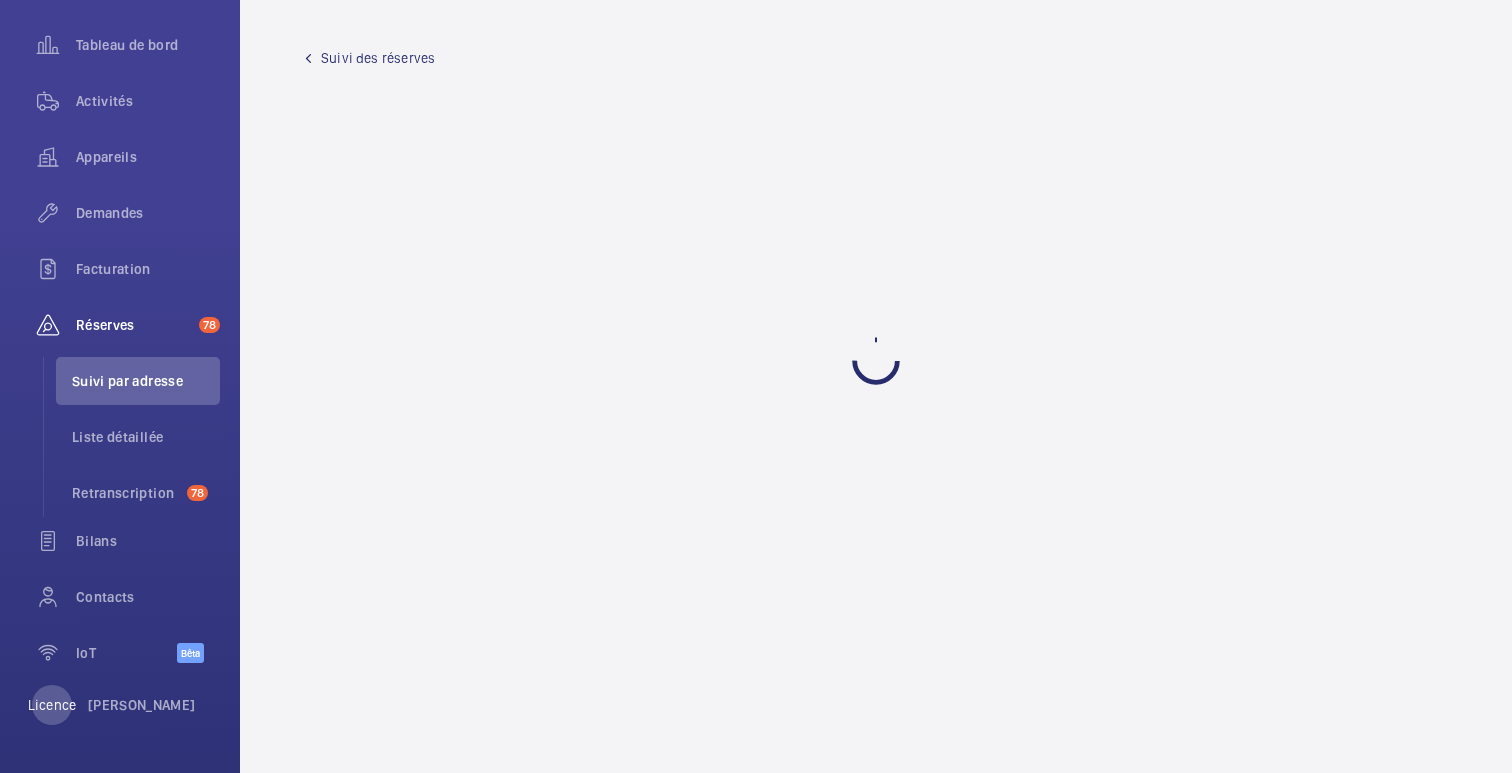 scroll, scrollTop: 0, scrollLeft: 0, axis: both 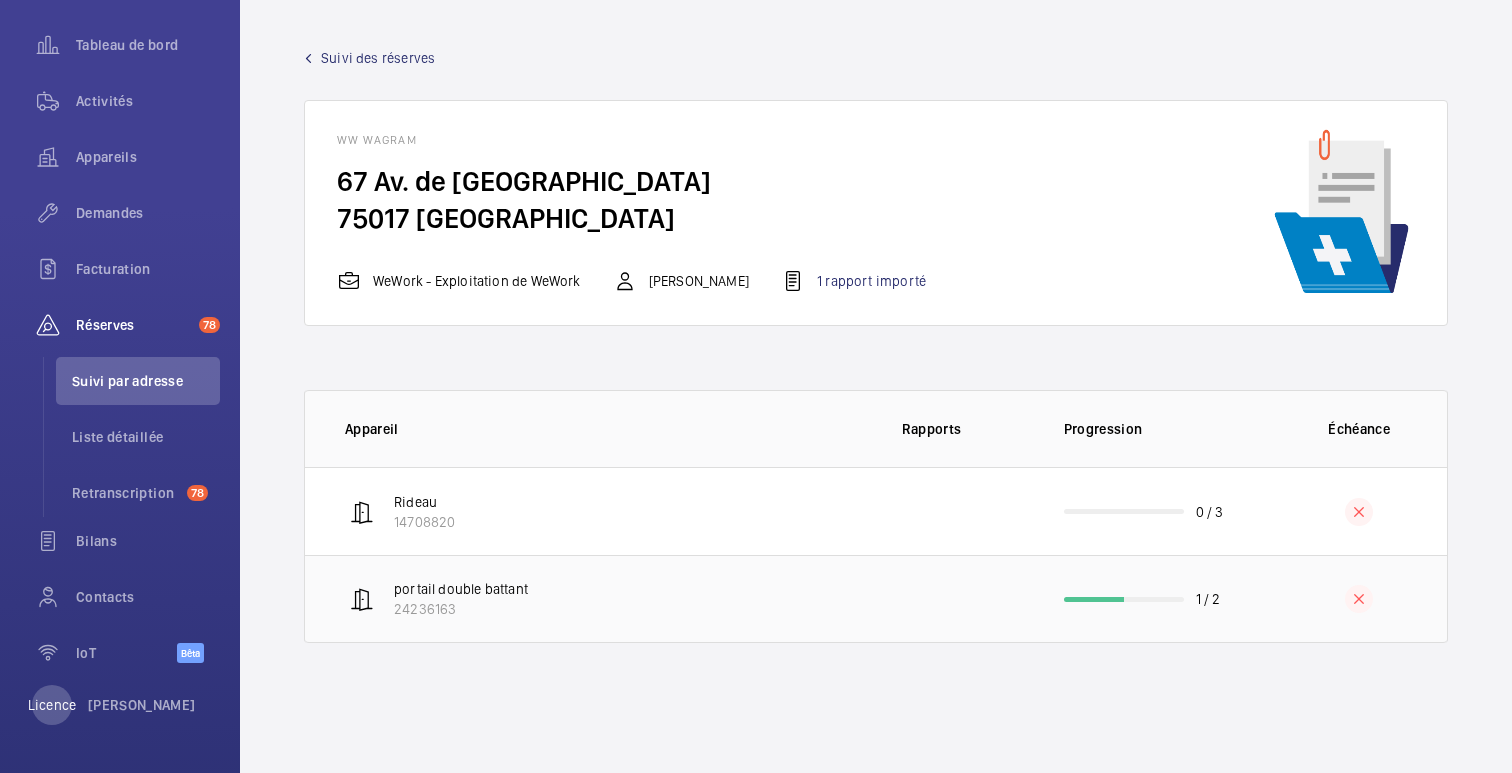click on "1 / 2" 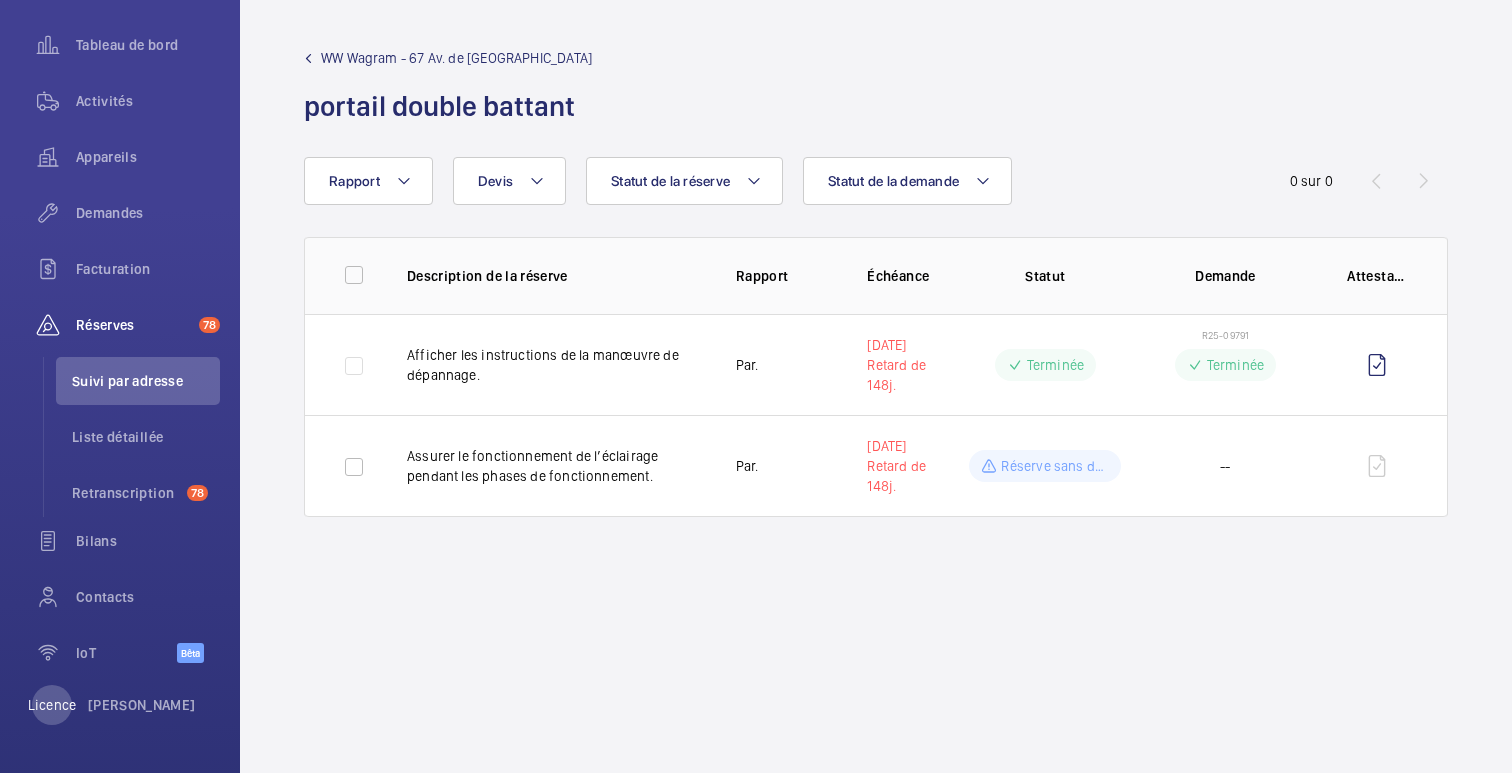 click on "WW Wagram - 67 Av. de [GEOGRAPHIC_DATA]" 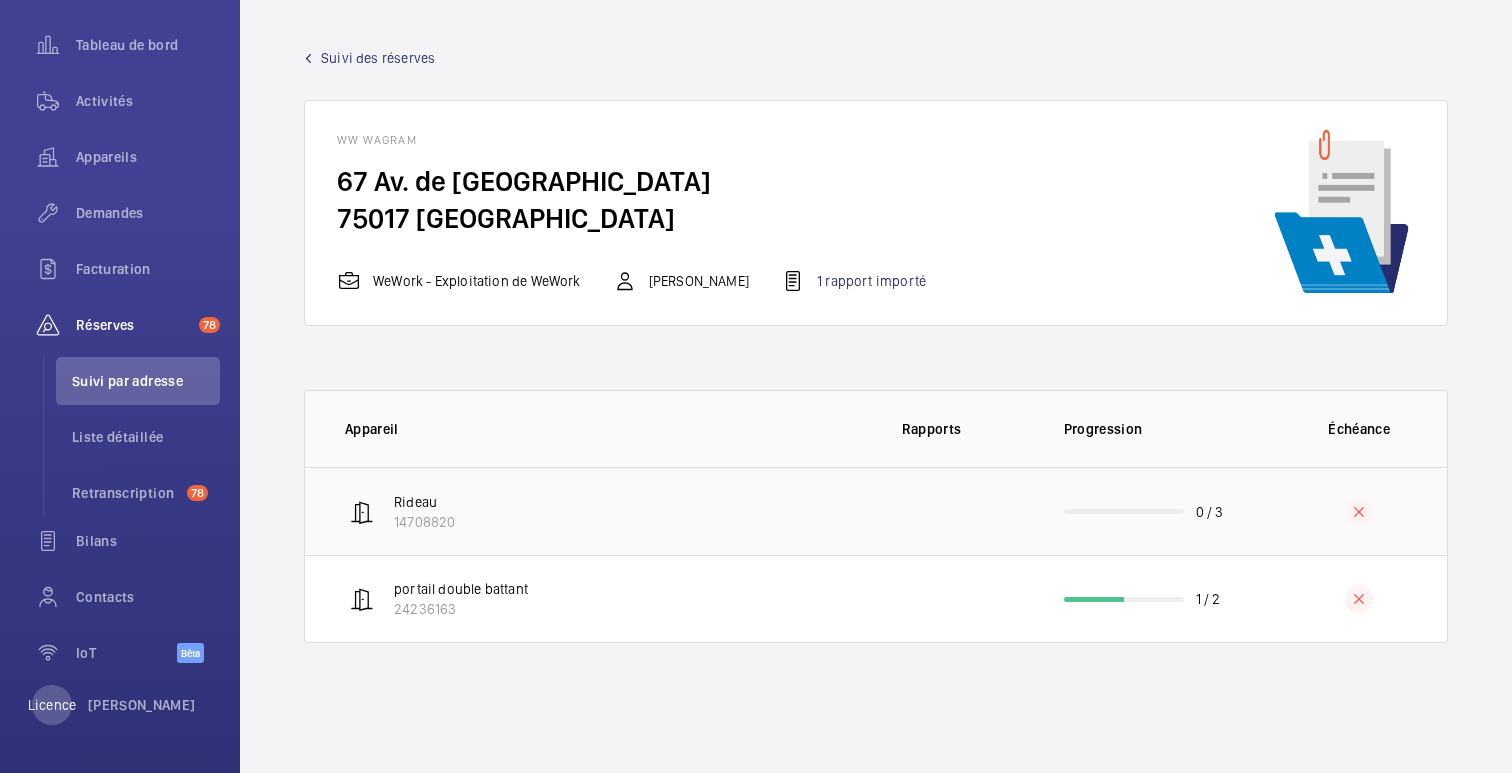 click on "0 / 3" 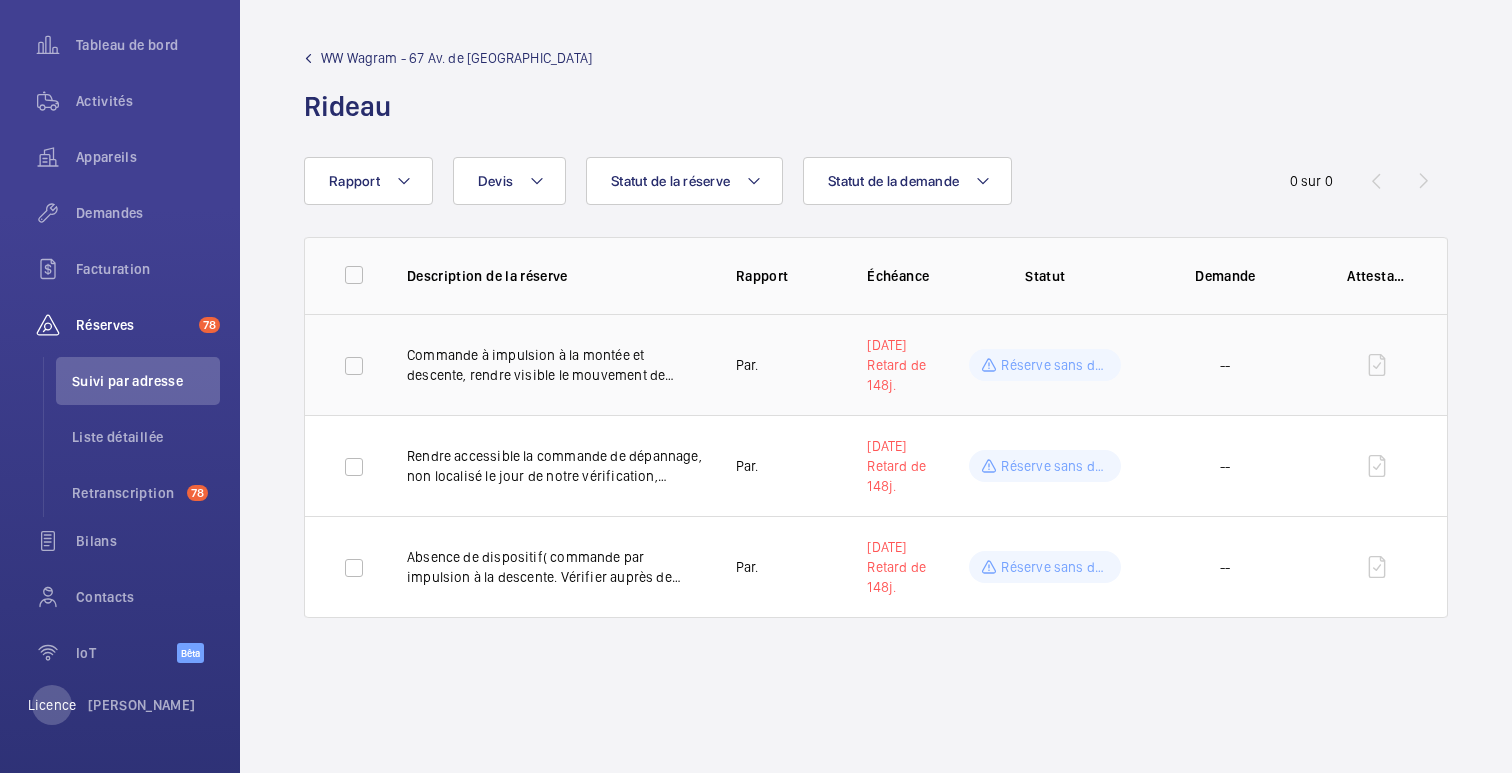 click on "--" 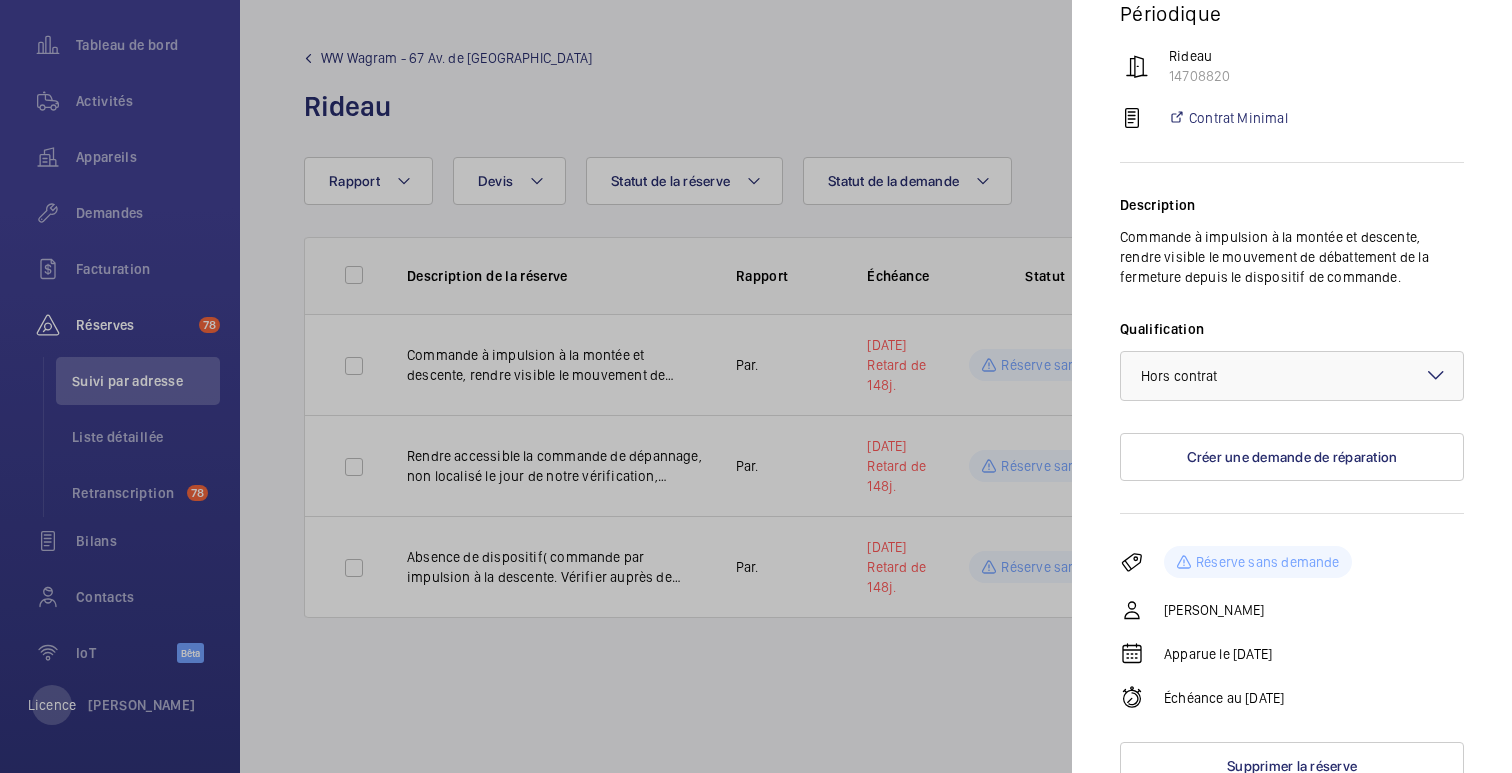 scroll, scrollTop: 273, scrollLeft: 0, axis: vertical 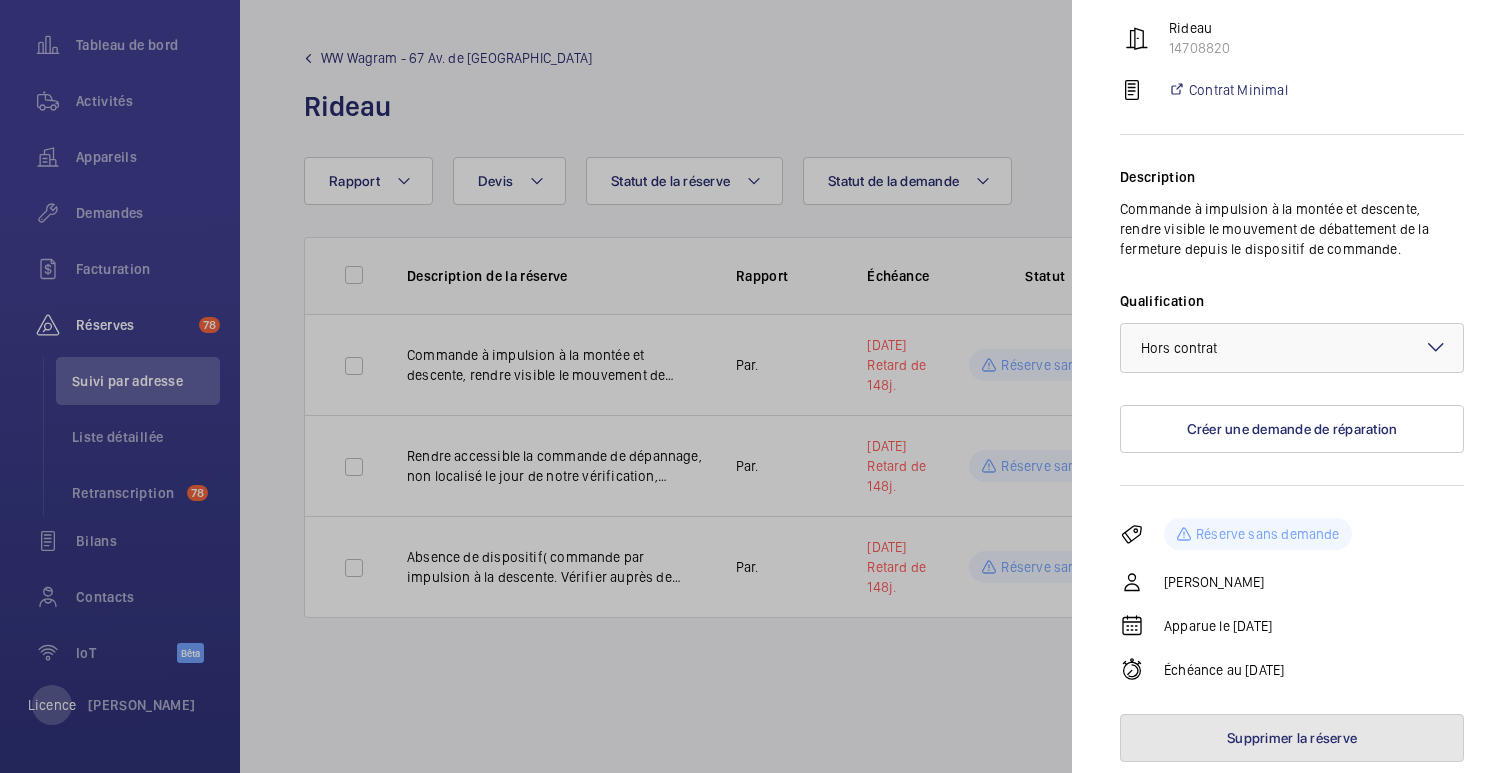 click on "Supprimer la réserve" 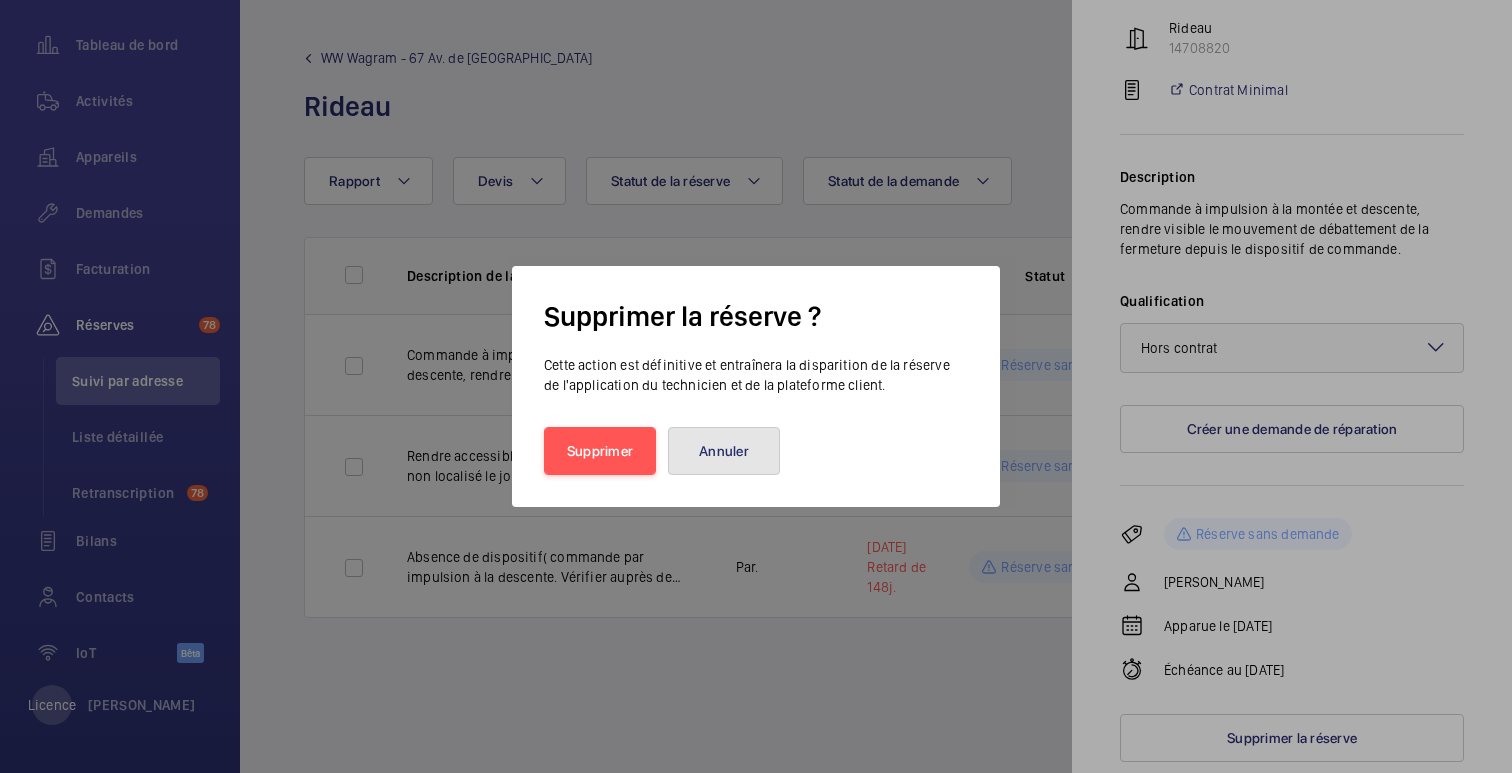 click on "Annuler" at bounding box center [724, 451] 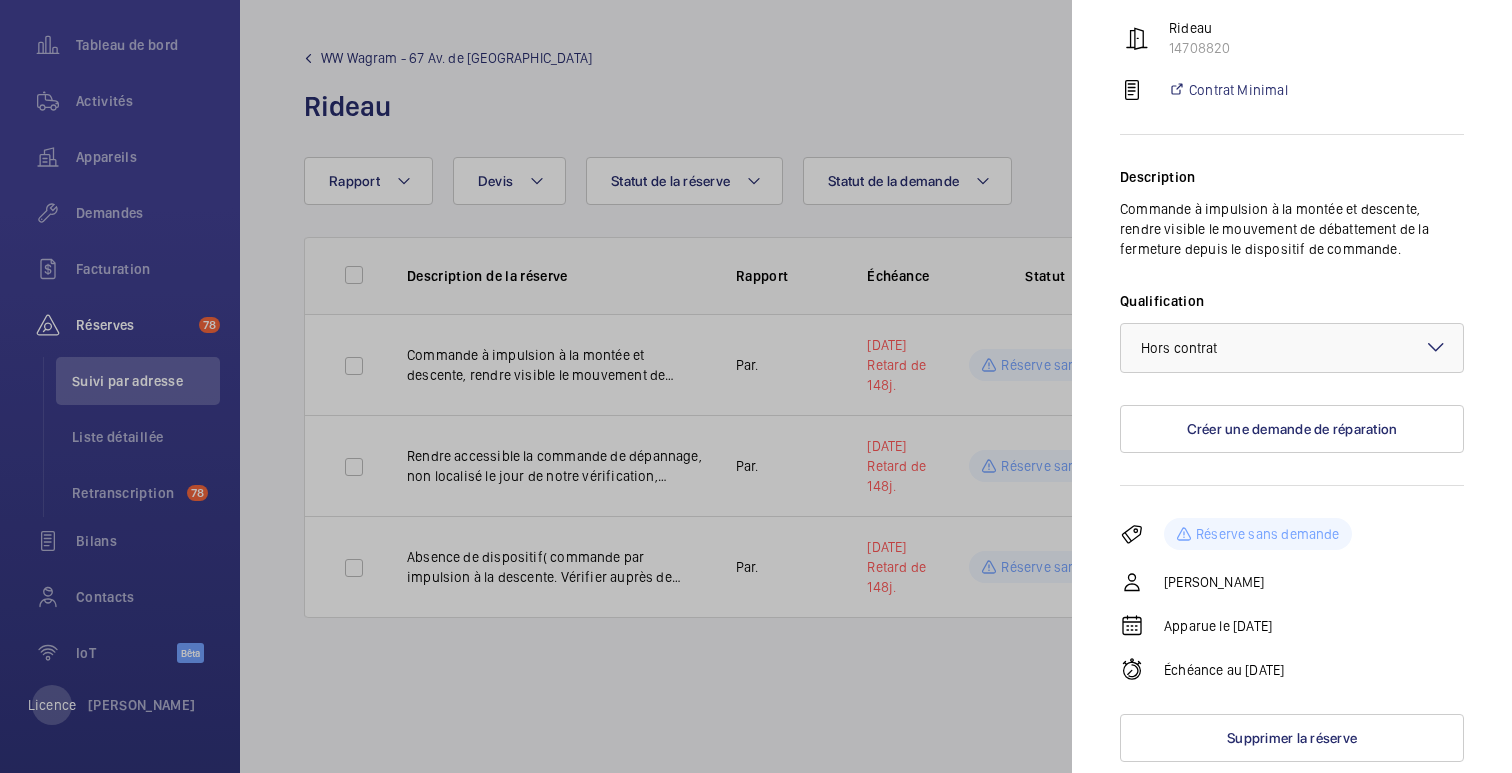 click 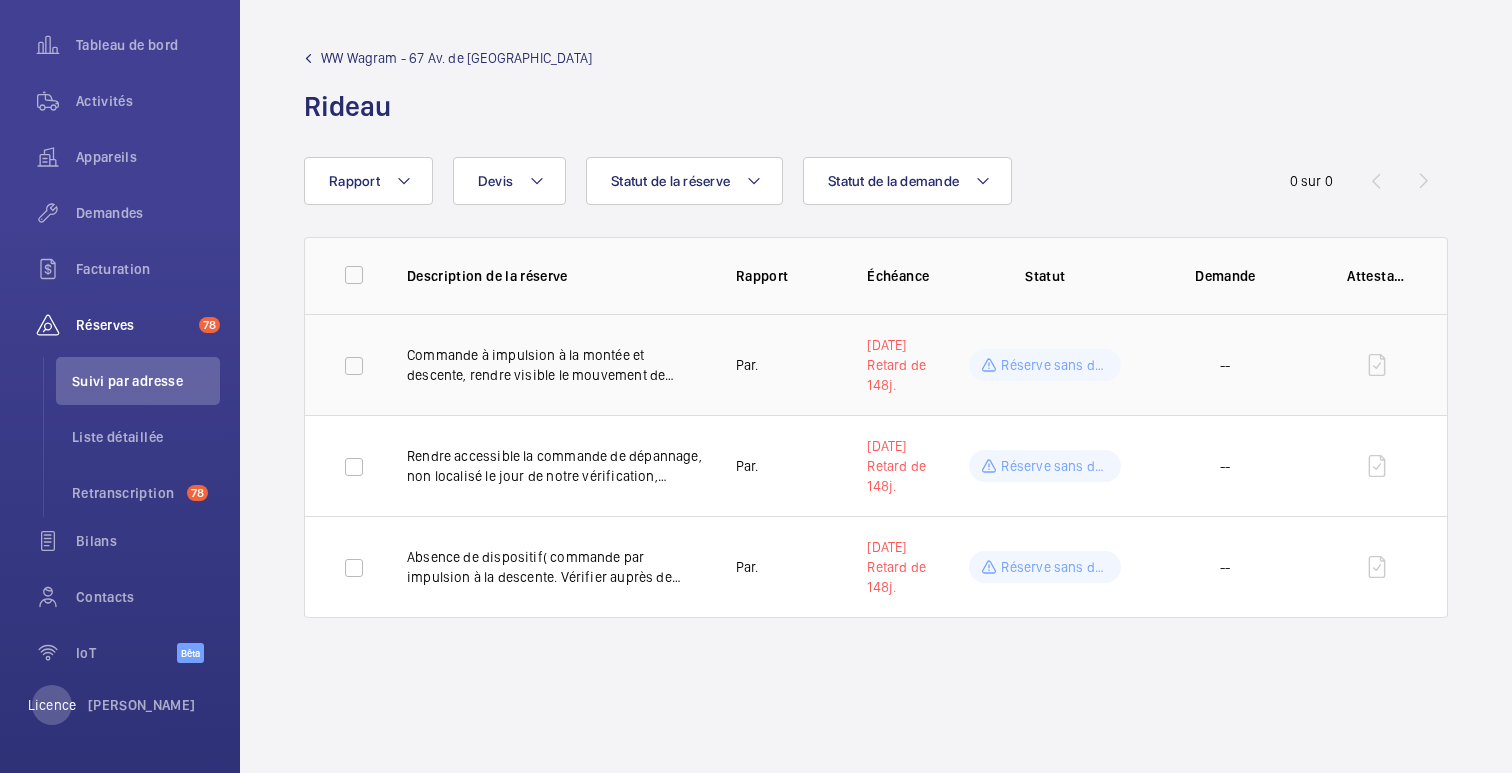 click on "Commande à impulsion à la montée et descente, rendre visible le mouvement de débattement de la fermeture depuis le dispositif de commande." 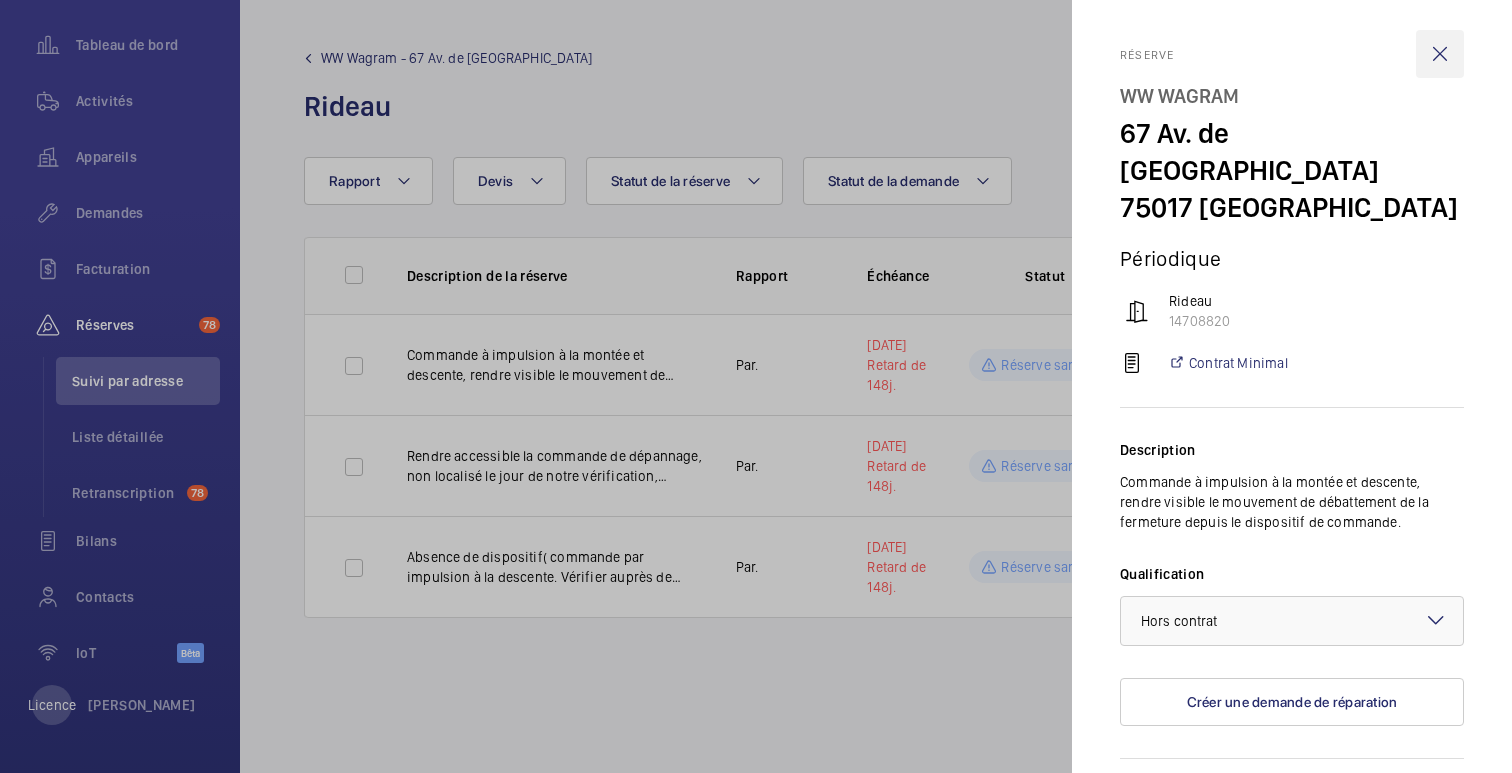 click 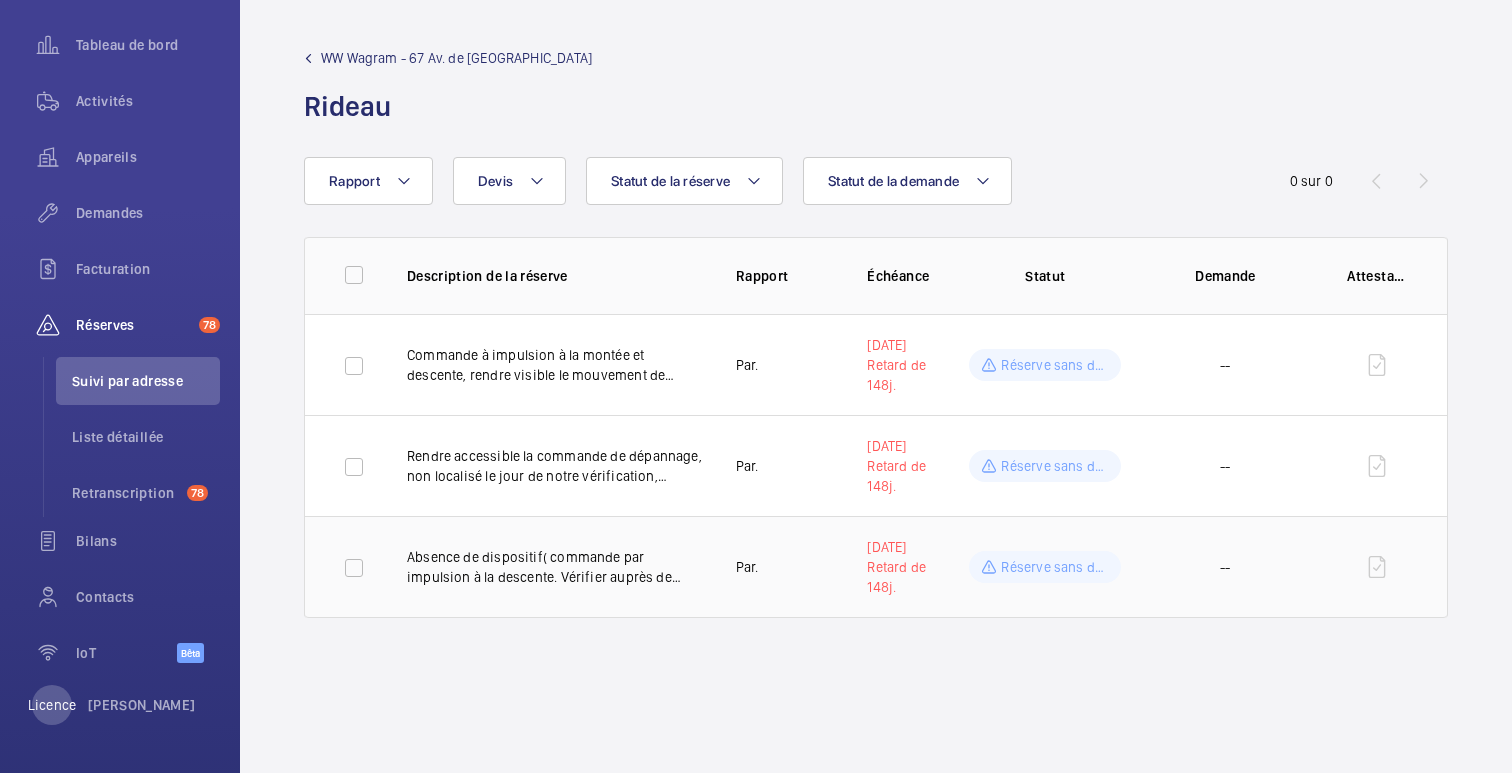 click on "Réserve sans demande" 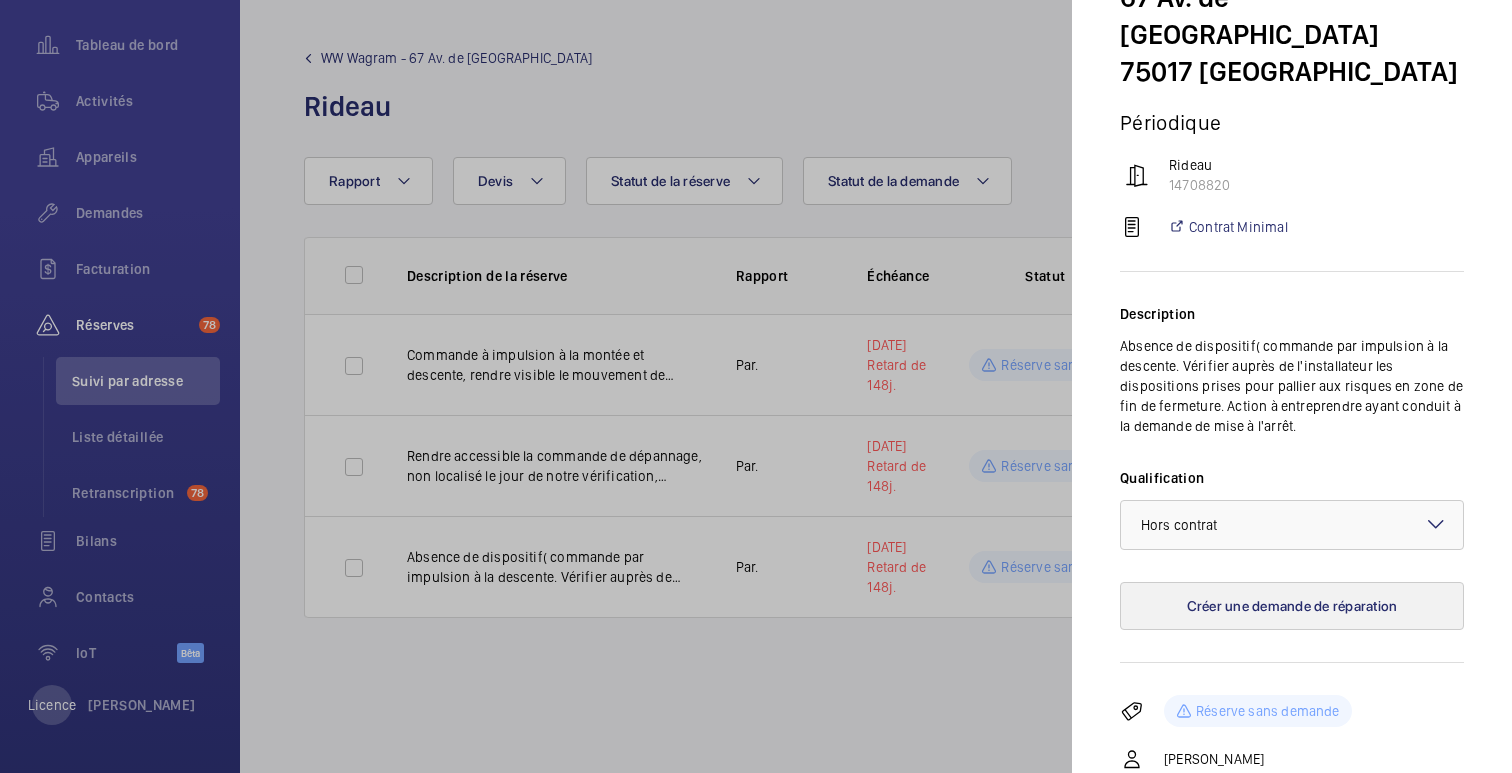 scroll, scrollTop: 313, scrollLeft: 0, axis: vertical 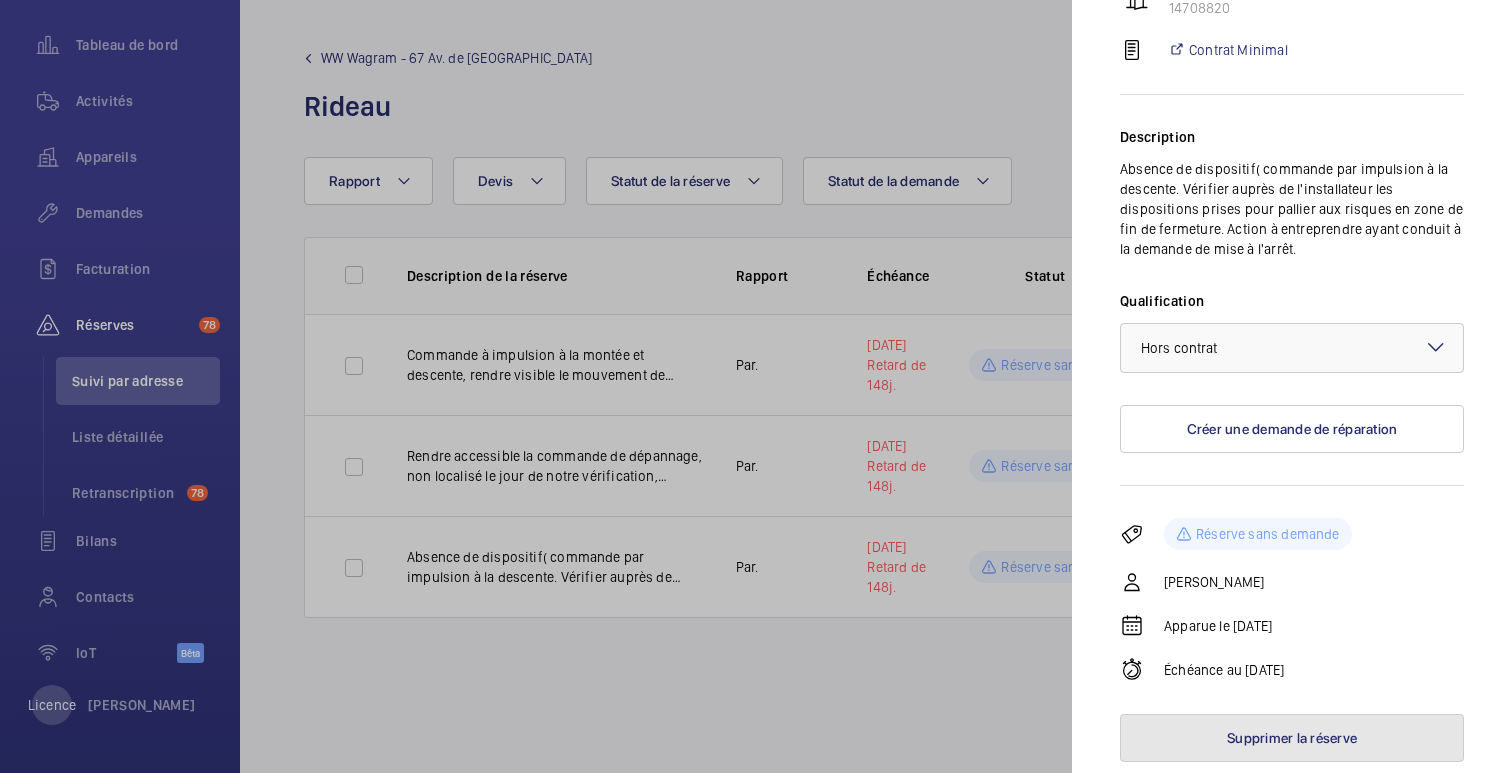 click on "Supprimer la réserve" 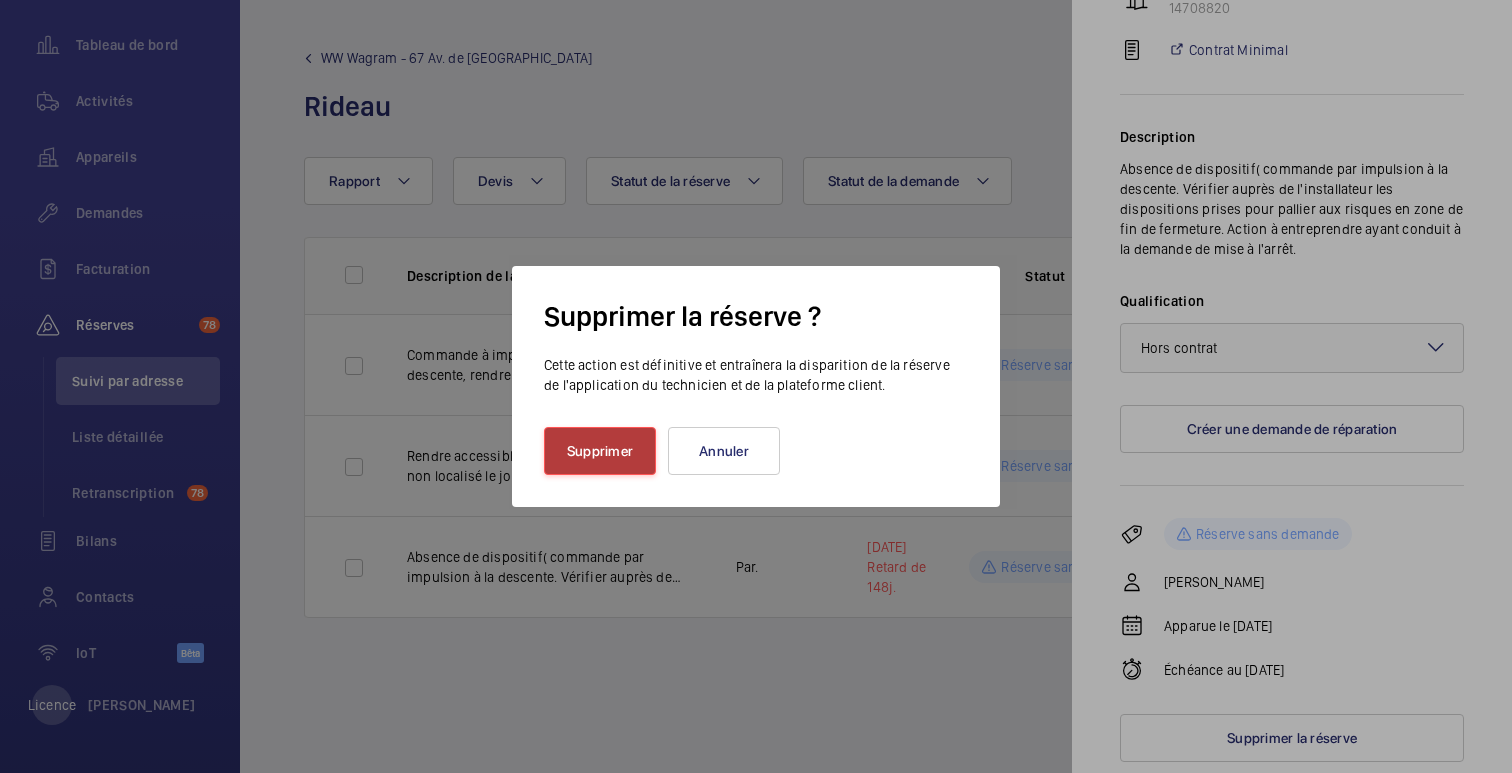 click on "Supprimer" at bounding box center (600, 451) 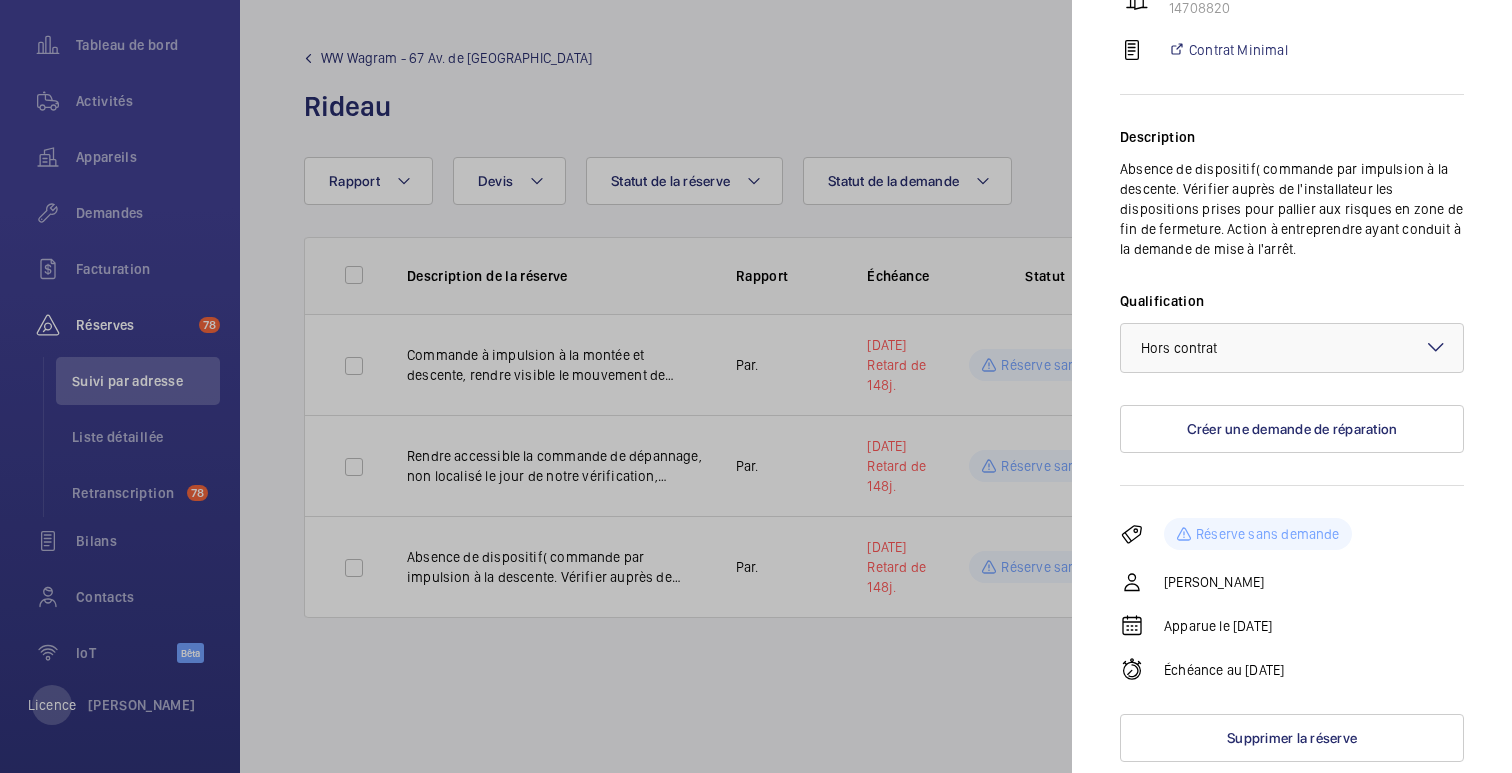 scroll, scrollTop: 0, scrollLeft: 0, axis: both 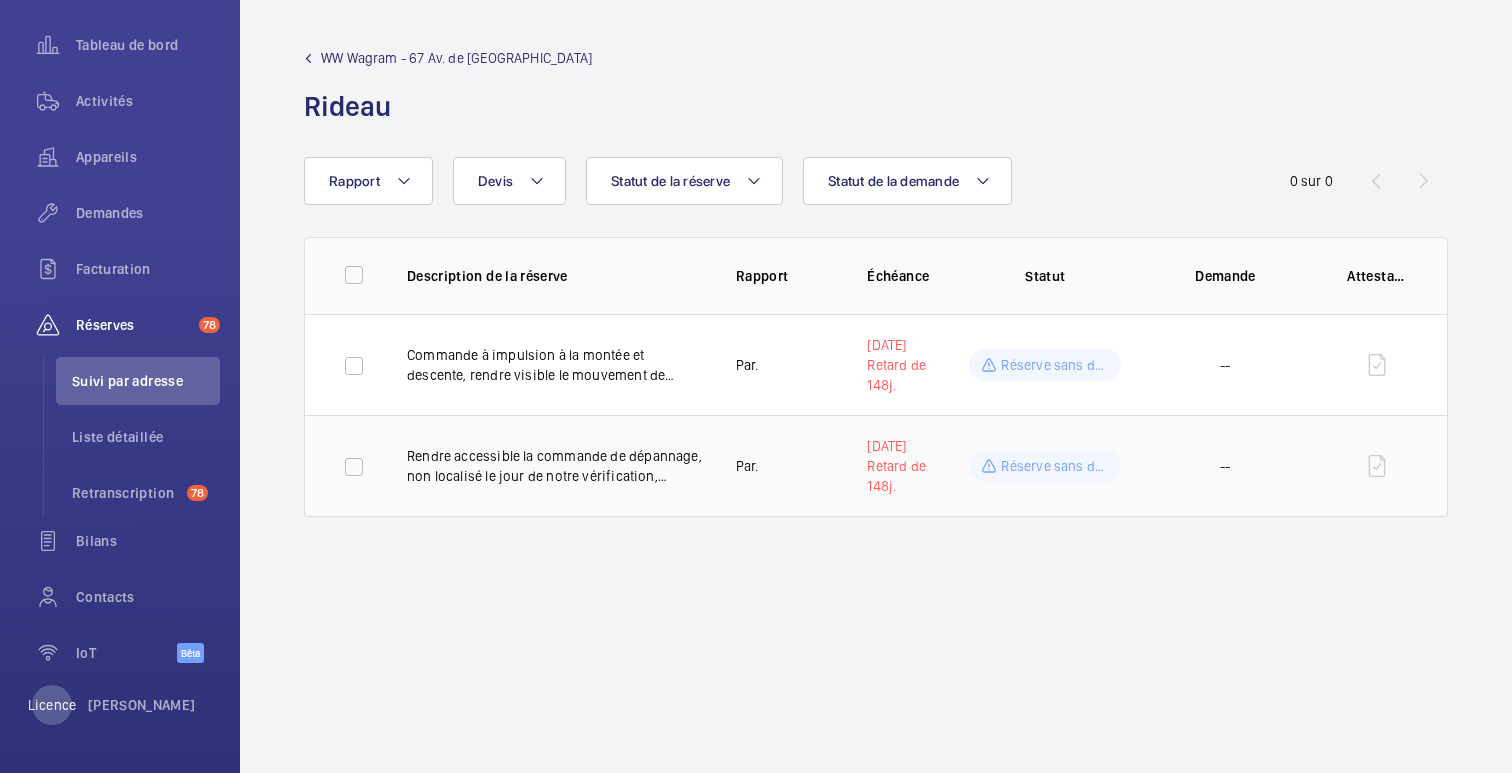 click on "--" 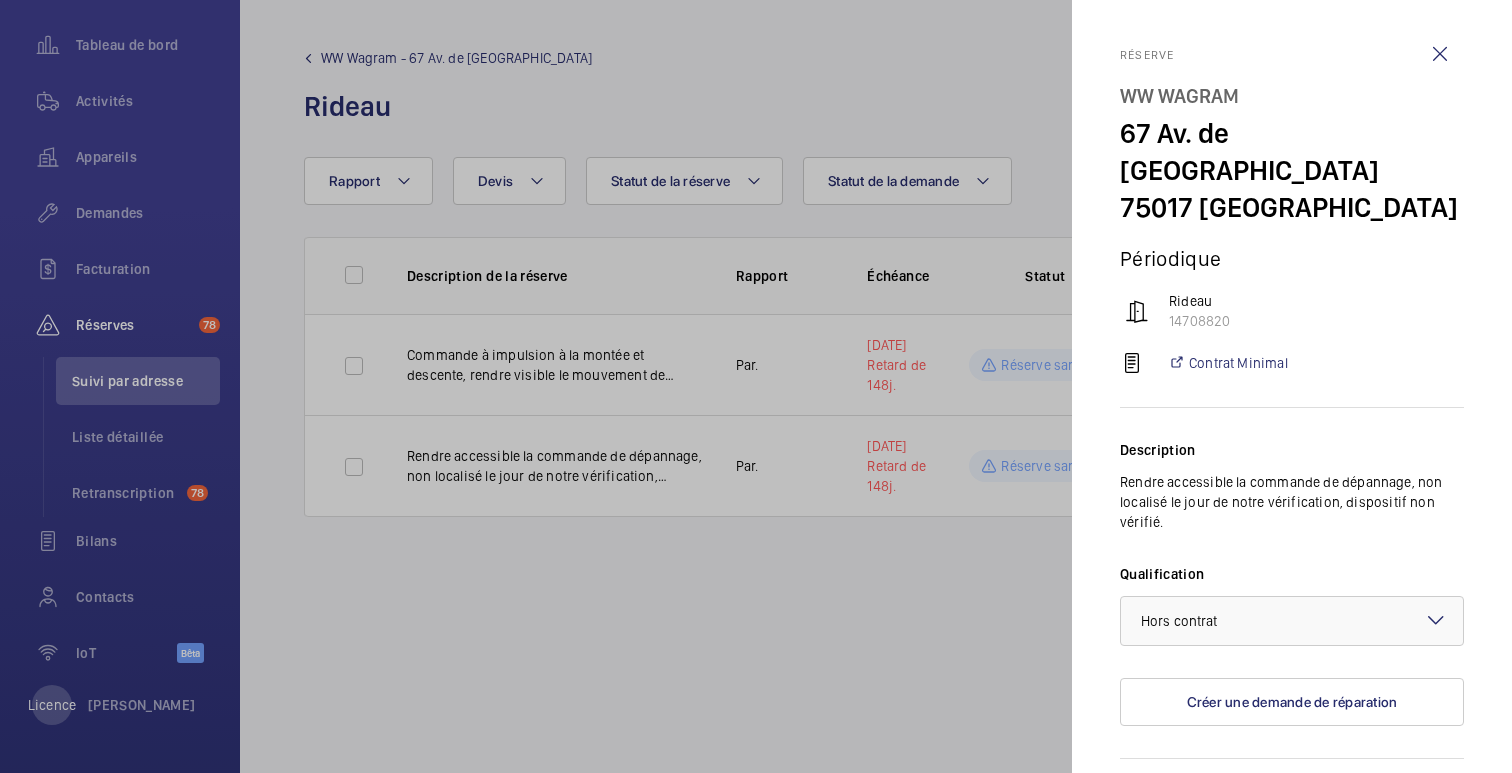 scroll, scrollTop: 273, scrollLeft: 0, axis: vertical 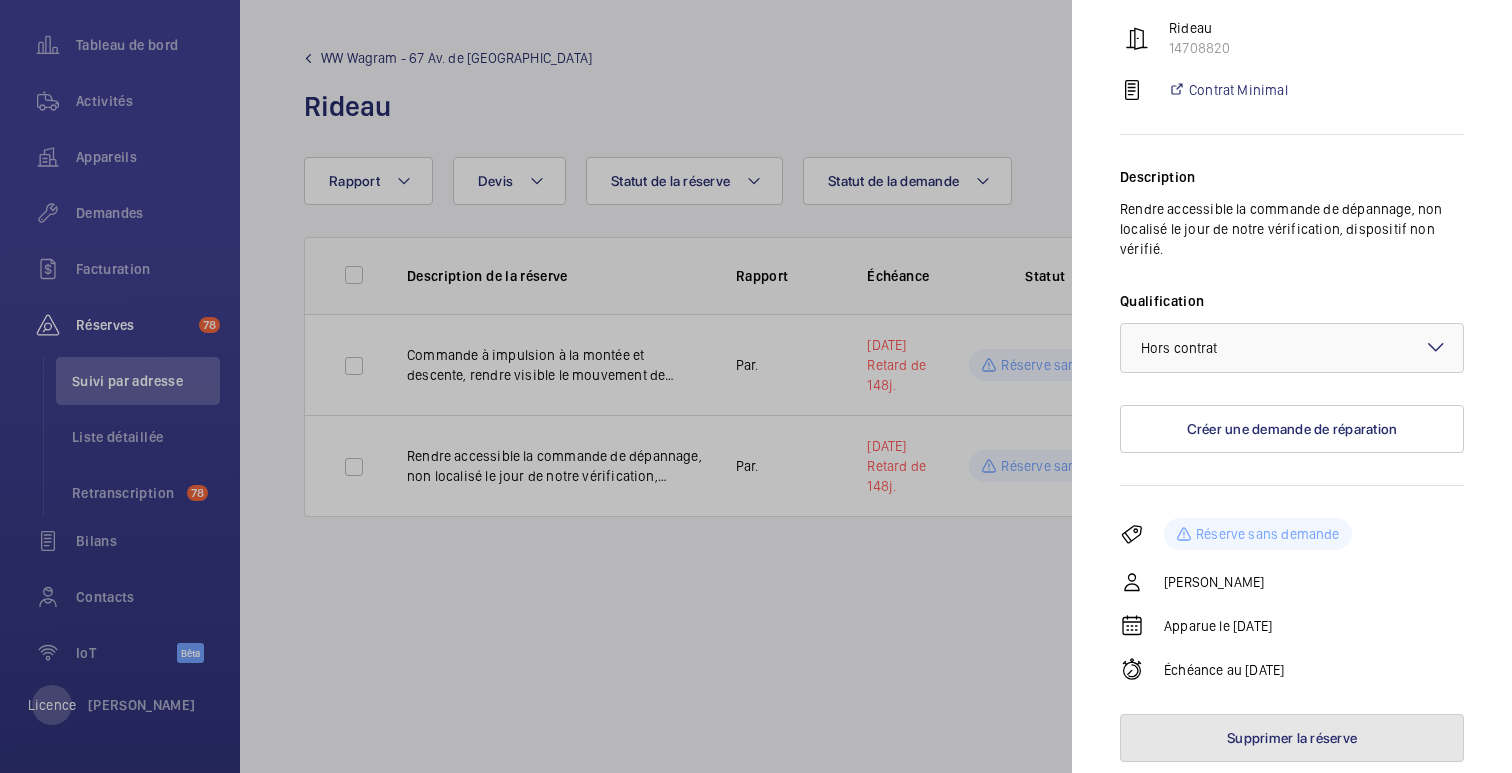 click on "Supprimer la réserve" 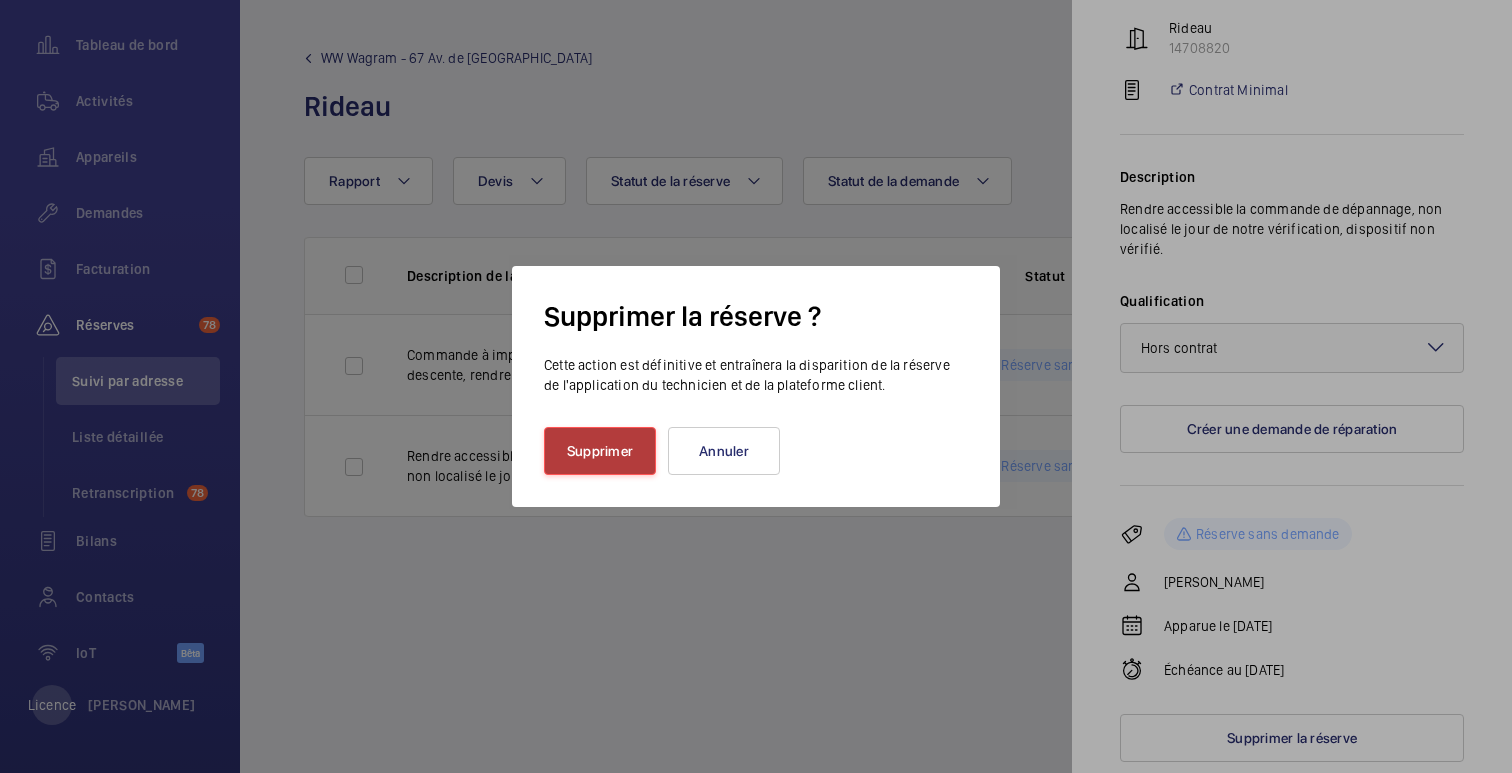 click on "Supprimer" at bounding box center (600, 451) 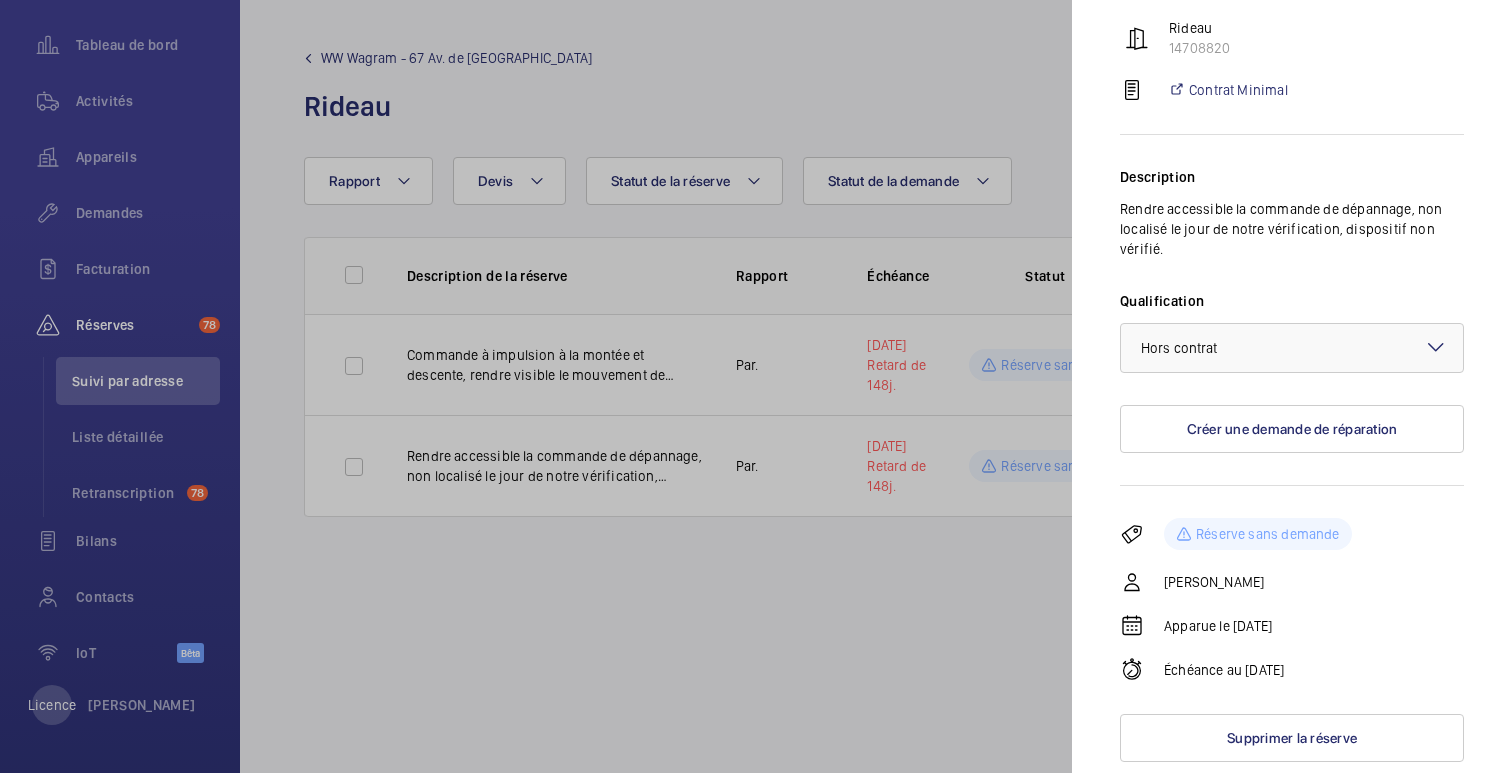 scroll, scrollTop: 0, scrollLeft: 0, axis: both 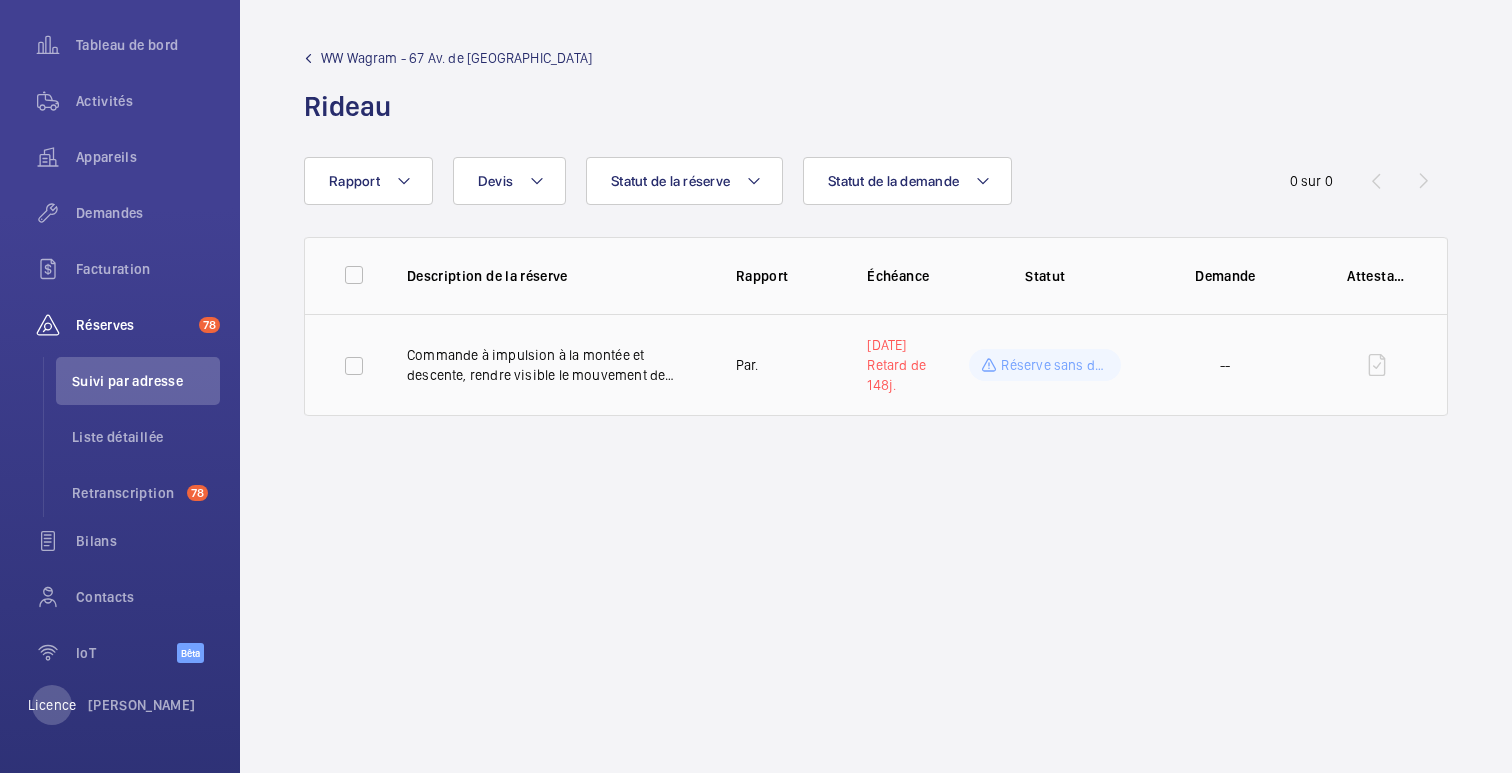 click on "--" 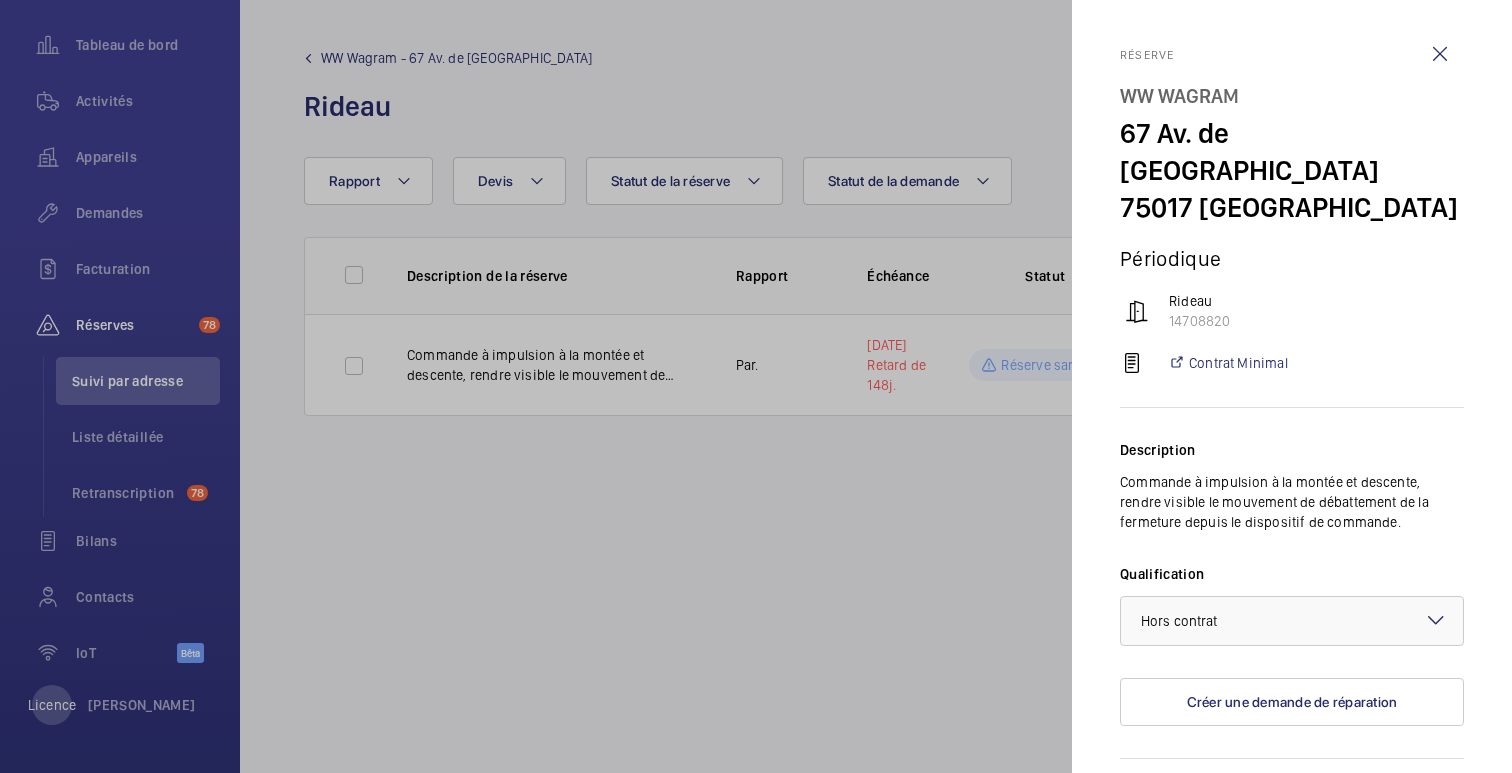 scroll, scrollTop: 273, scrollLeft: 0, axis: vertical 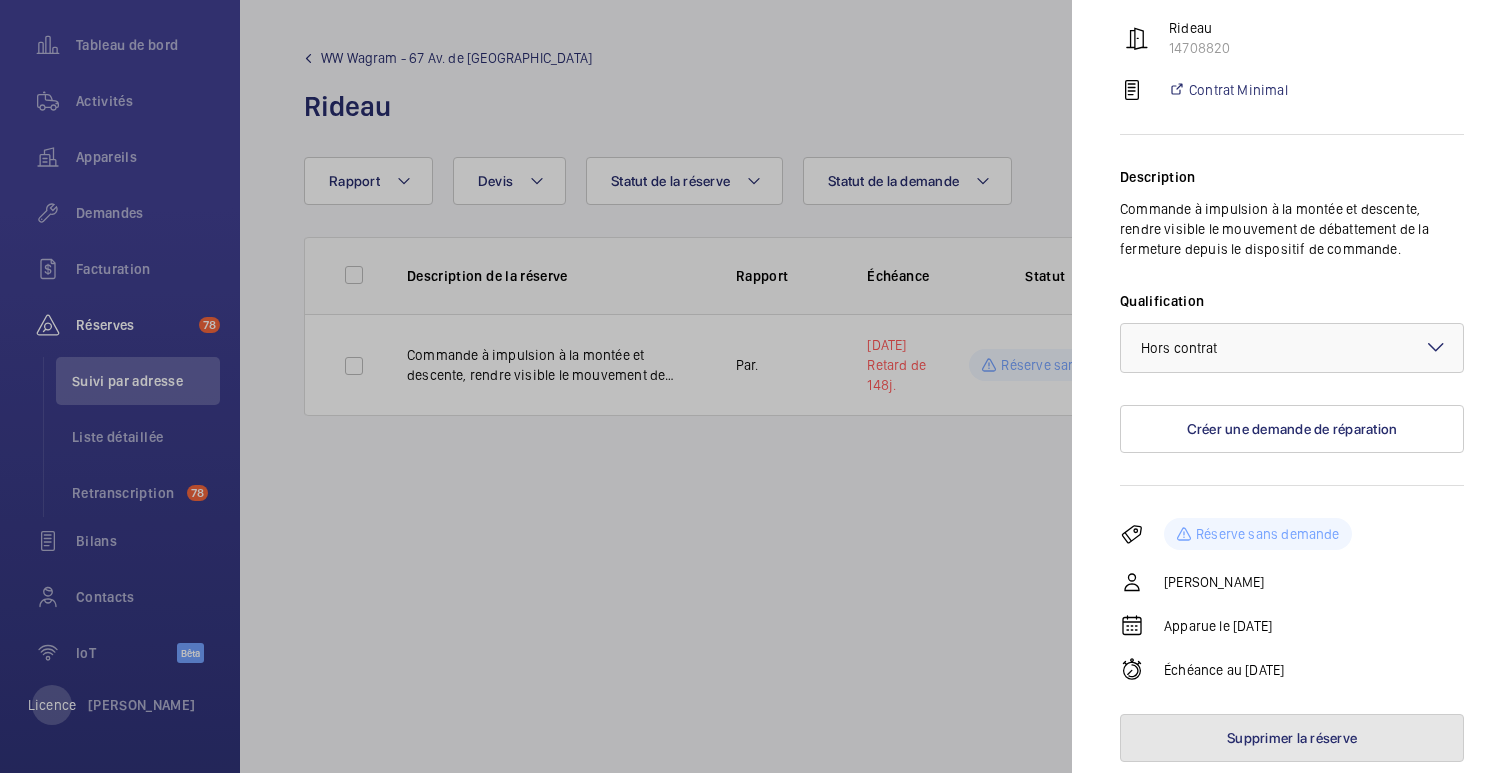 click on "Supprimer la réserve" 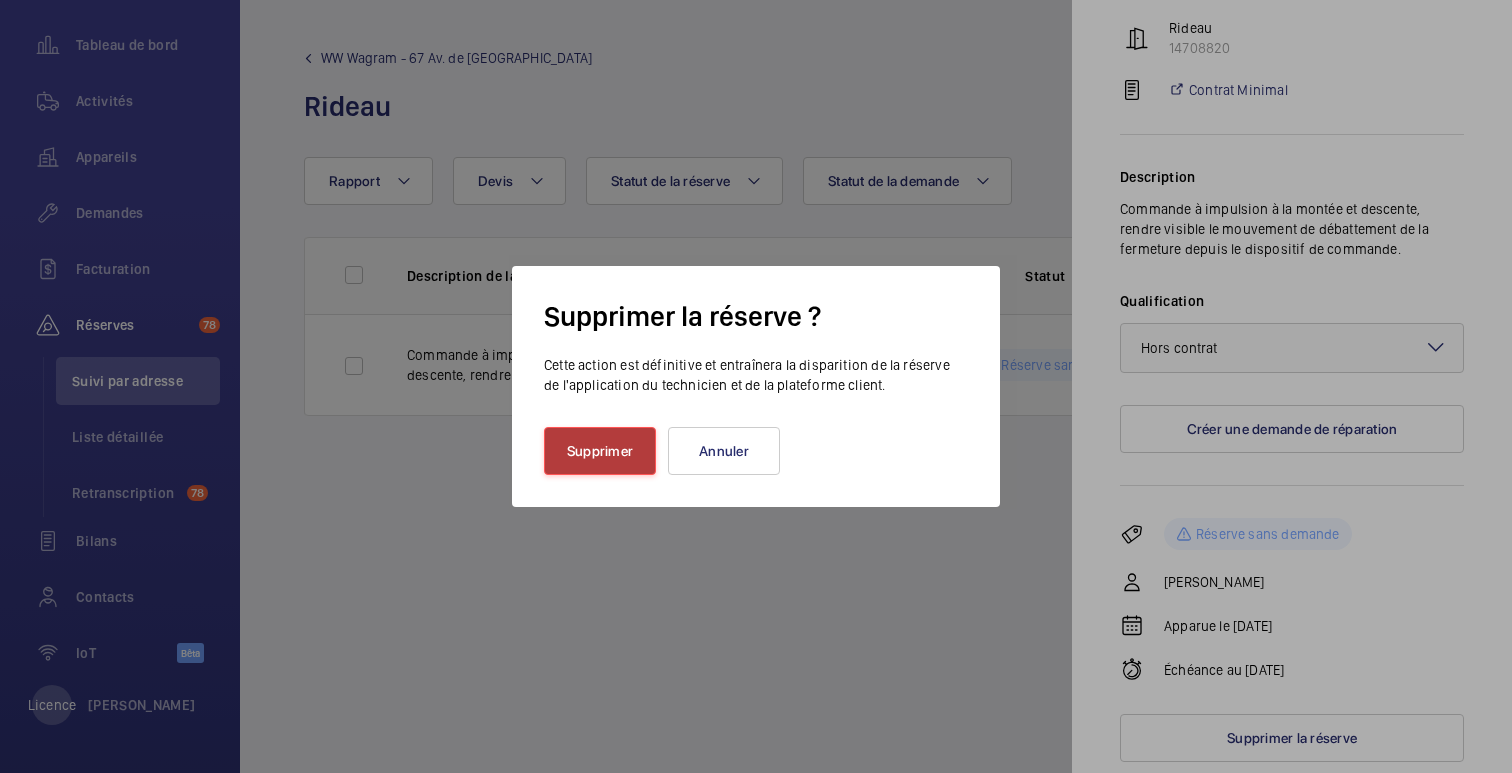 click on "Supprimer" at bounding box center [600, 451] 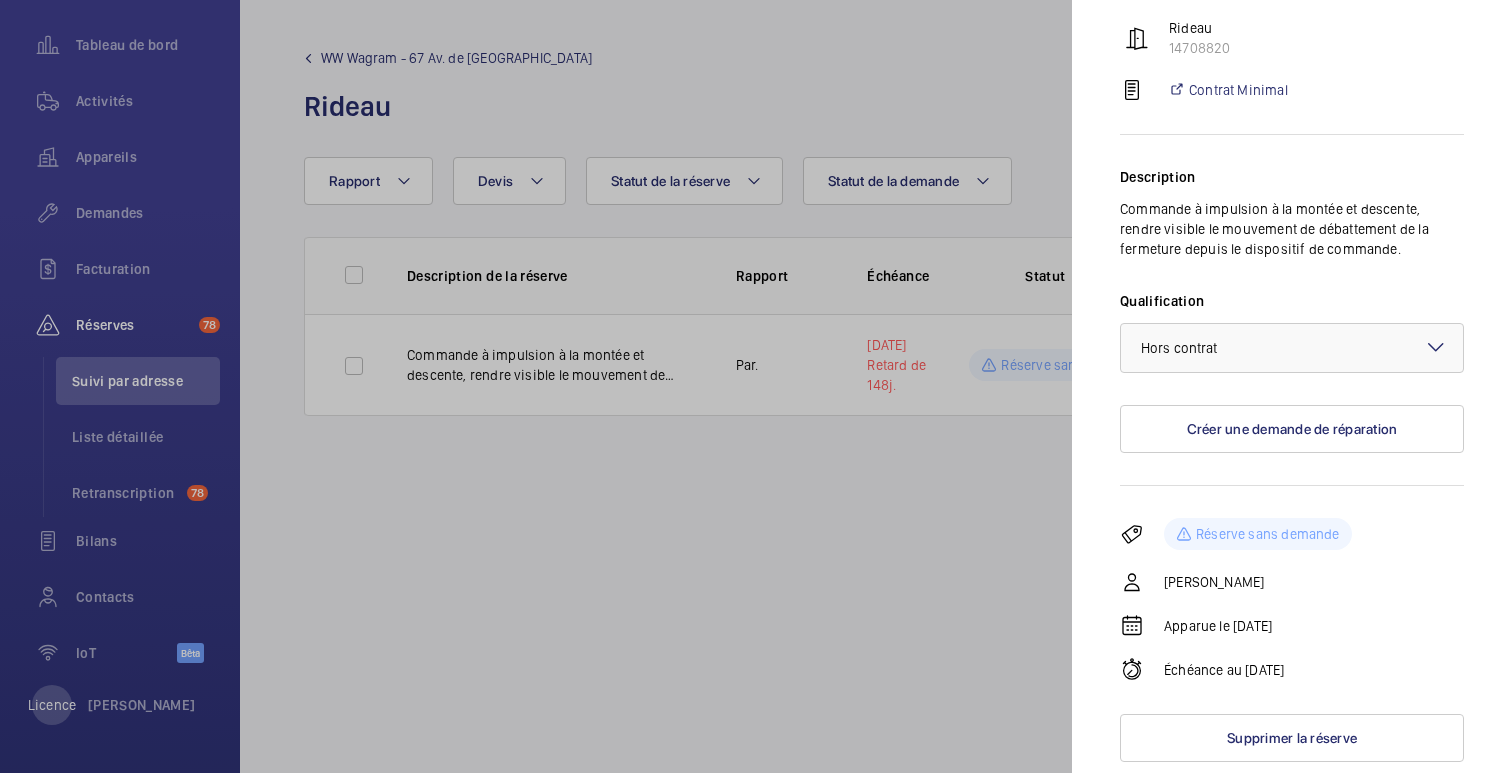 scroll, scrollTop: 0, scrollLeft: 0, axis: both 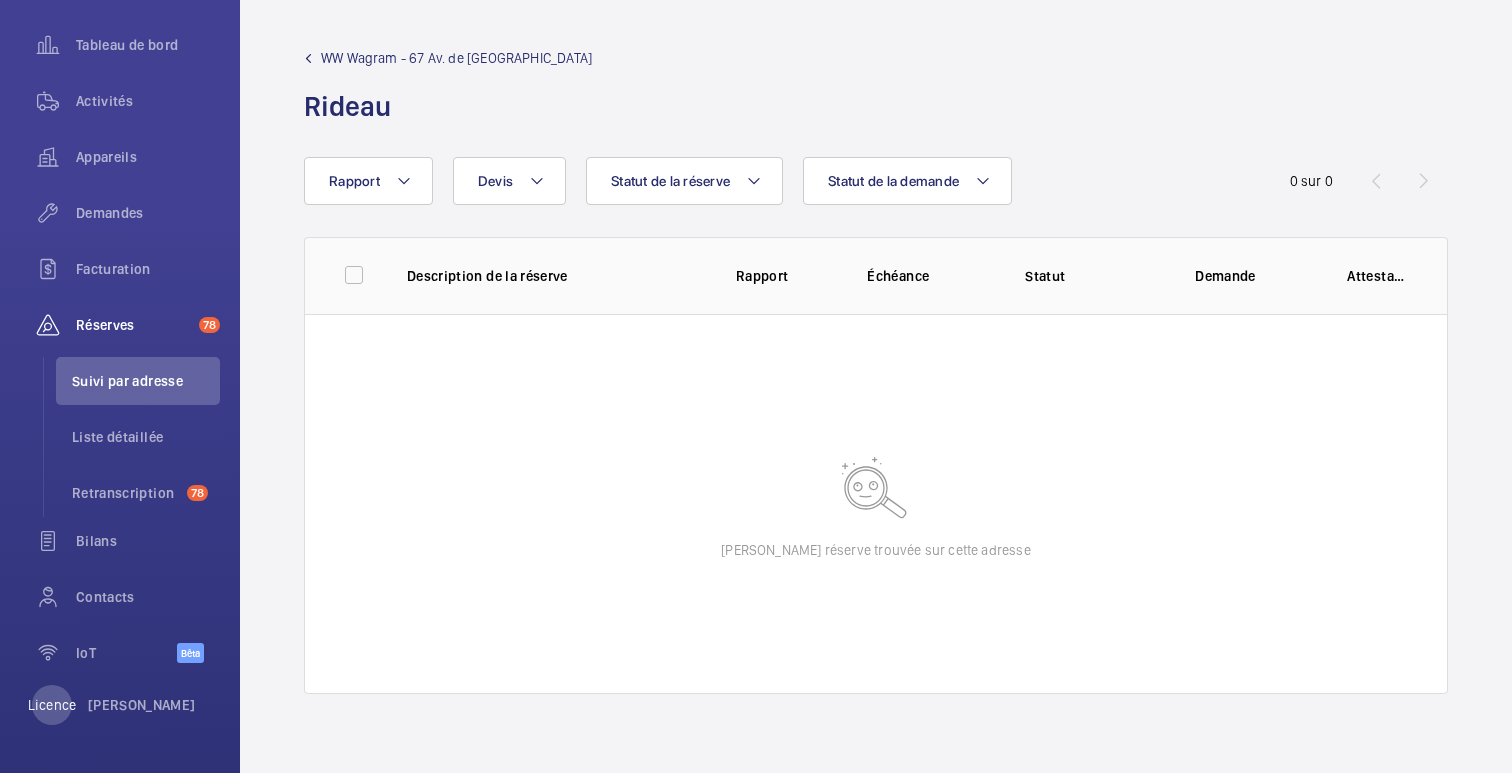click on "WW Wagram - 67 Av. de [GEOGRAPHIC_DATA]" 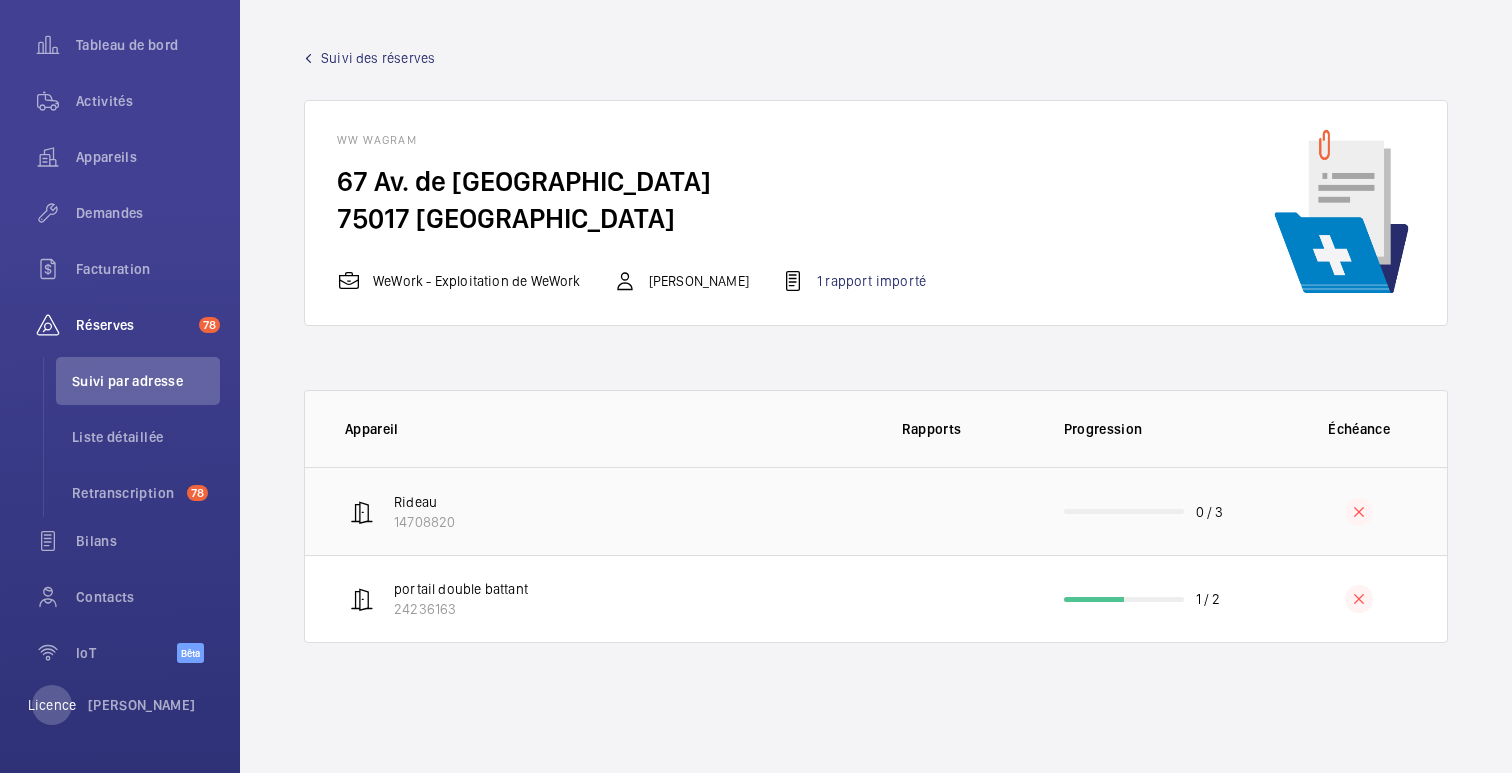 click on "0 / 3" 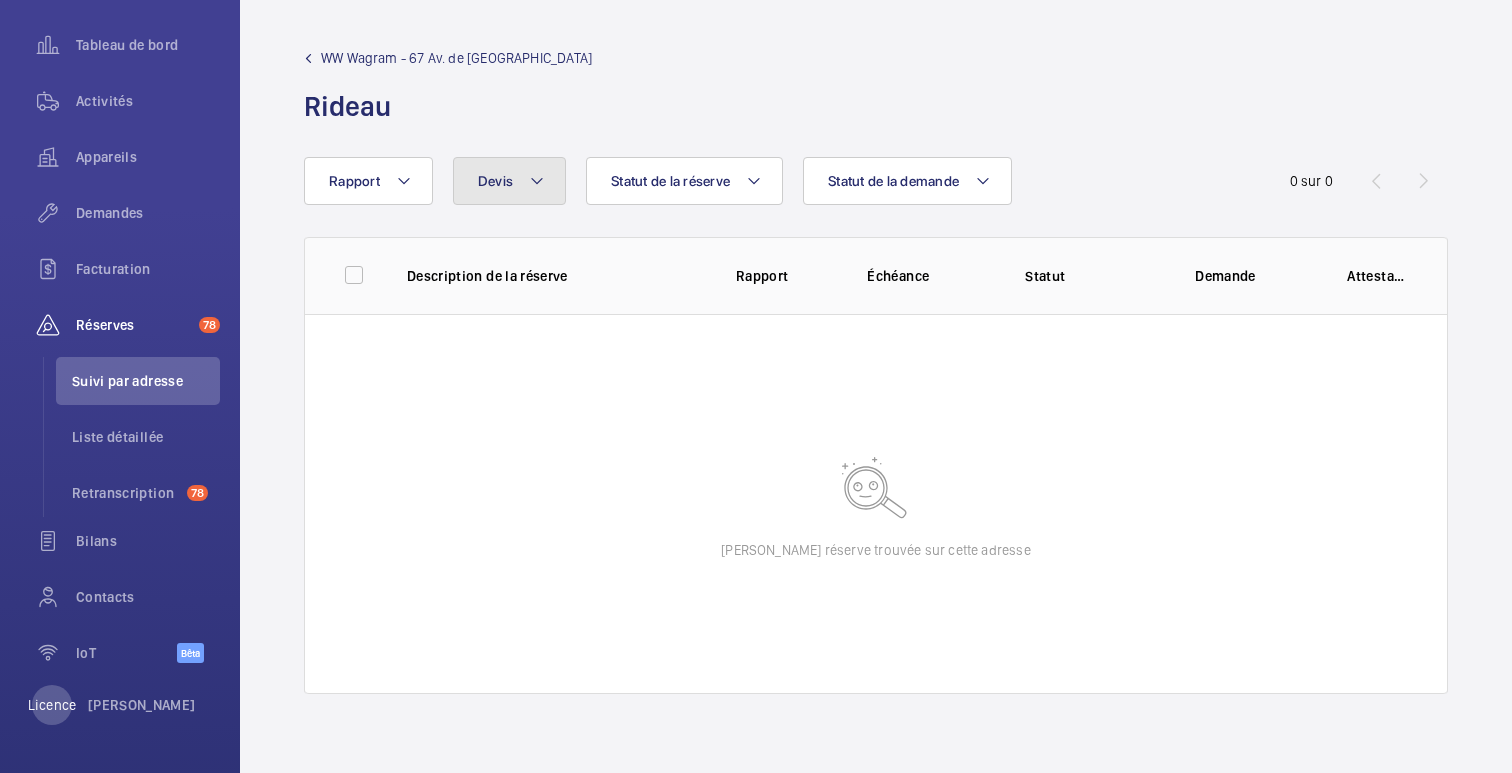 click on "Devis" 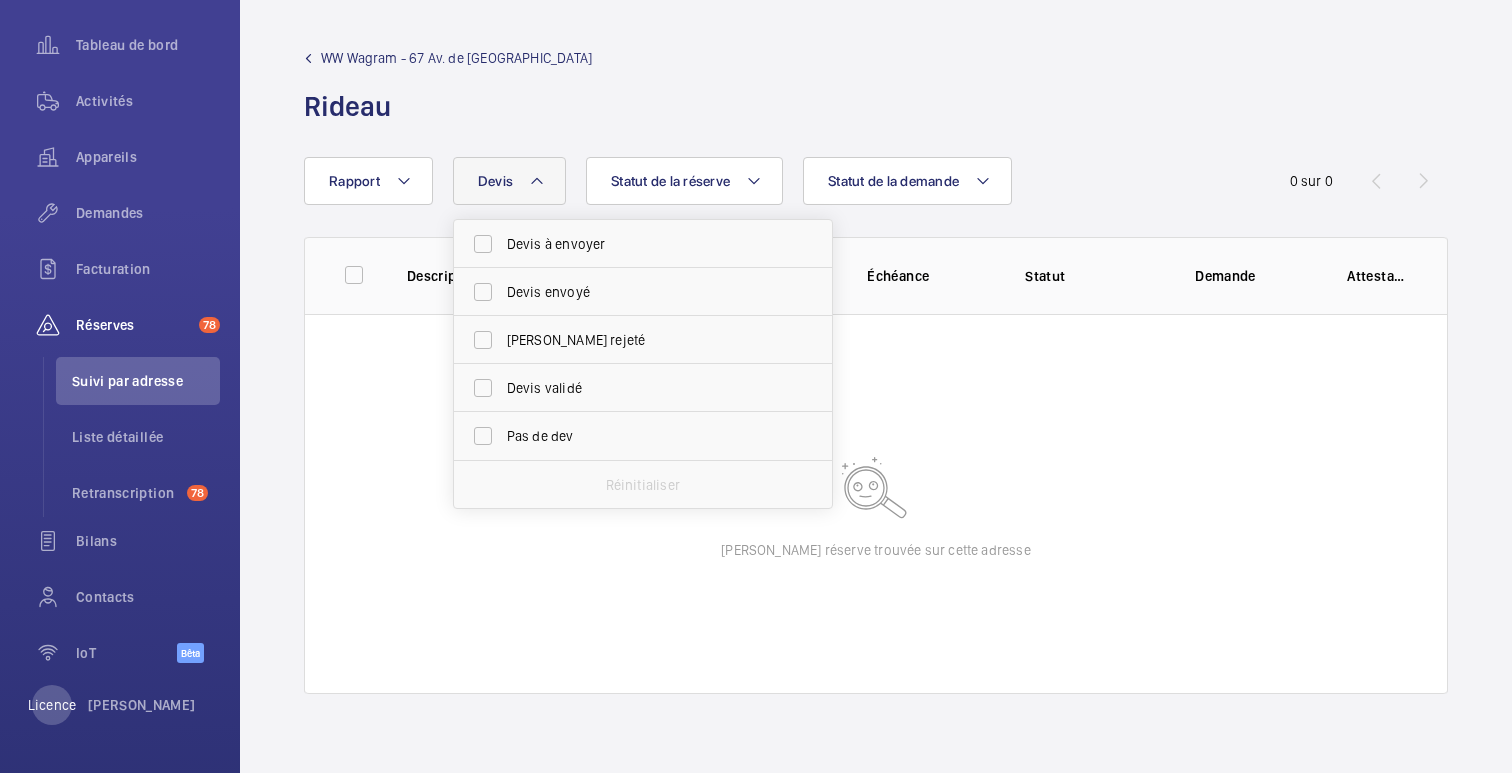 click on "WW Wagram - 67 Av. de Wagram Rideau" 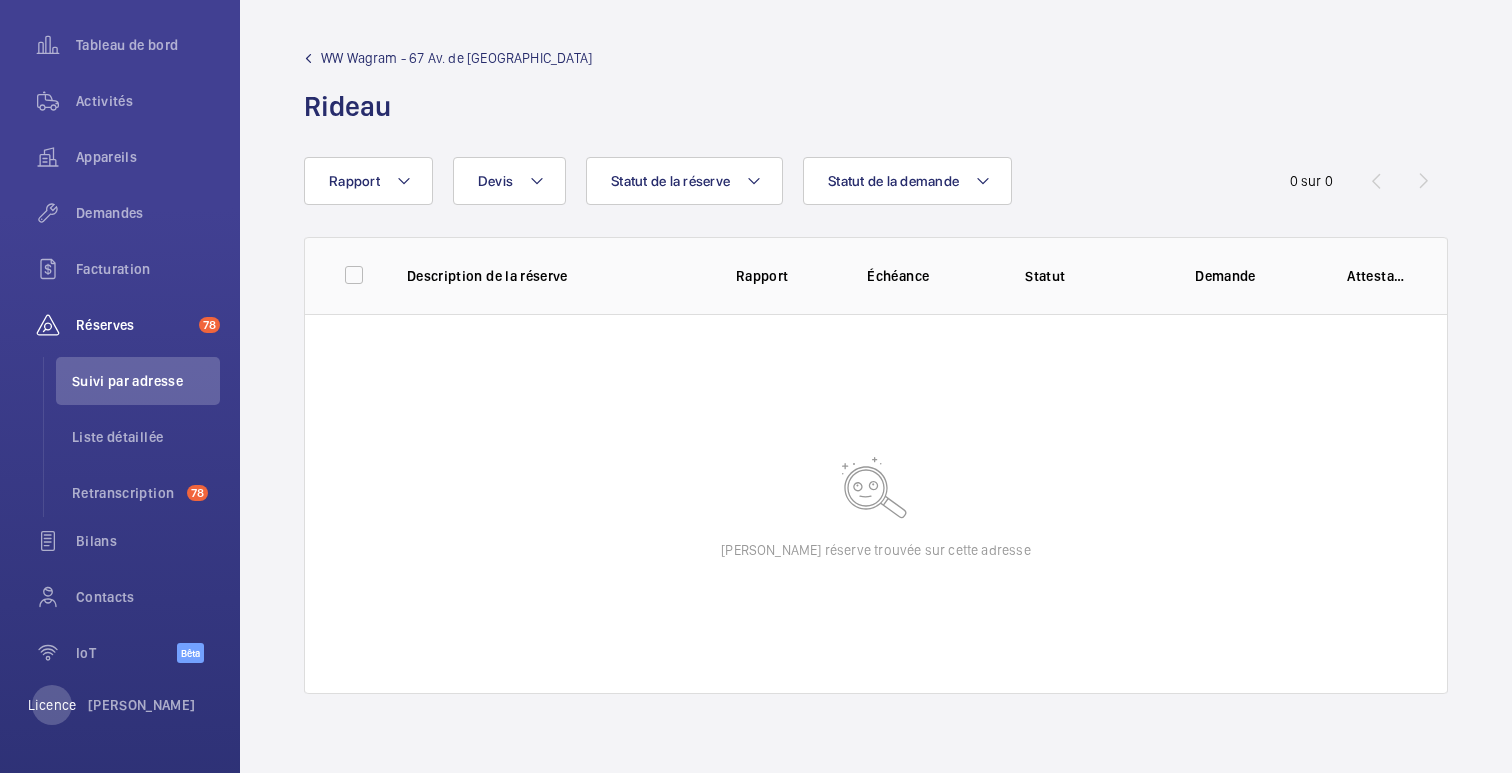 click 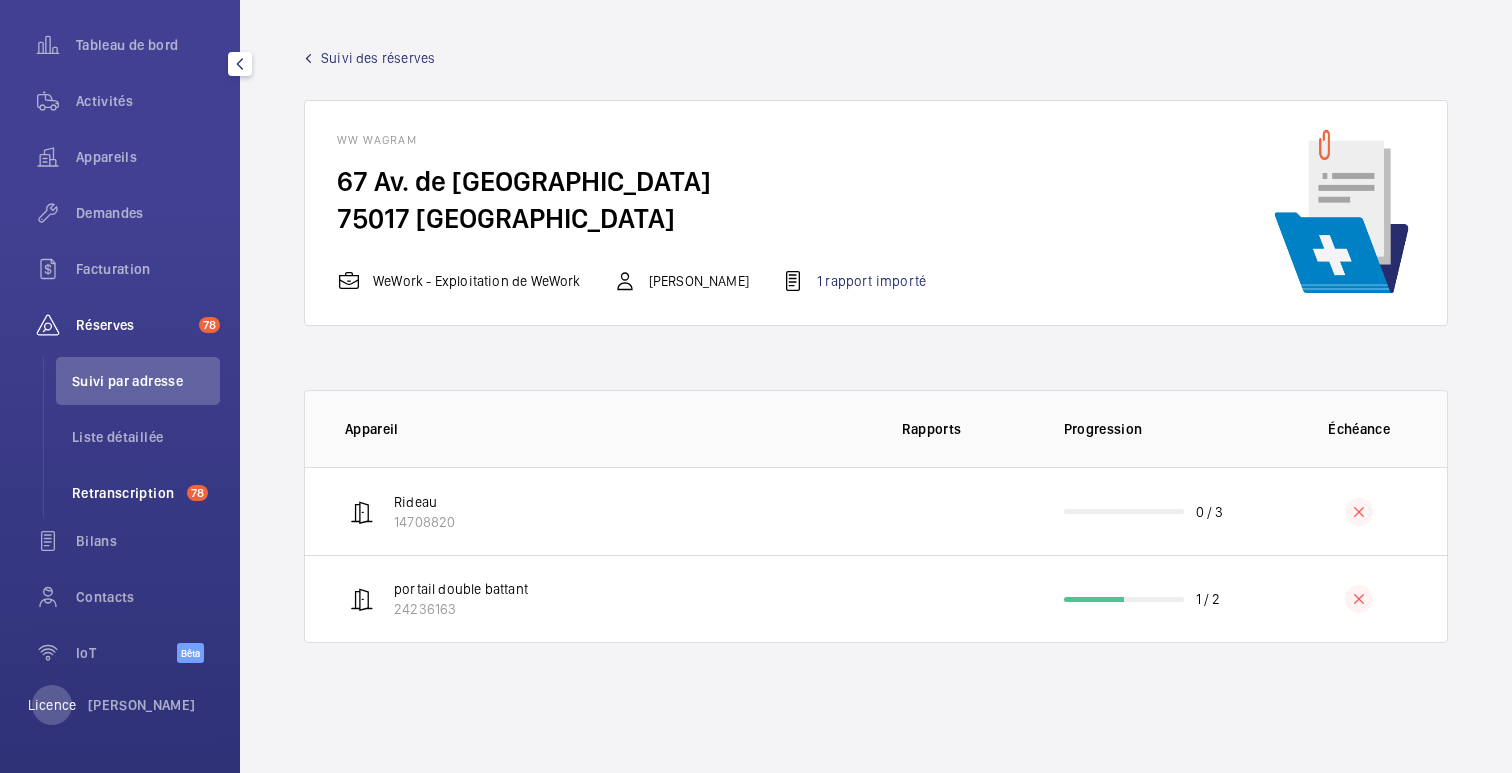 click on "Retranscription" 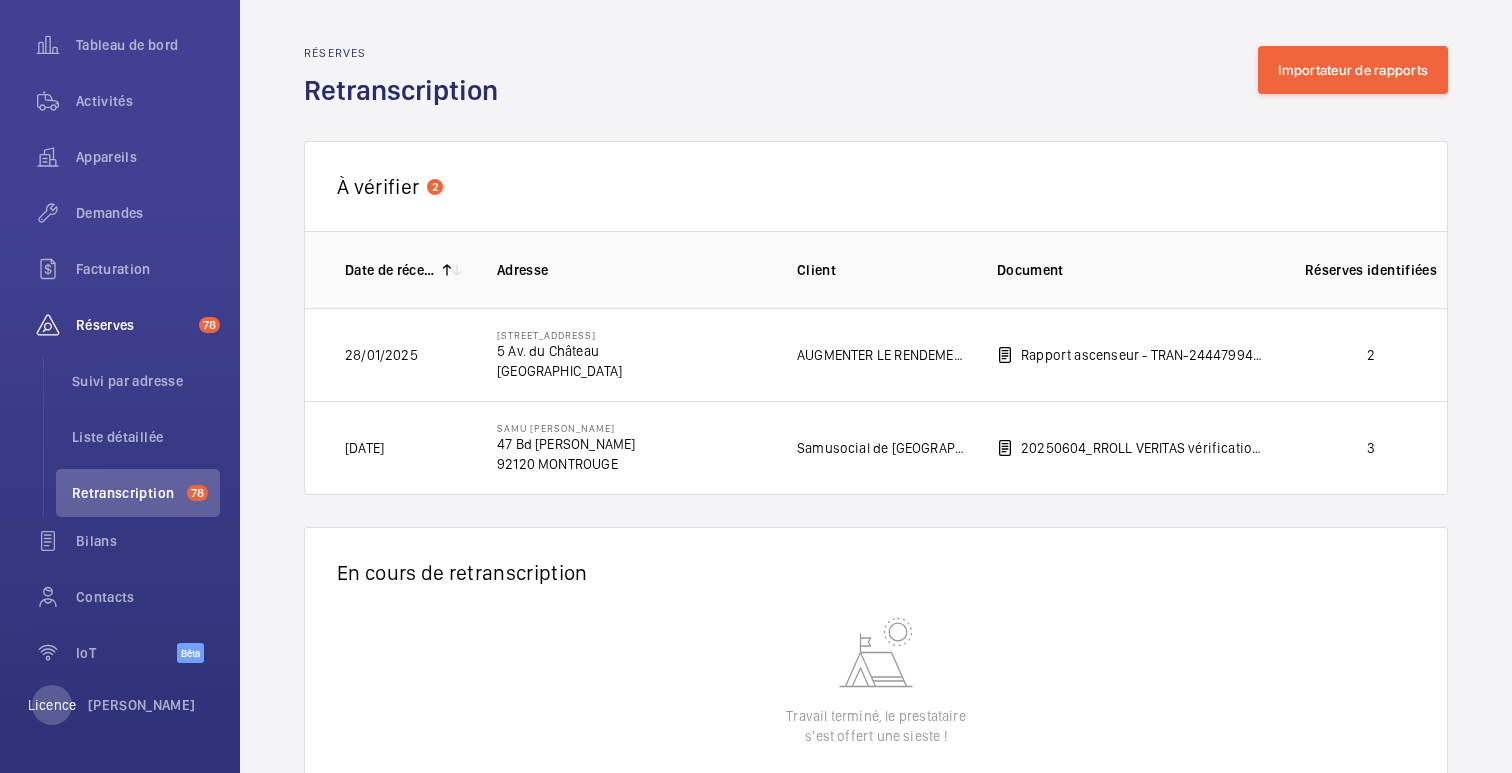 scroll, scrollTop: 6, scrollLeft: 0, axis: vertical 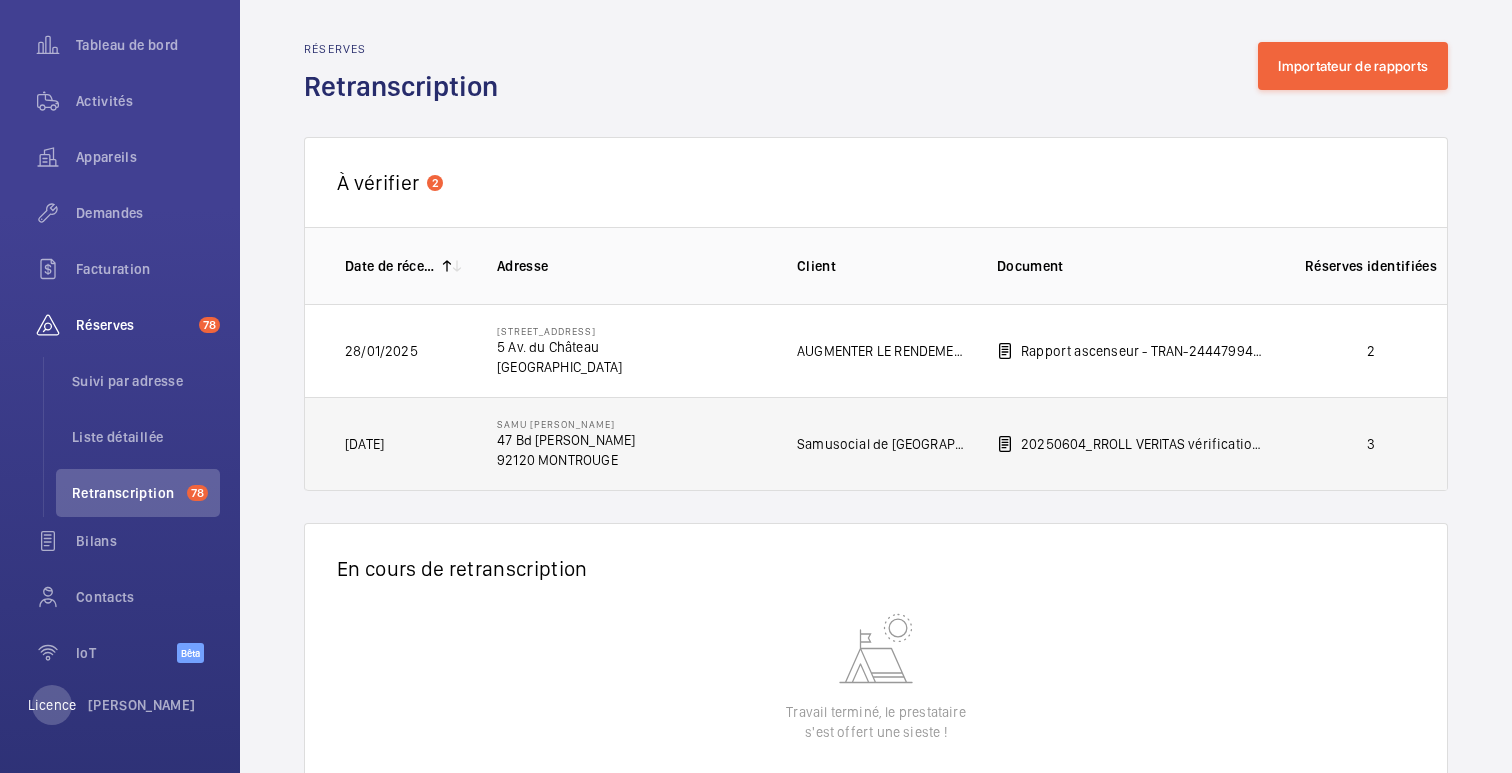 click on "SAMU [PERSON_NAME] 47 Bd [PERSON_NAME] 92120 MONTROUGE" 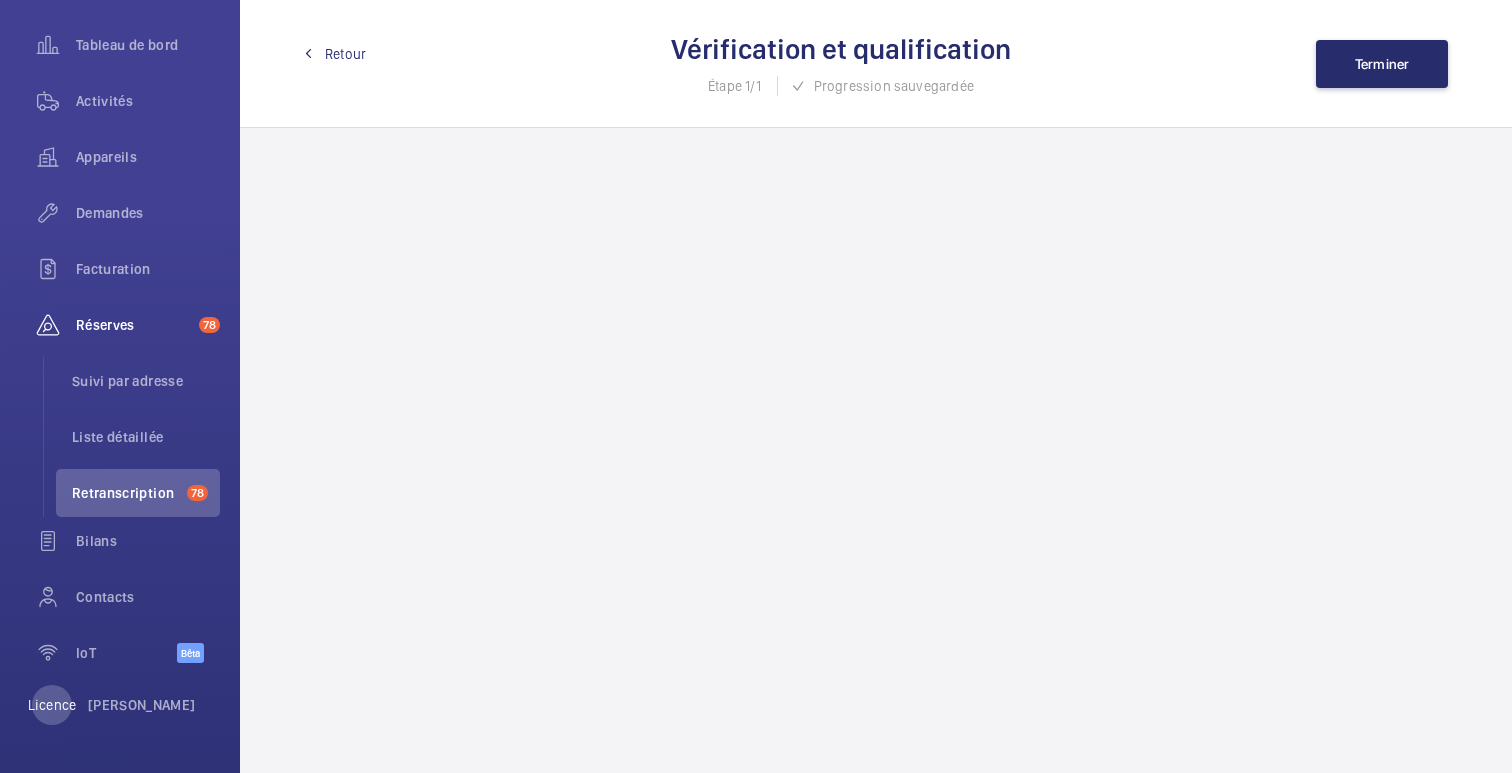 scroll, scrollTop: 0, scrollLeft: 0, axis: both 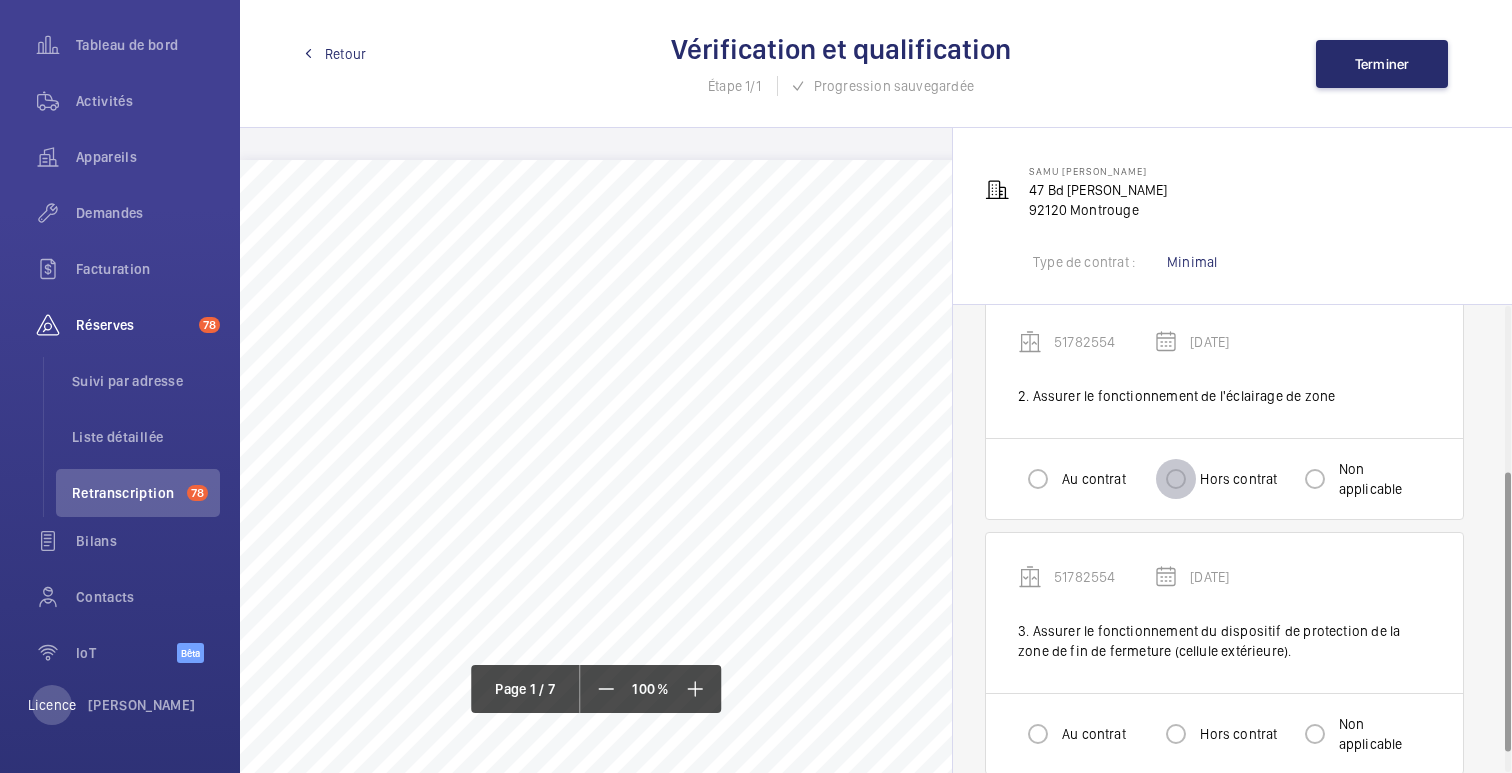 click on "Hors contrat" at bounding box center [1176, 479] 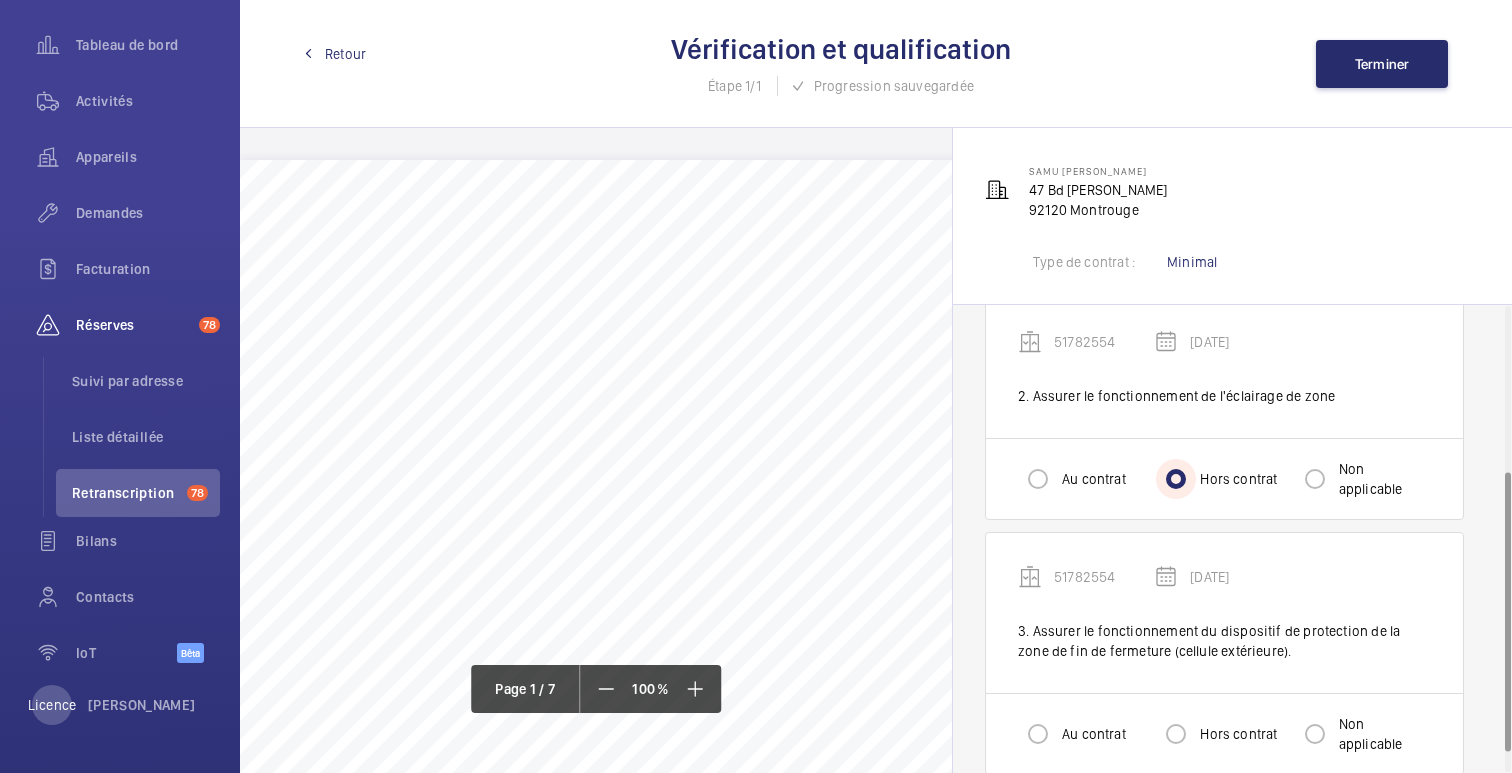 scroll, scrollTop: 309, scrollLeft: 0, axis: vertical 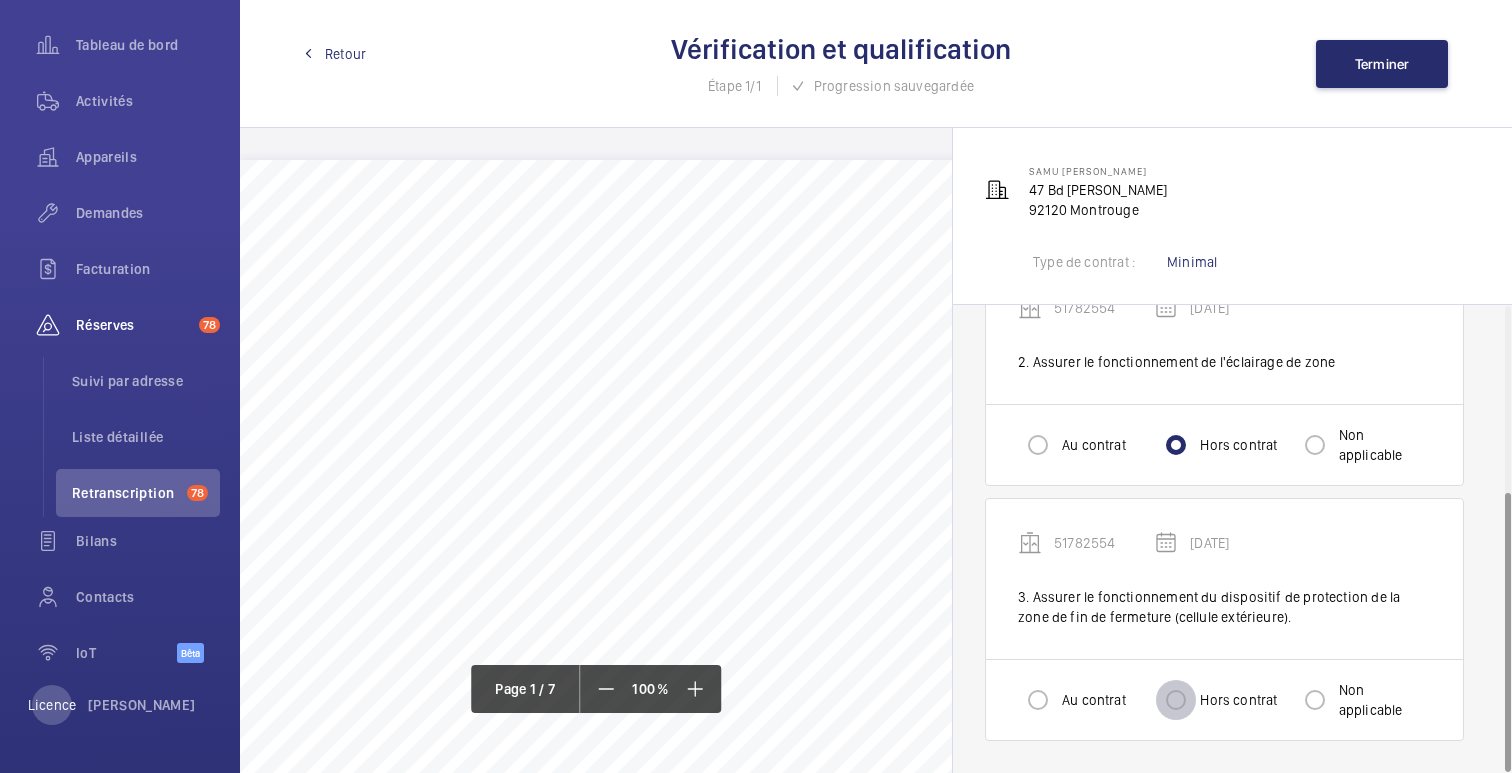 click on "Hors contrat" at bounding box center (1176, 700) 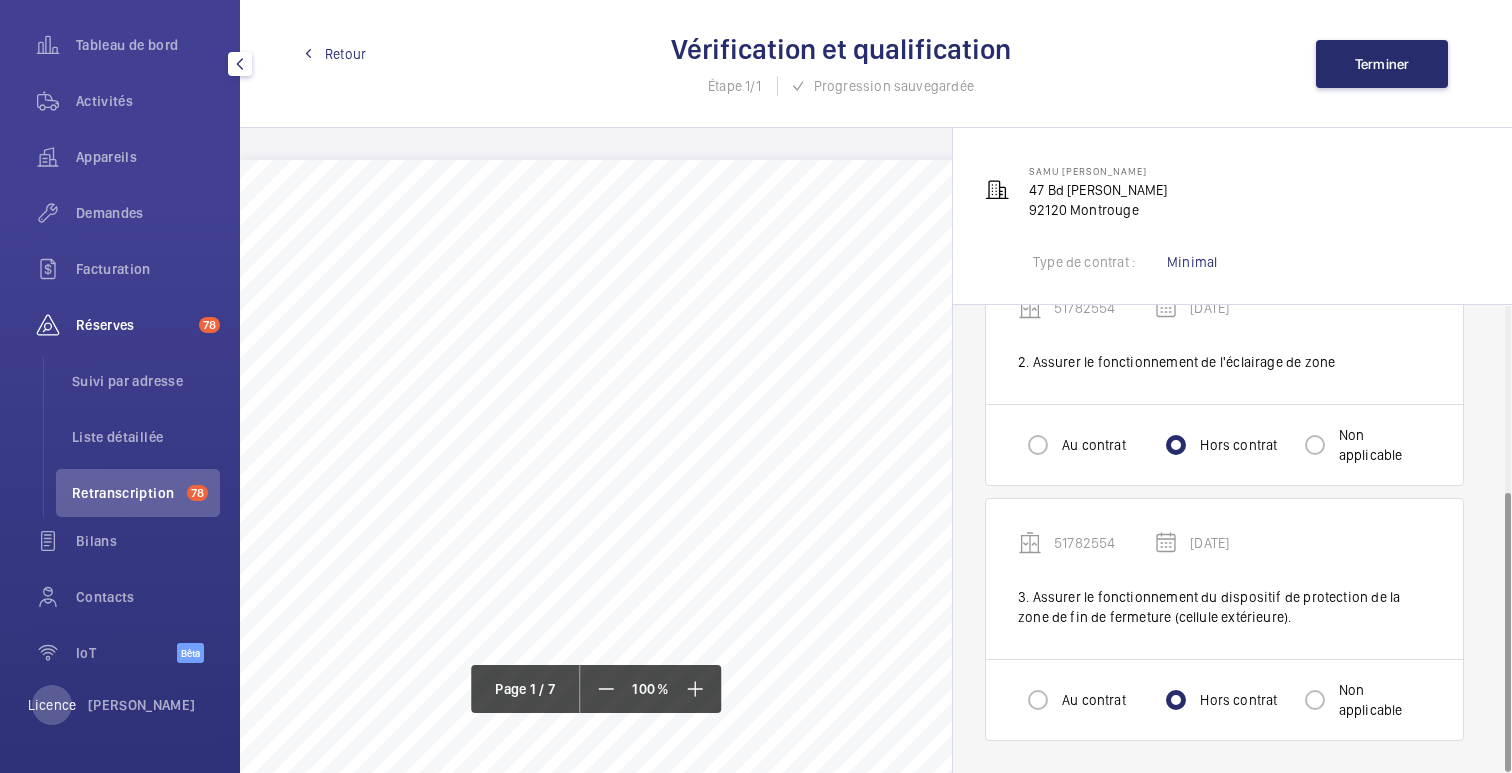 click on "Réserves" 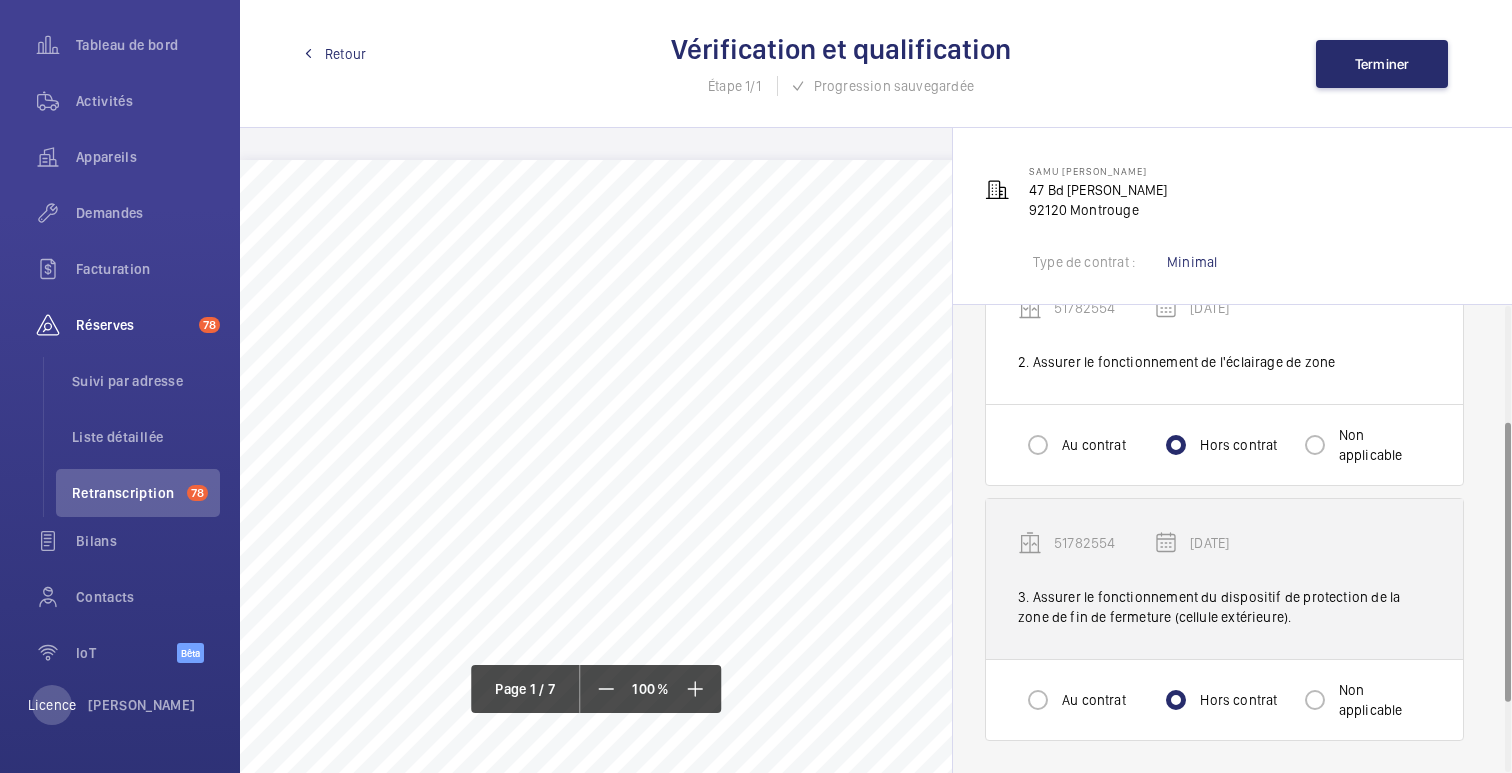 scroll, scrollTop: 0, scrollLeft: 0, axis: both 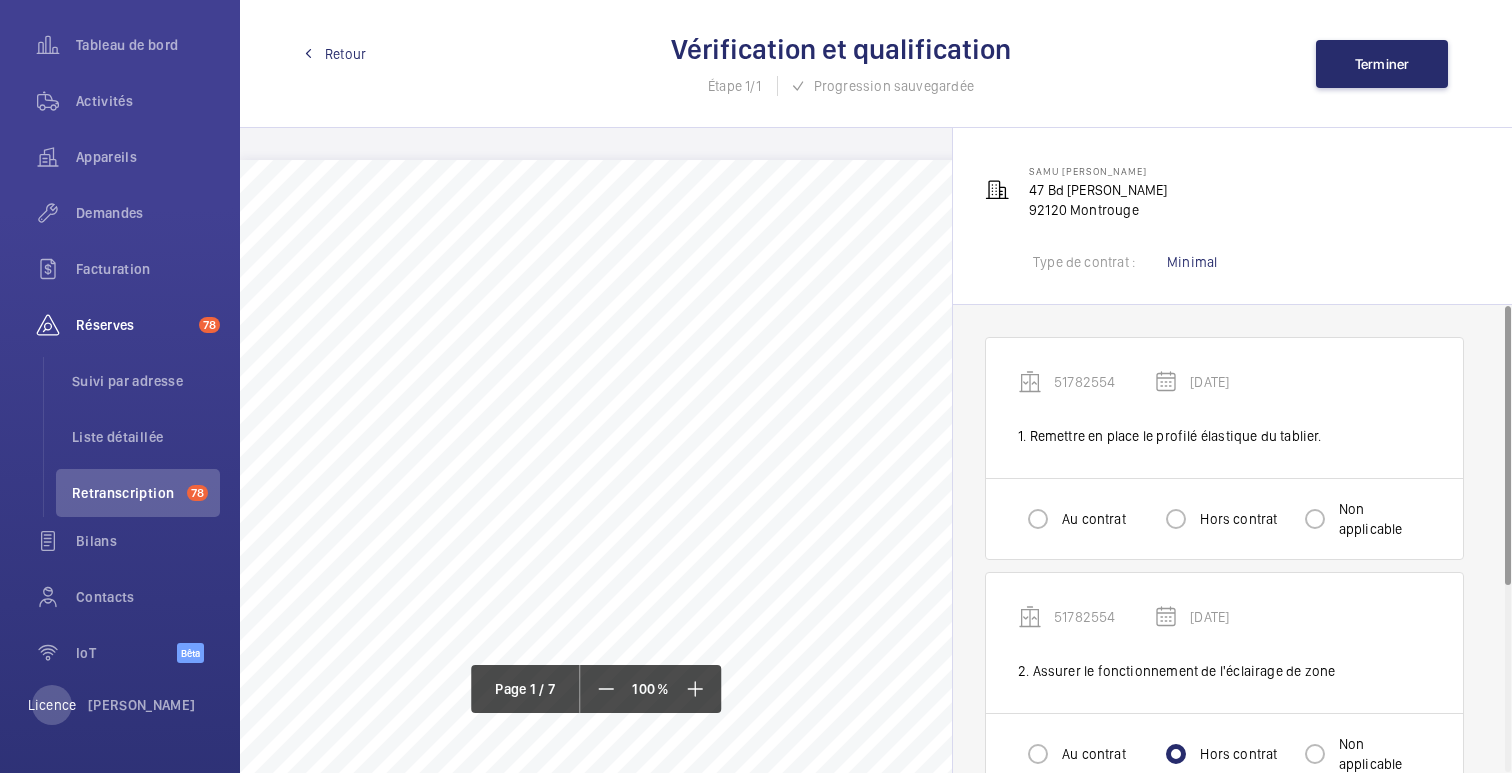 click on "PORTE ET PORTAIL SUR LIEU DE TRAVAIL CAME BATTANT N°" 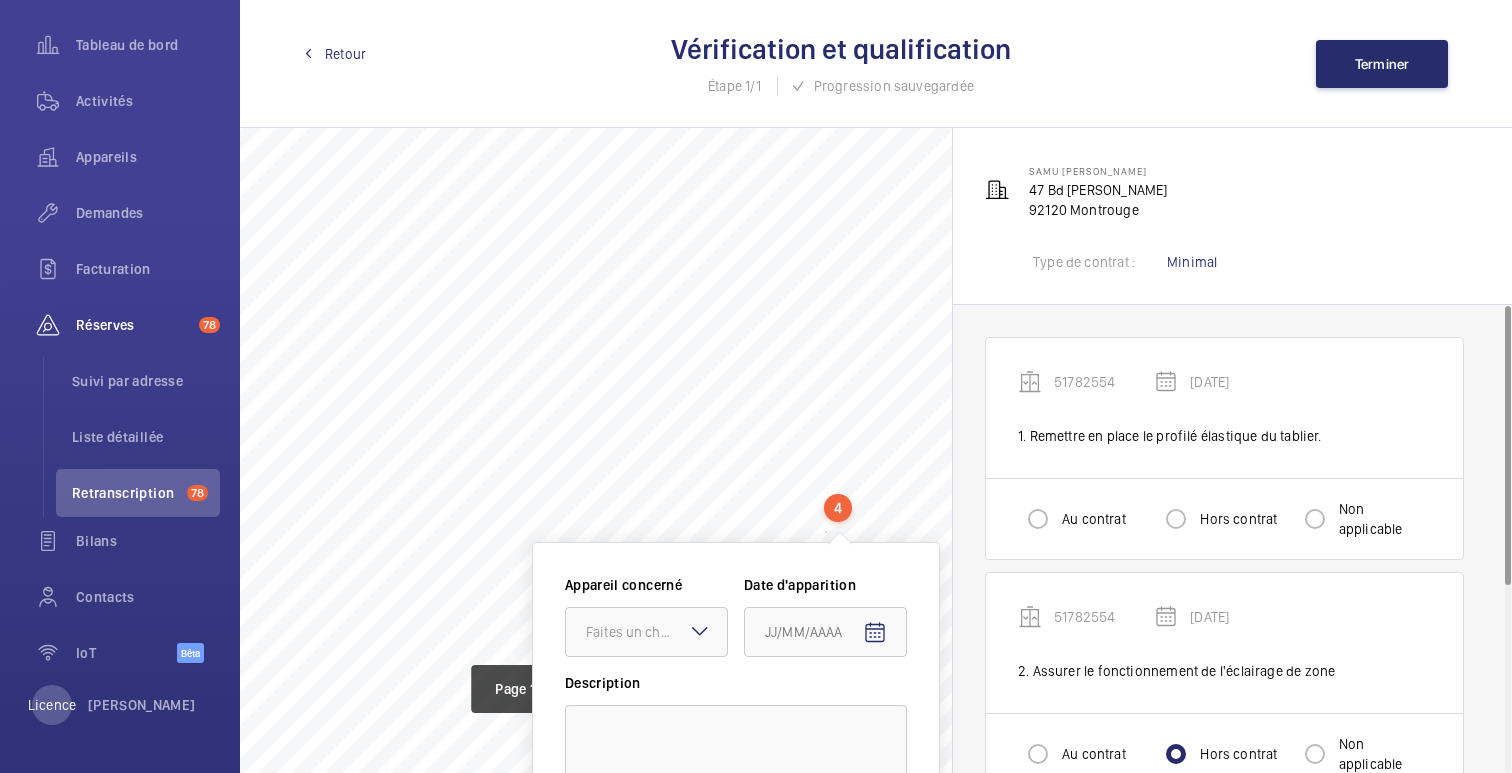 scroll, scrollTop: 101, scrollLeft: 0, axis: vertical 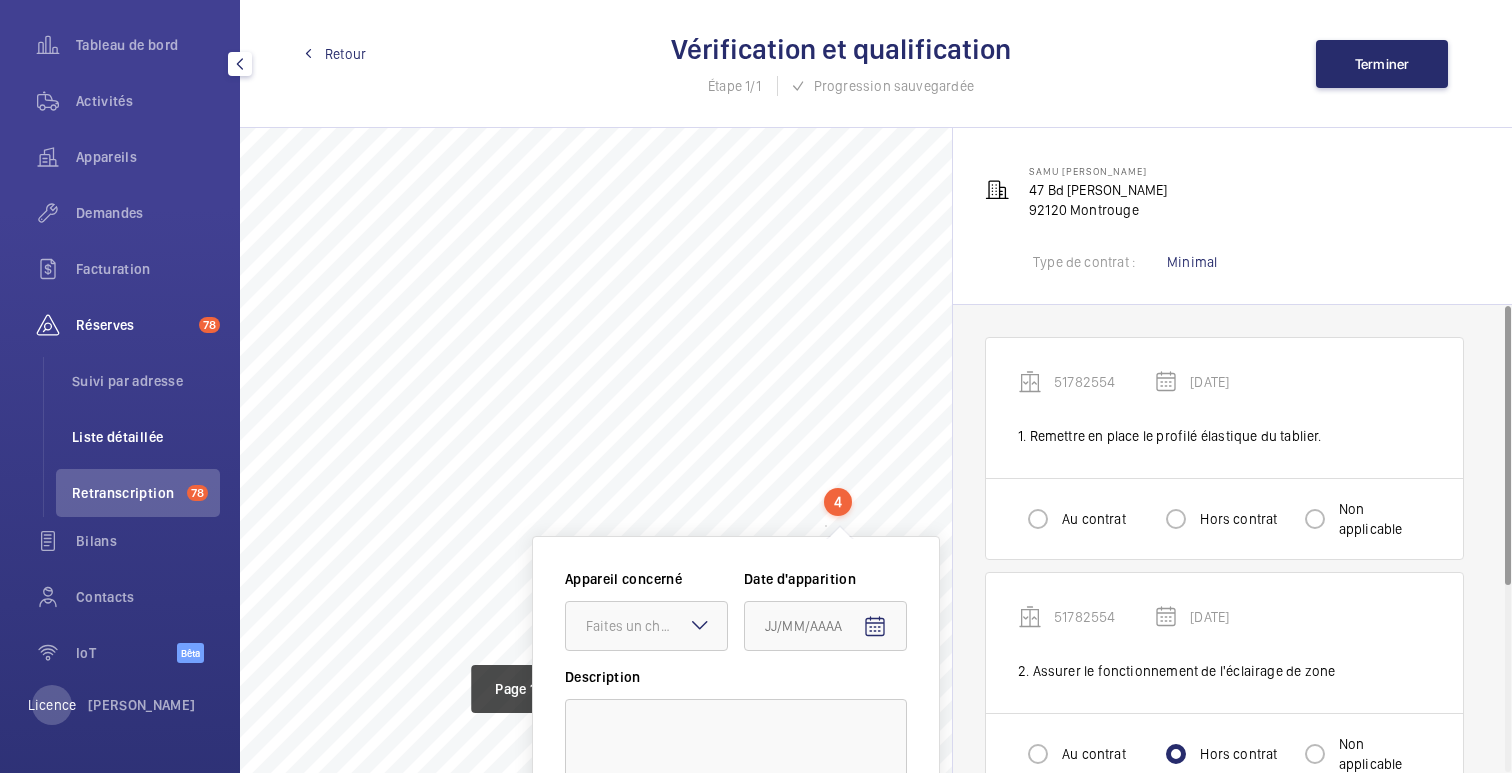 click on "Liste détaillée" 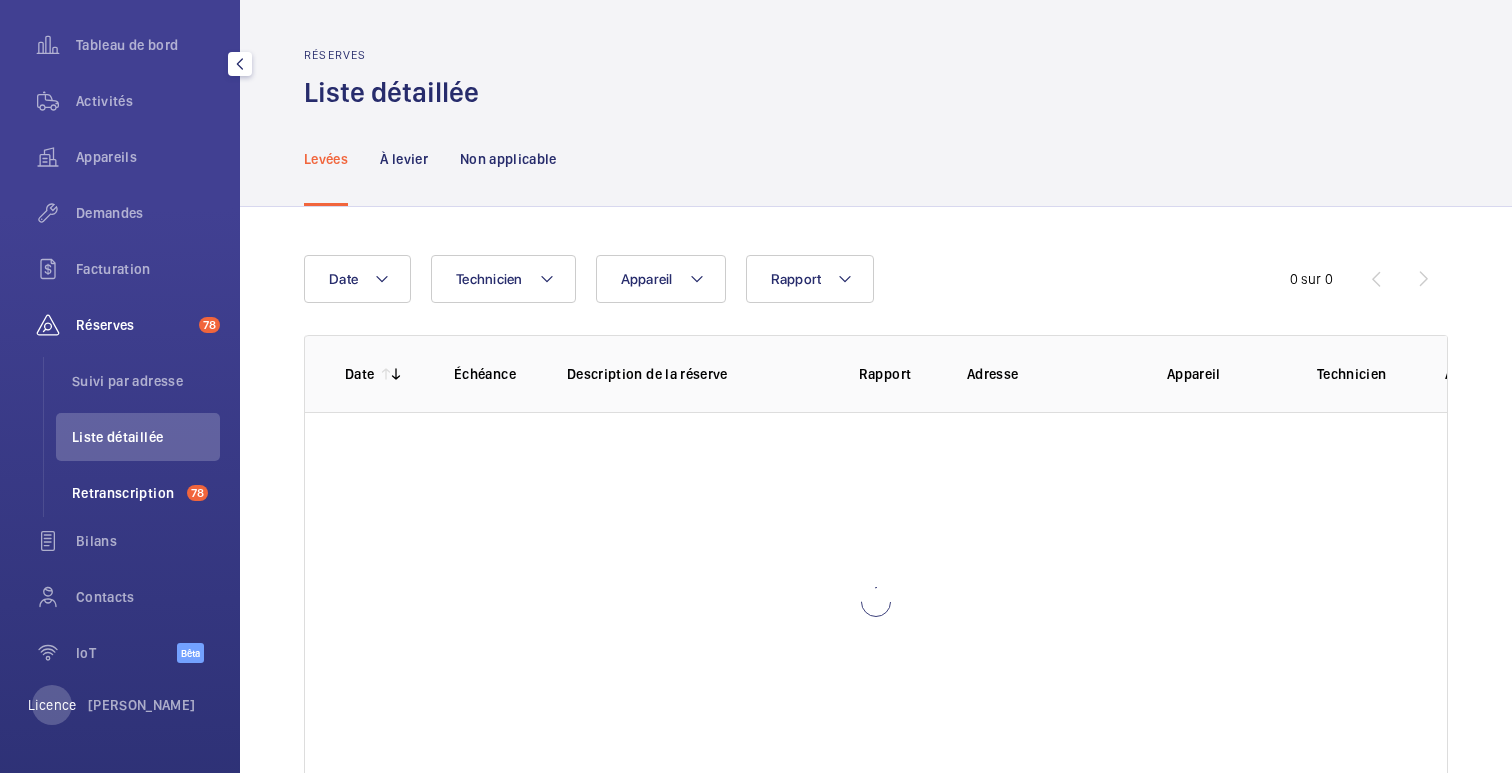 click on "Retranscription 78" 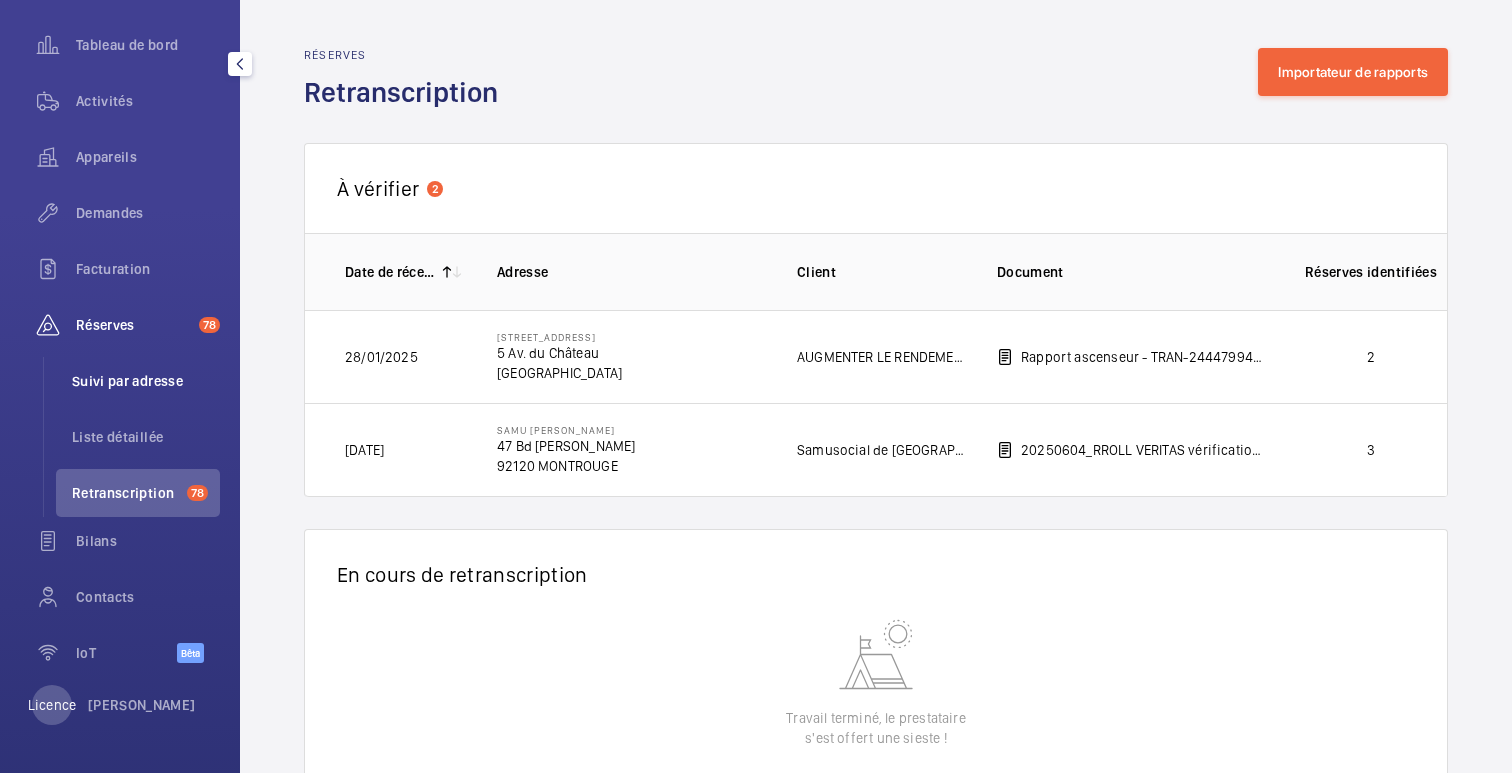 click on "Suivi par adresse" 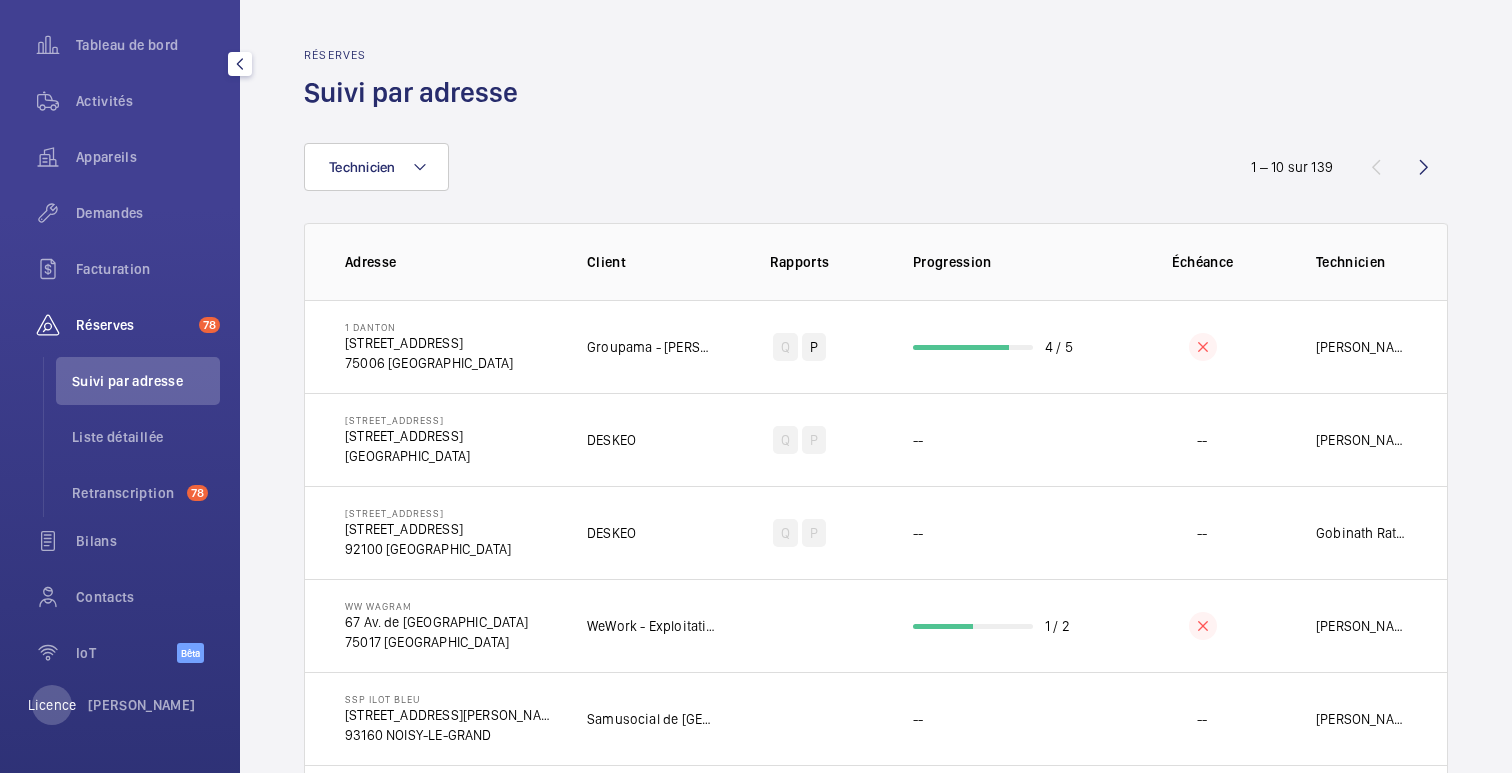 click on "Réserves" 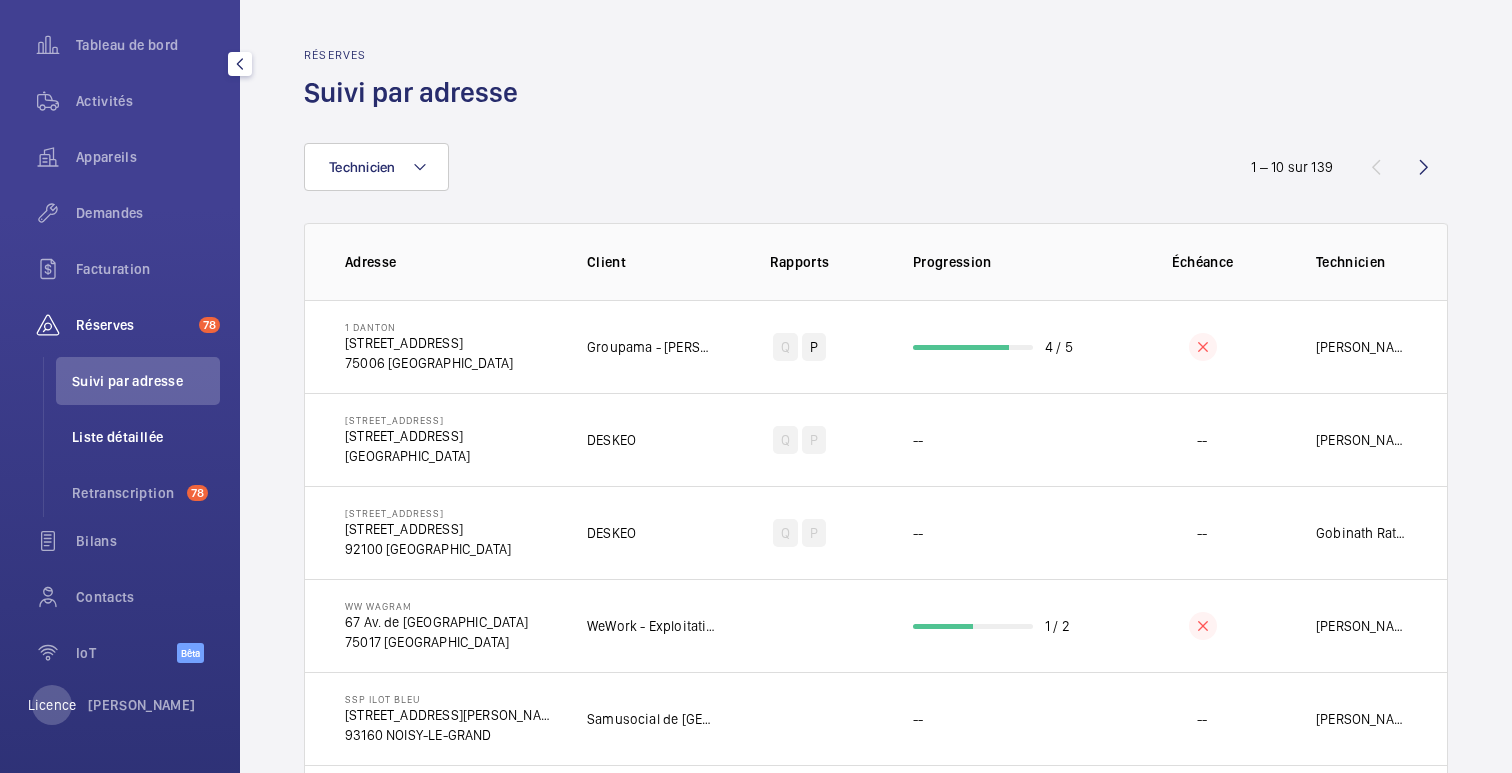 click on "Liste détaillée" 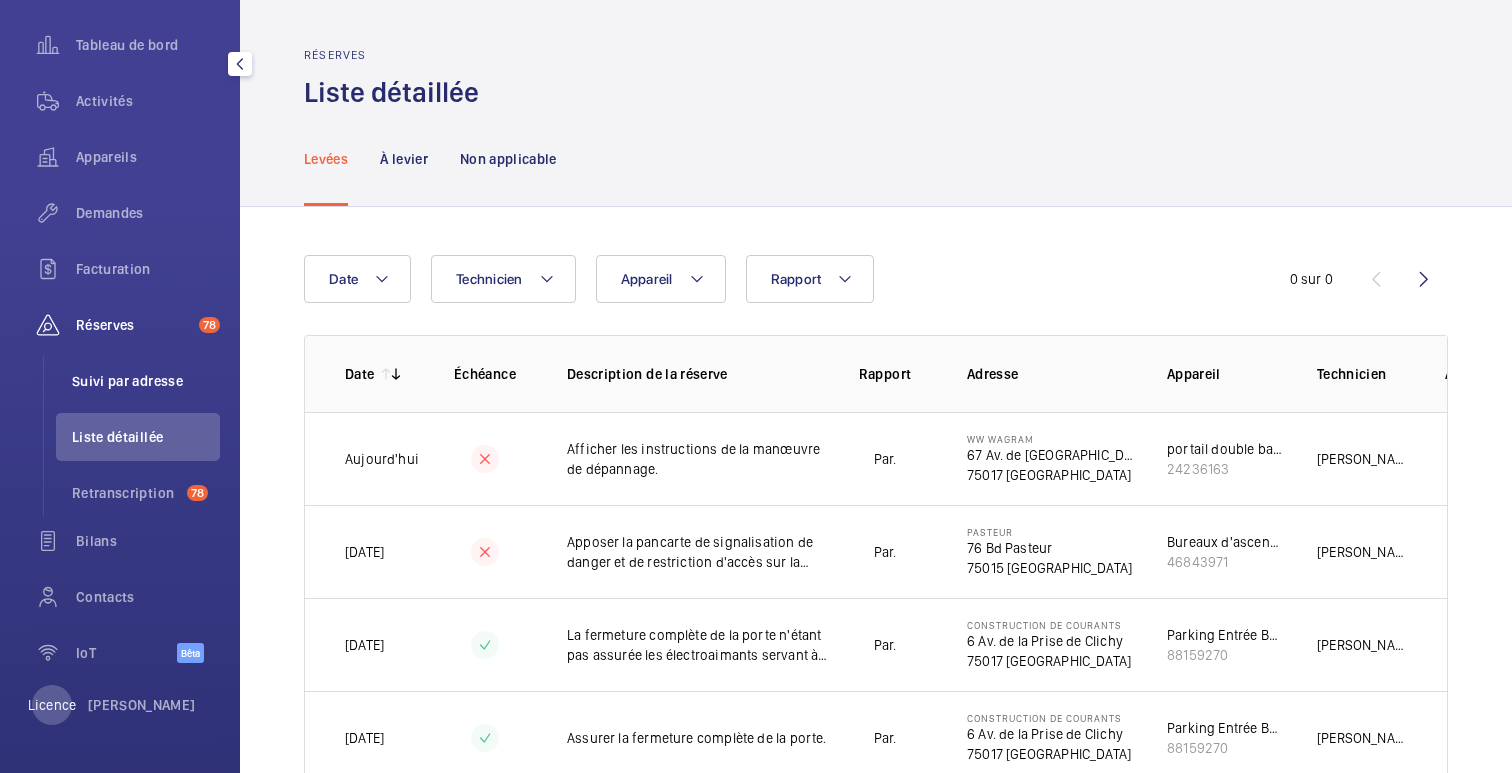 click on "Suivi par adresse" 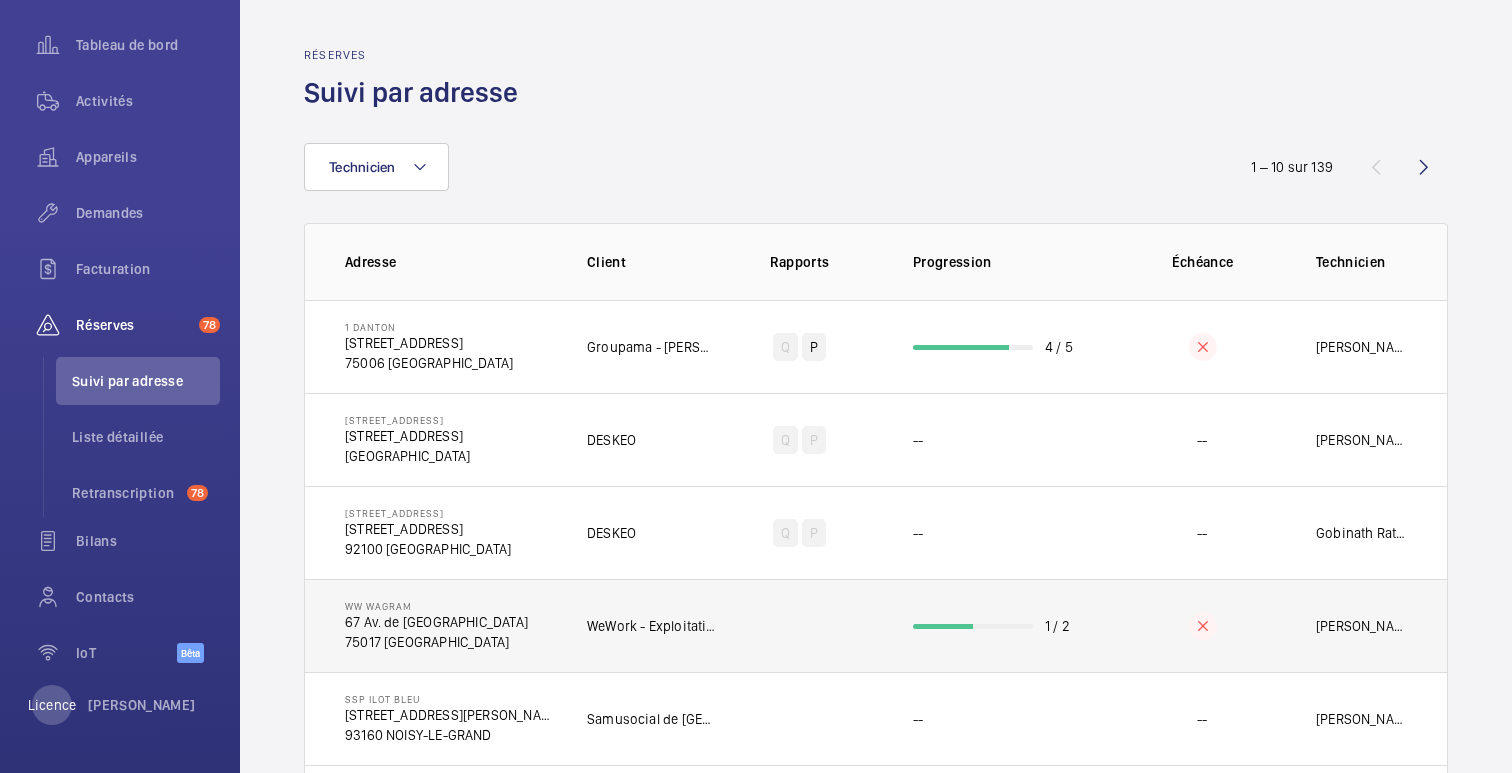 click on "[PERSON_NAME]" 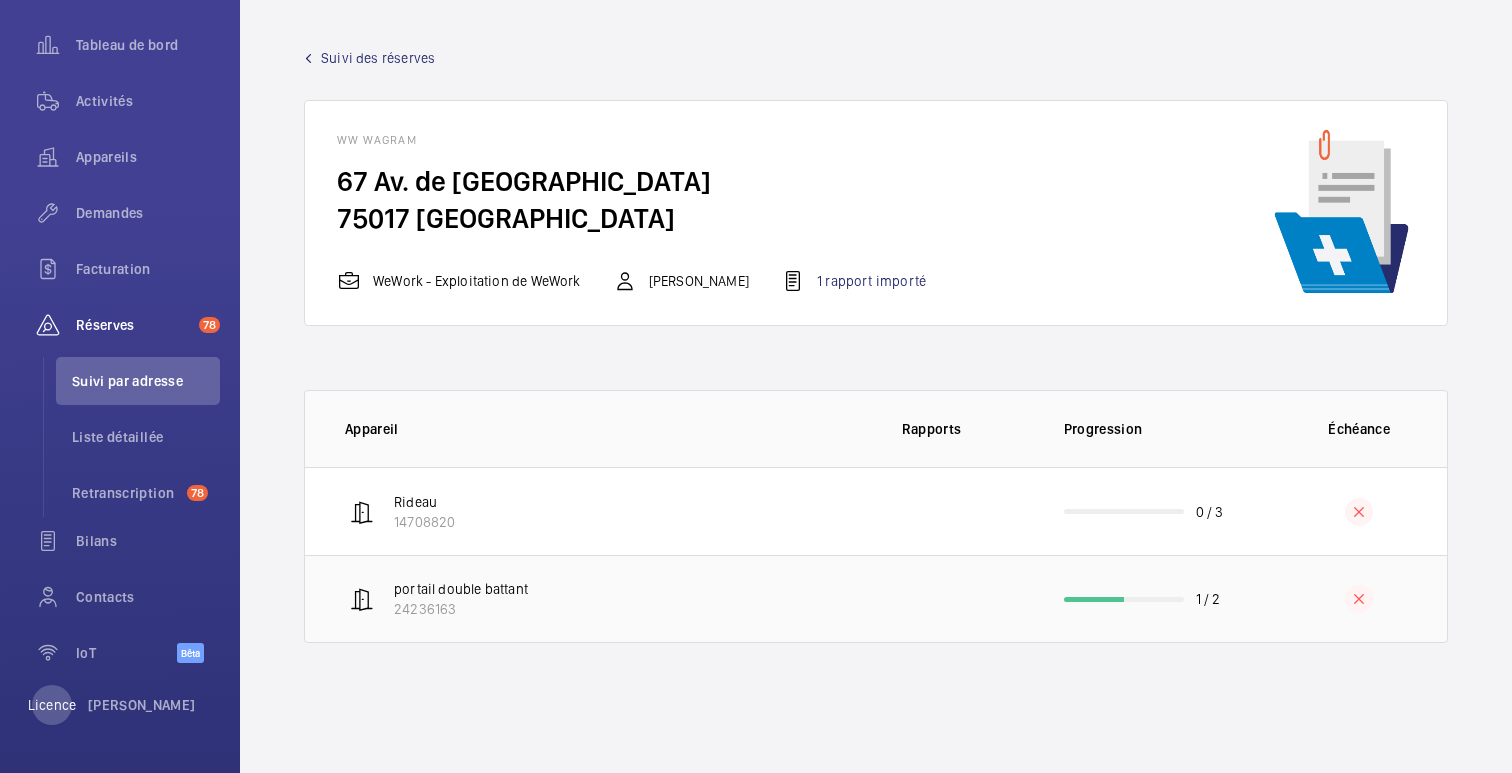 click on "1 / 2" 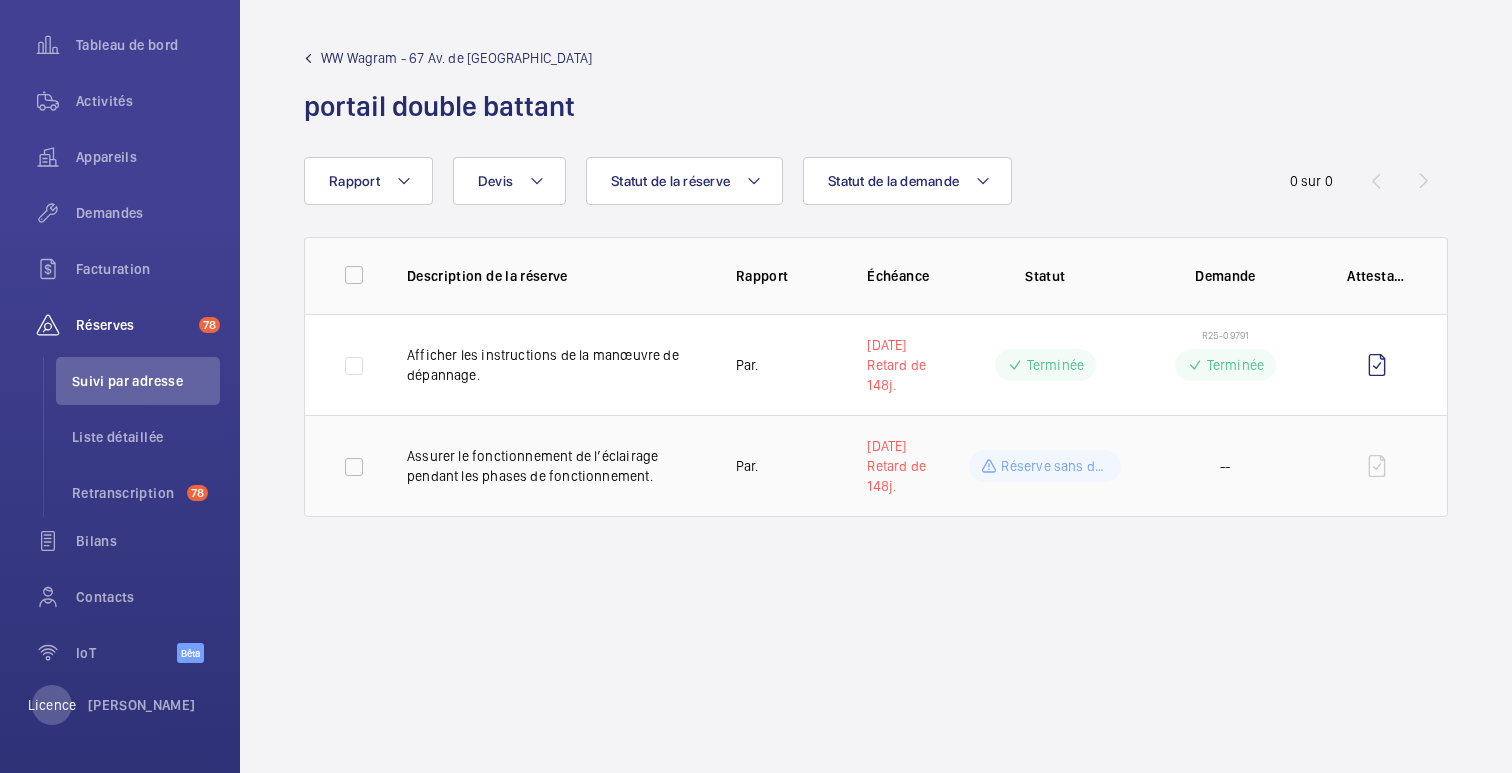 click on "--" 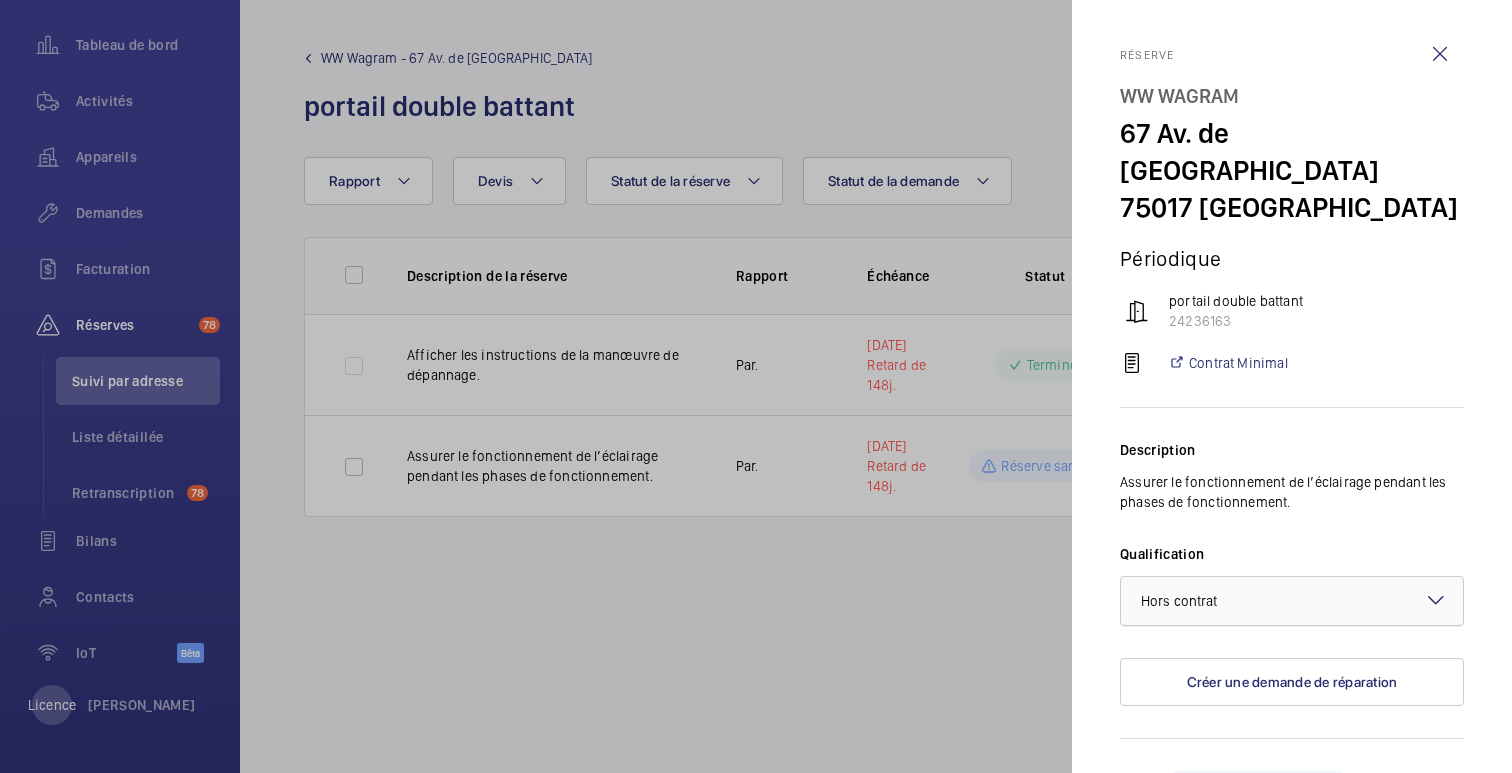 click 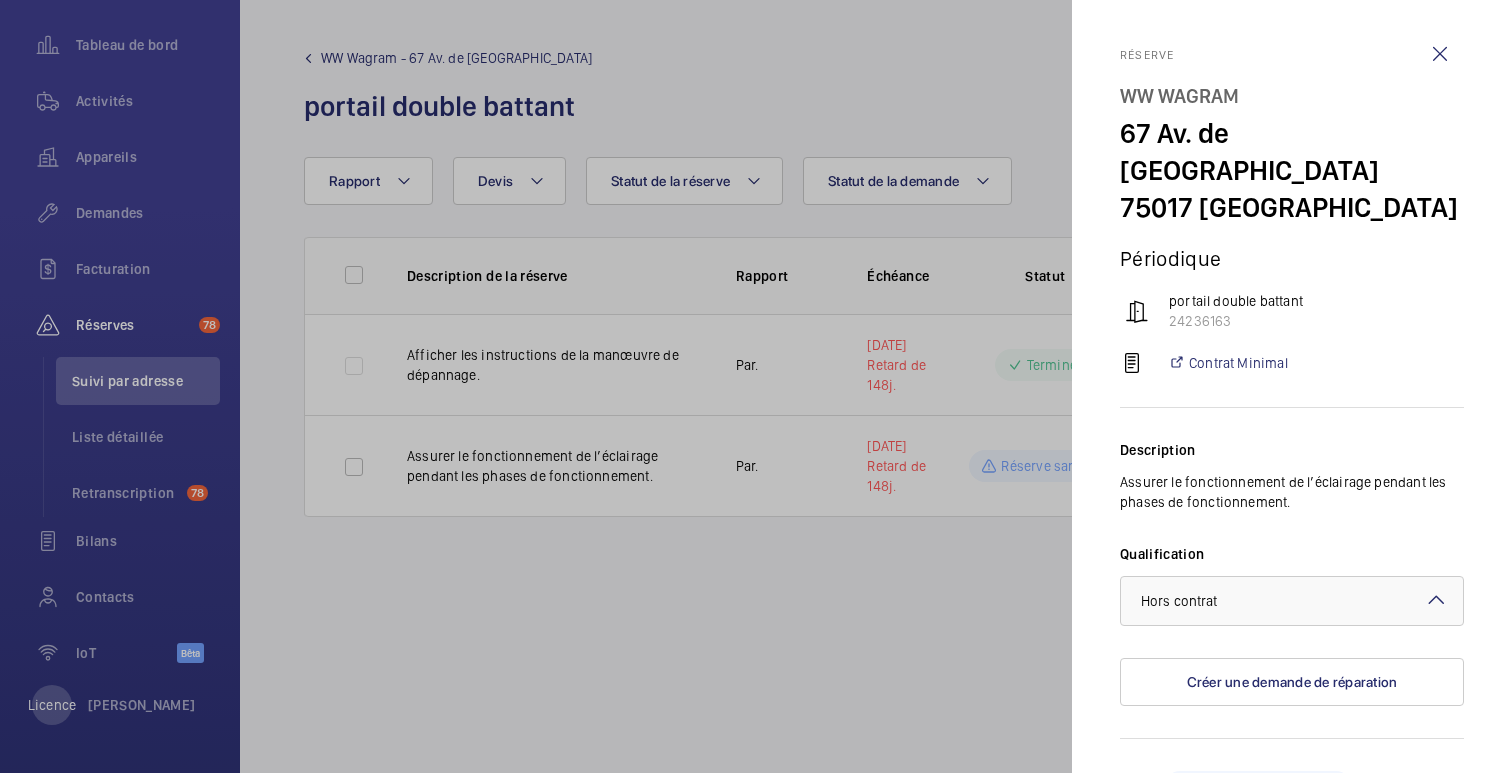 click on "Assurer le fonctionnement de l’éclairage pendant les phases de fonctionnement." 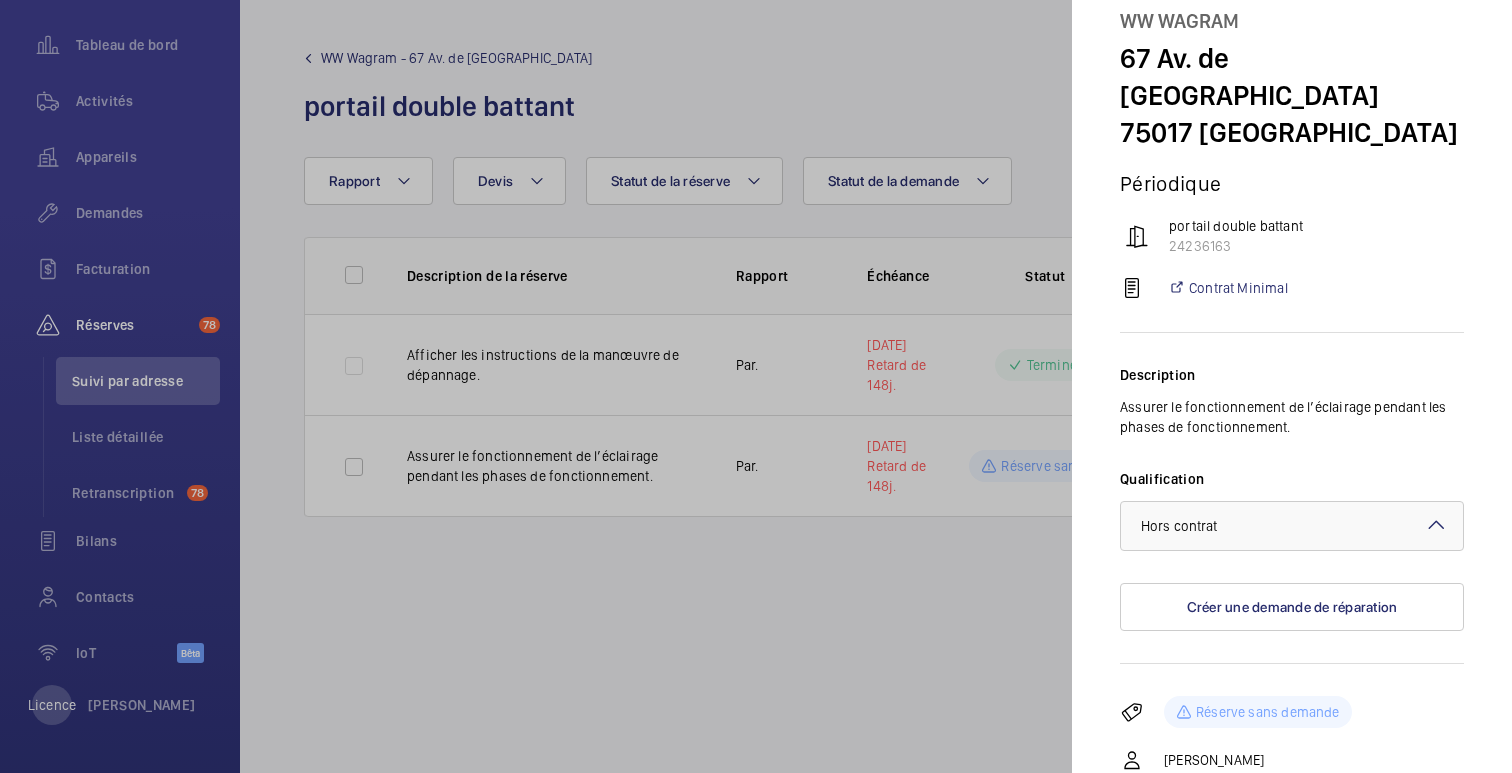 scroll, scrollTop: 0, scrollLeft: 0, axis: both 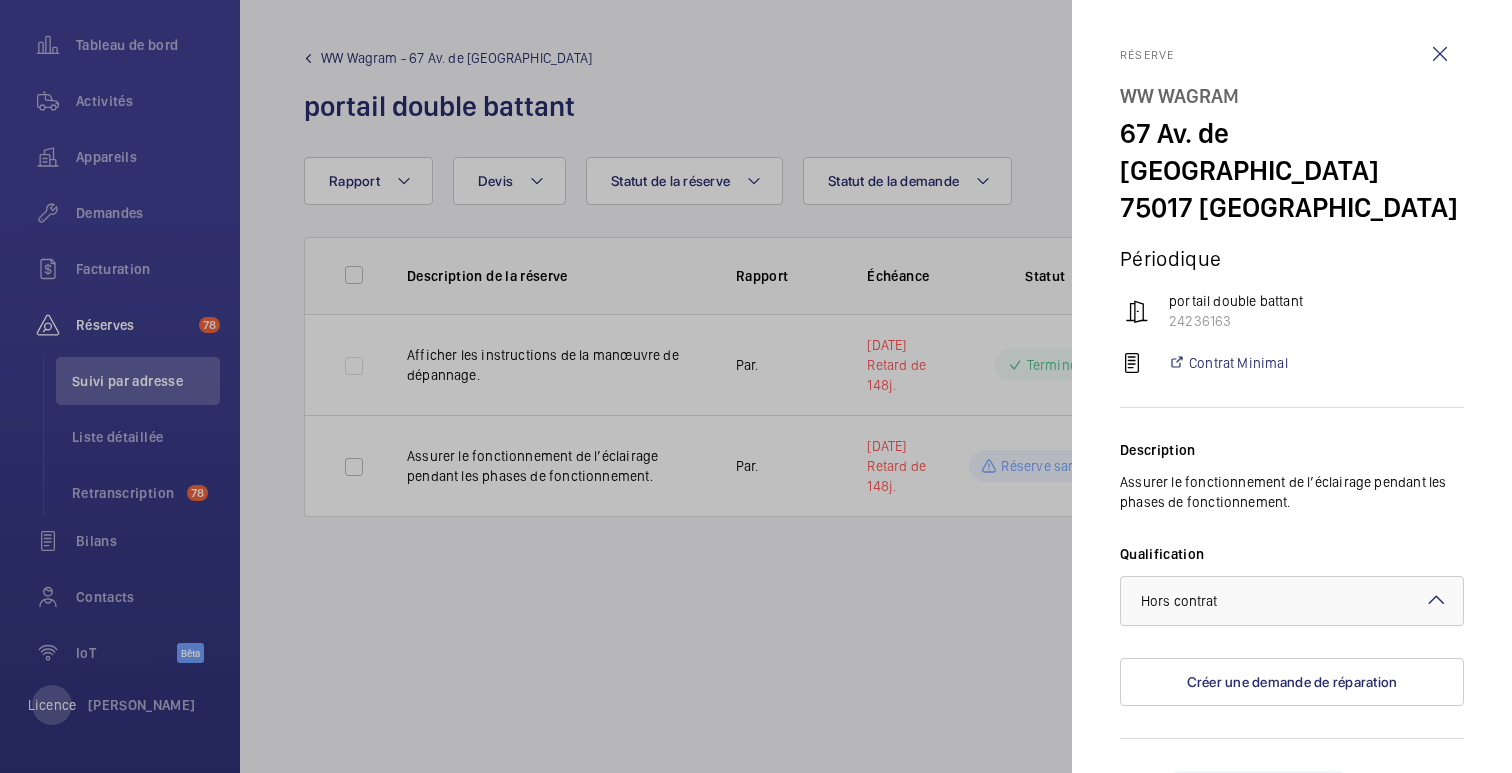 click 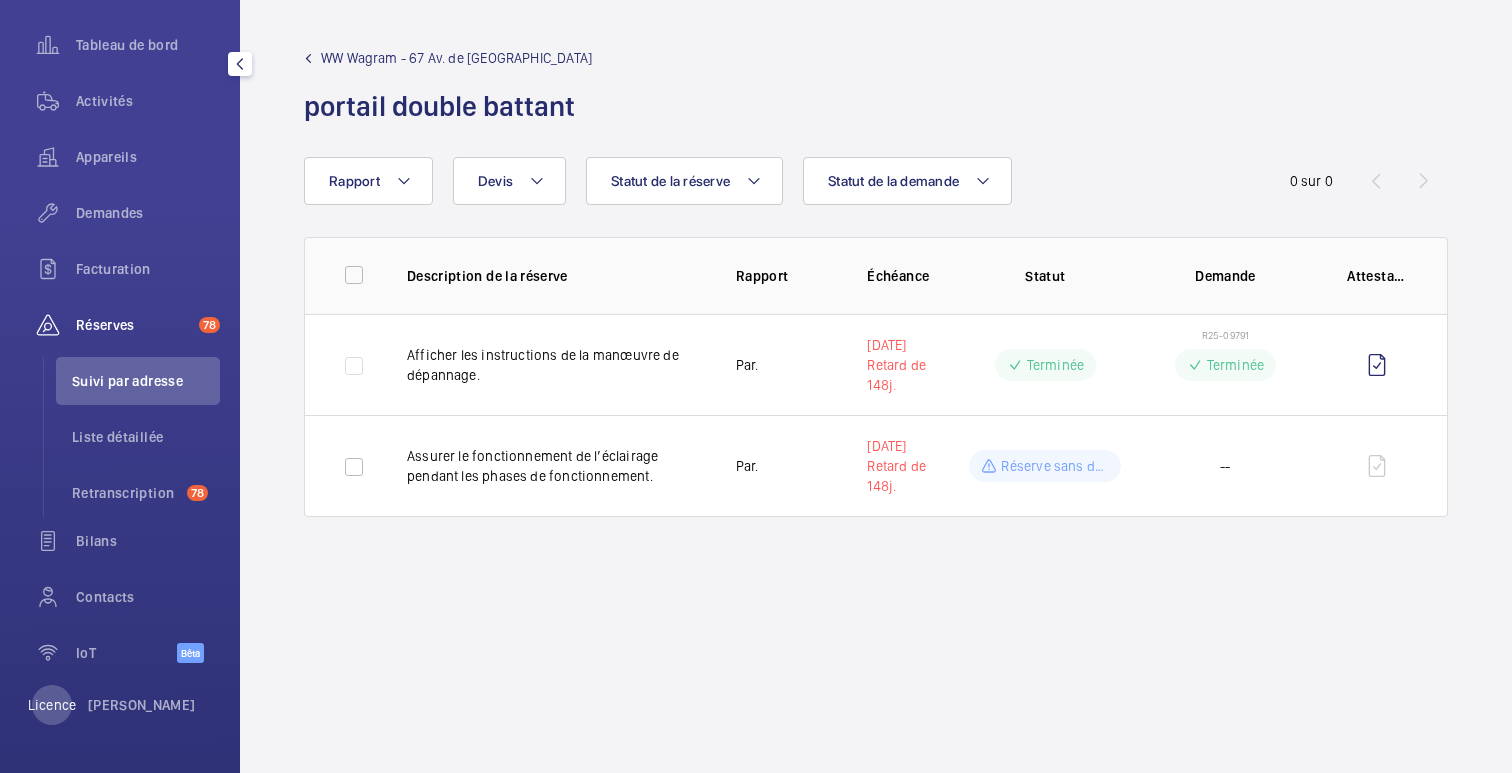 click on "Réserves" 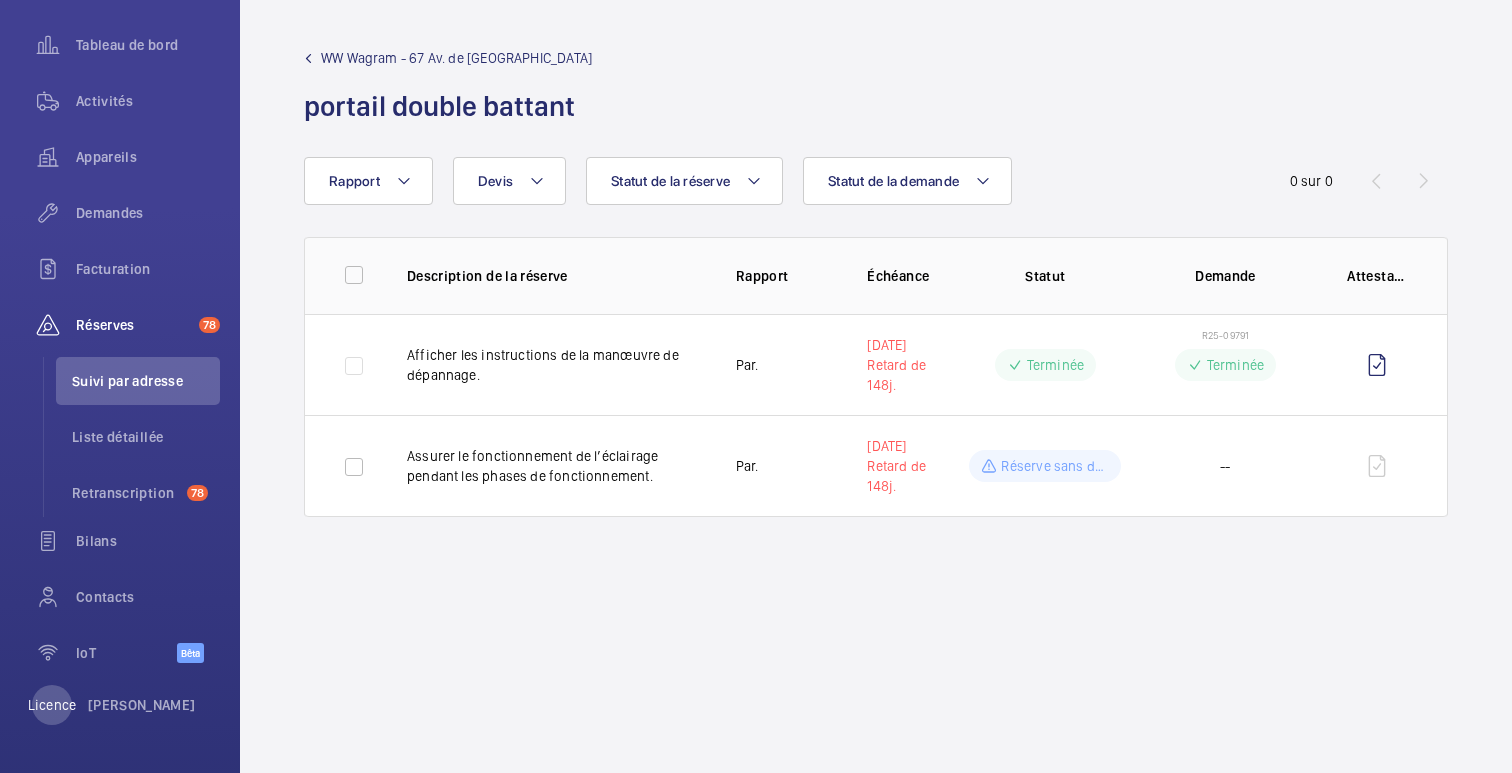 click on "WW Wagram - 67 Av. de Wagram portail double battant" 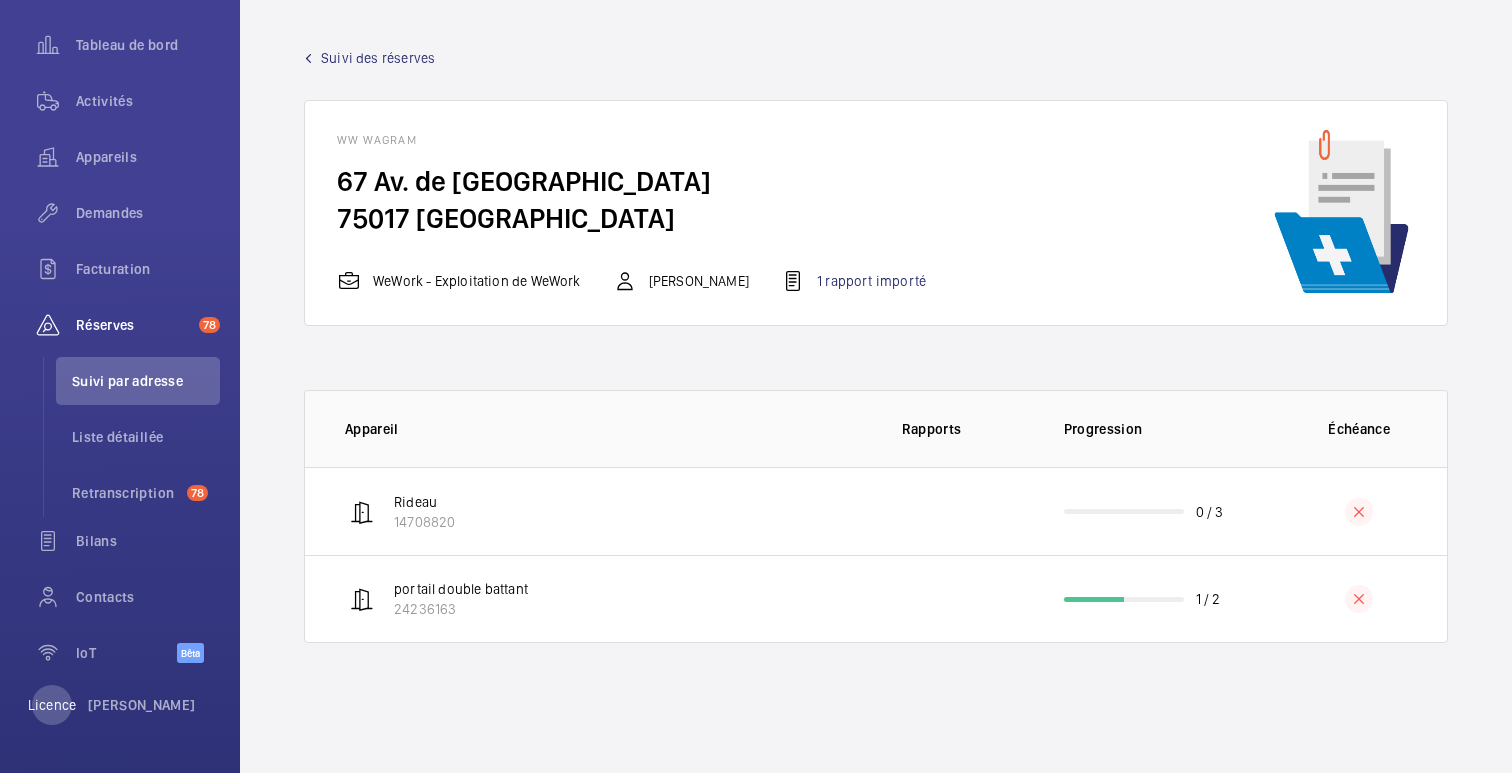 click on "Suivi des réserves" 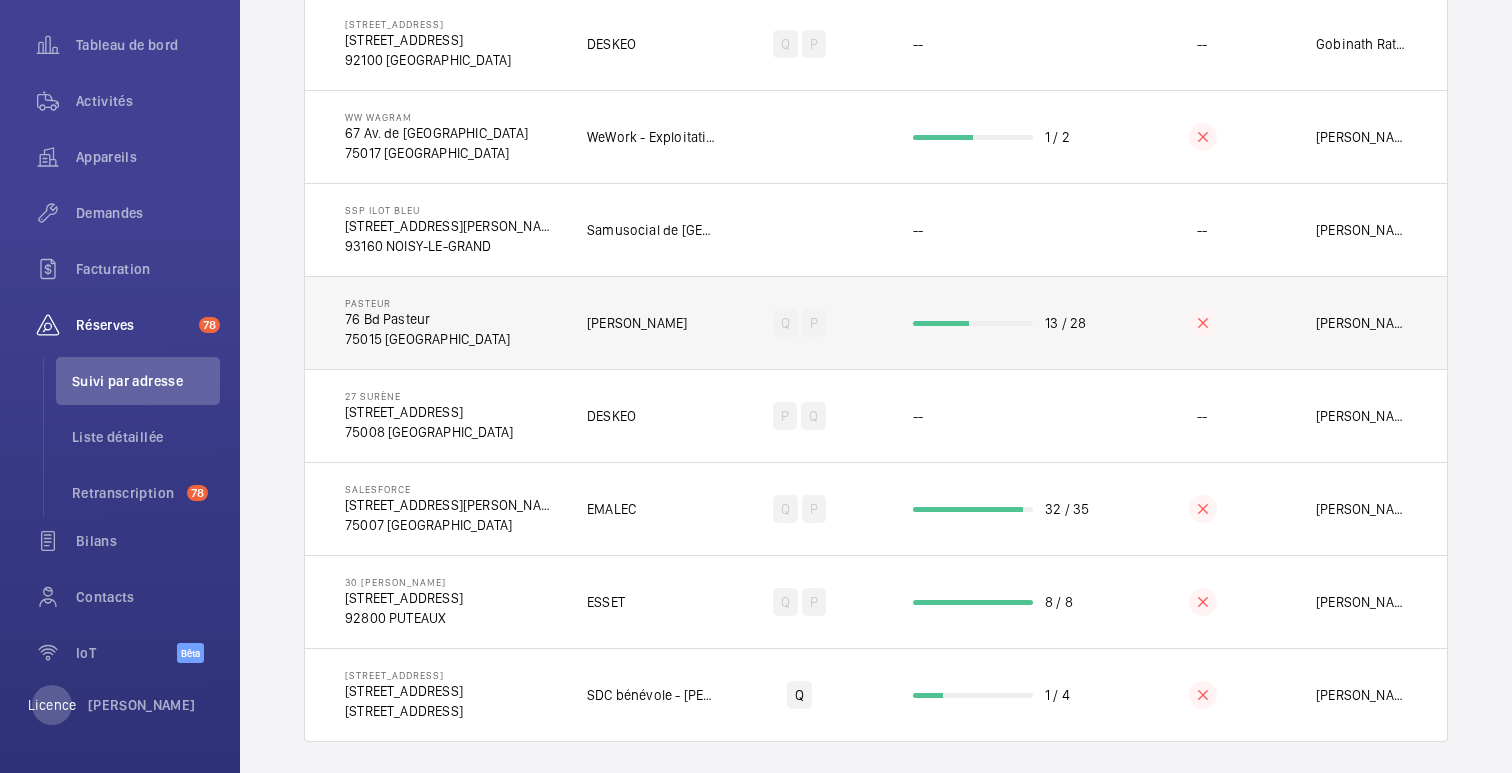 scroll, scrollTop: 506, scrollLeft: 0, axis: vertical 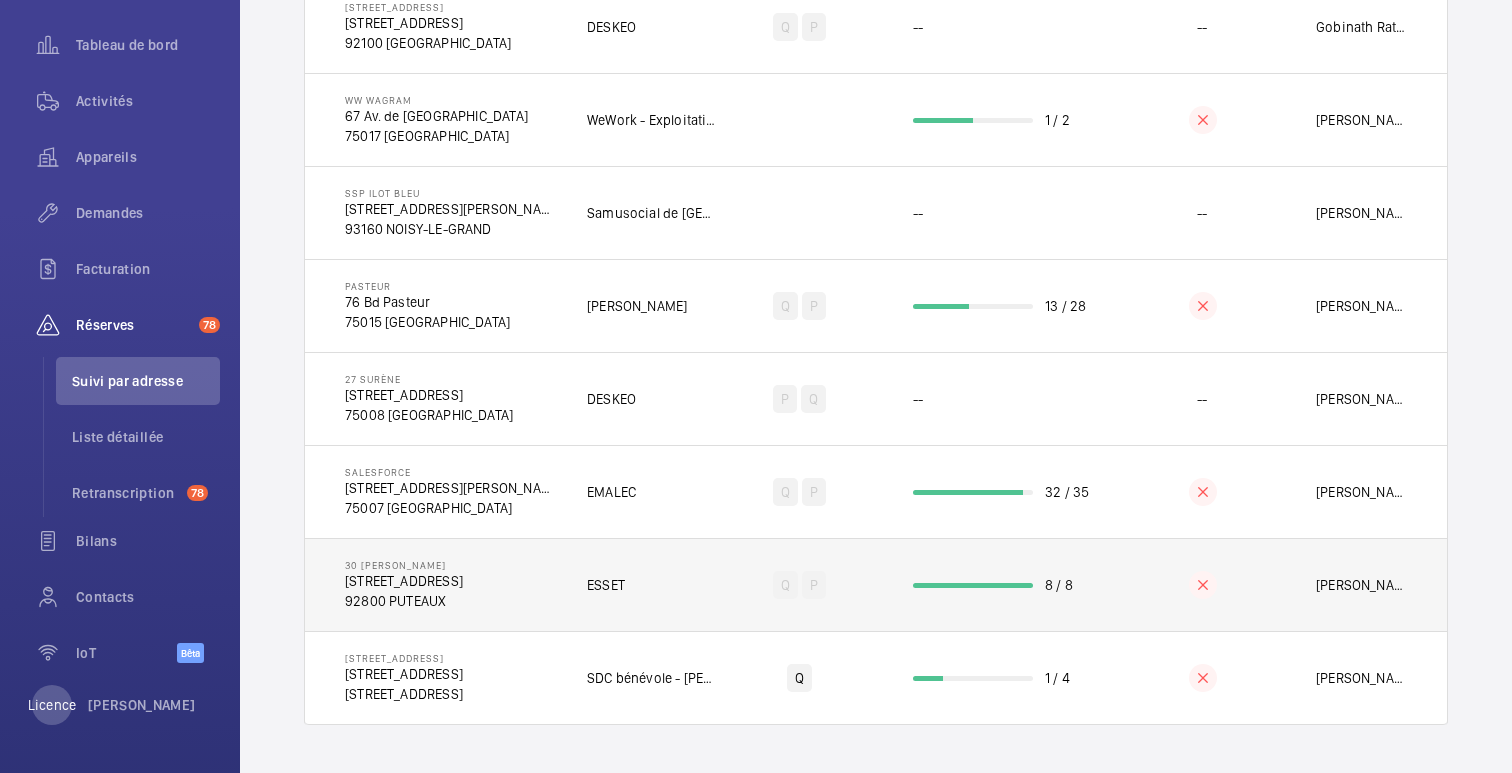 click 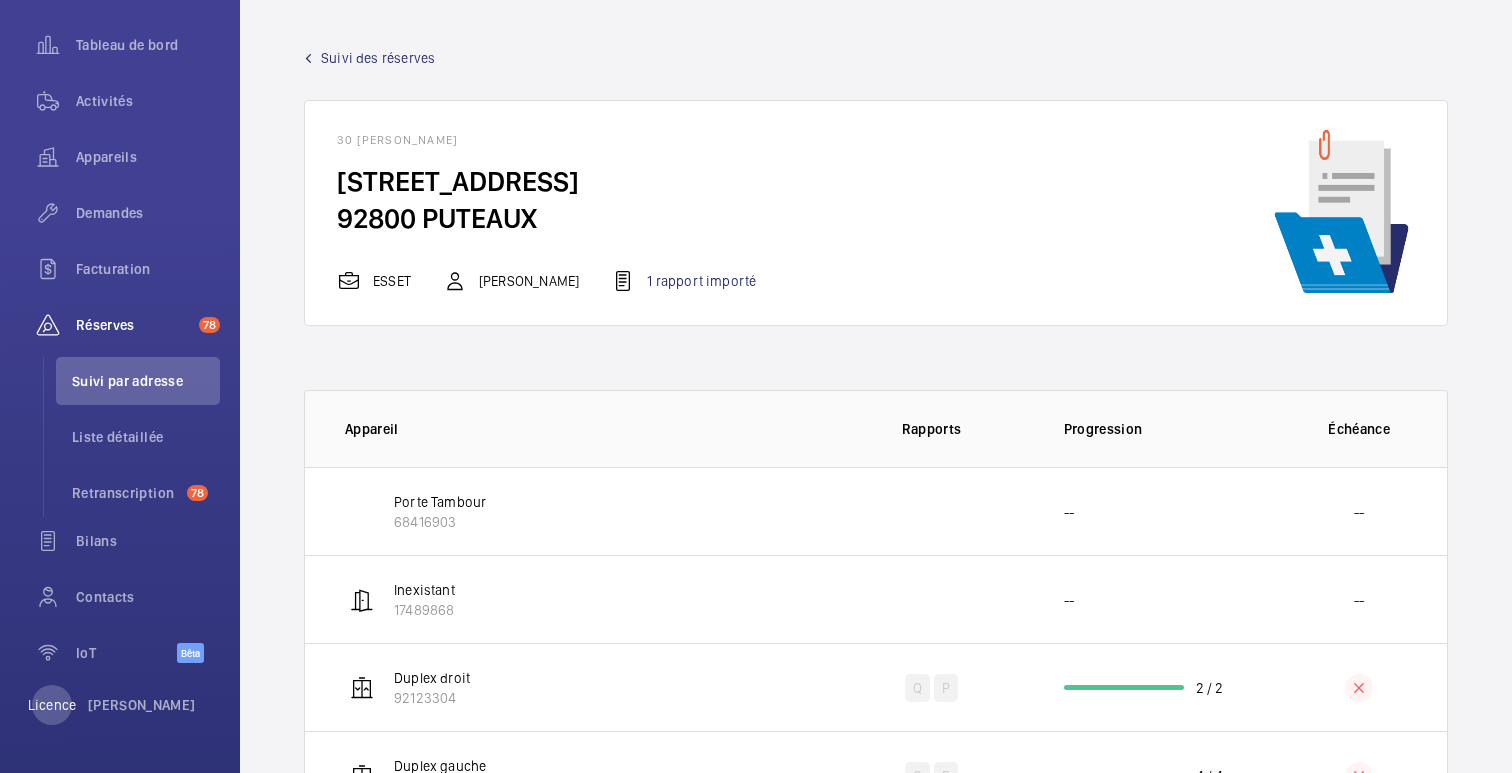 scroll, scrollTop: 182, scrollLeft: 0, axis: vertical 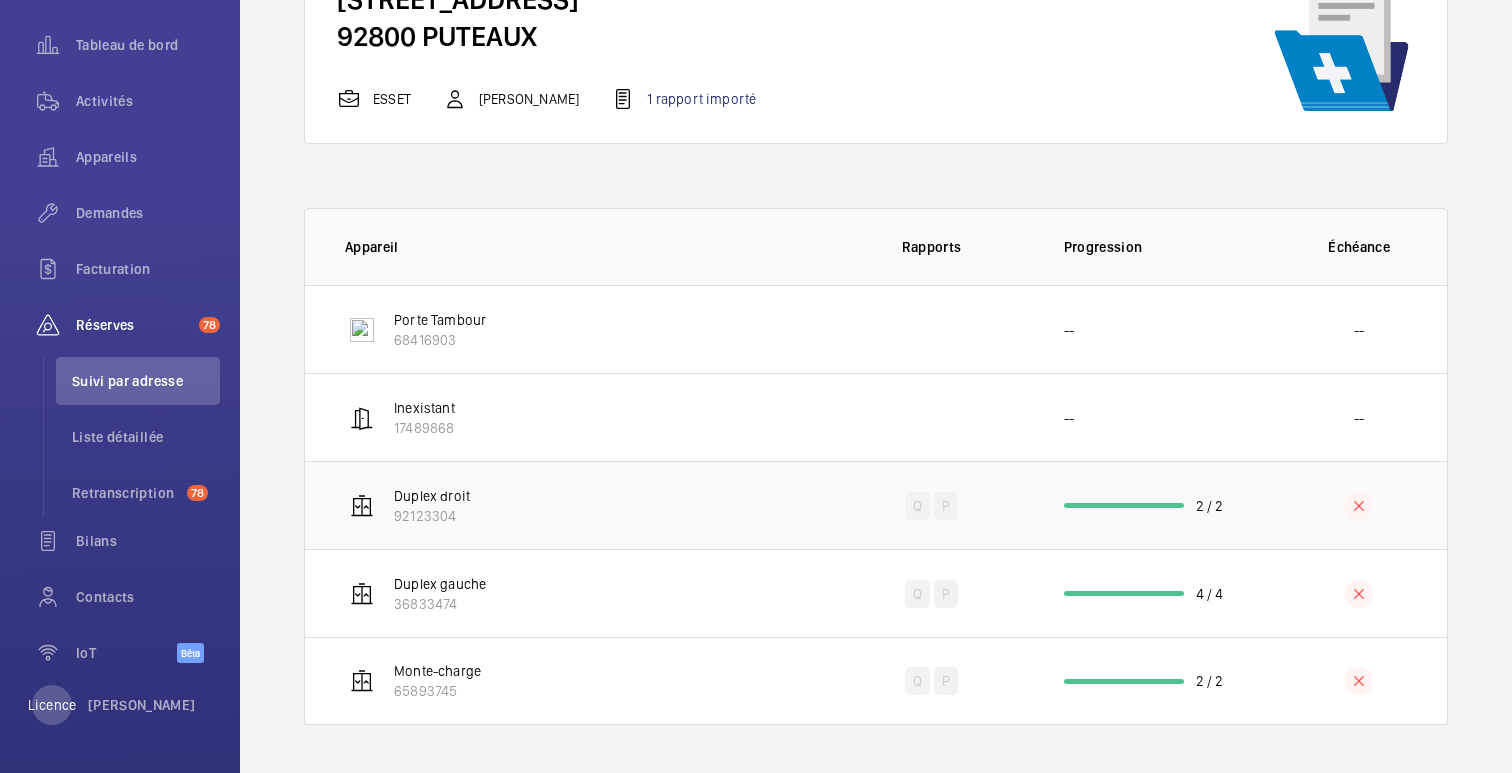 click on "Q   P" 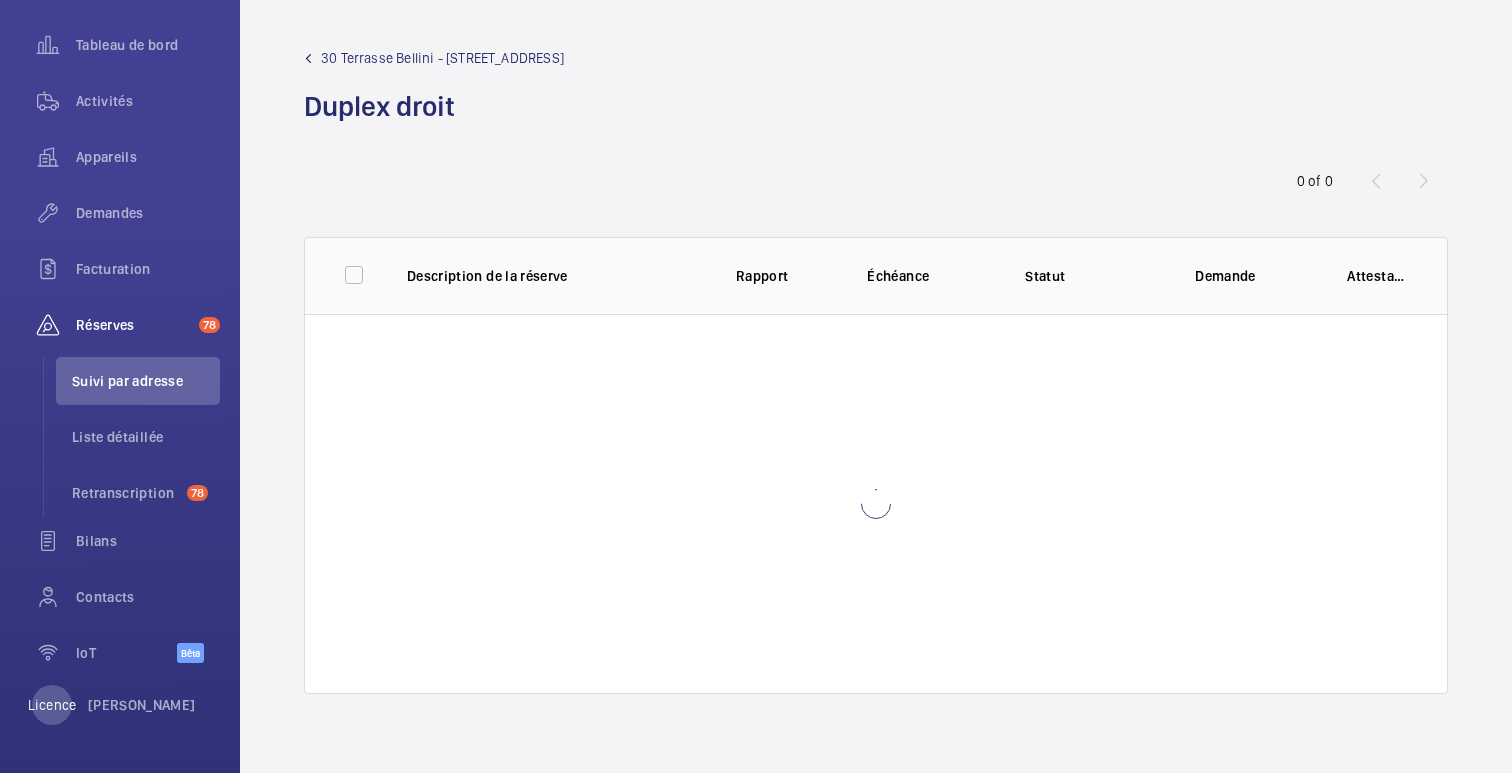 scroll, scrollTop: 0, scrollLeft: 0, axis: both 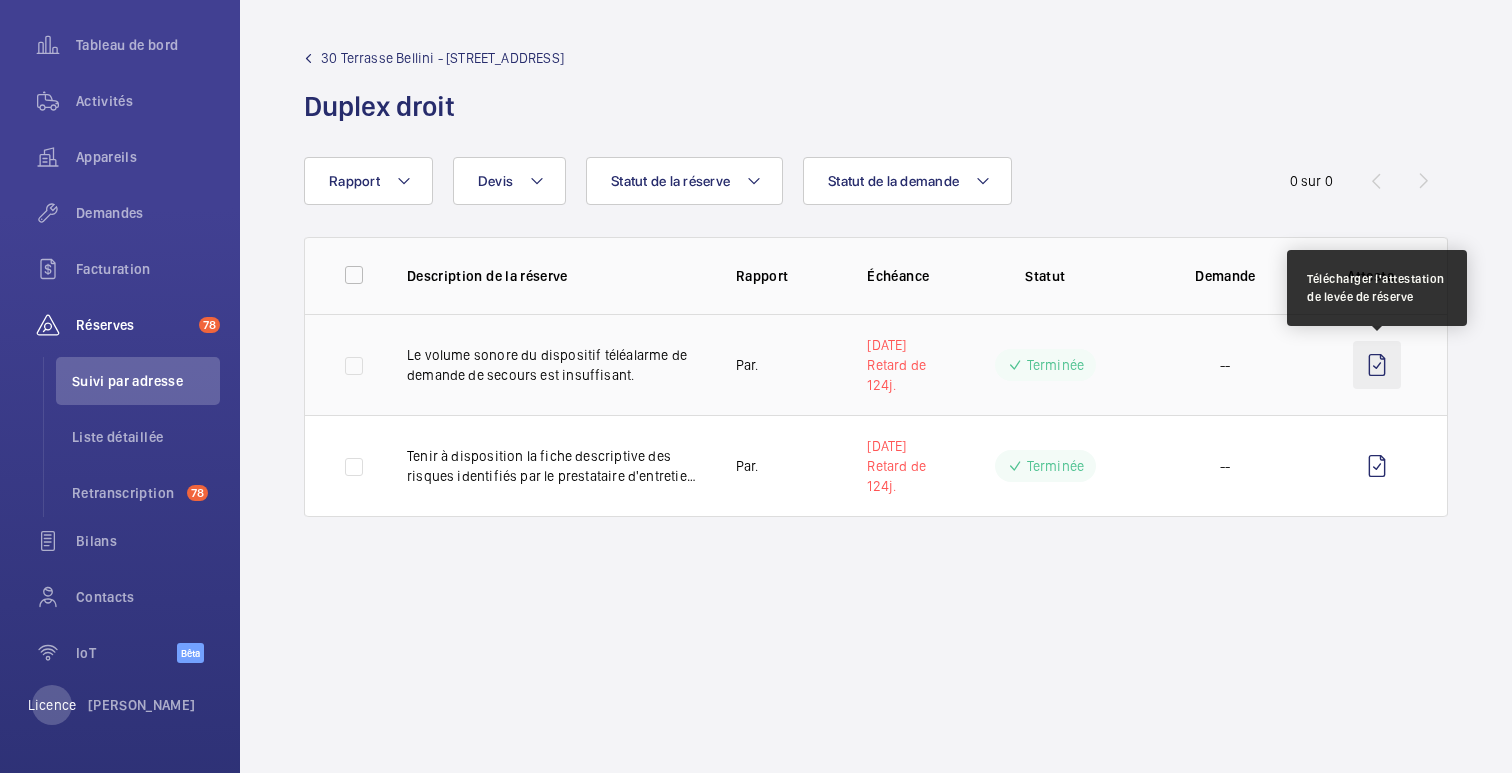 click 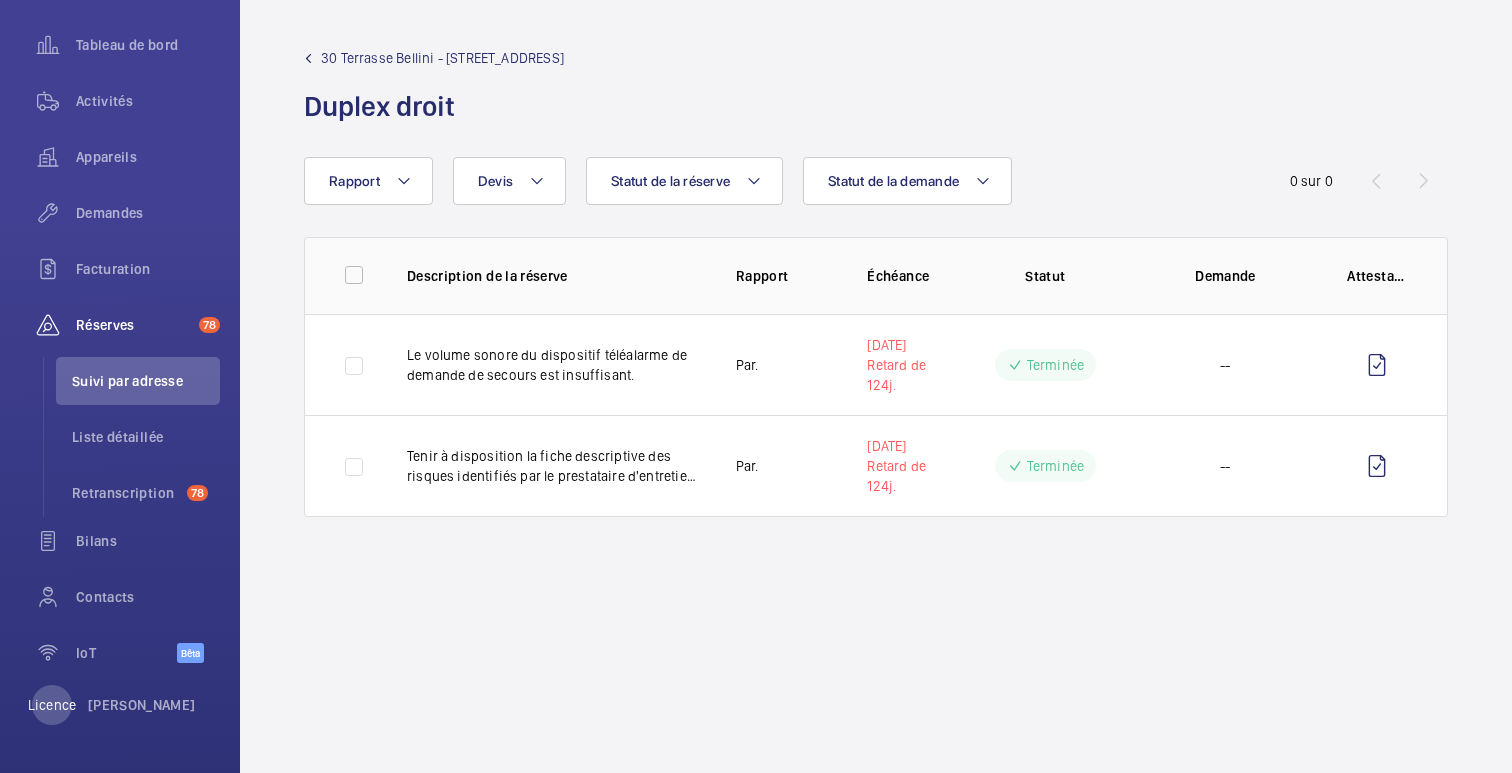 click on "30 Terrasse Bellini - [STREET_ADDRESS] Duplex droit" 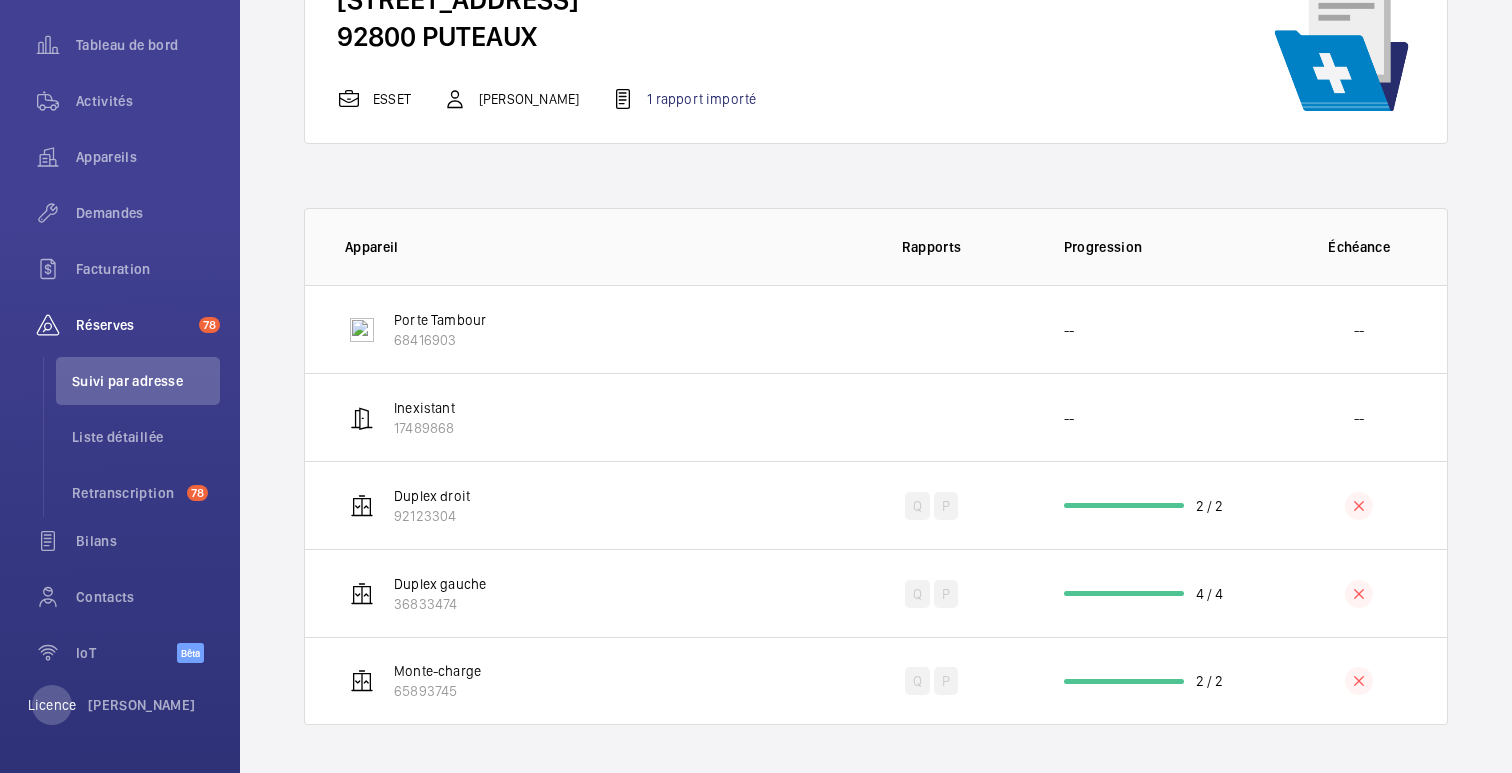 scroll, scrollTop: 0, scrollLeft: 0, axis: both 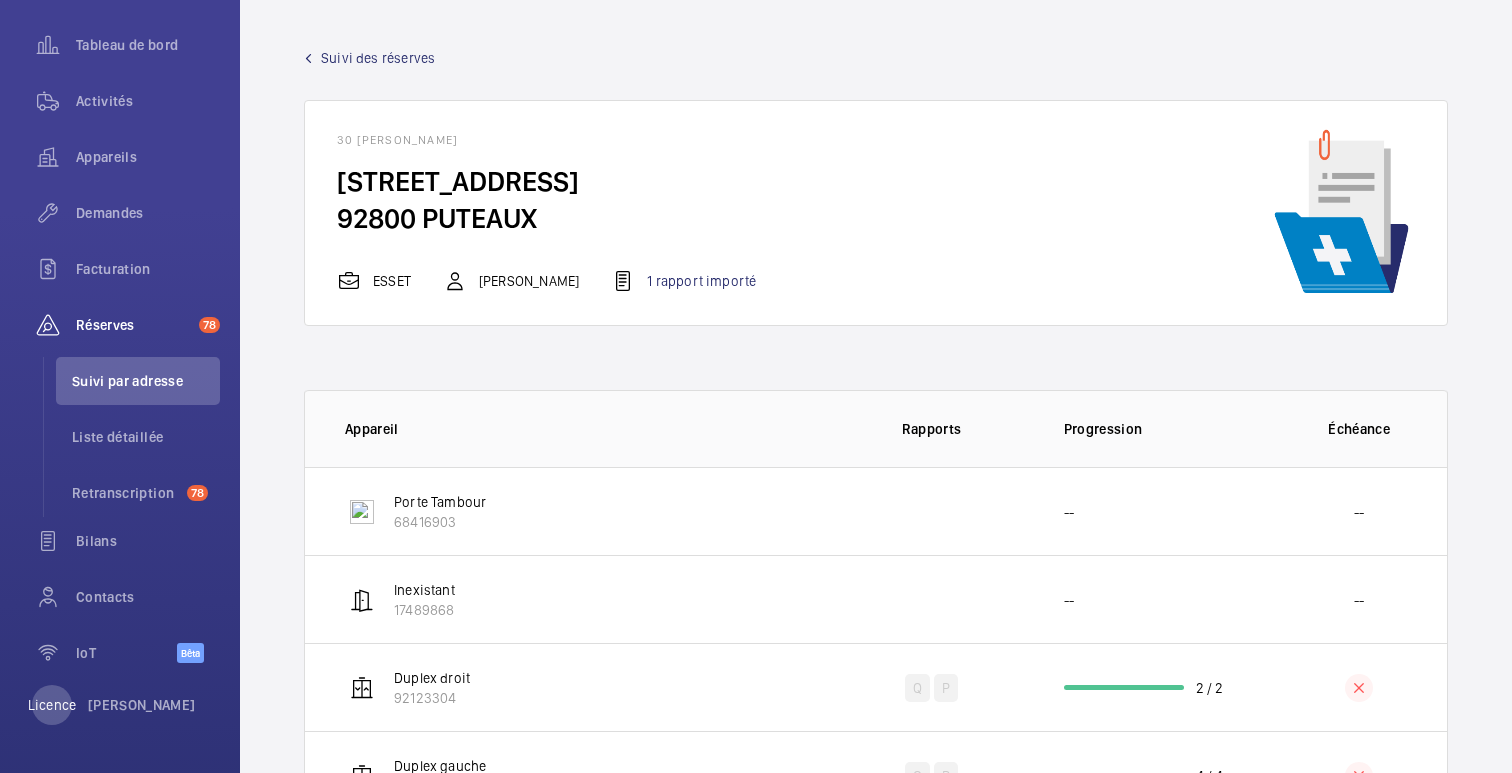 click on "Suivi des réserves" 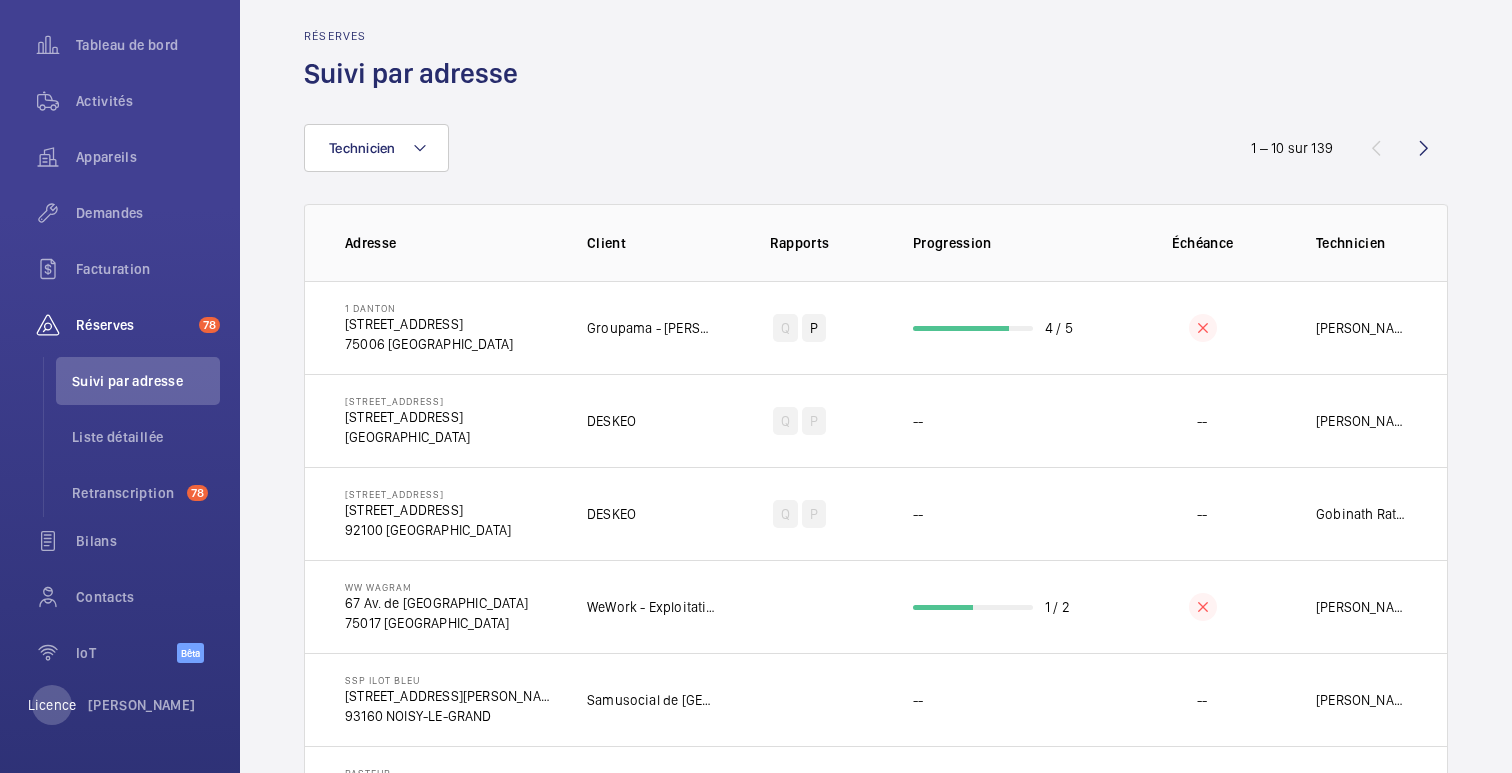 scroll, scrollTop: 0, scrollLeft: 0, axis: both 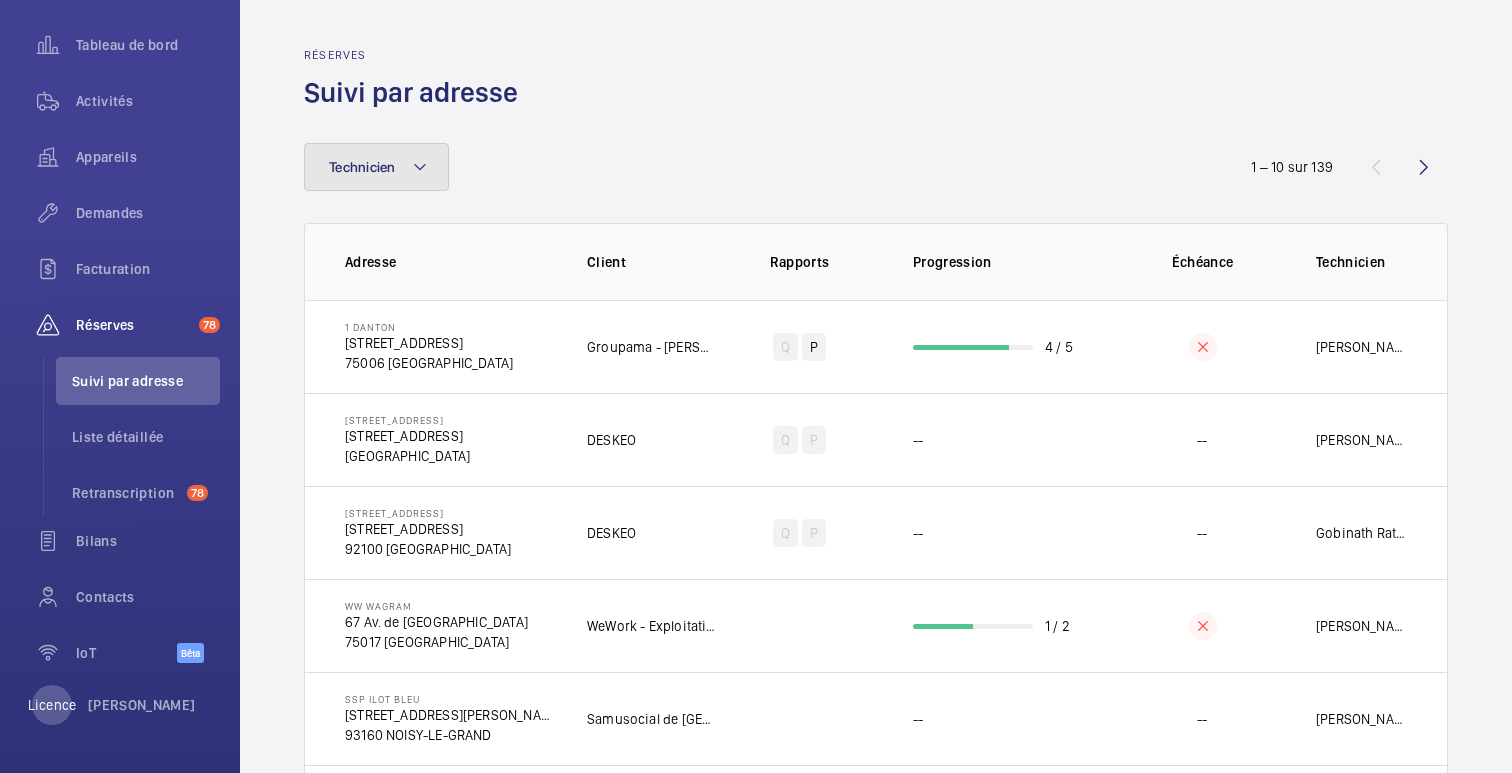 click on "Technicien" 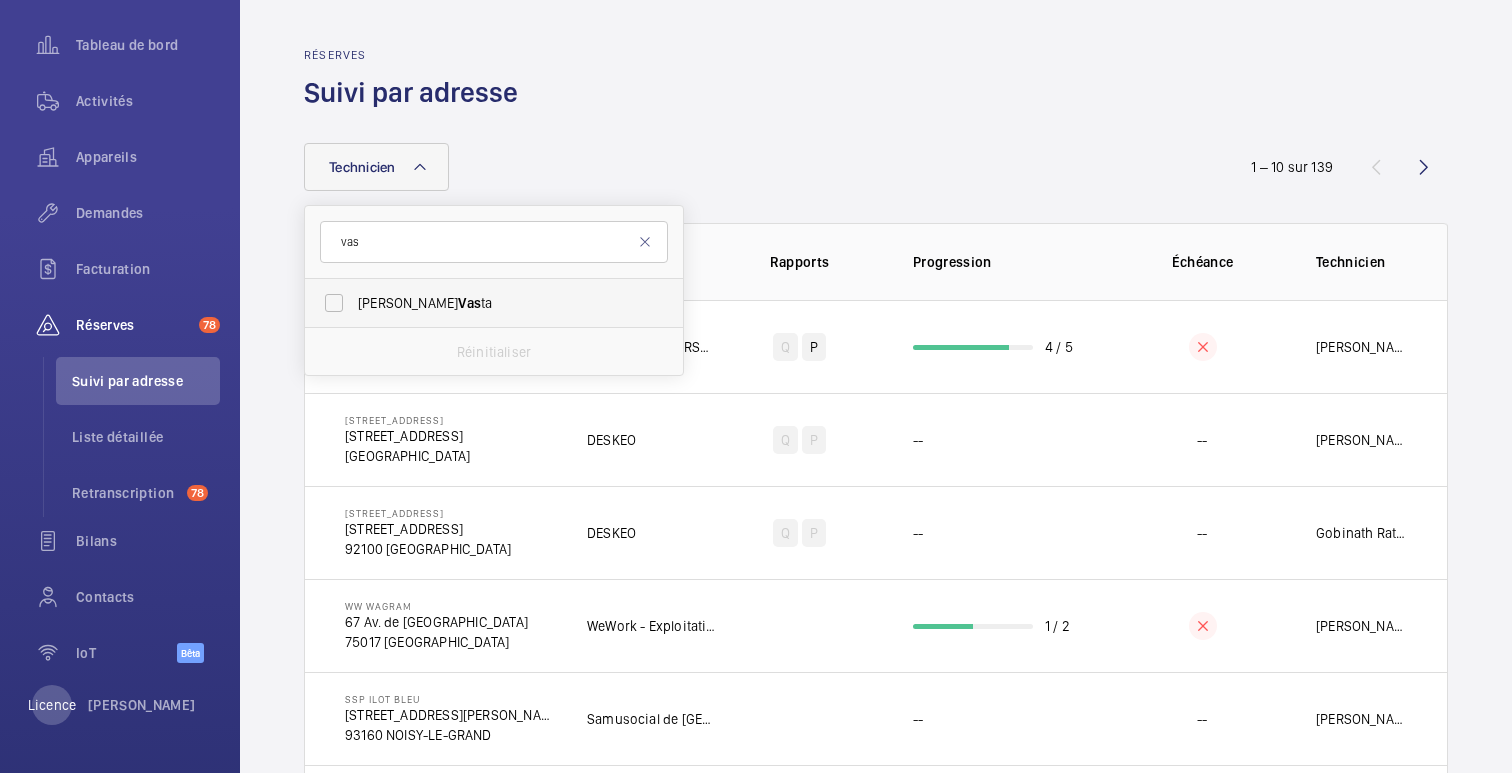 type on "vas" 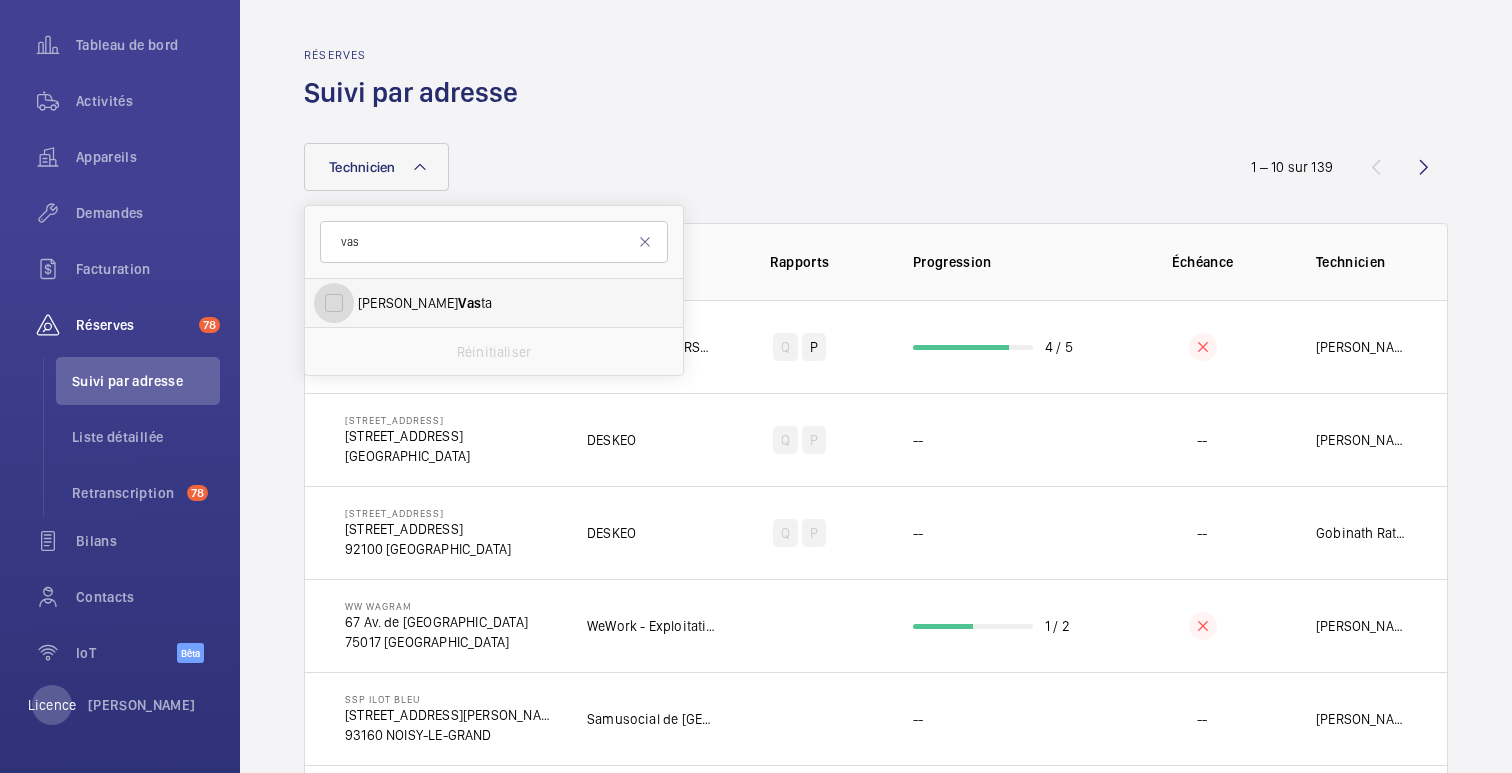 click on "[PERSON_NAME] ta" at bounding box center [334, 303] 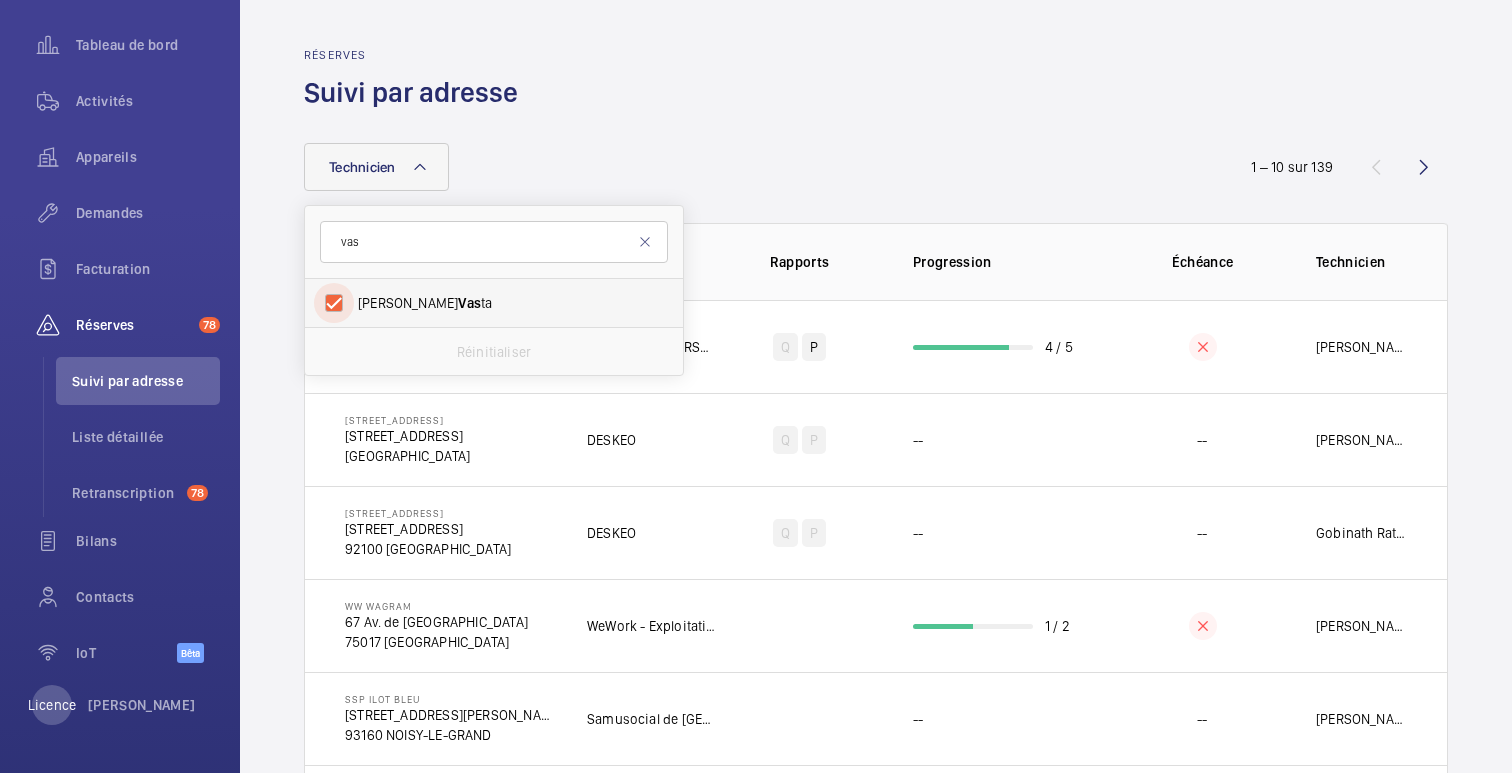 checkbox on "true" 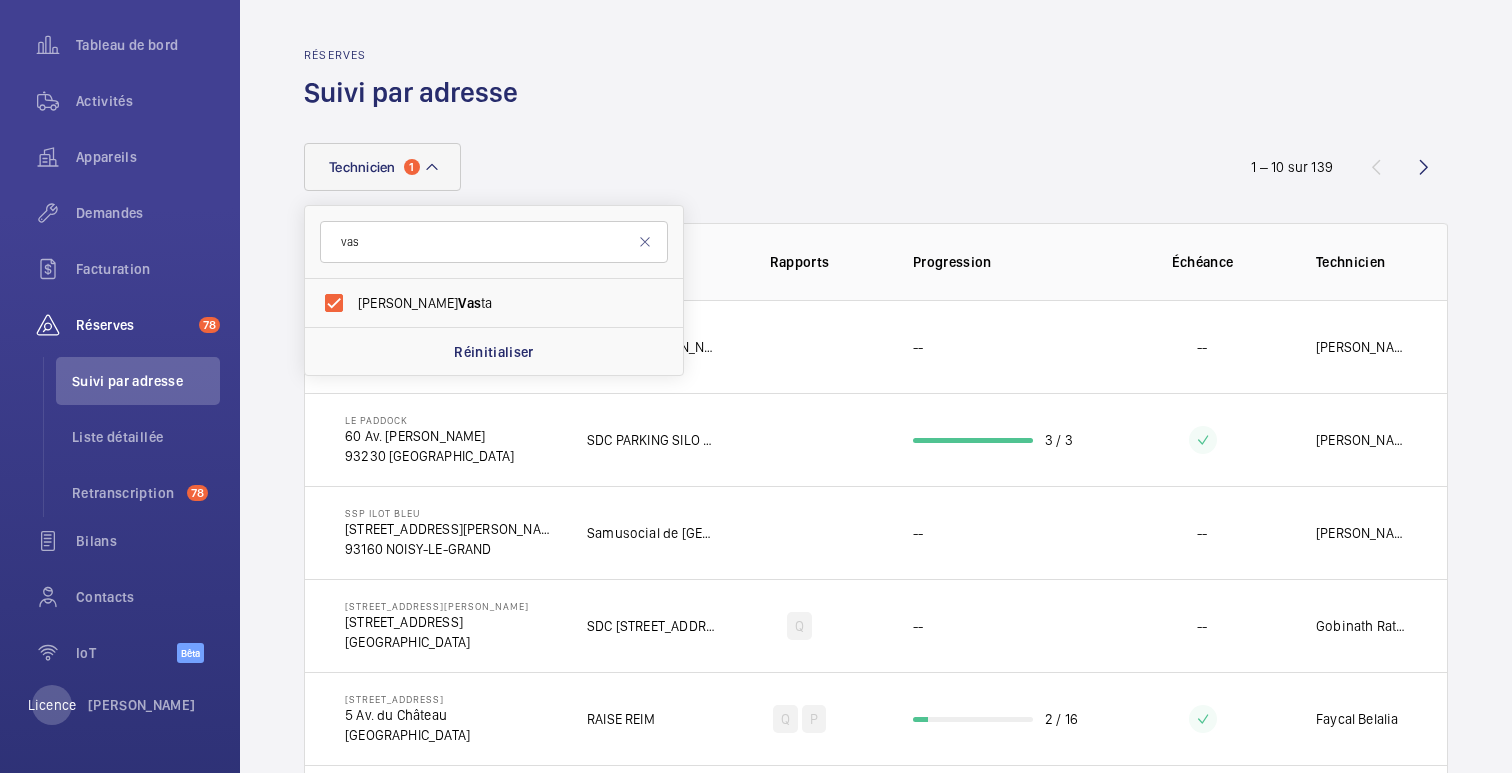 click on "Technicien 1 vas [PERSON_NAME] ta Réinitialiser 1 – 10 sur 139 Adresse Client Rapports Progression Échéance Technicien  ESTREO   [STREET_ADDRESS]  ENGIE - [PERSON_NAME] -- --  [PERSON_NAME]   60 Av. [PERSON_NAME]   93230 [GEOGRAPHIC_DATA]  SDC PARKING SILO C/ [PERSON_NAME] & [PERSON_NAME]  3 / 3   [PERSON_NAME]   SSP ILOT Bleu   [STREET_ADDRESS][PERSON_NAME][GEOGRAPHIC_DATA][PERSON_NAME]   [STREET_ADDRESS][PERSON_NAME]   [STREET_ADDRESS][GEOGRAPHIC_DATA]. du Château   94300 VINCENNES  RAISE REIM  Q   P   2 / 16   [PERSON_NAME]   FERTE SOUS JOUARRE ([GEOGRAPHIC_DATA])   [STREET_ADDRESS] SOUS JOUARRE  SNCF DGIF - portes automatiques -- --  [PERSON_NAME] BOIS PERRIER   Rue [PERSON_NAME]   93110 ROSNY-SOUS-BOIS  SNCF DGIF - portes automatiques -- --  [PERSON_NAME]   MEAUX   Place de la Gare   77100 MEAUX  SNCF DGIF - portes automatiques -- --  [PERSON_NAME]" 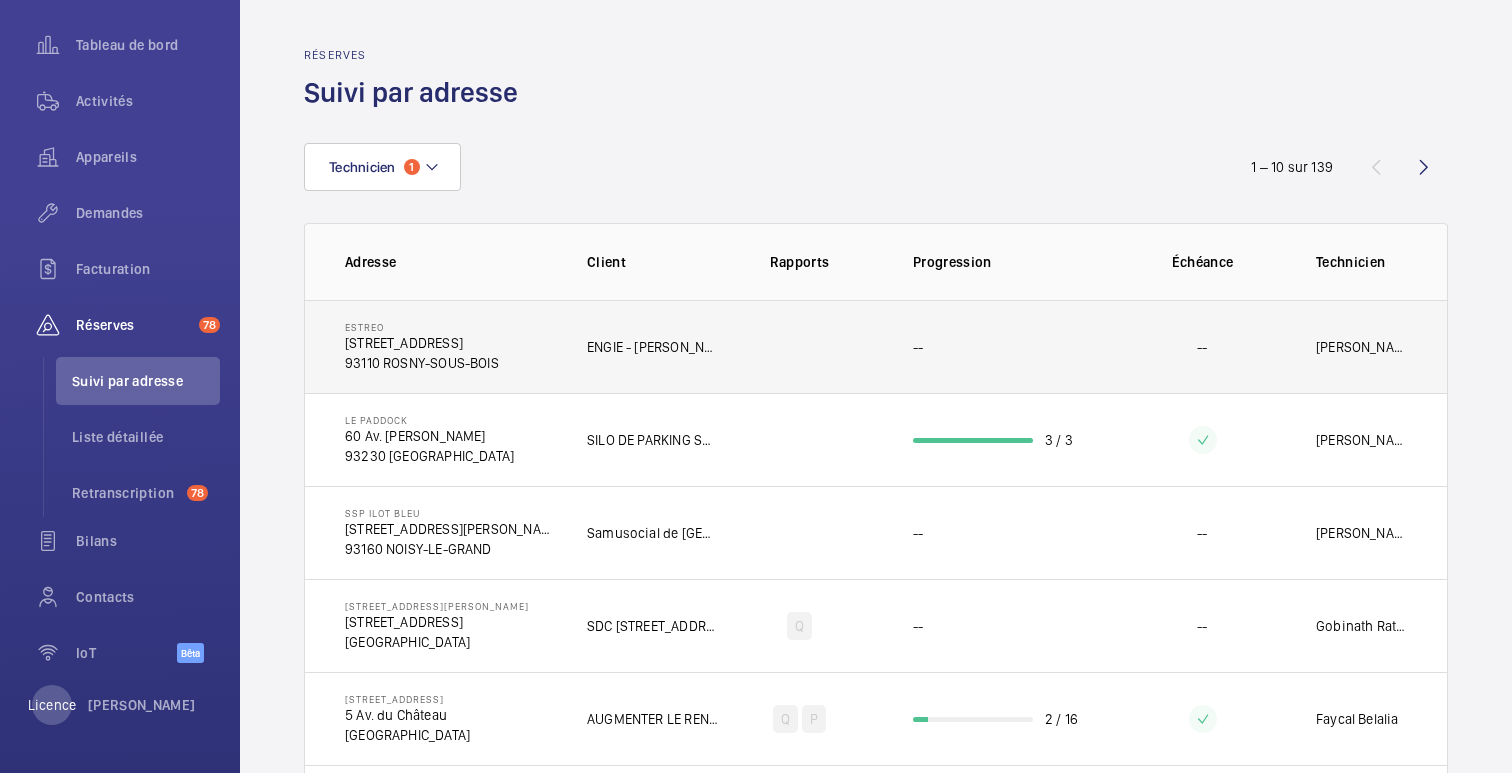 click on "--" 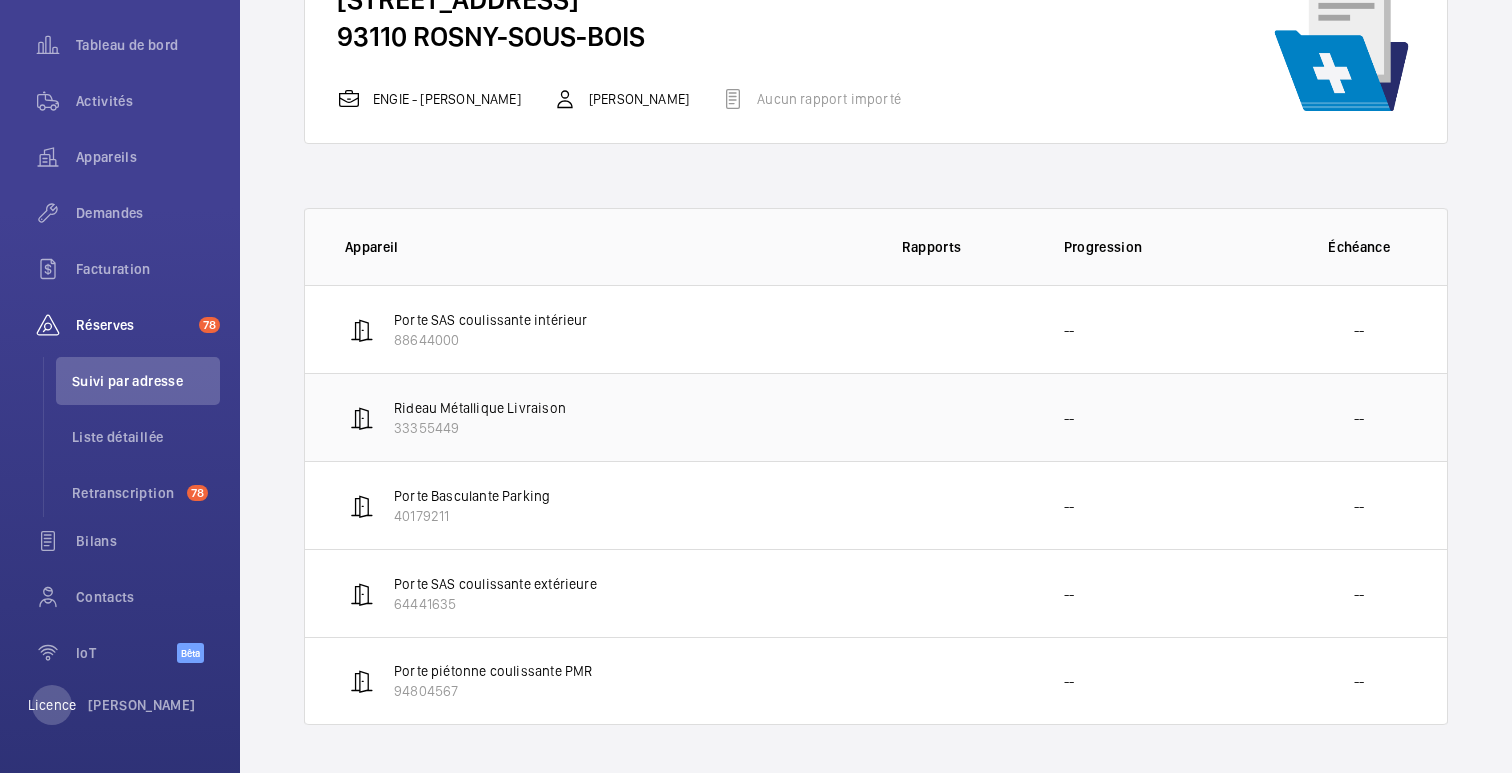 scroll, scrollTop: 0, scrollLeft: 0, axis: both 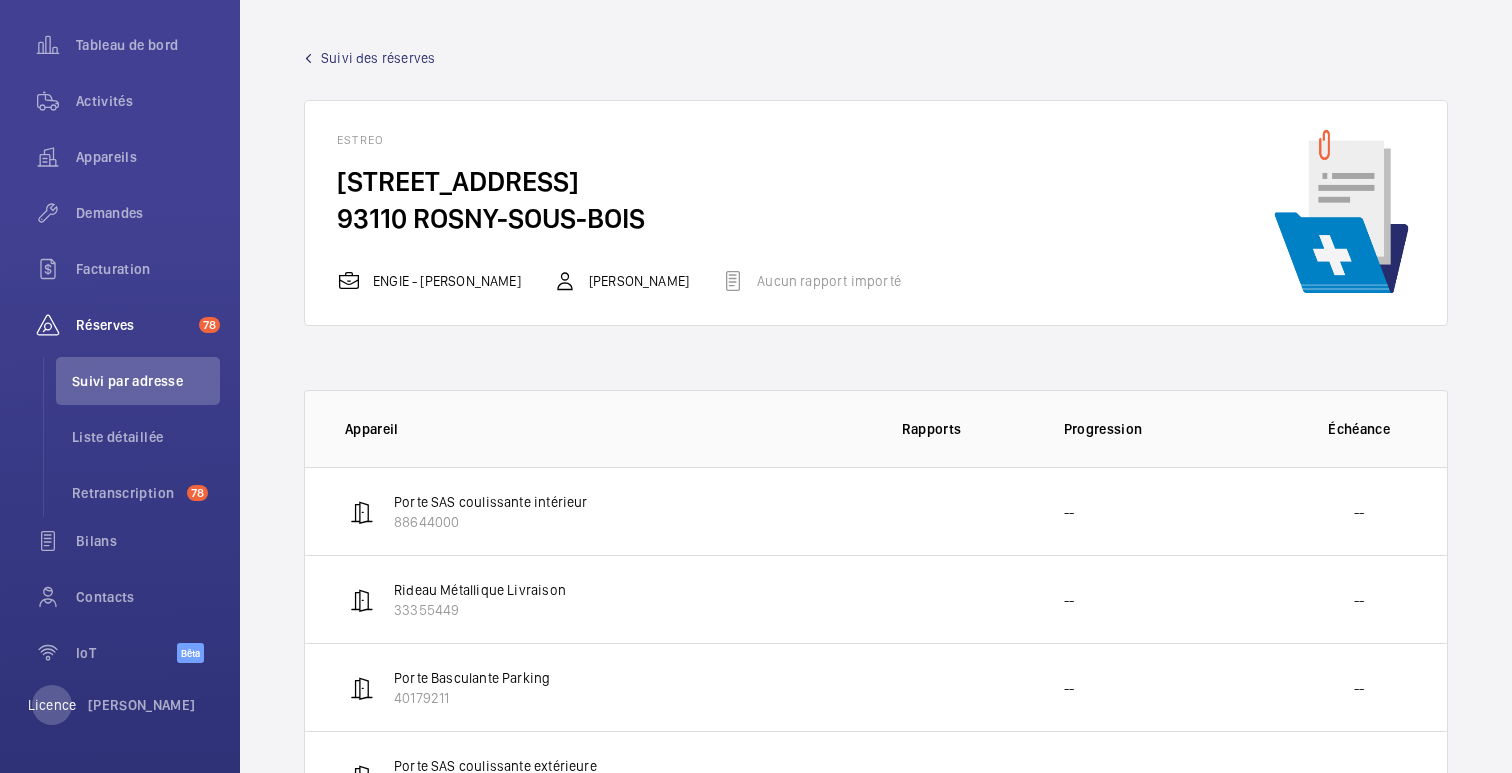 click on "Suivi des réserves" 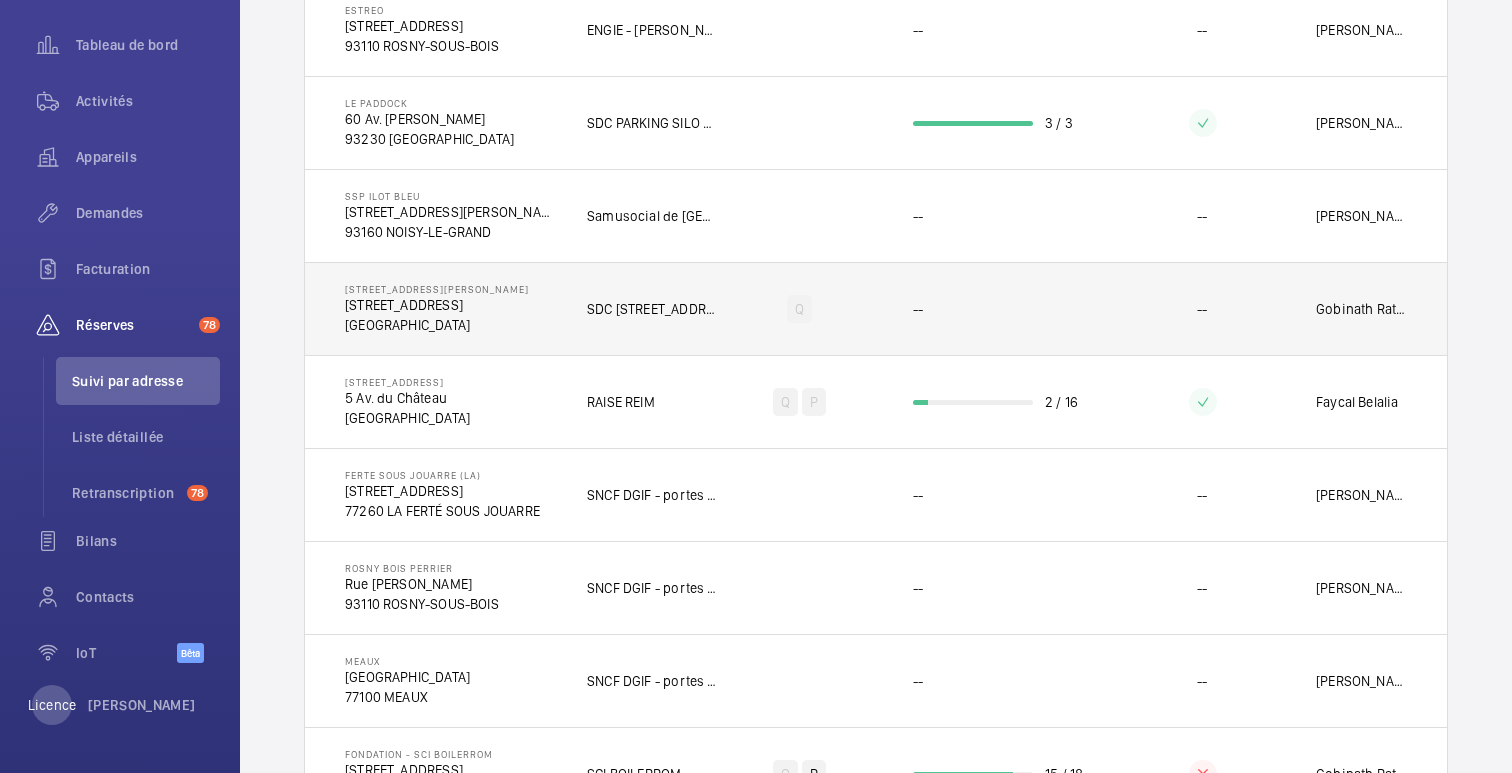 scroll, scrollTop: 506, scrollLeft: 0, axis: vertical 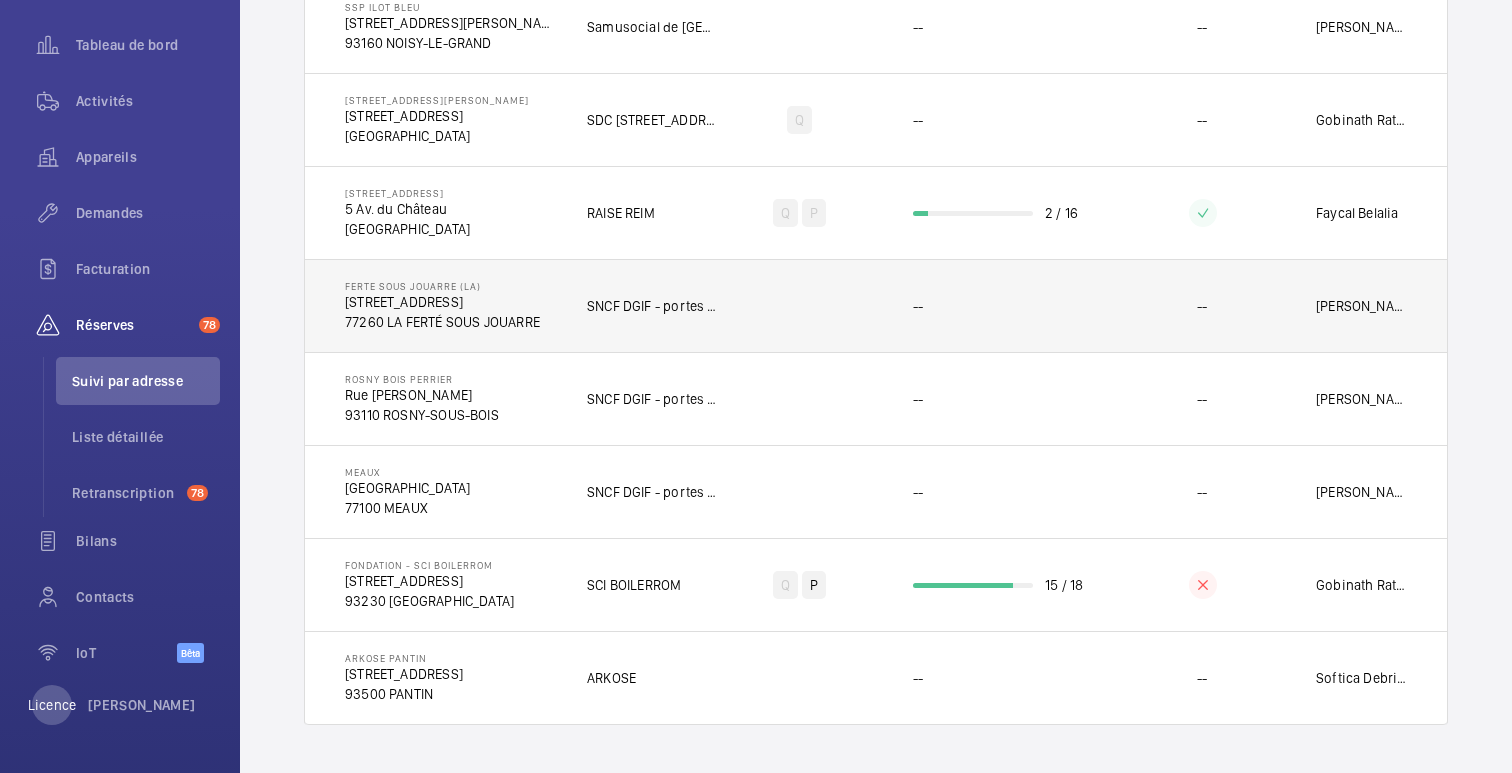 click 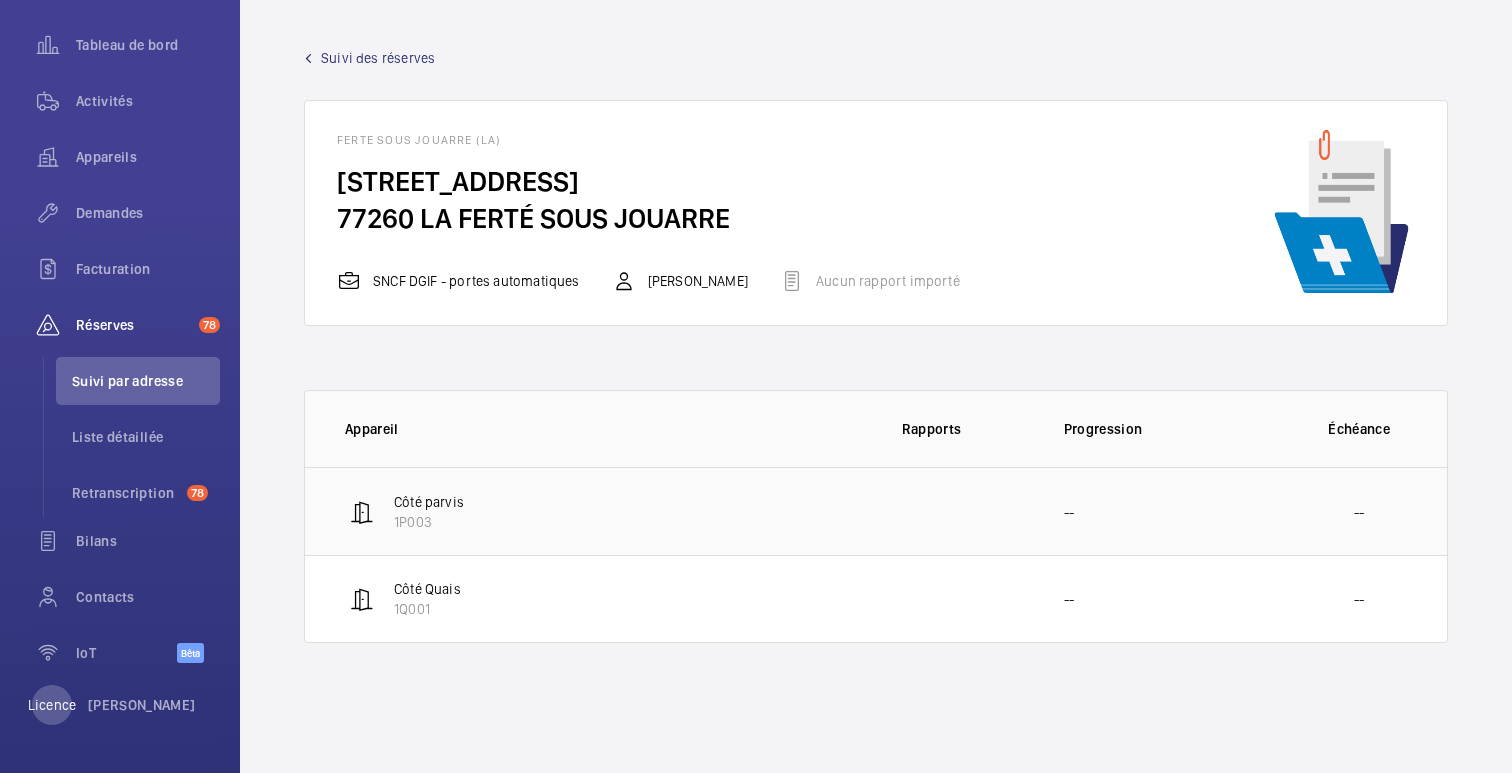 click 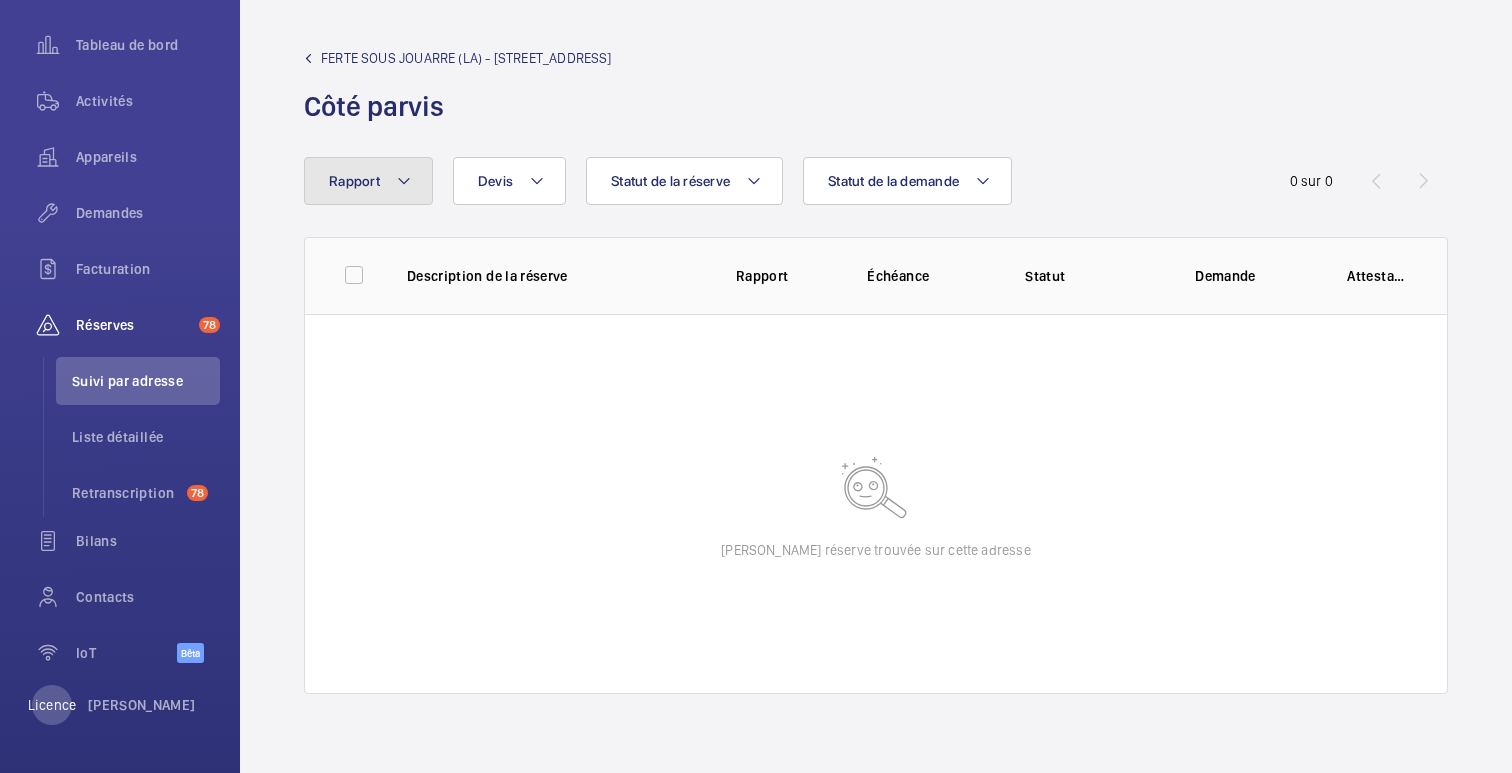 click 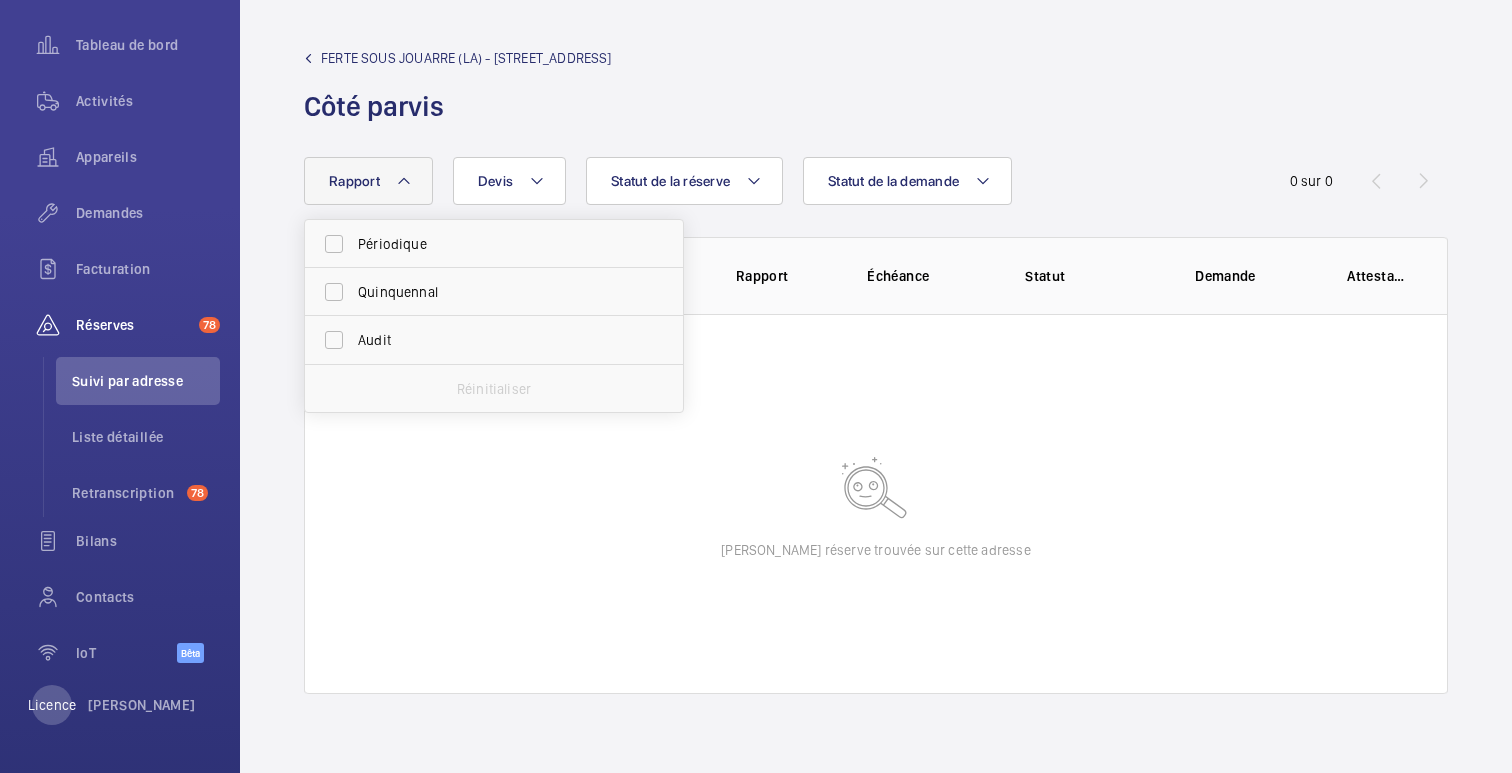 click on "FERTE SOUS JOUARRE (LA) - [STREET_ADDRESS] parvis" 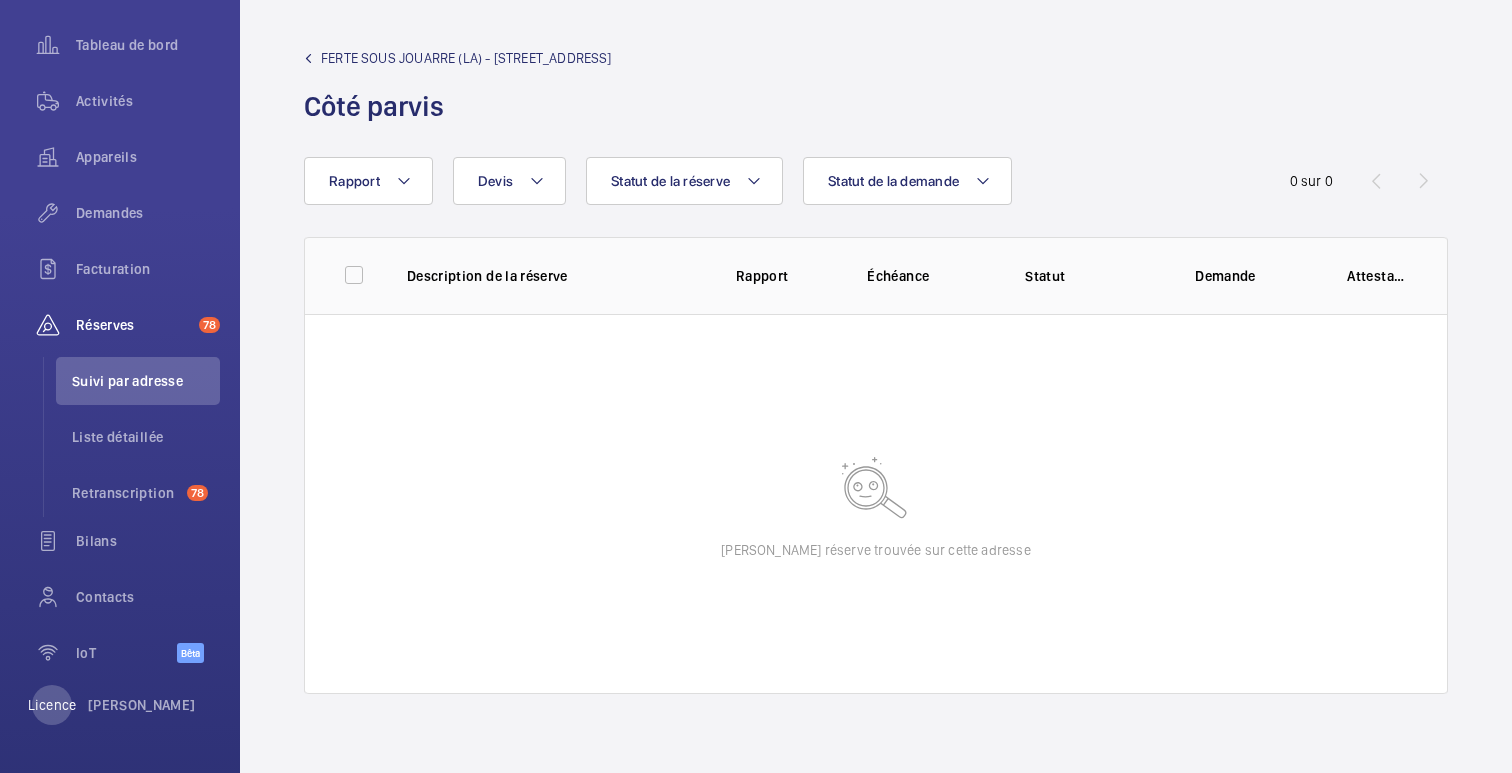 click on "FERTE SOUS JOUARRE (LA) - [STREET_ADDRESS] parvis" 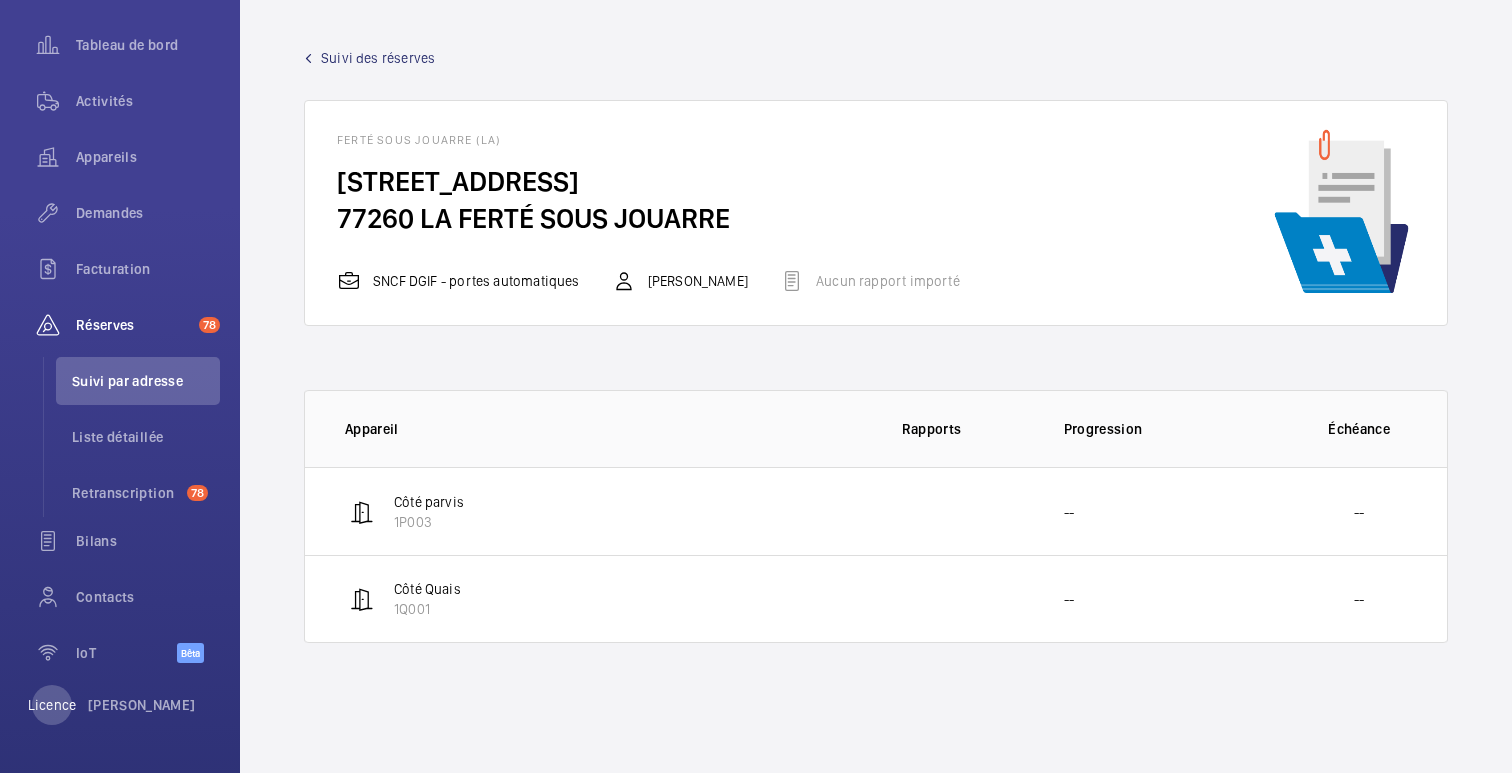 click on "Suivi des réserves" 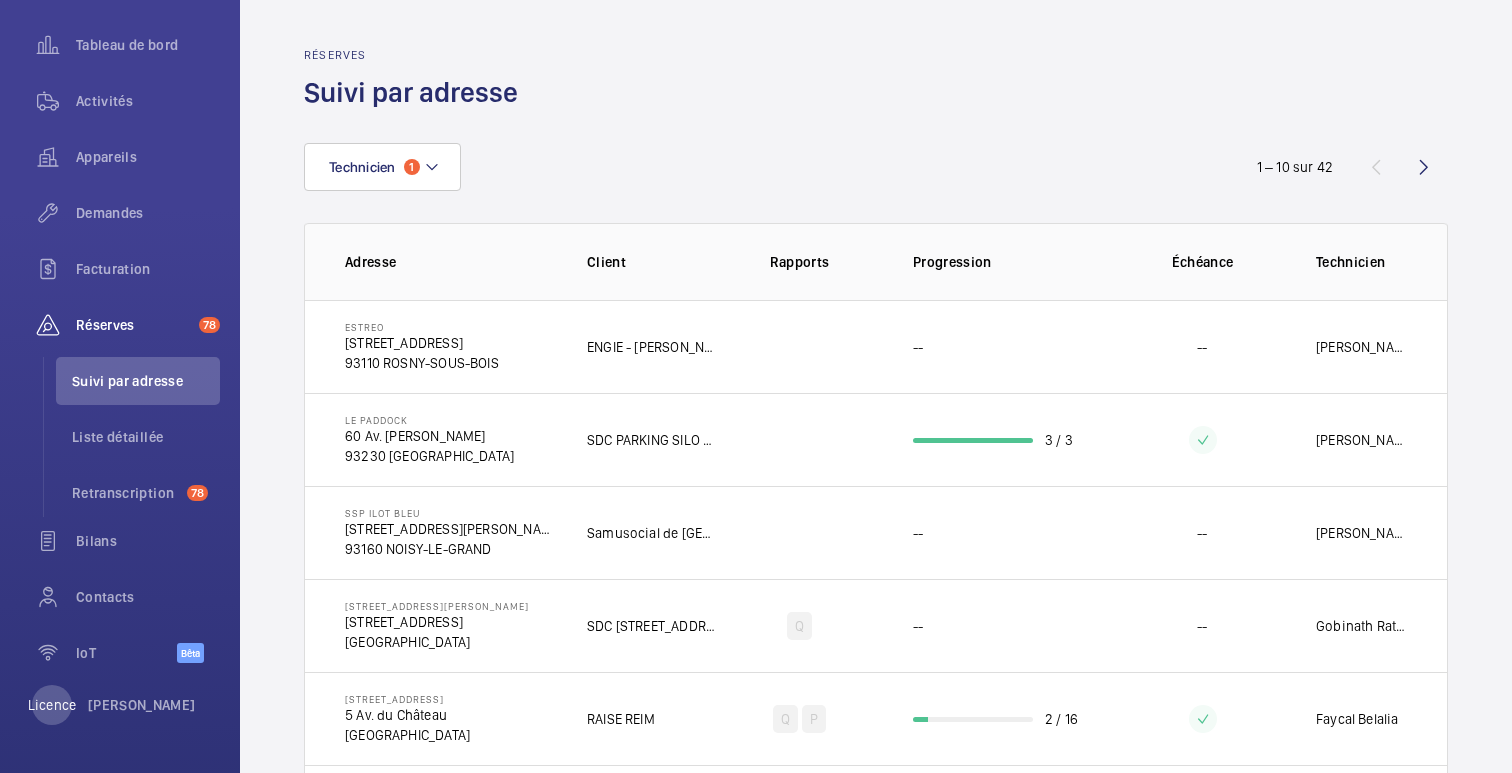 click on "Réserves Suivi par adresse Technicien 1 1 – 10 sur 42 Adresse Client Rapports Progression Échéance Technicien  ESTREO   [STREET_ADDRESS]  ENGIE - [PERSON_NAME] -- --  [PERSON_NAME]   Le Paddock   [STREET_ADDRESS] [PERSON_NAME]   93230 [GEOGRAPHIC_DATA]  SDC PARKING SILO C/ [PERSON_NAME] & [PERSON_NAME]  3 / 3   [PERSON_NAME]   SSP ILOT Bleu   [STREET_ADDRESS][PERSON_NAME][GEOGRAPHIC_DATA][PERSON_NAME]   [STREET_ADDRESS][PERSON_NAME]   [STREET_ADDRESS][GEOGRAPHIC_DATA]. du Château   94300 VINCENNES  RAISE REIM  Q   P   2 / 16   [PERSON_NAME]   FERTE SOUS JOUARRE ([GEOGRAPHIC_DATA])   [STREET_ADDRESS] SOUS JOUARRE  SNCF DGIF - portes automatiques -- --  [PERSON_NAME] BOIS PERRIER   Rue [PERSON_NAME]   93110 ROSNY-SOUS-BOIS  SNCF DGIF - portes automatiques -- --  [PERSON_NAME]   MEAUX   Place de la Gare   77100 MEAUX  SNCF DGIF - portes automatiques -- --  [PERSON_NAME]  SCI BOILERROM" 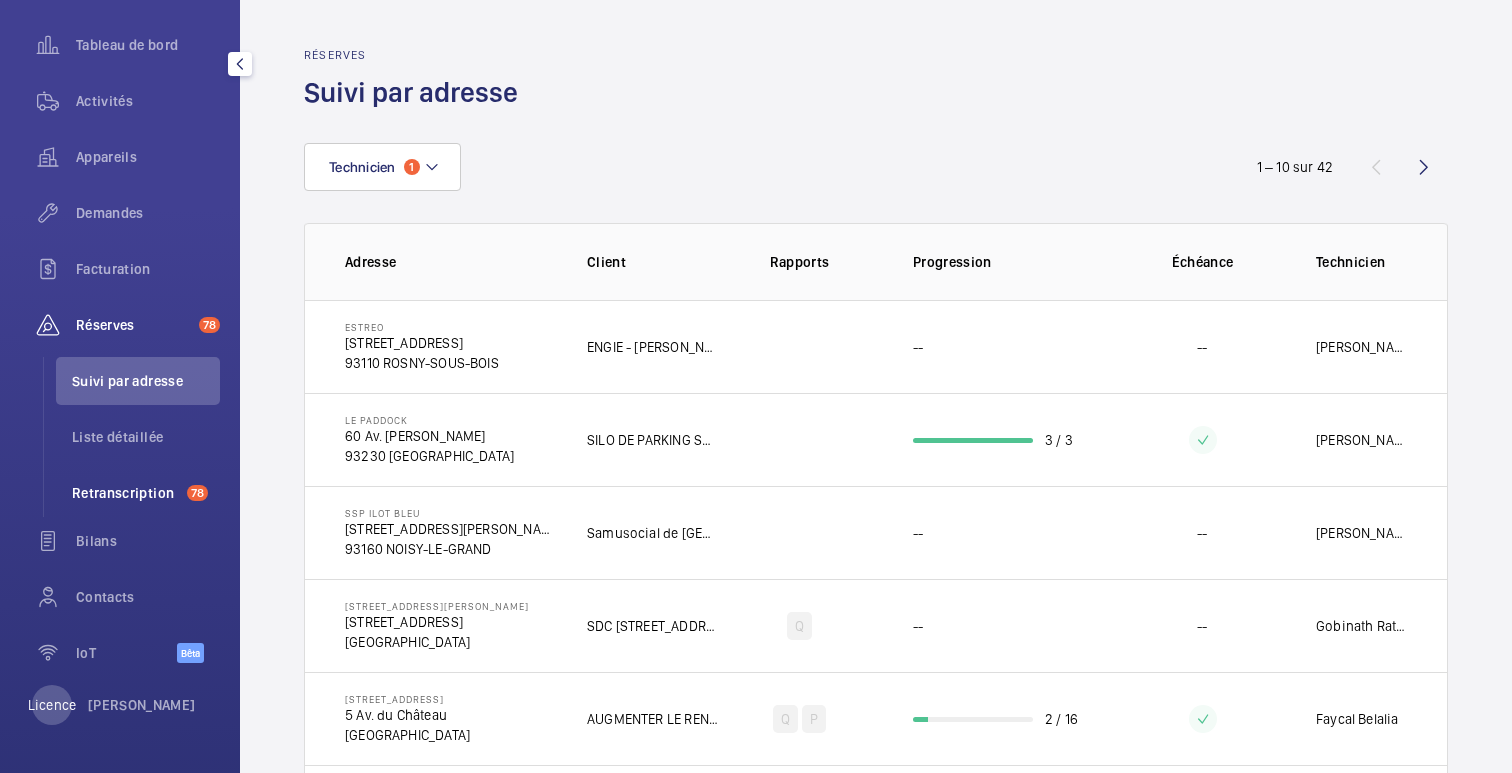 click on "Retranscription" 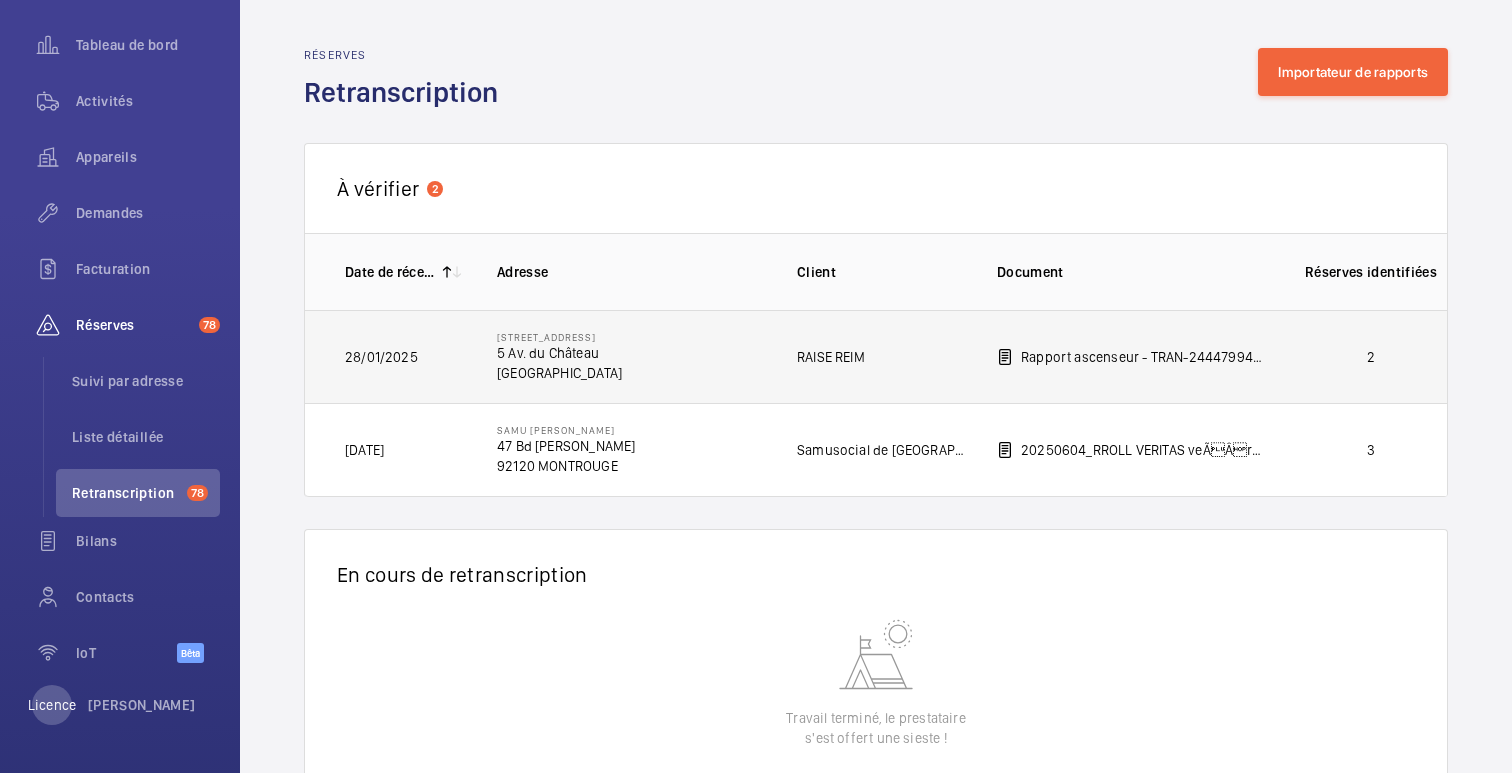 click on "Rapport ascenseur - TRAN-24447994_00004_00001_00001_rev1_R [DATE].pdf" 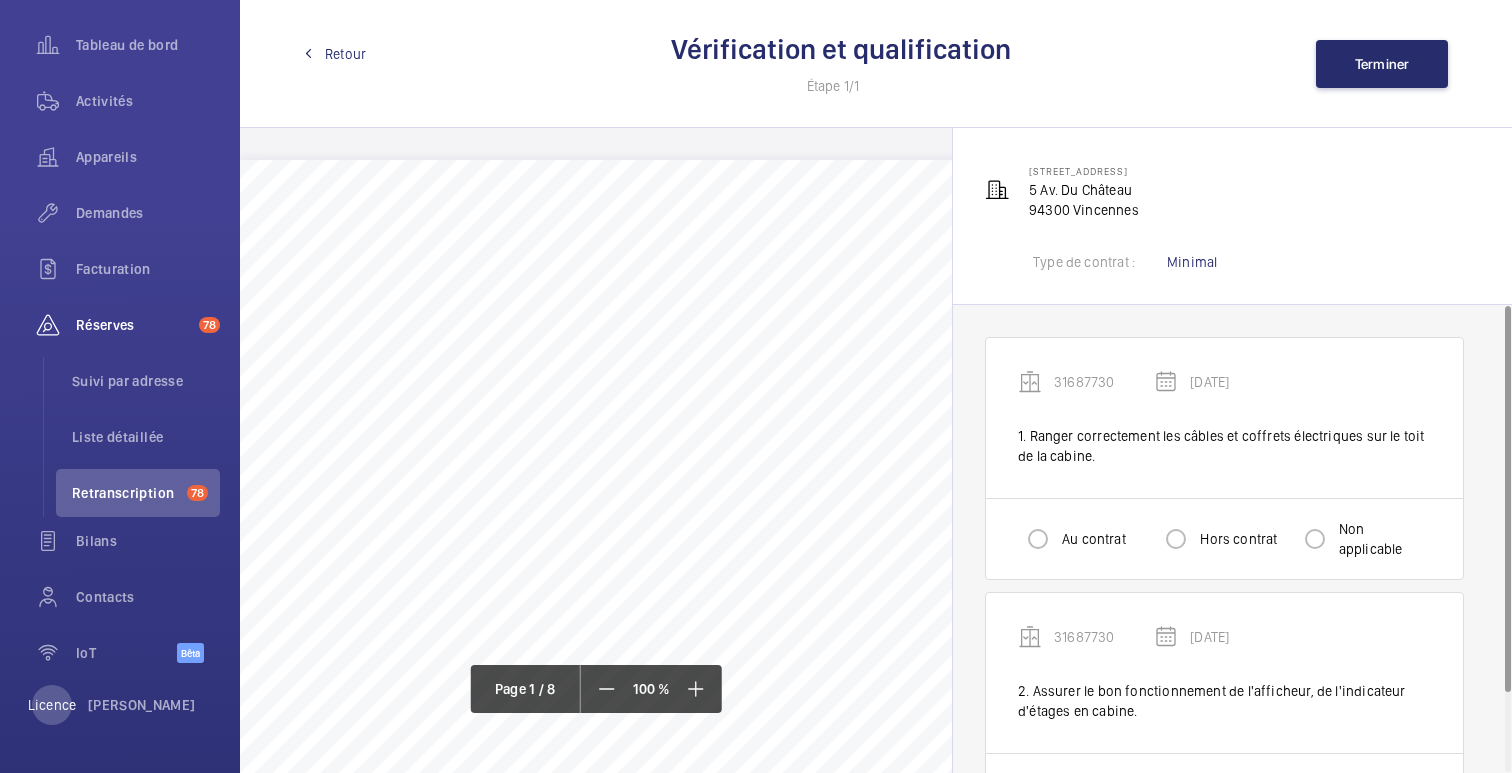 click on "Hors contrat" at bounding box center [1238, 539] 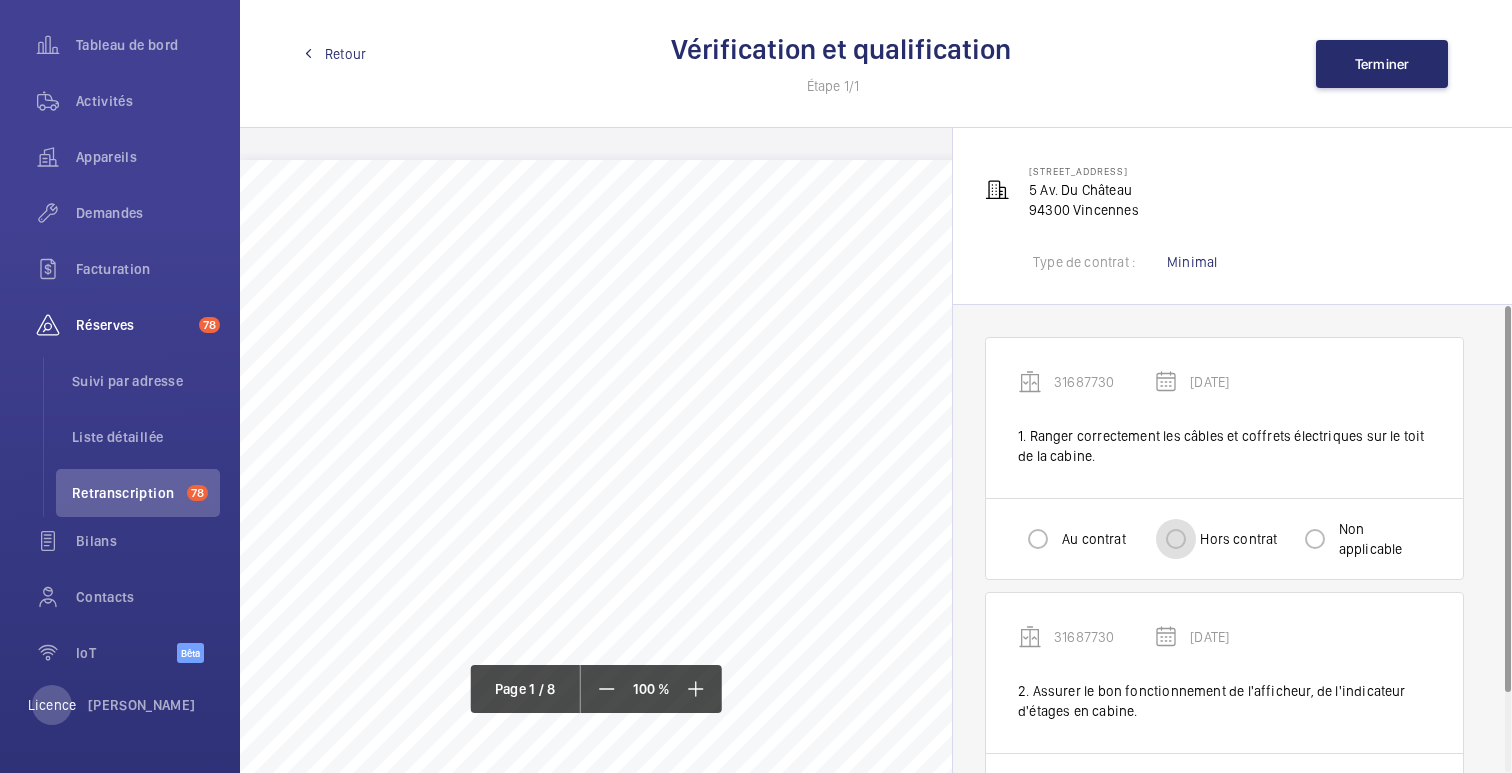 click on "Hors contrat" at bounding box center (1176, 539) 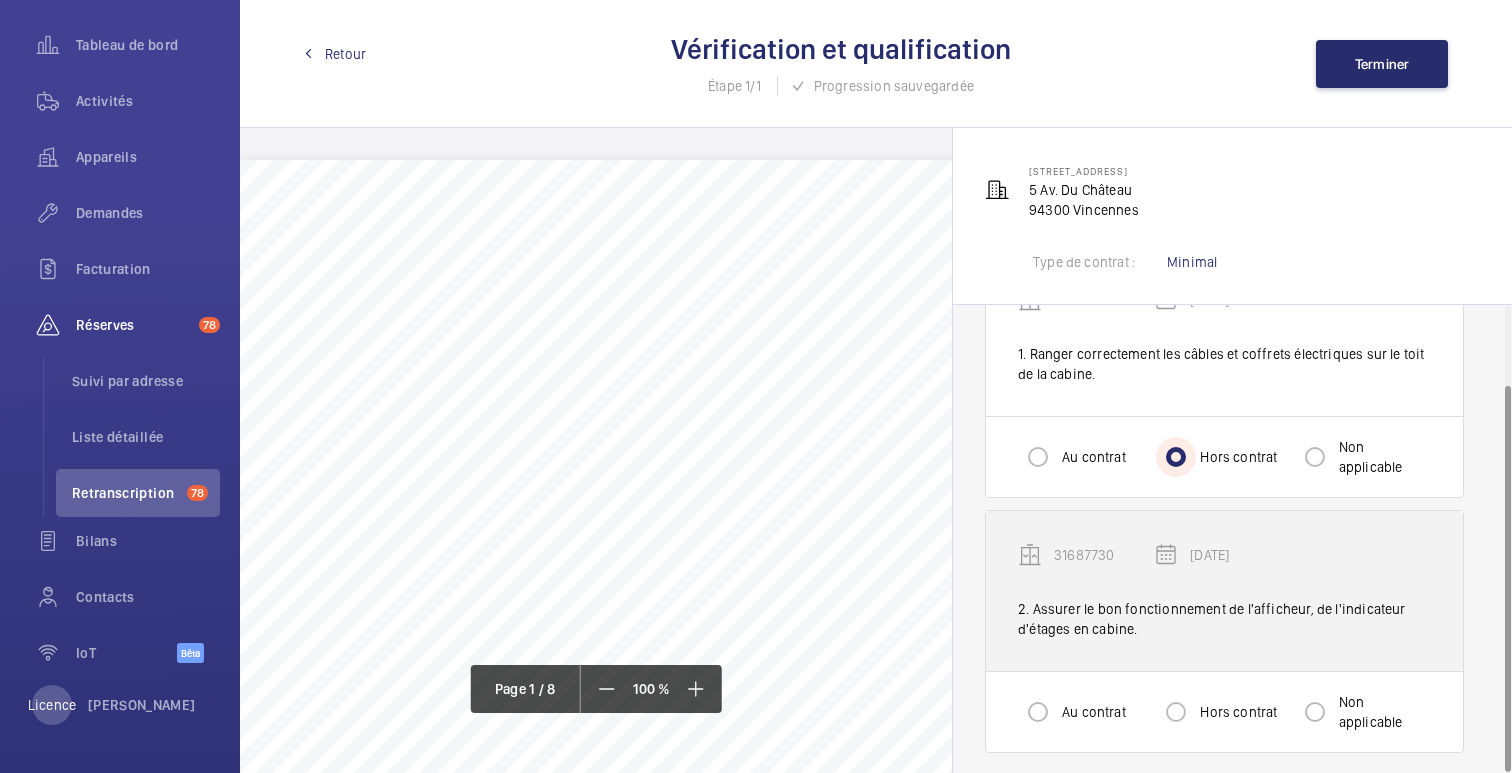 scroll, scrollTop: 94, scrollLeft: 0, axis: vertical 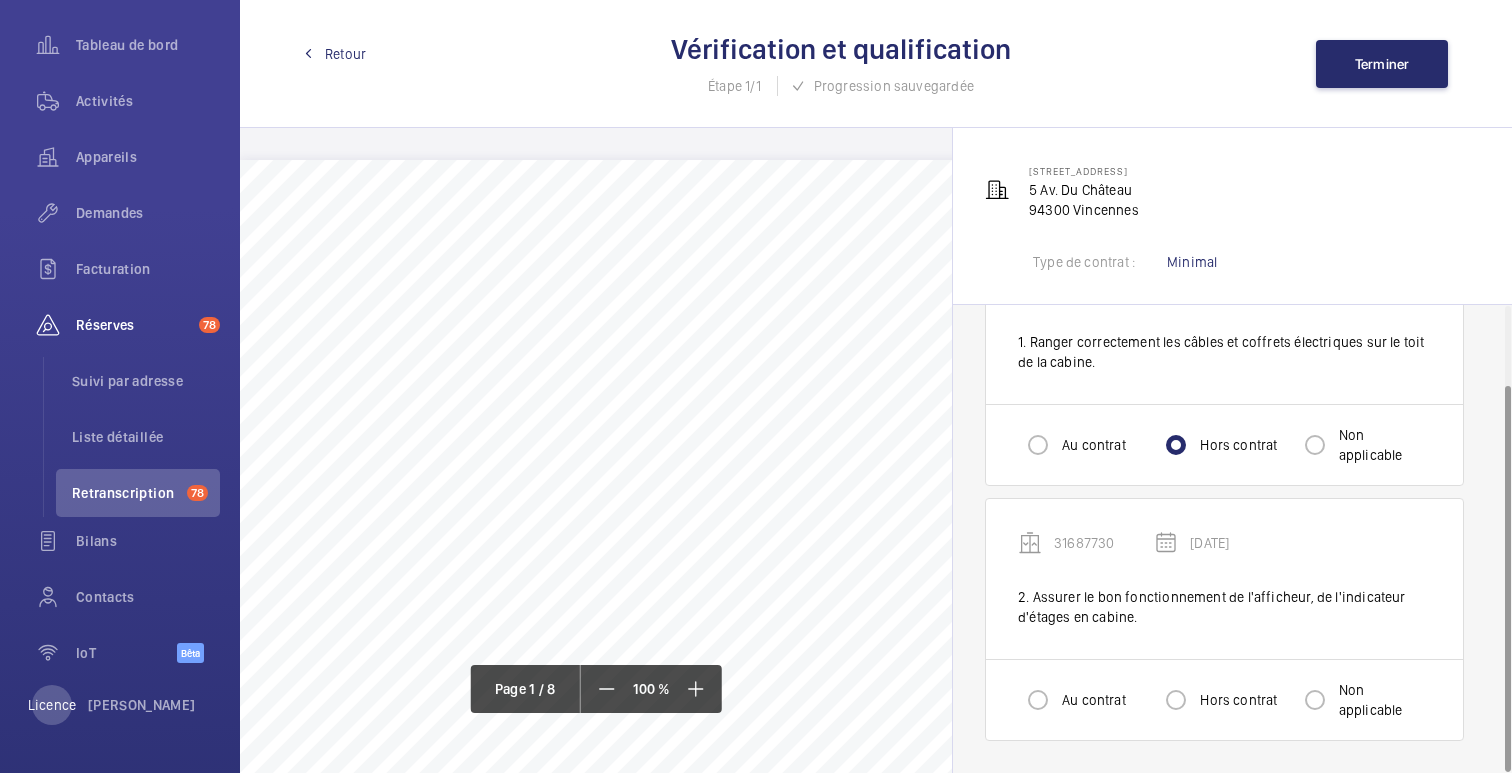 click on "Hors contrat" at bounding box center (1238, 700) 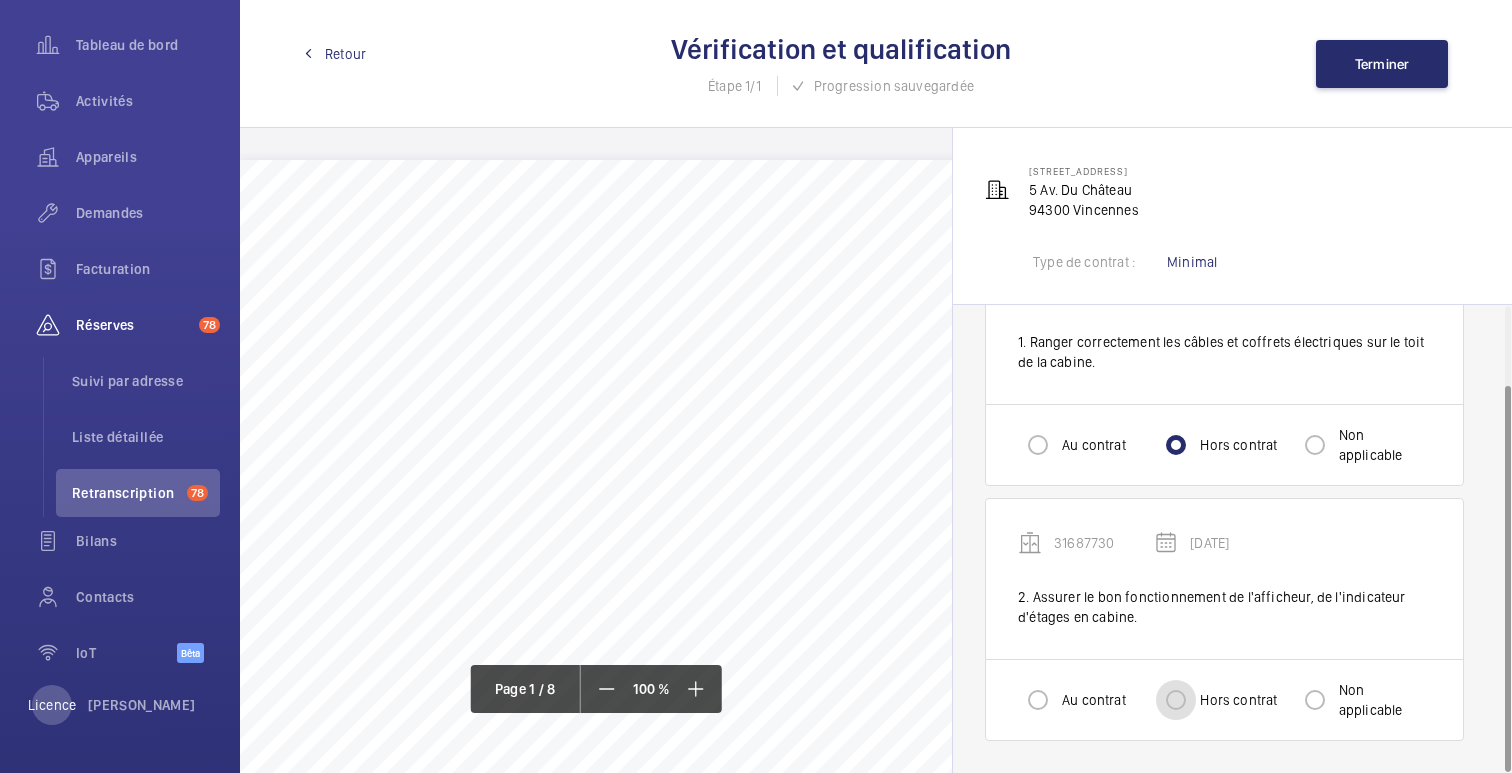 click on "Hors contrat" at bounding box center (1176, 700) 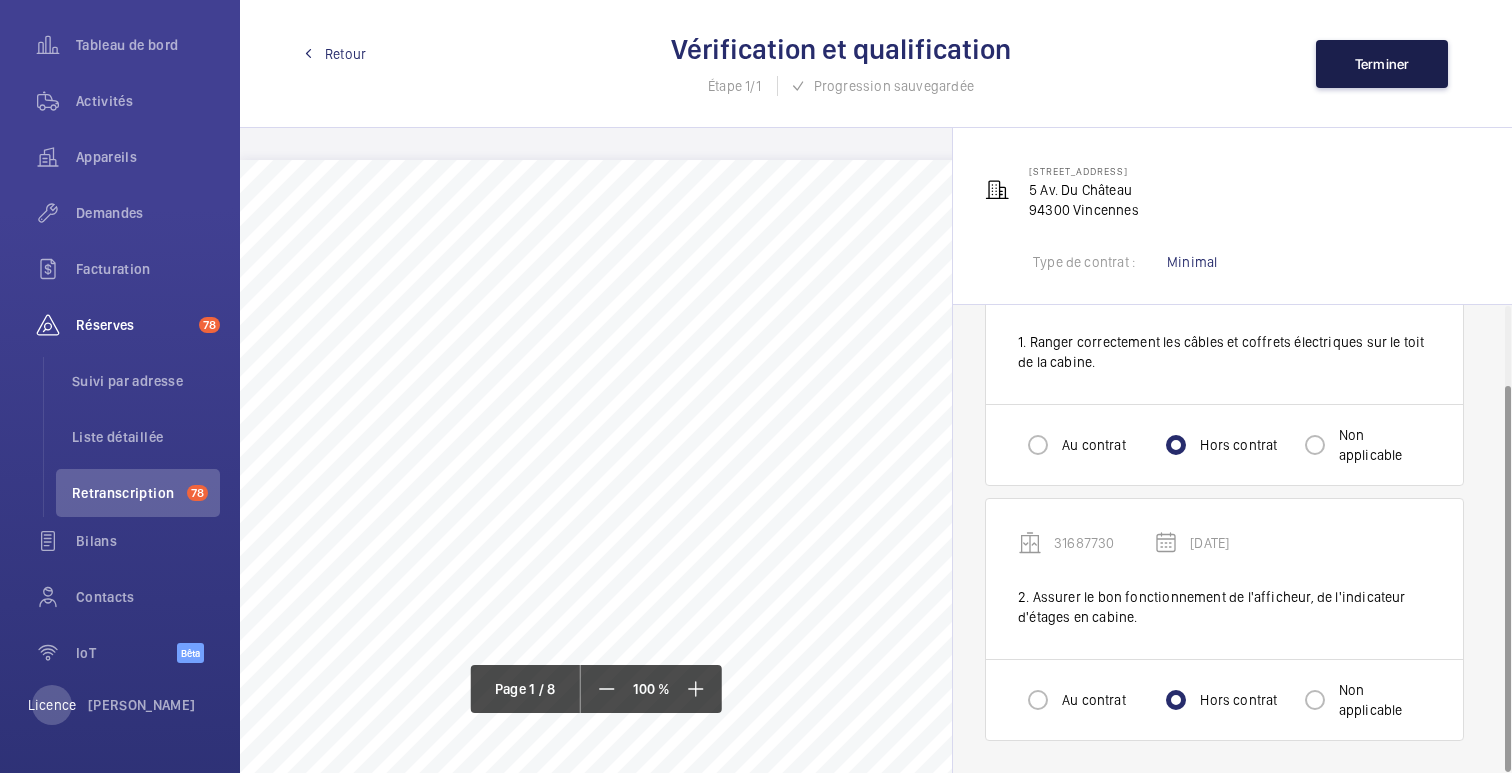 click on "Terminer" 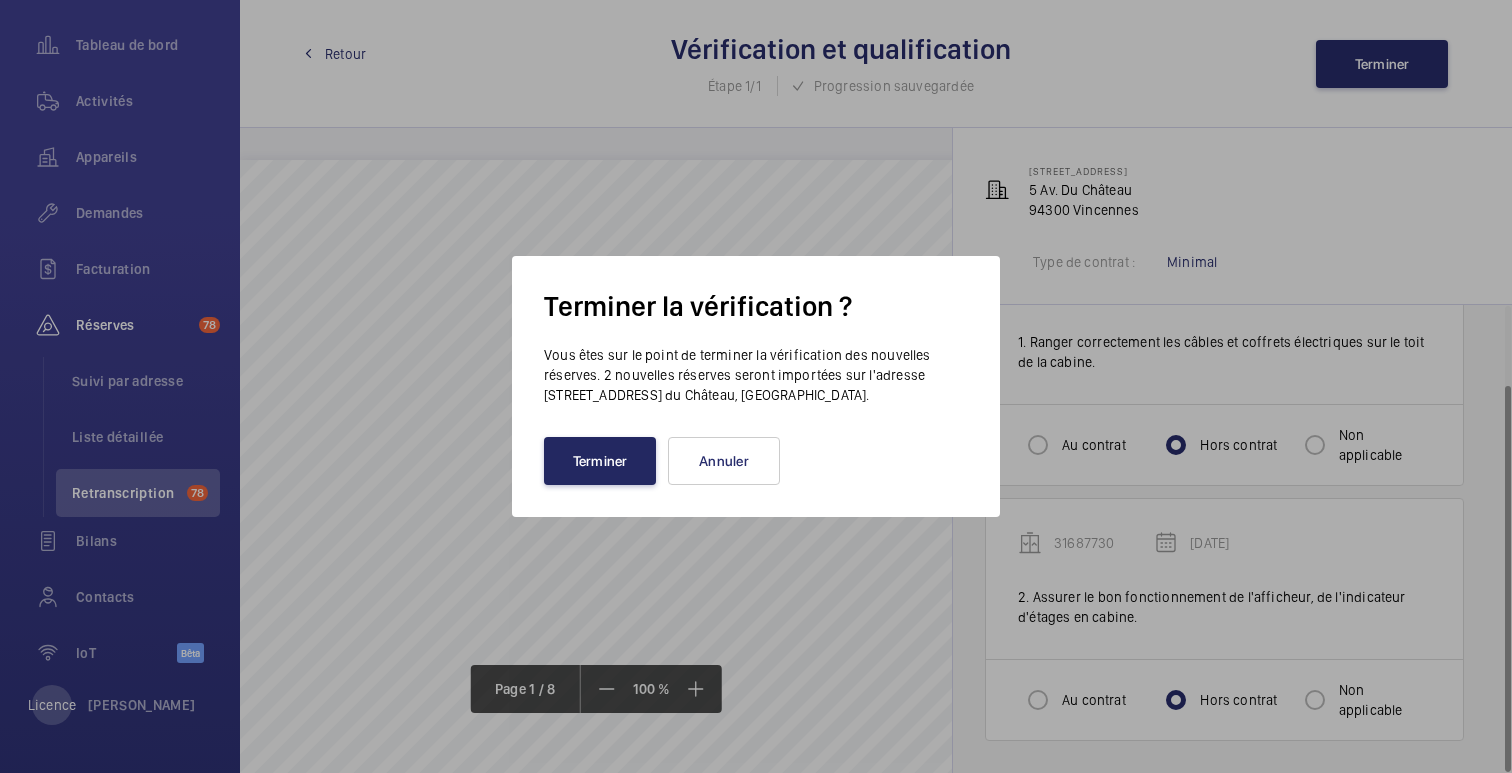 click on "Terminer" at bounding box center (600, 461) 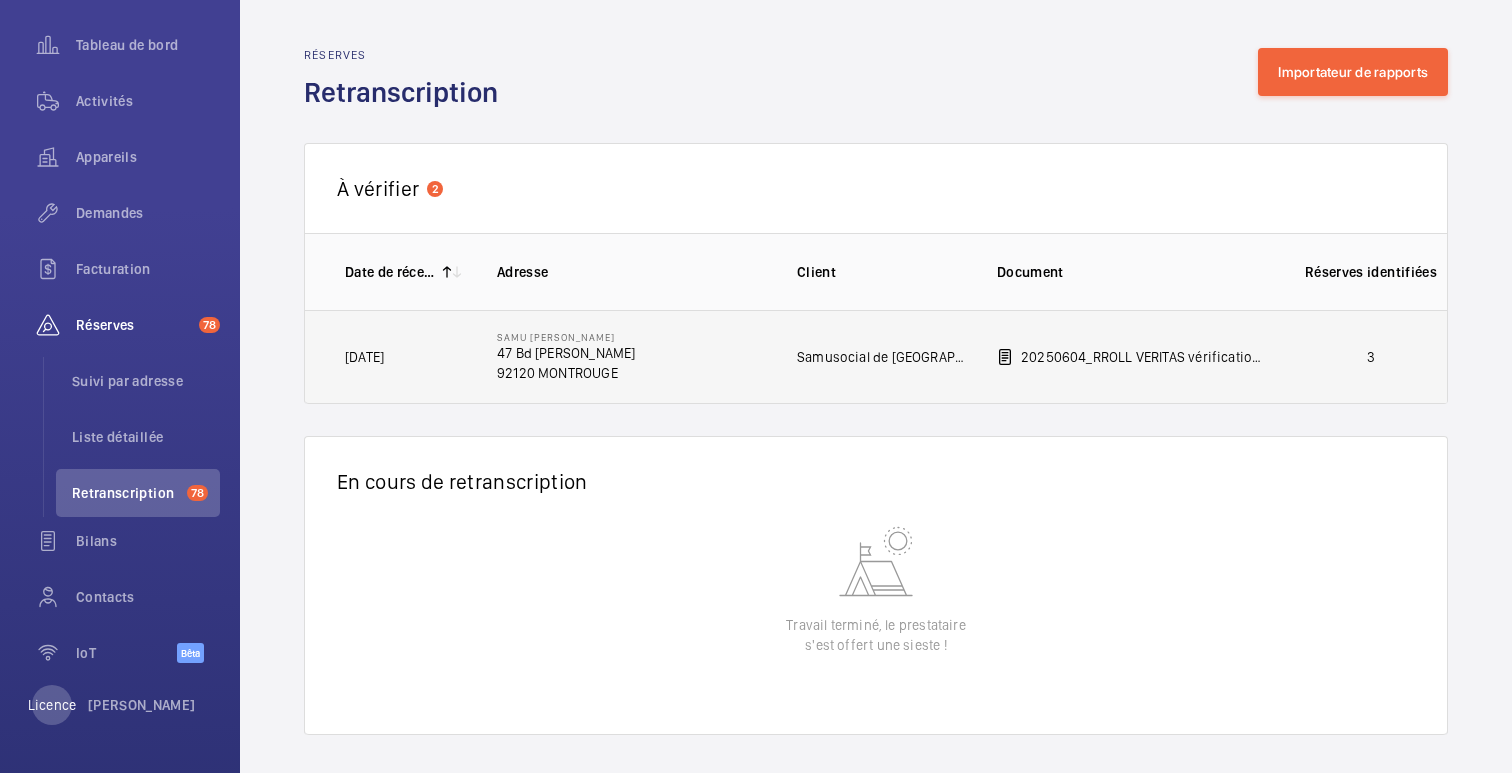 click on "3" 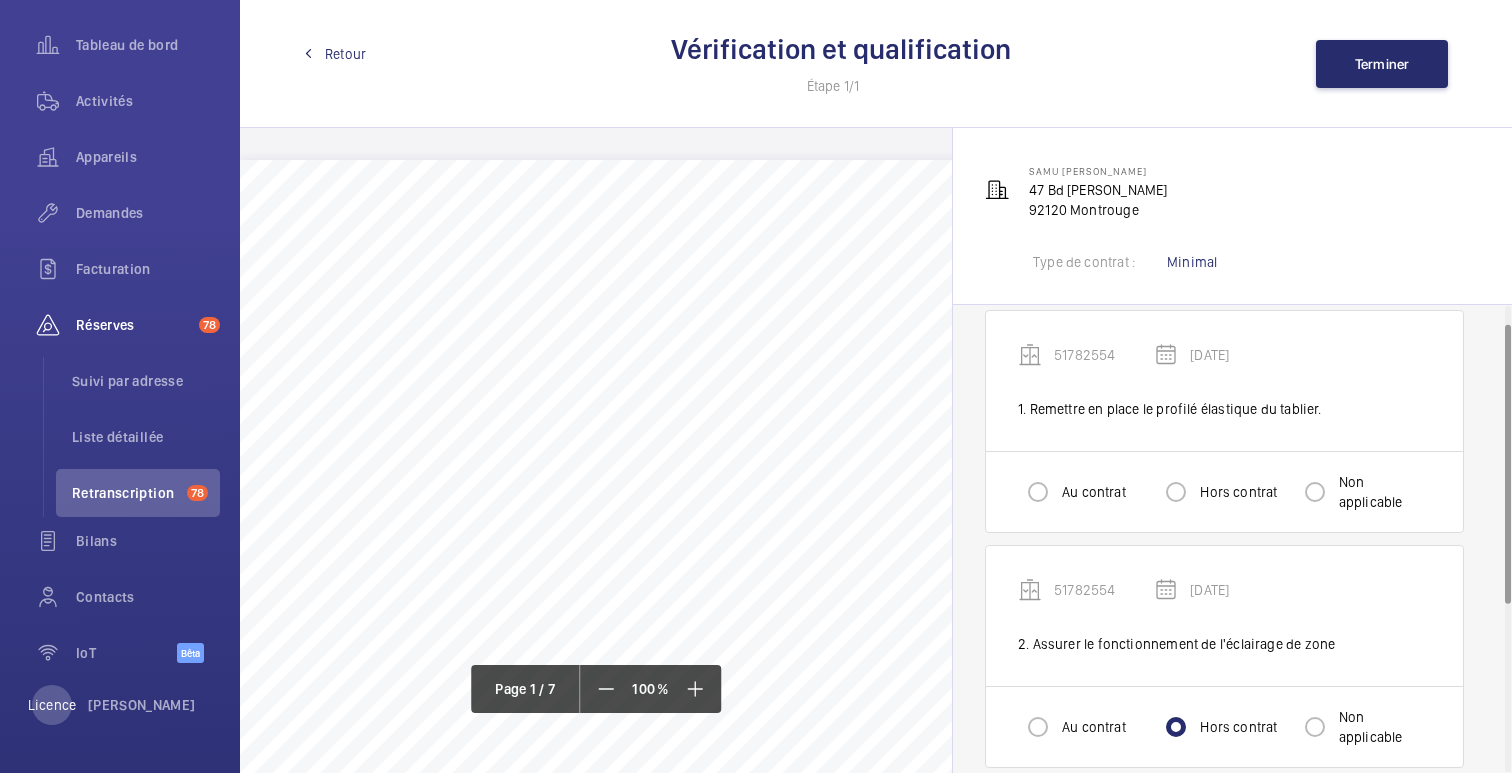 scroll, scrollTop: 46, scrollLeft: 0, axis: vertical 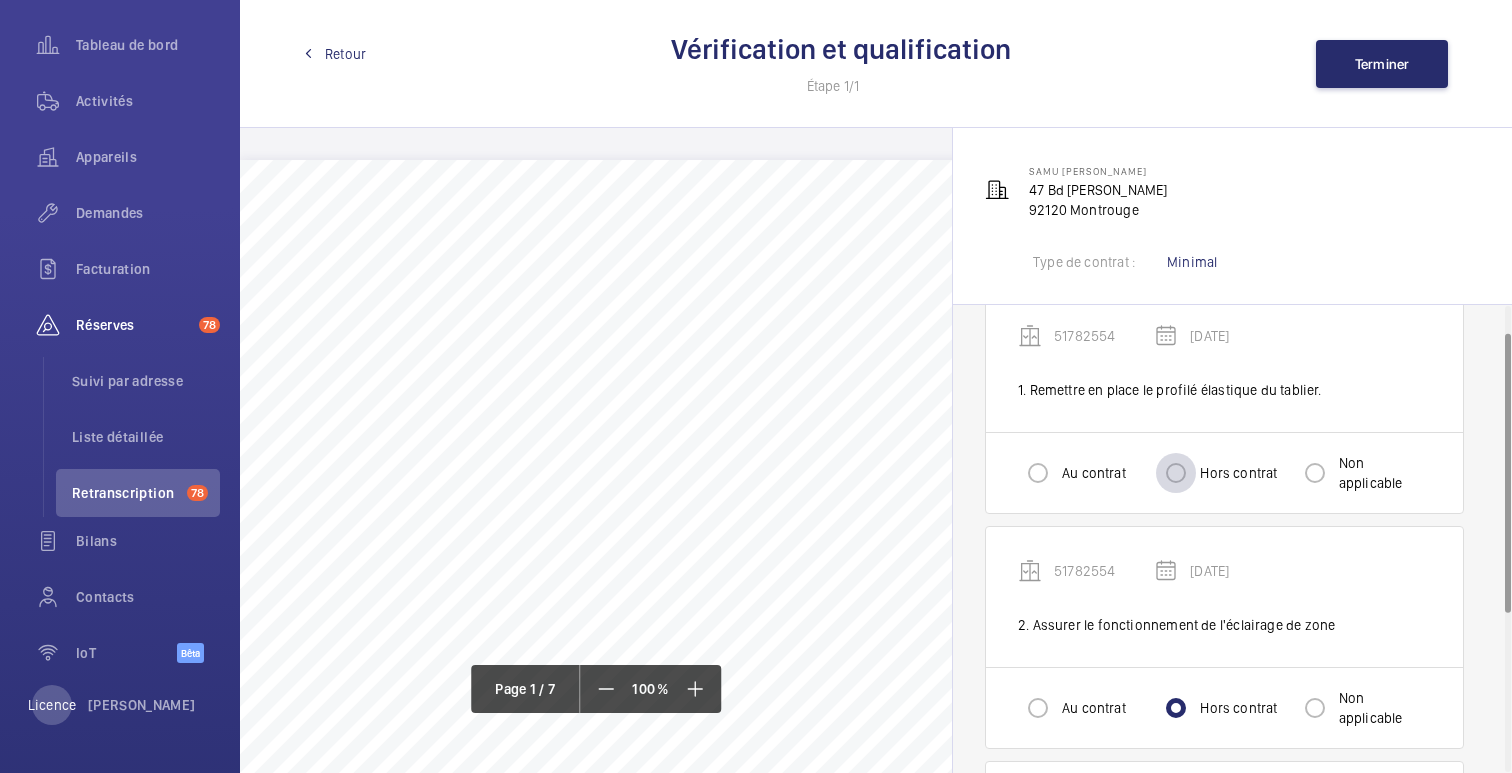click at bounding box center (1176, 473) 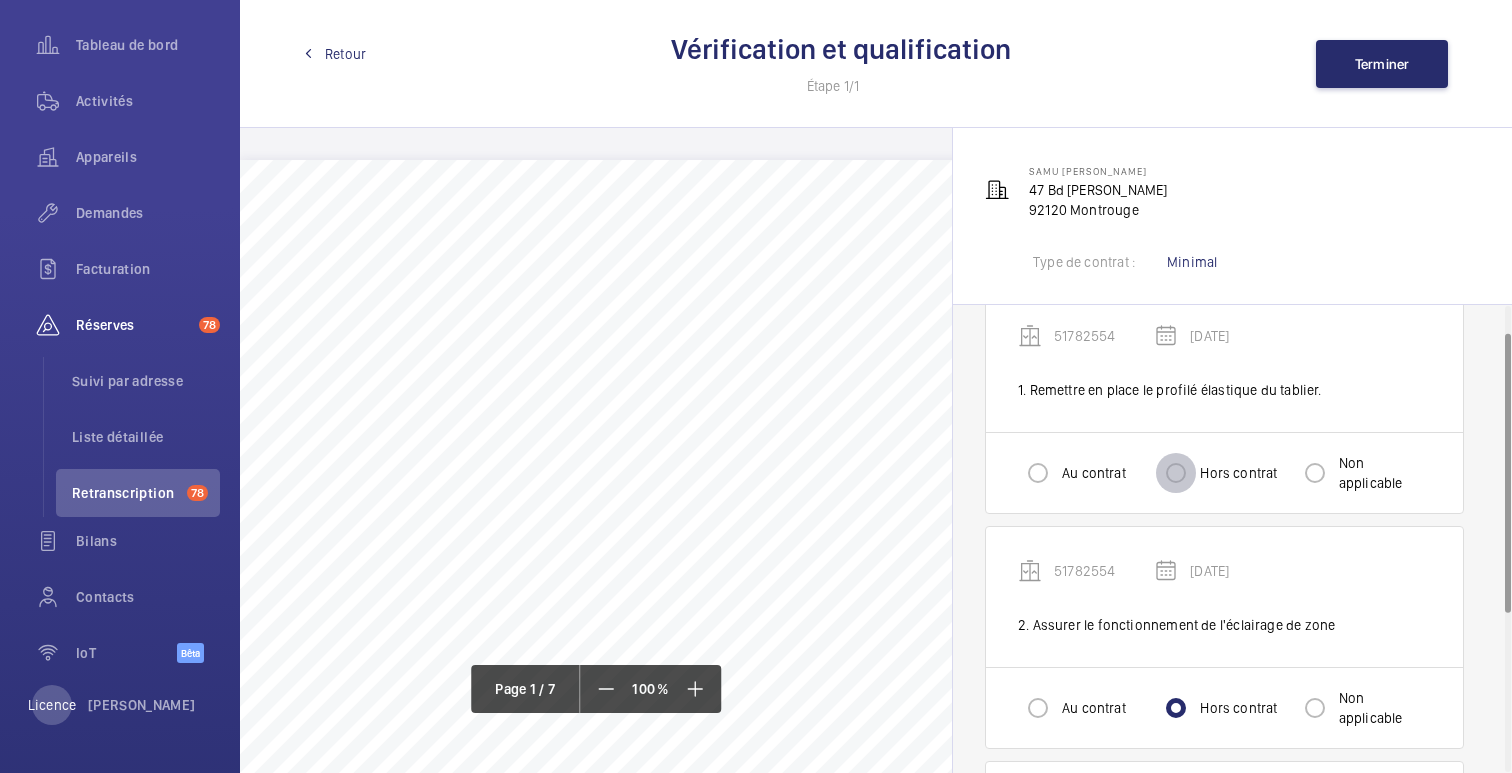 radio on "true" 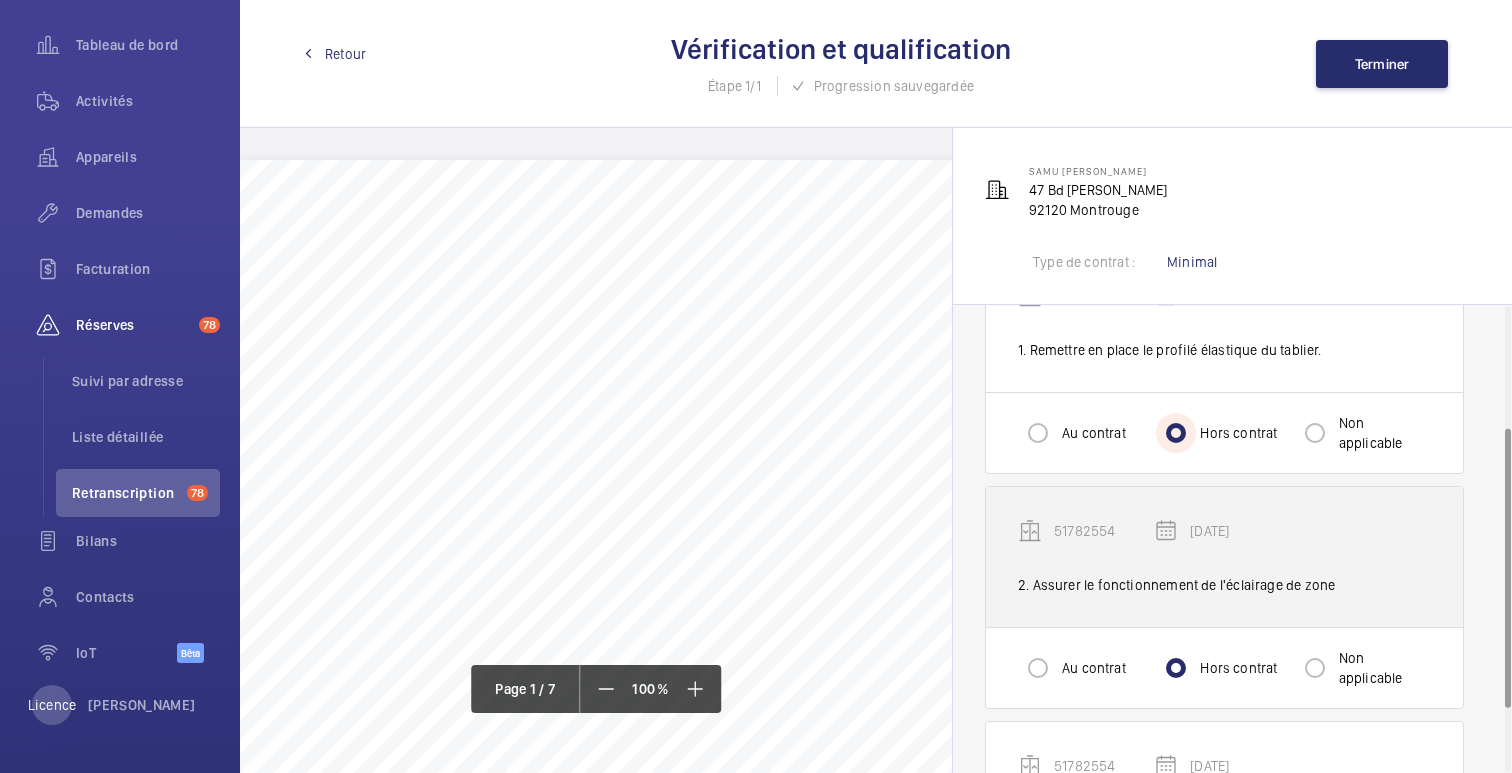 scroll, scrollTop: 309, scrollLeft: 0, axis: vertical 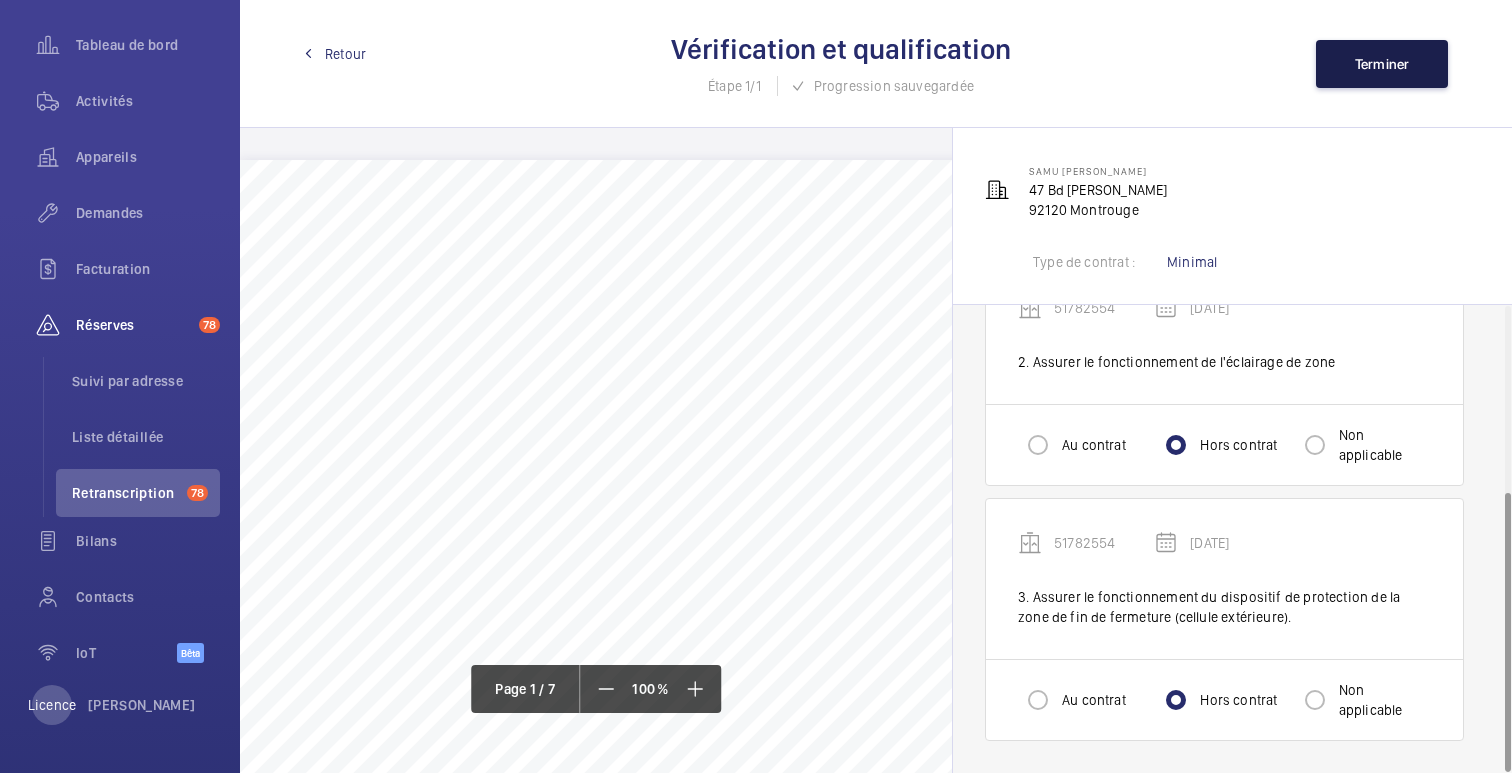 click on "Terminer" 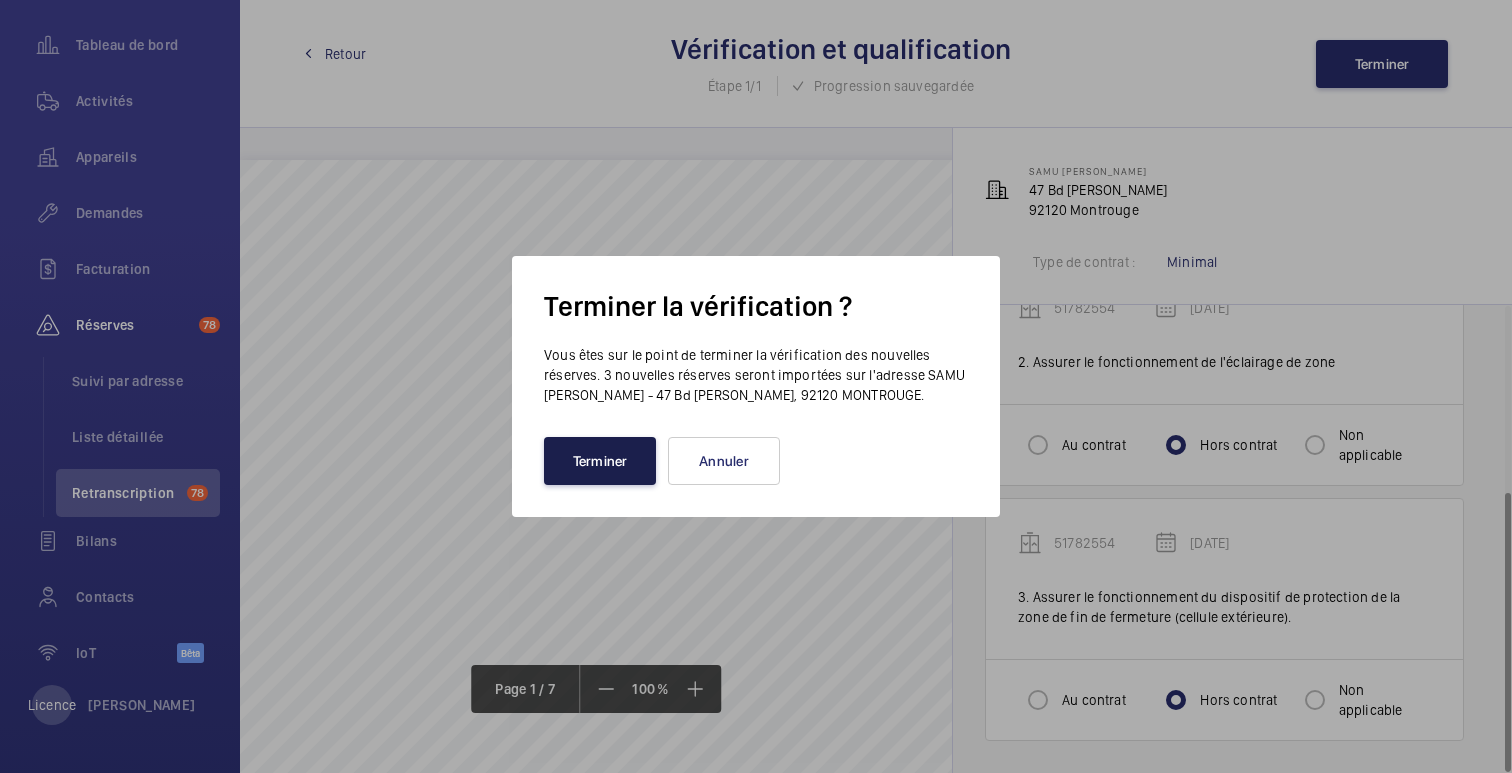 click on "Terminer" at bounding box center [600, 461] 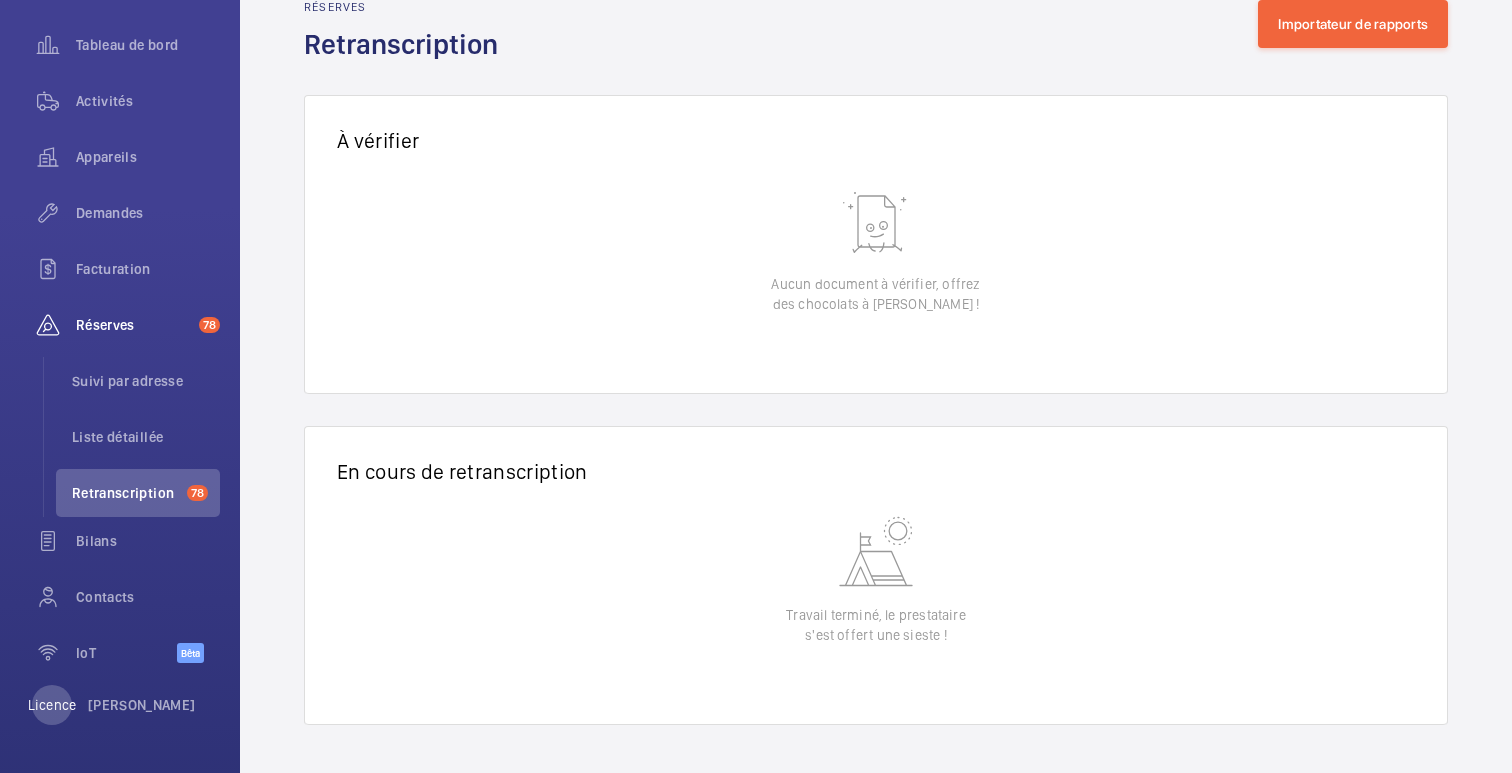 scroll, scrollTop: 0, scrollLeft: 0, axis: both 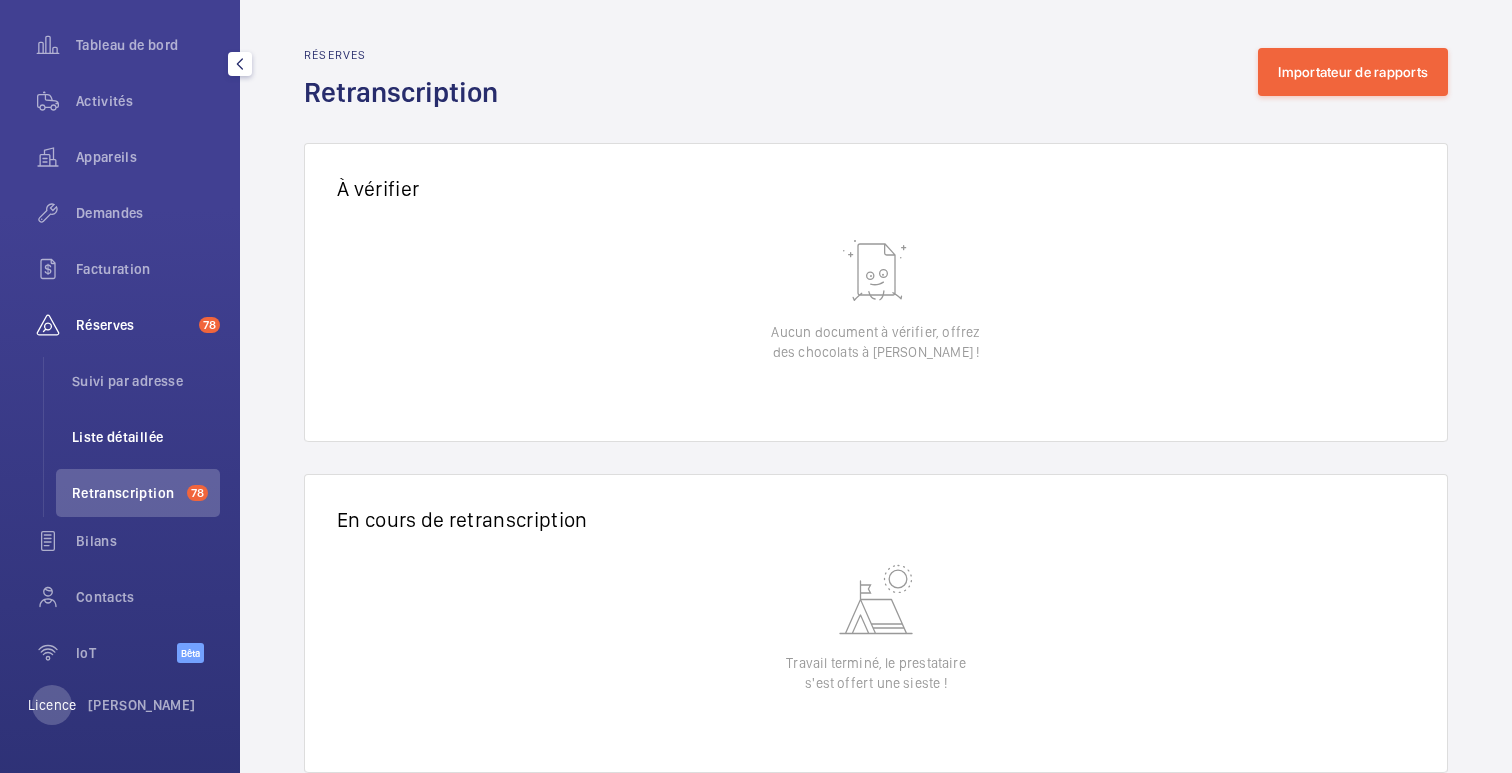 click on "Liste détaillée" 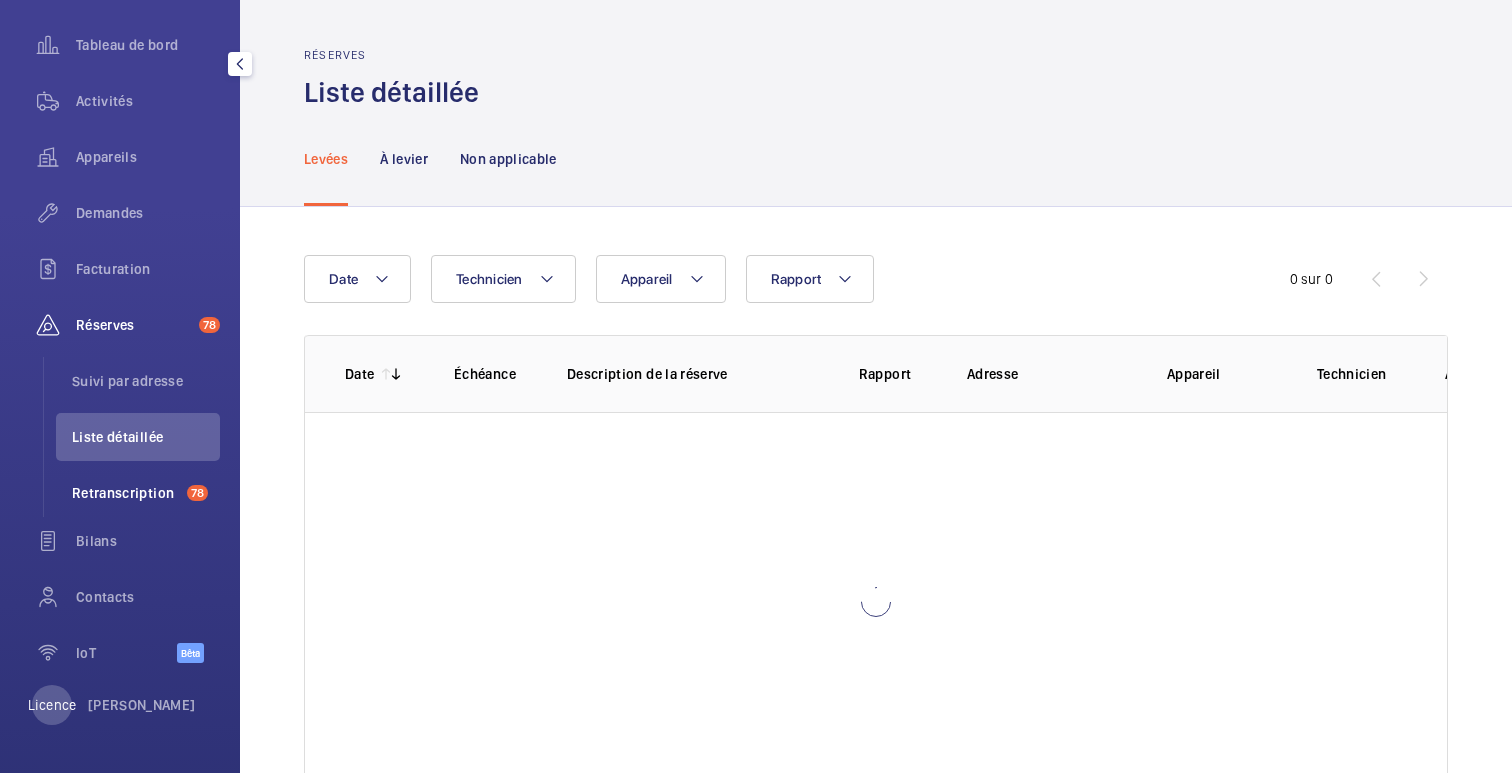 click on "Retranscription 78" 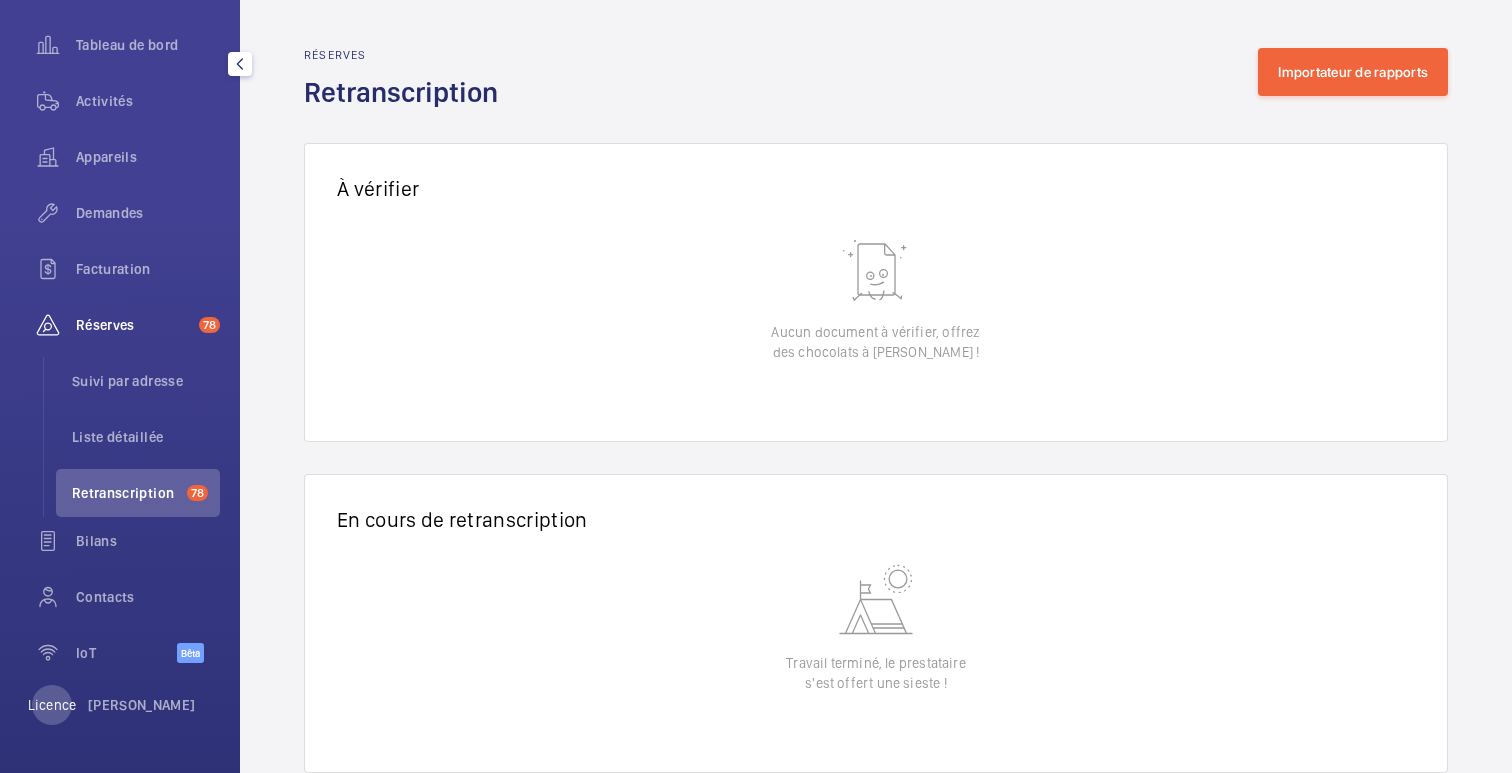 click on "Réserves" 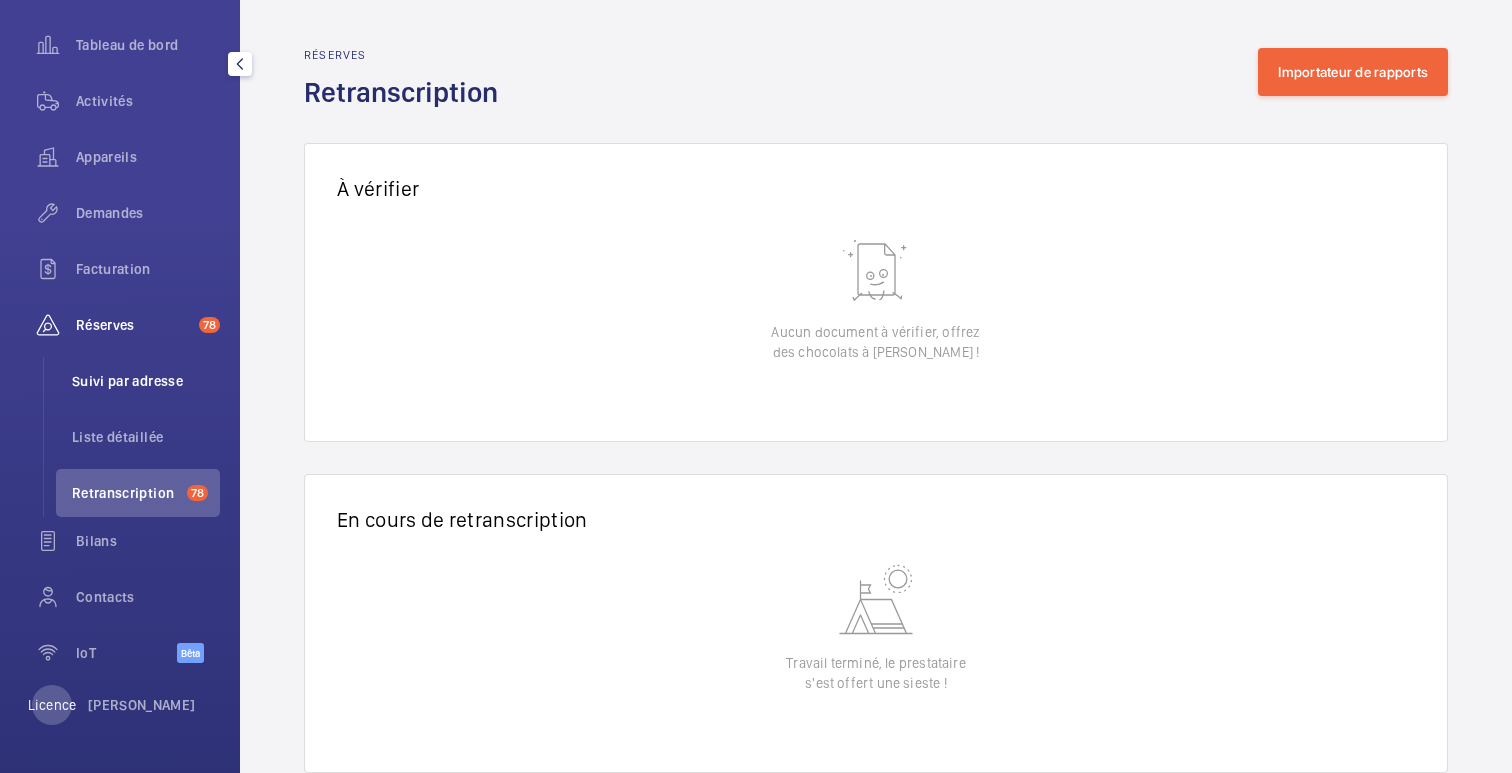 click on "Suivi par adresse" 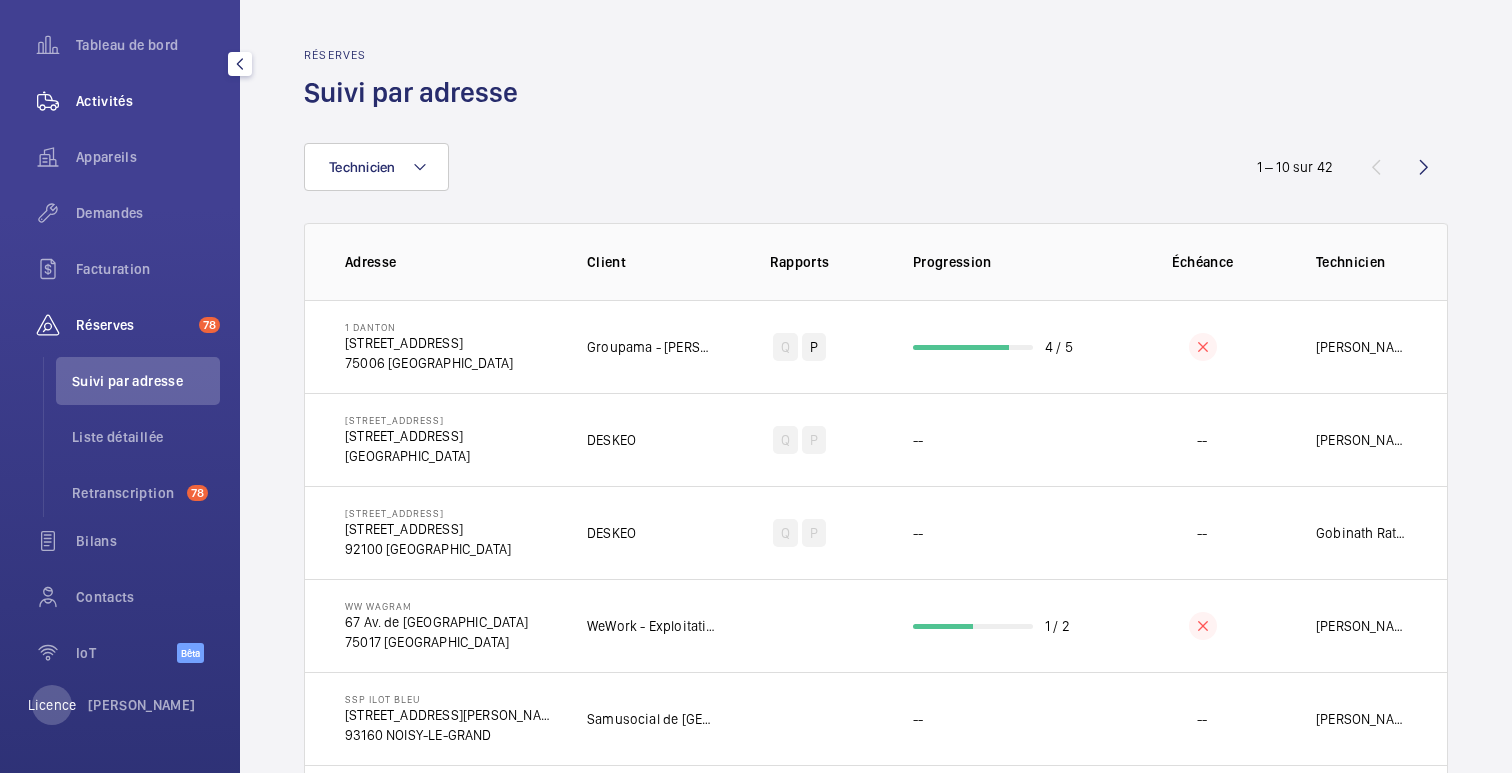 click on "Activités" 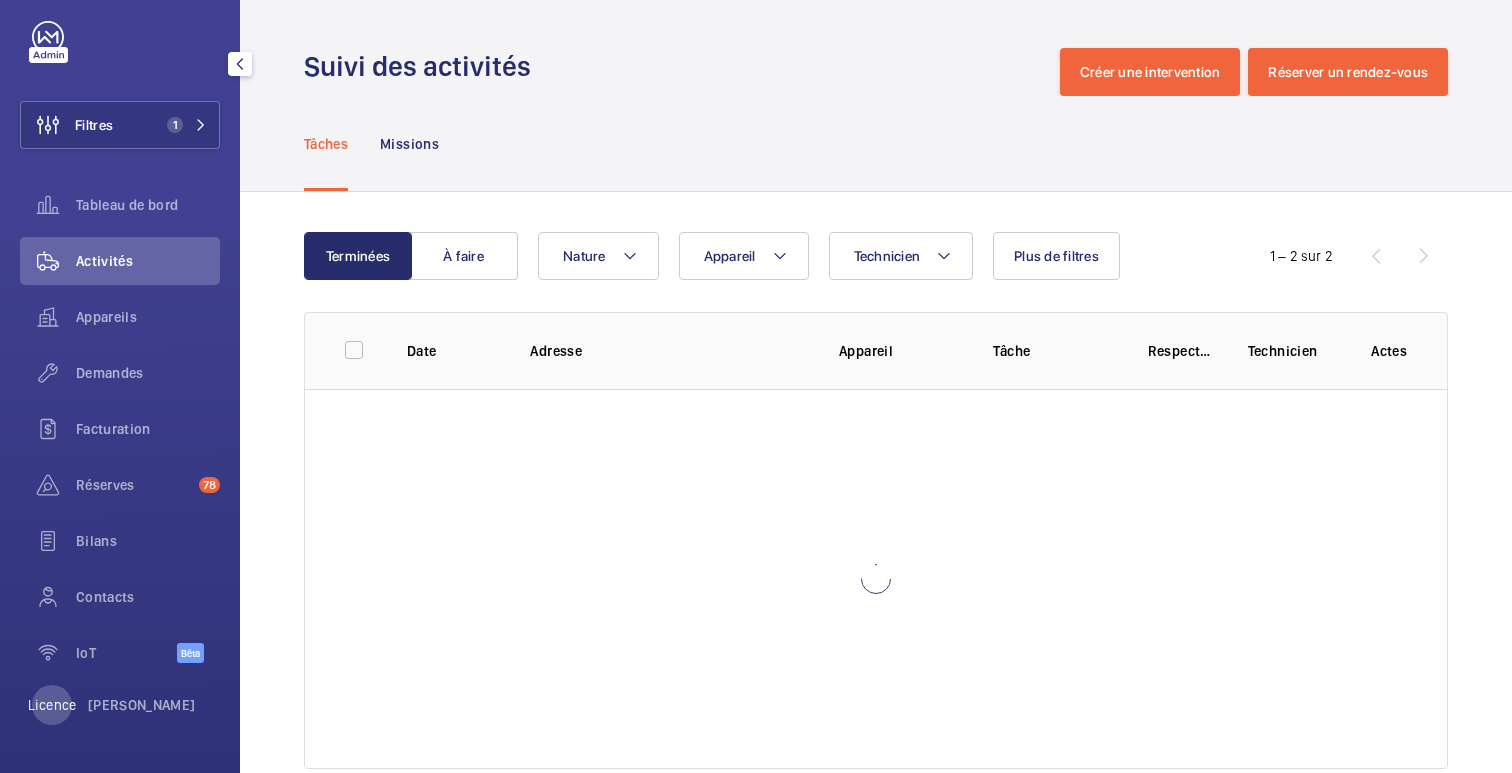 scroll, scrollTop: 27, scrollLeft: 0, axis: vertical 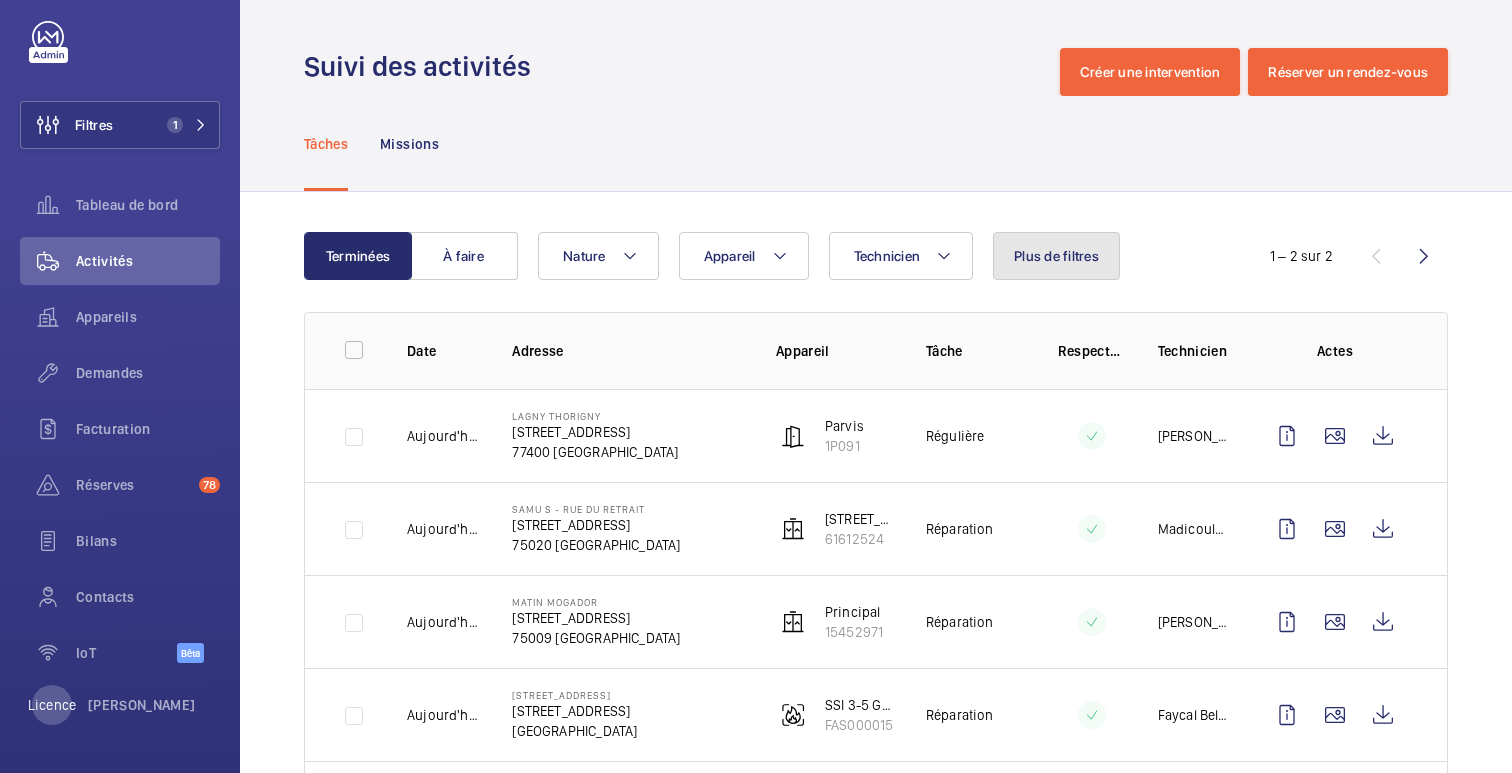 click on "Plus de filtres" 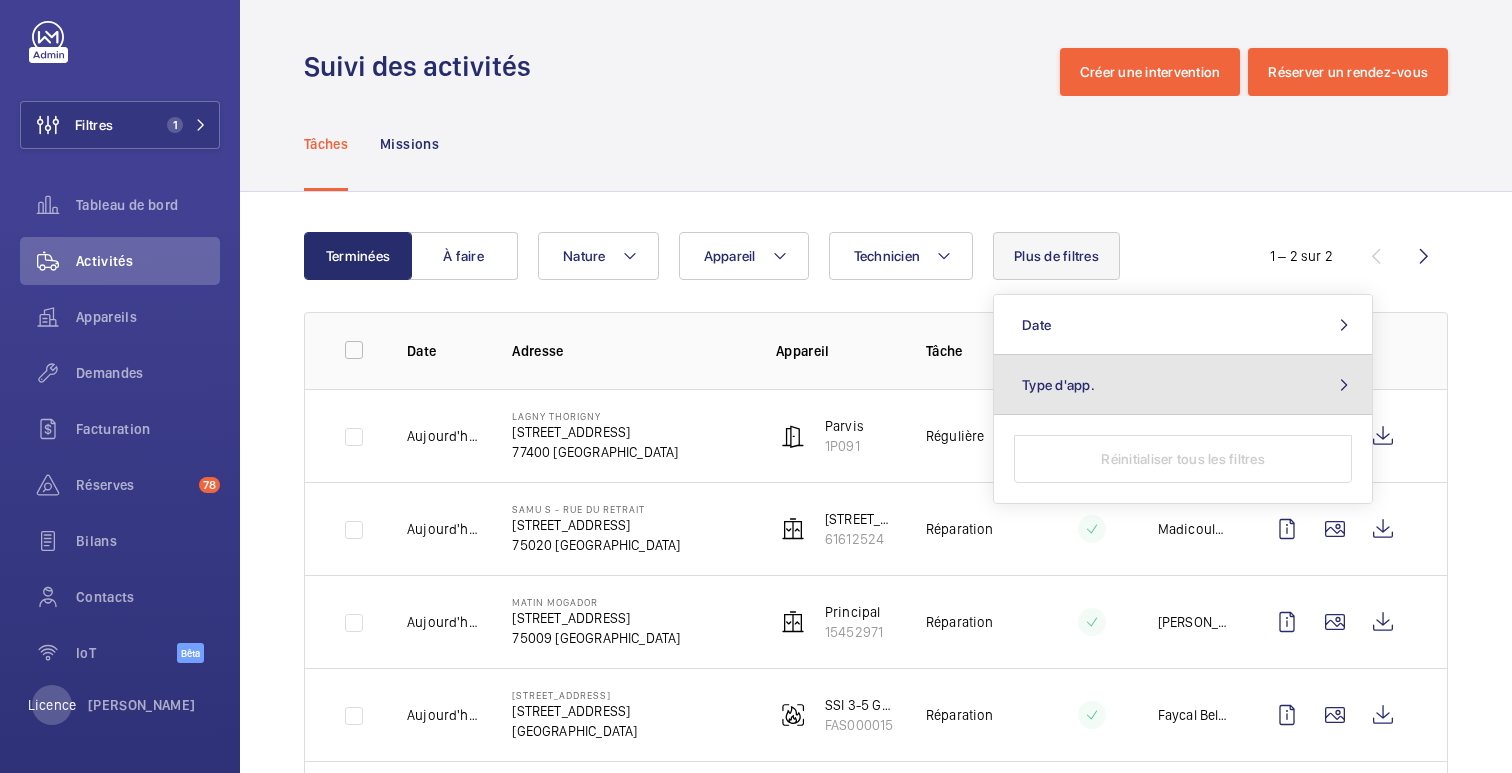 click on "Type d'app." 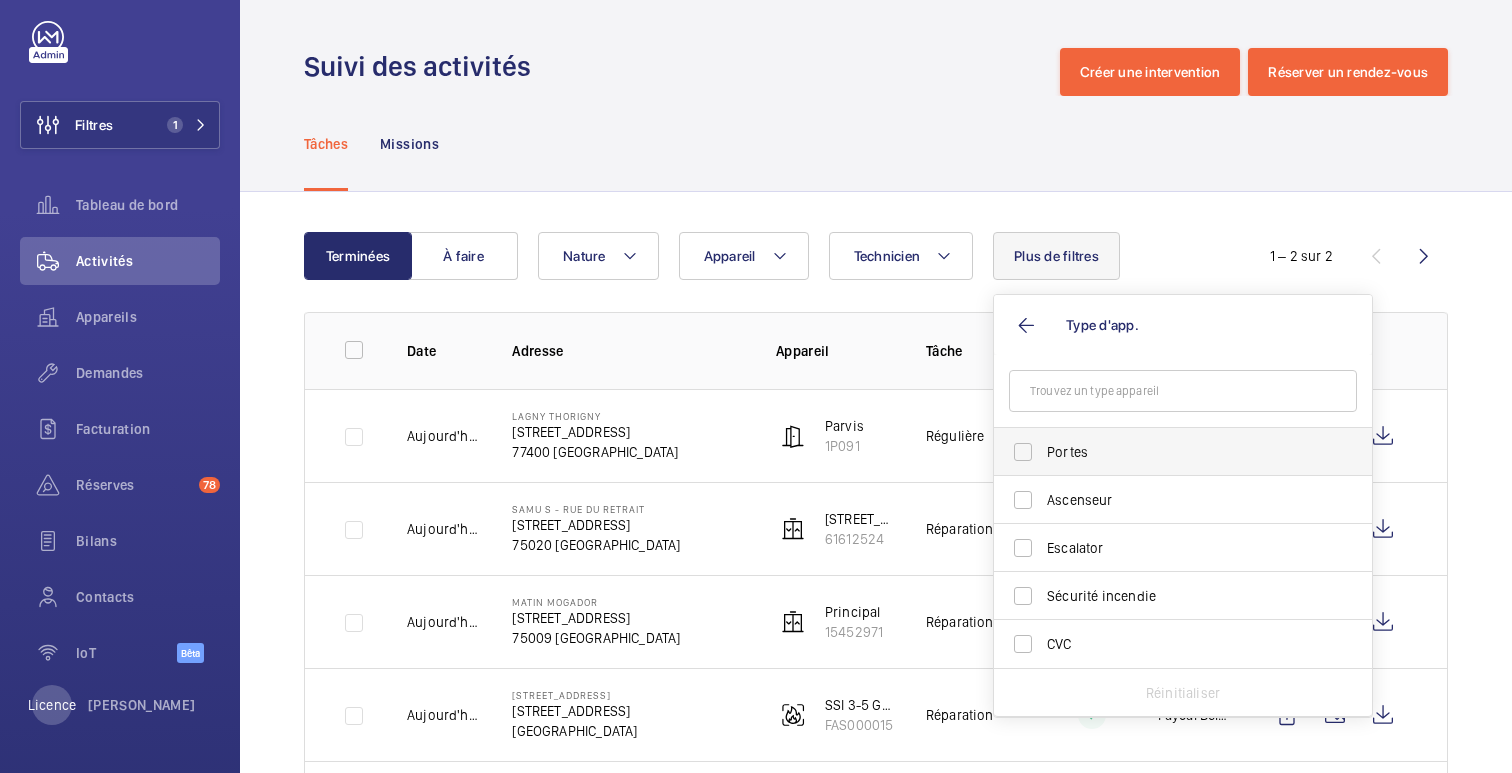 click on "Portes" at bounding box center [1168, 452] 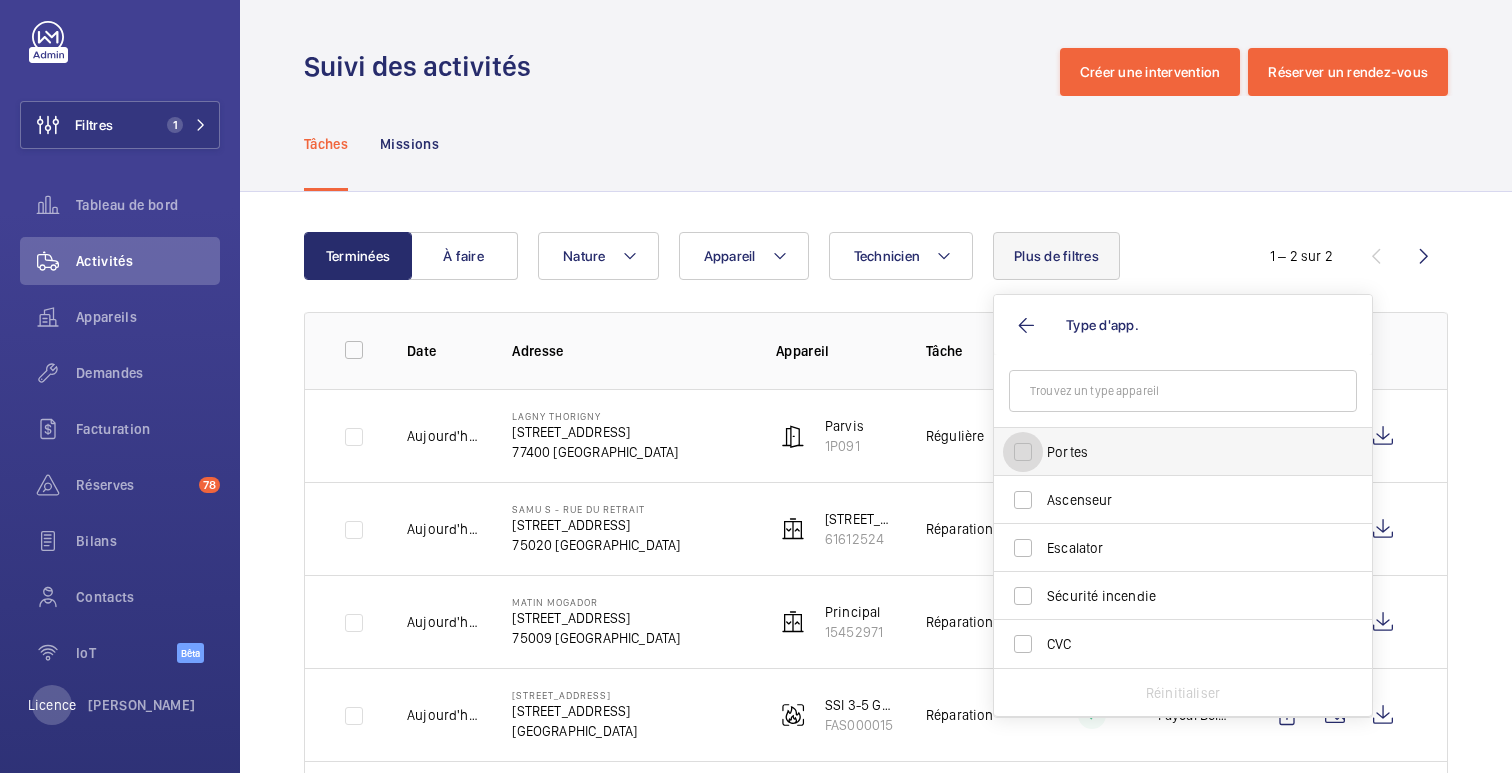 click on "Portes" at bounding box center [1023, 452] 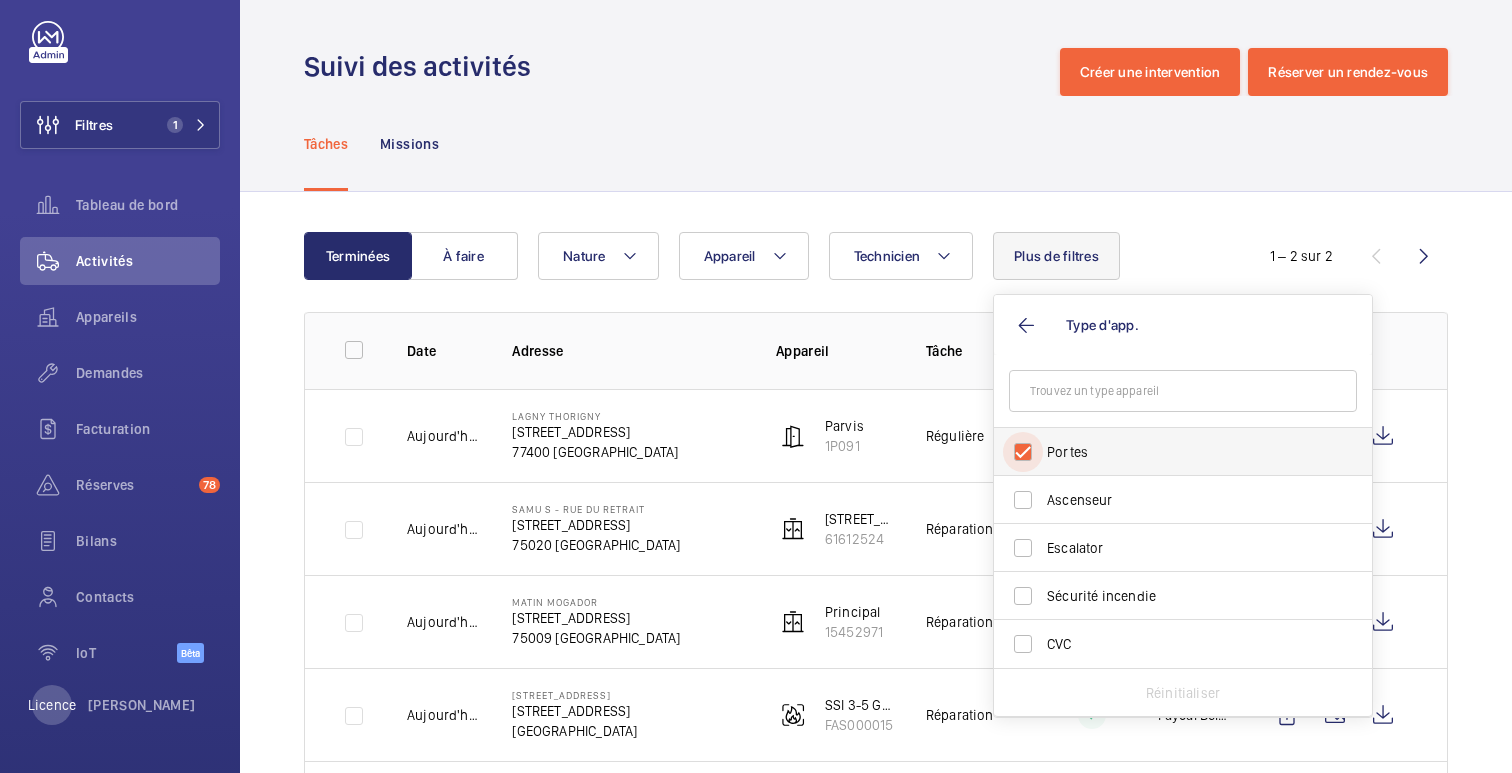 checkbox on "true" 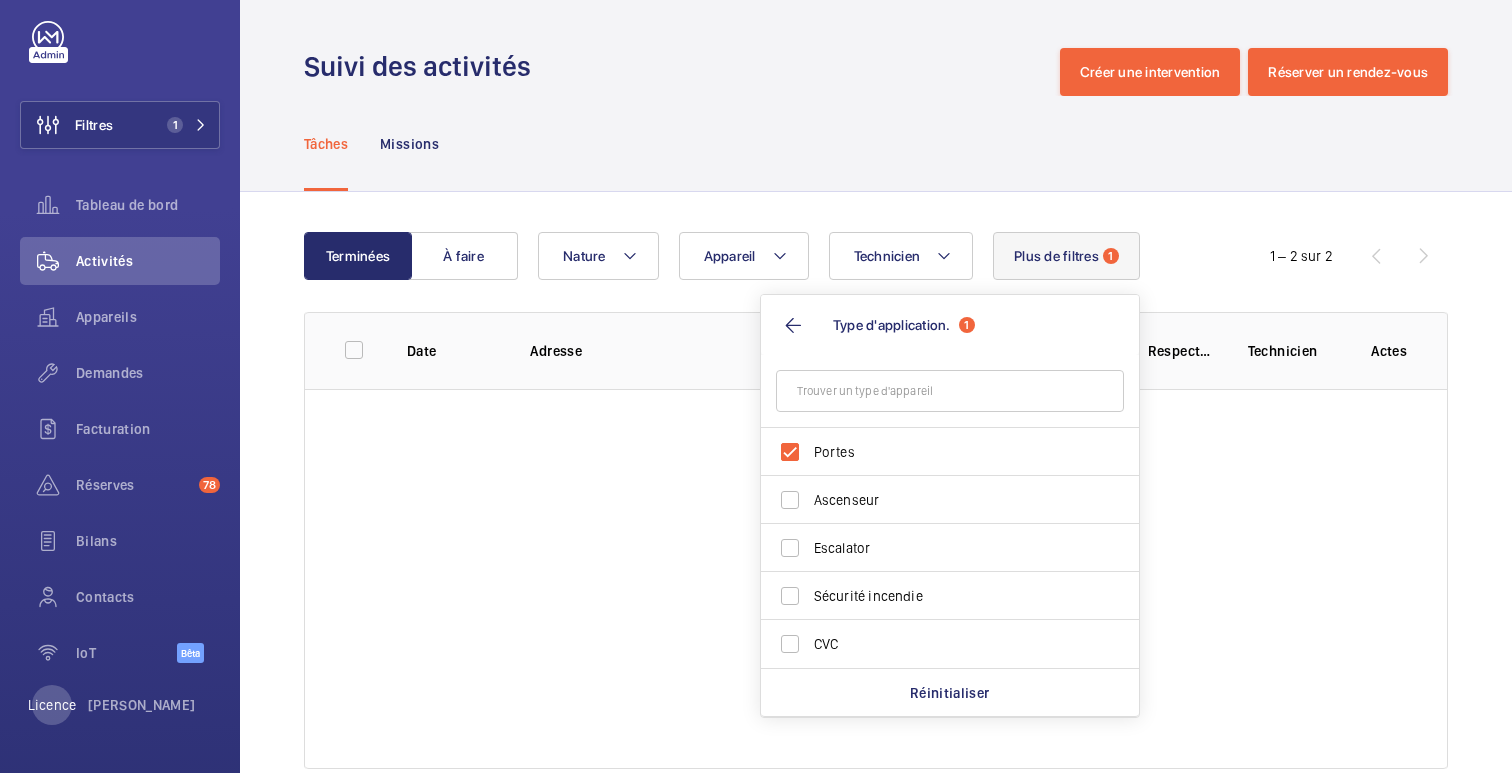 click on "Tâches Missions" 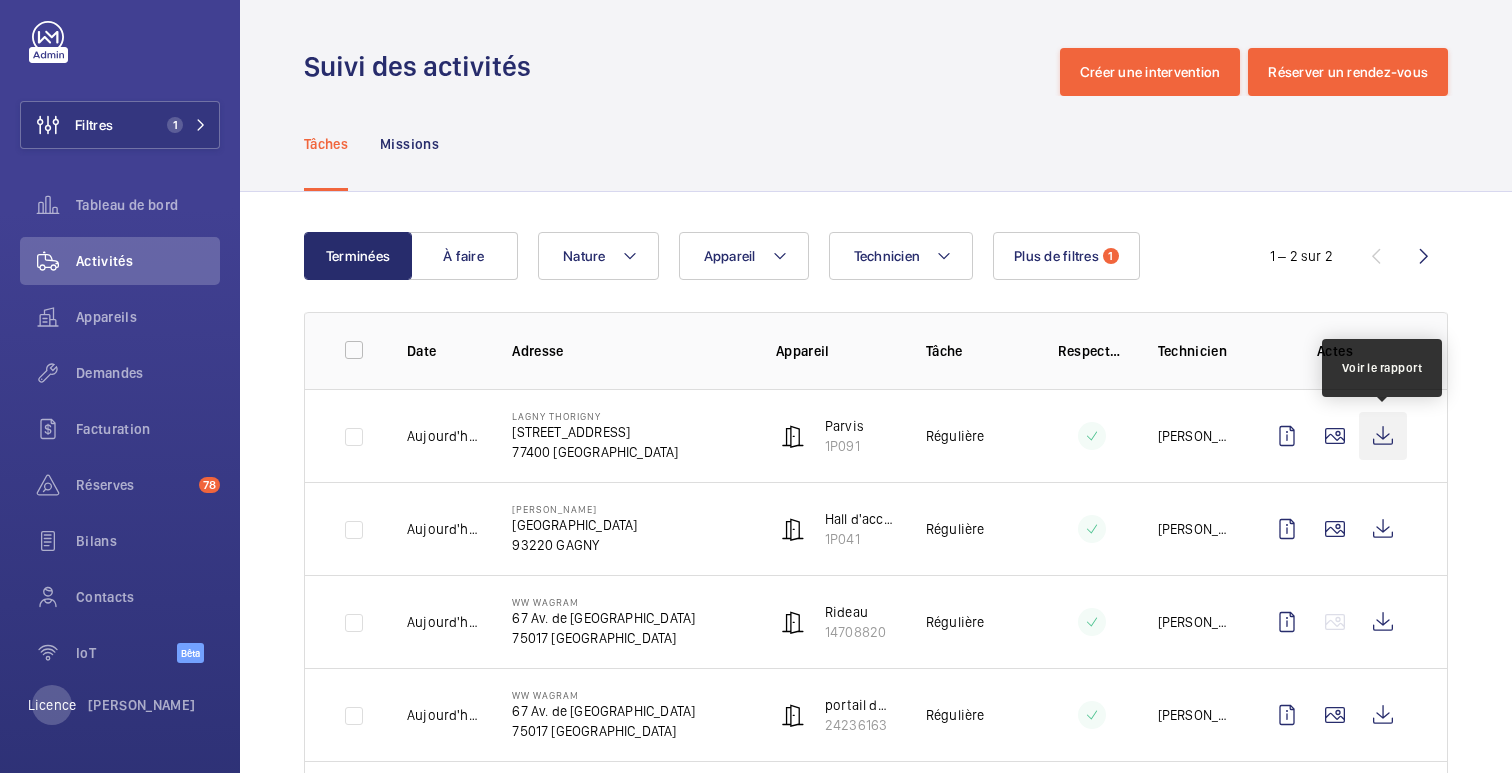 click 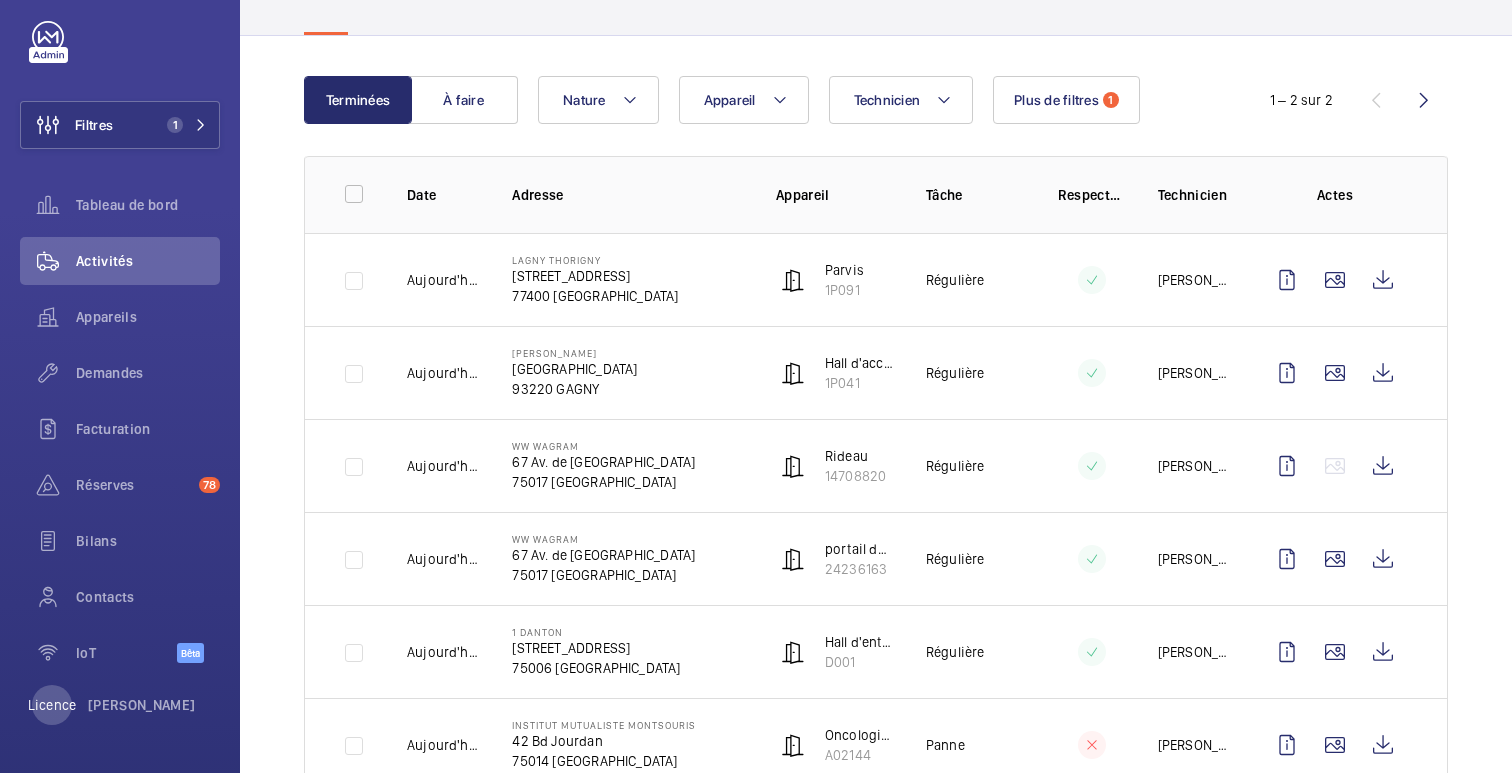 scroll, scrollTop: 0, scrollLeft: 0, axis: both 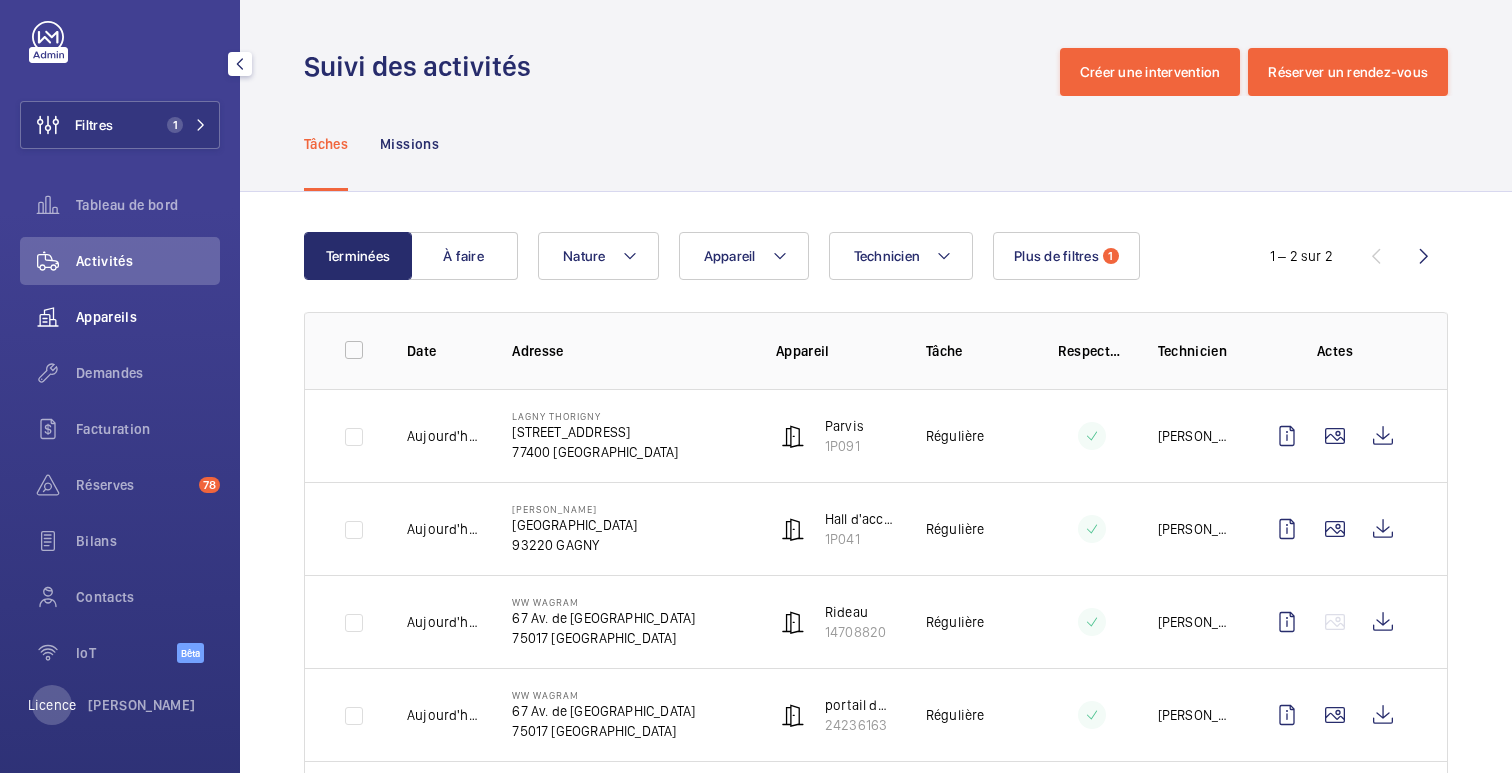 click on "Appareils" 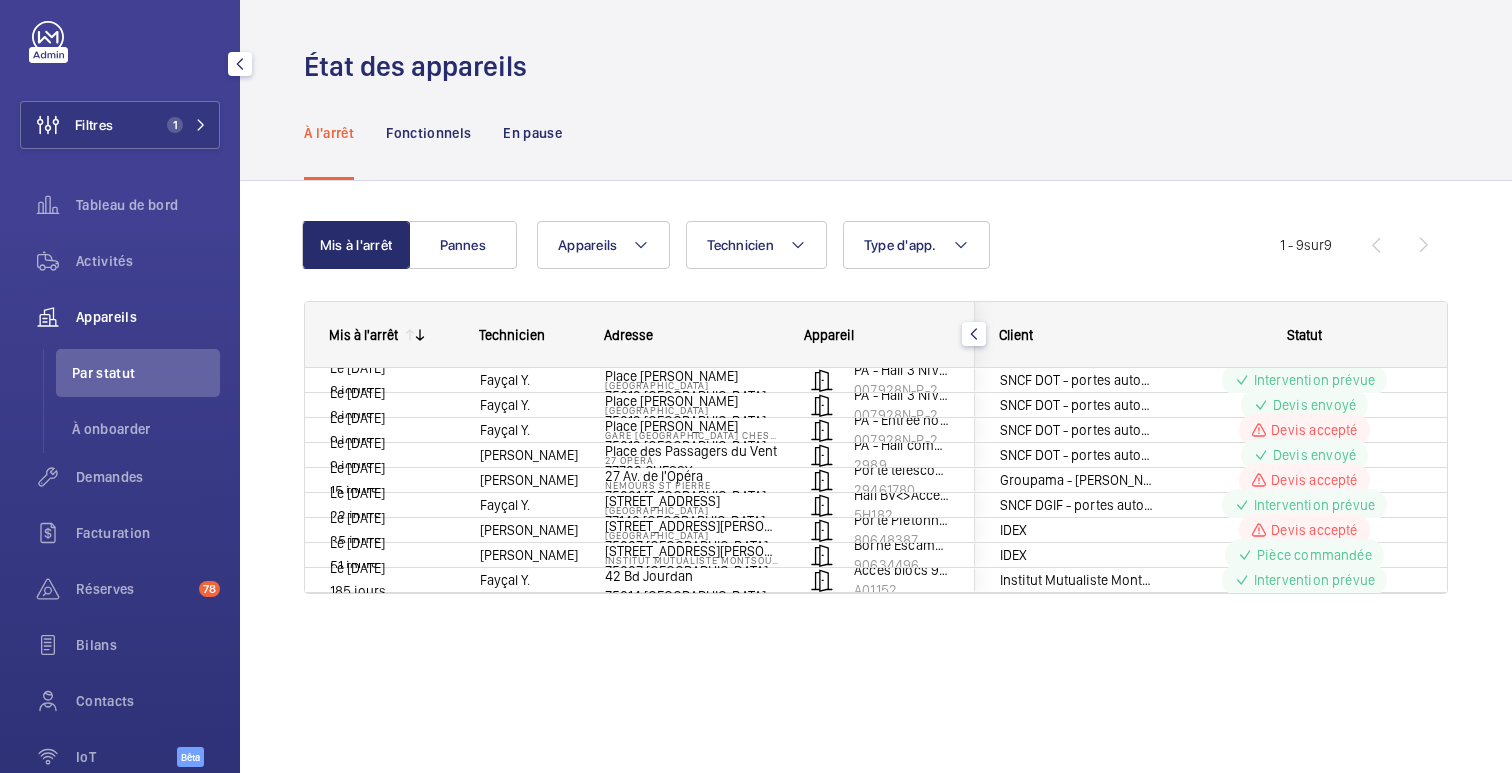 scroll, scrollTop: 131, scrollLeft: 0, axis: vertical 